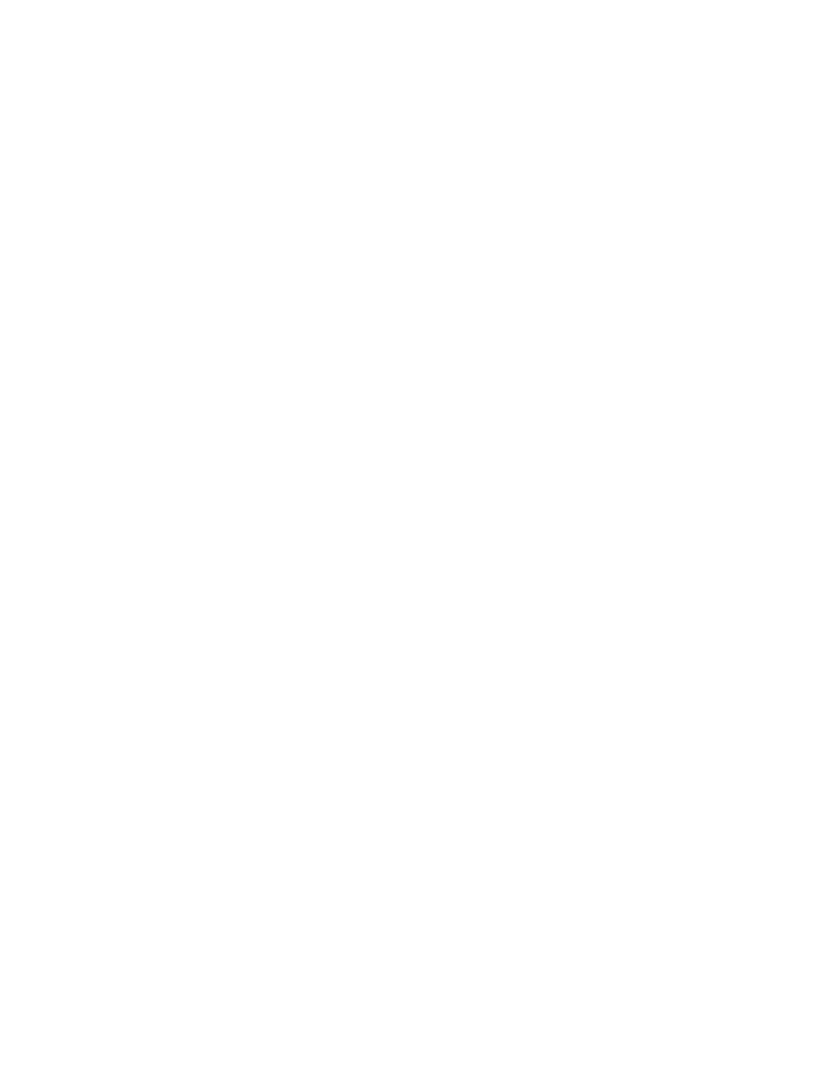 scroll, scrollTop: 0, scrollLeft: 0, axis: both 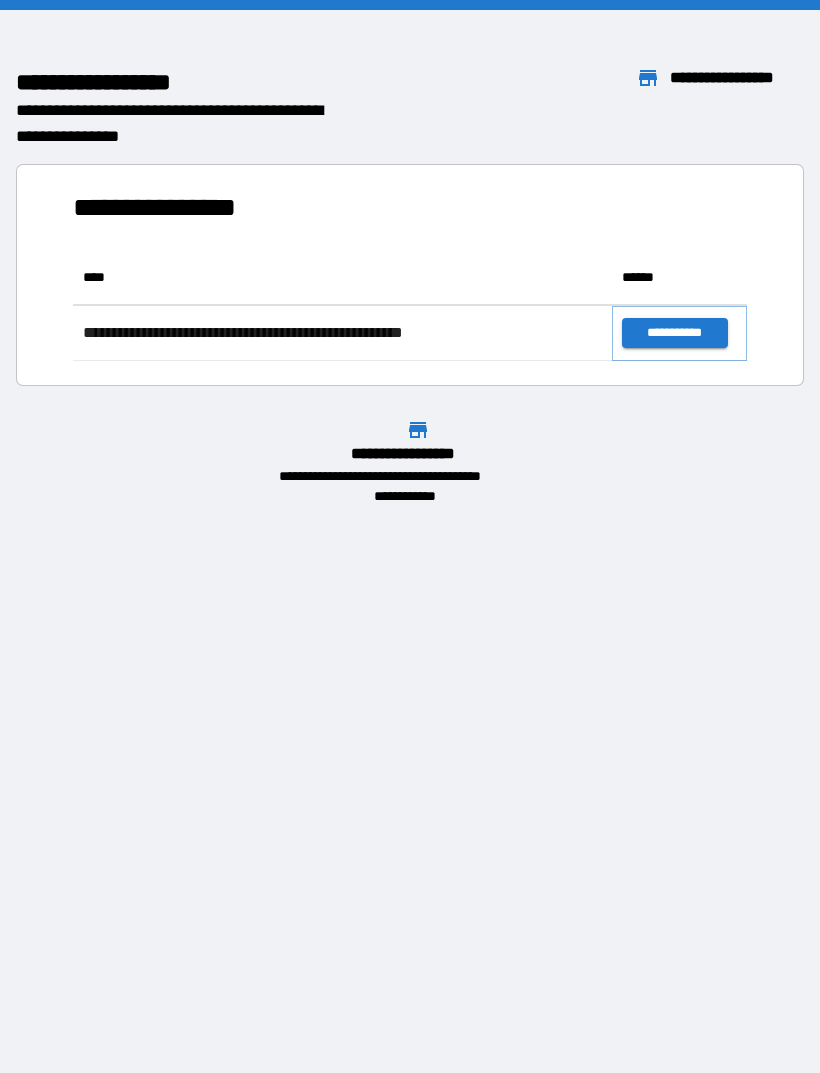 click on "**********" at bounding box center (674, 333) 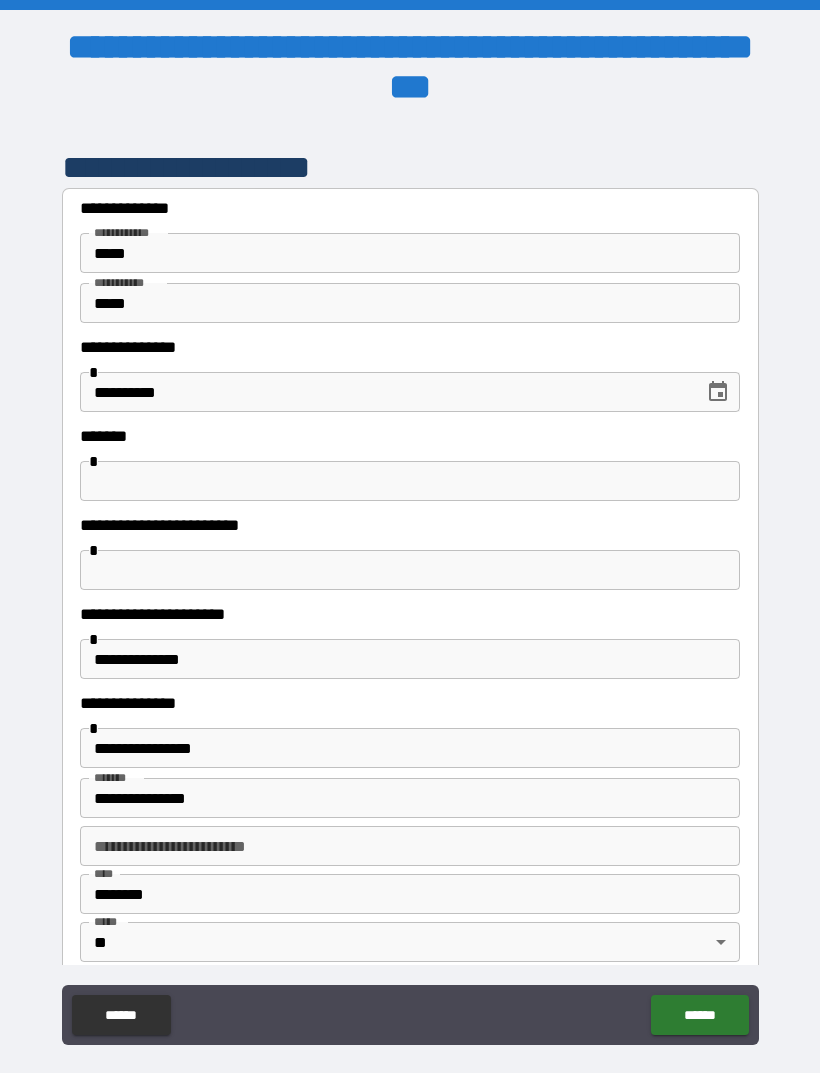 scroll, scrollTop: 96, scrollLeft: 0, axis: vertical 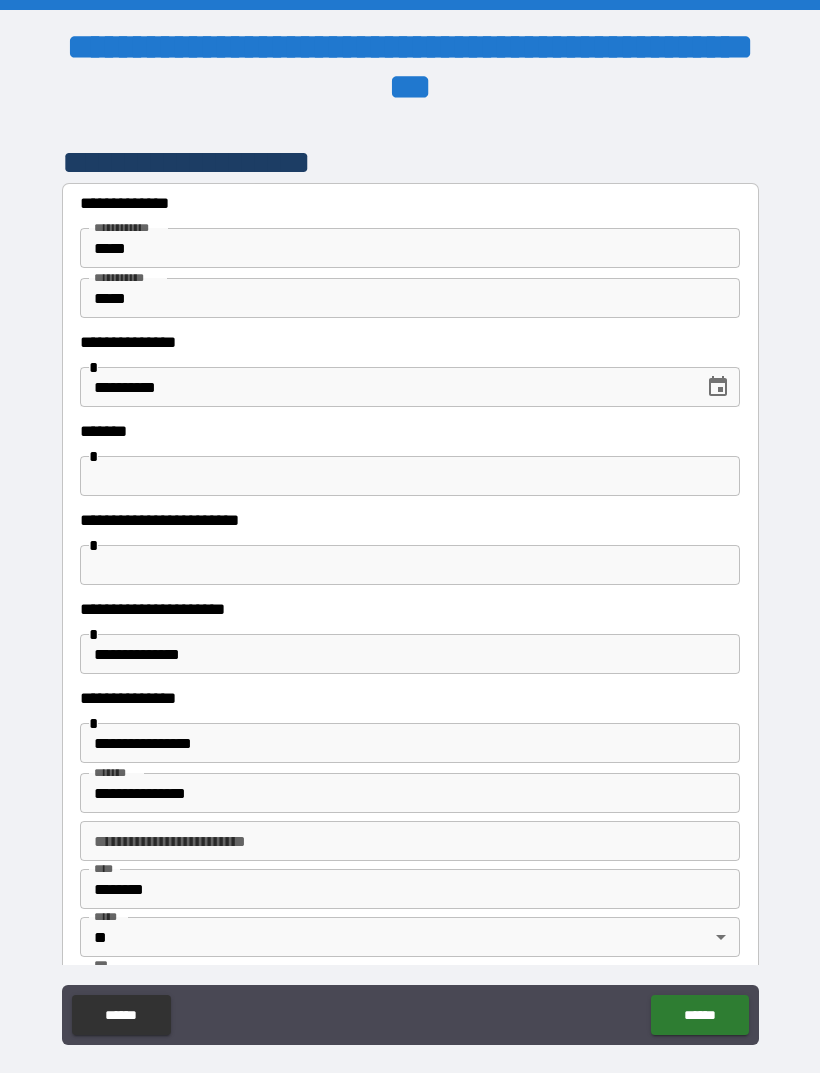 click at bounding box center [410, 476] 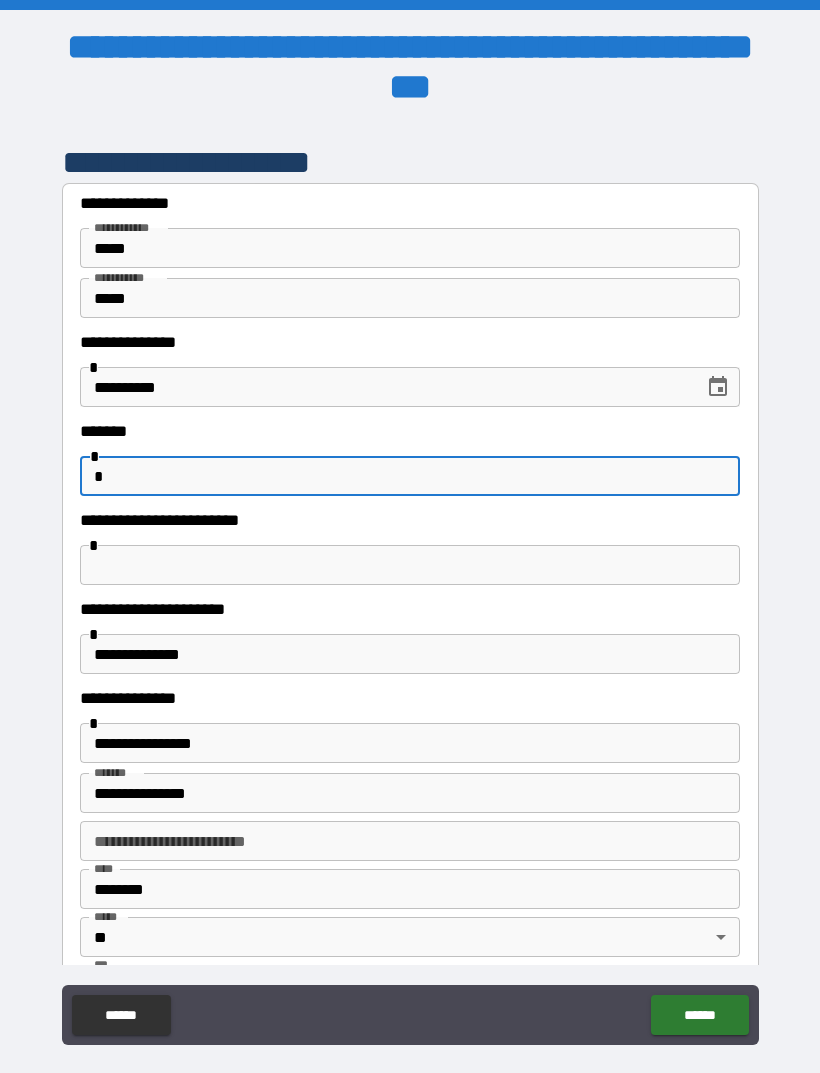 type on "*" 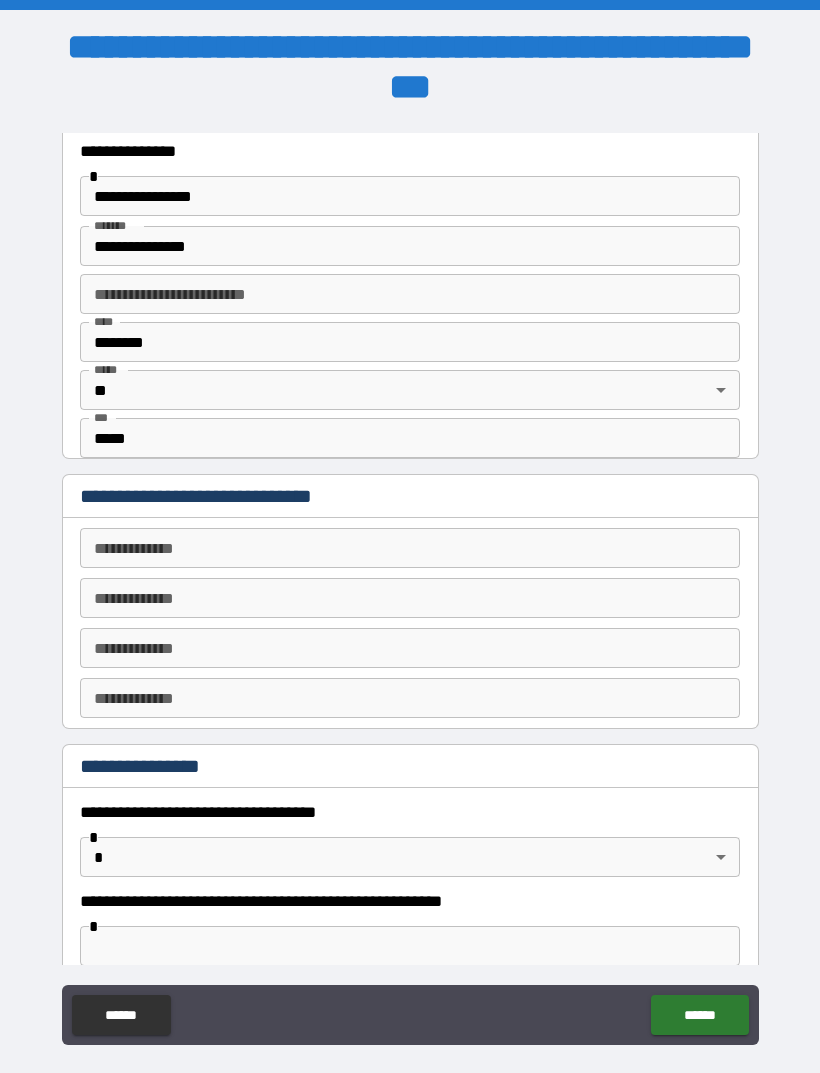 scroll, scrollTop: 655, scrollLeft: 0, axis: vertical 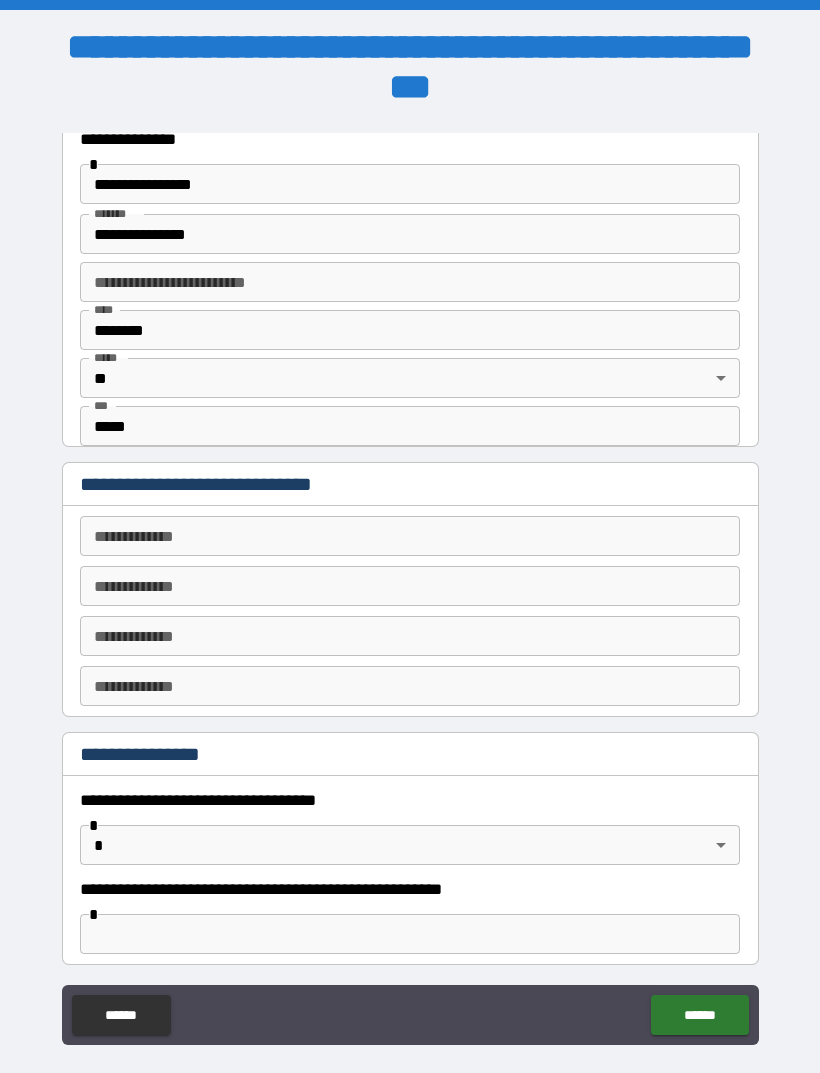 type on "**********" 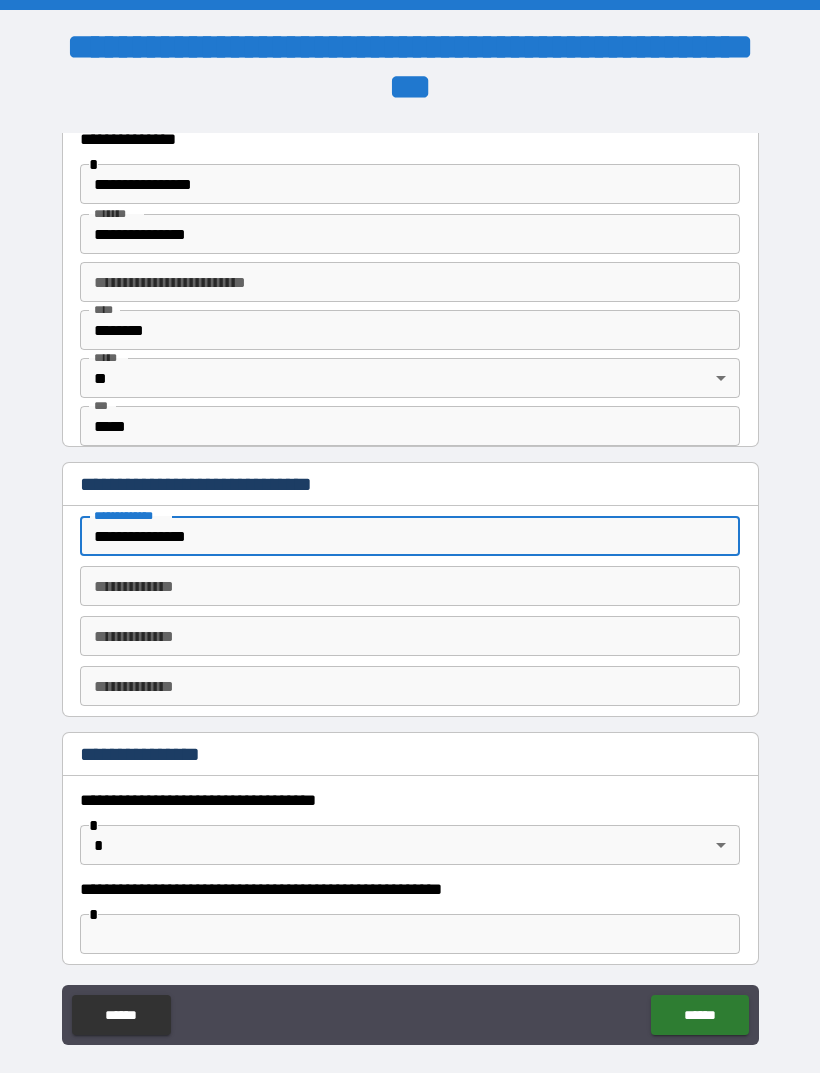 type on "**********" 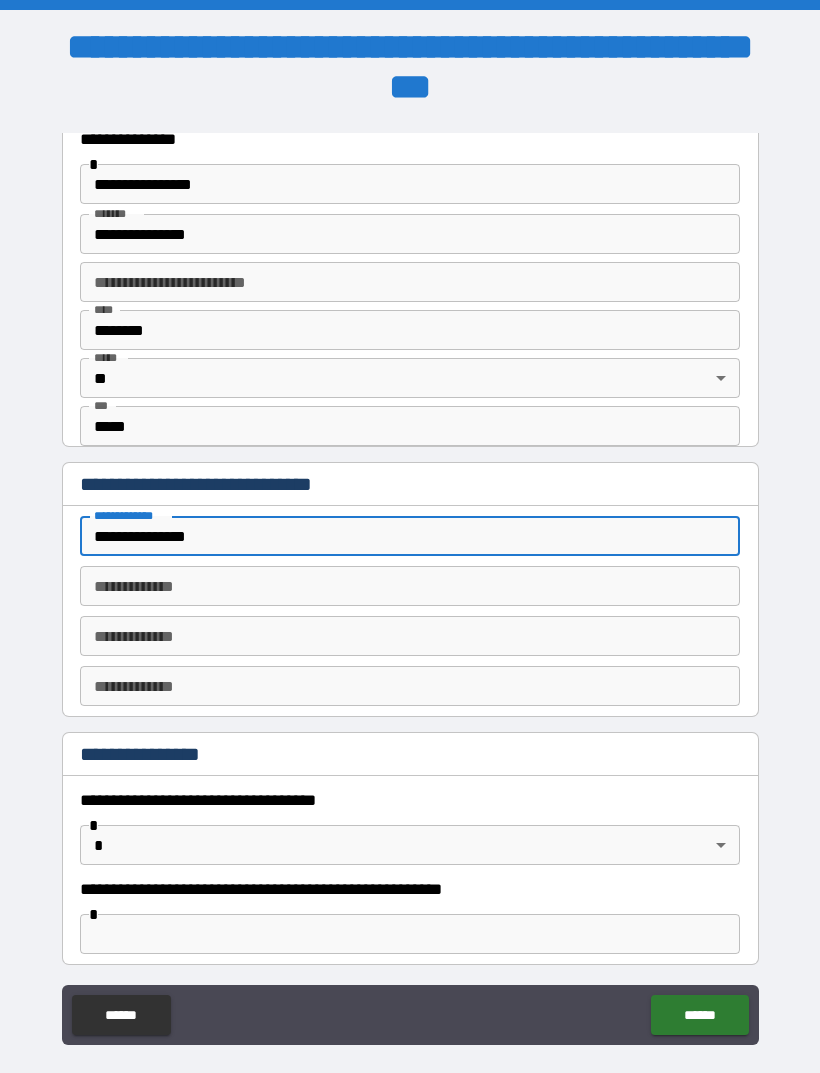click on "**********" at bounding box center (410, 586) 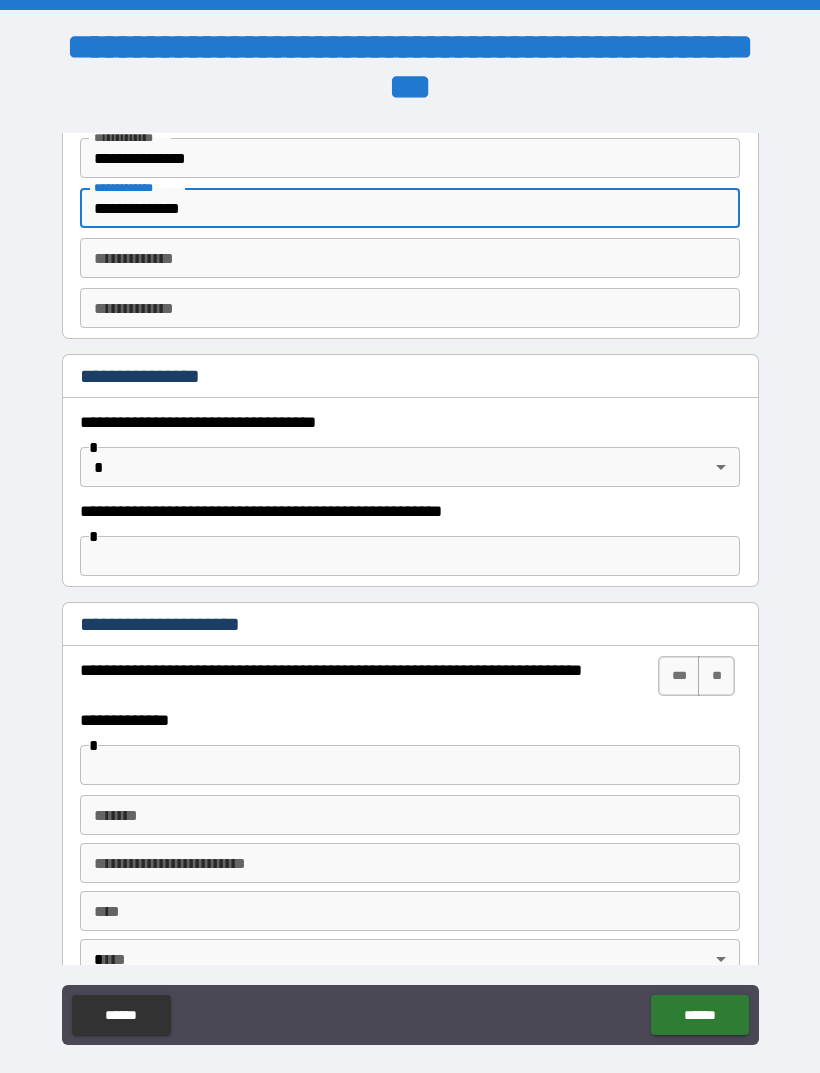 scroll, scrollTop: 1035, scrollLeft: 0, axis: vertical 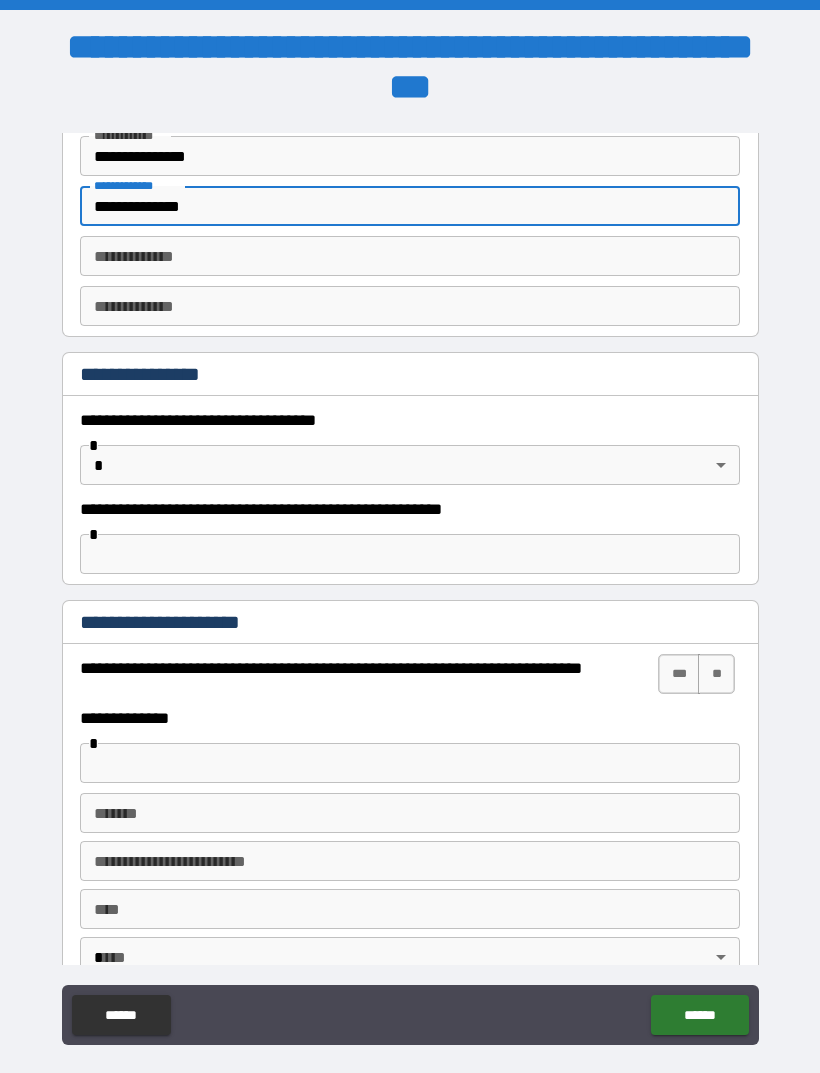 type on "**********" 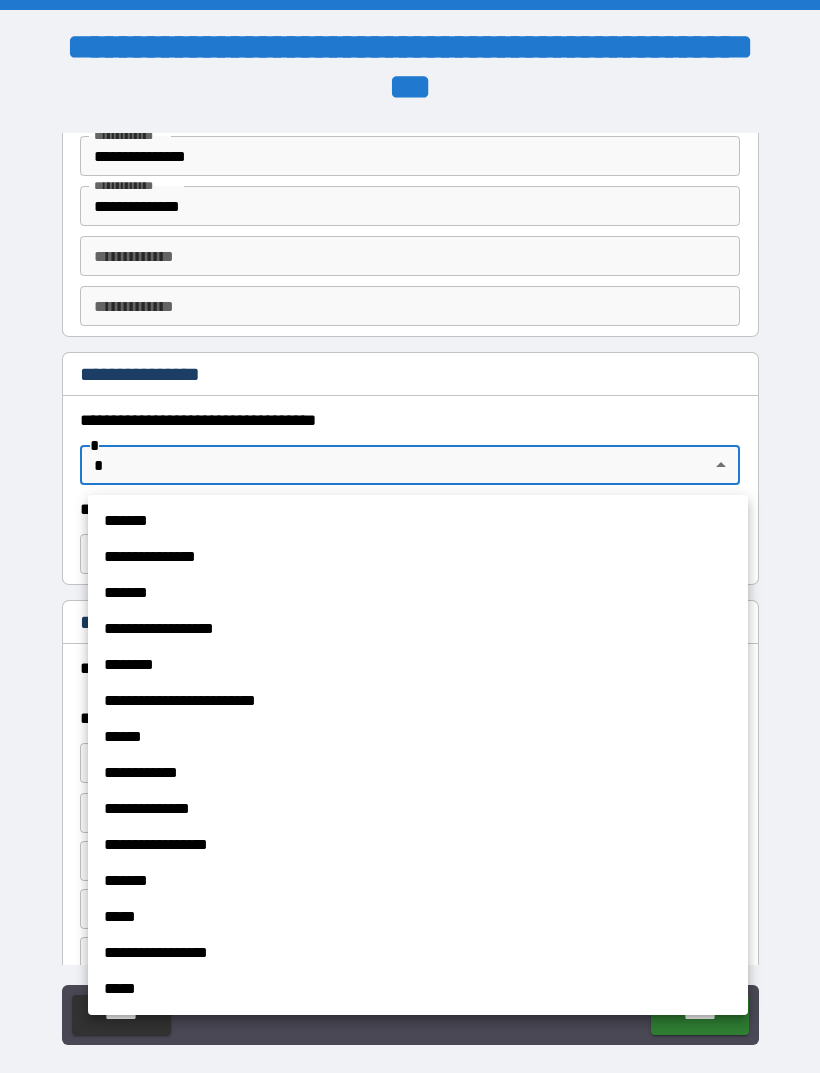click at bounding box center (410, 536) 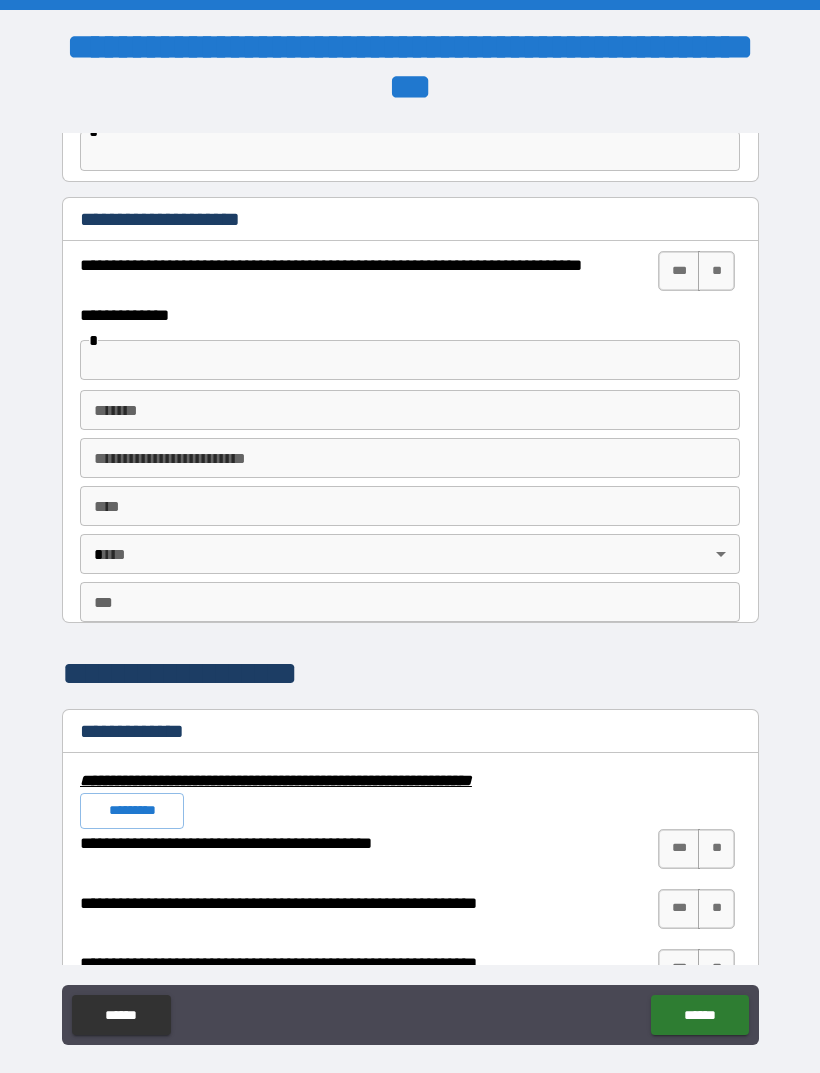 click on "**" at bounding box center (716, 271) 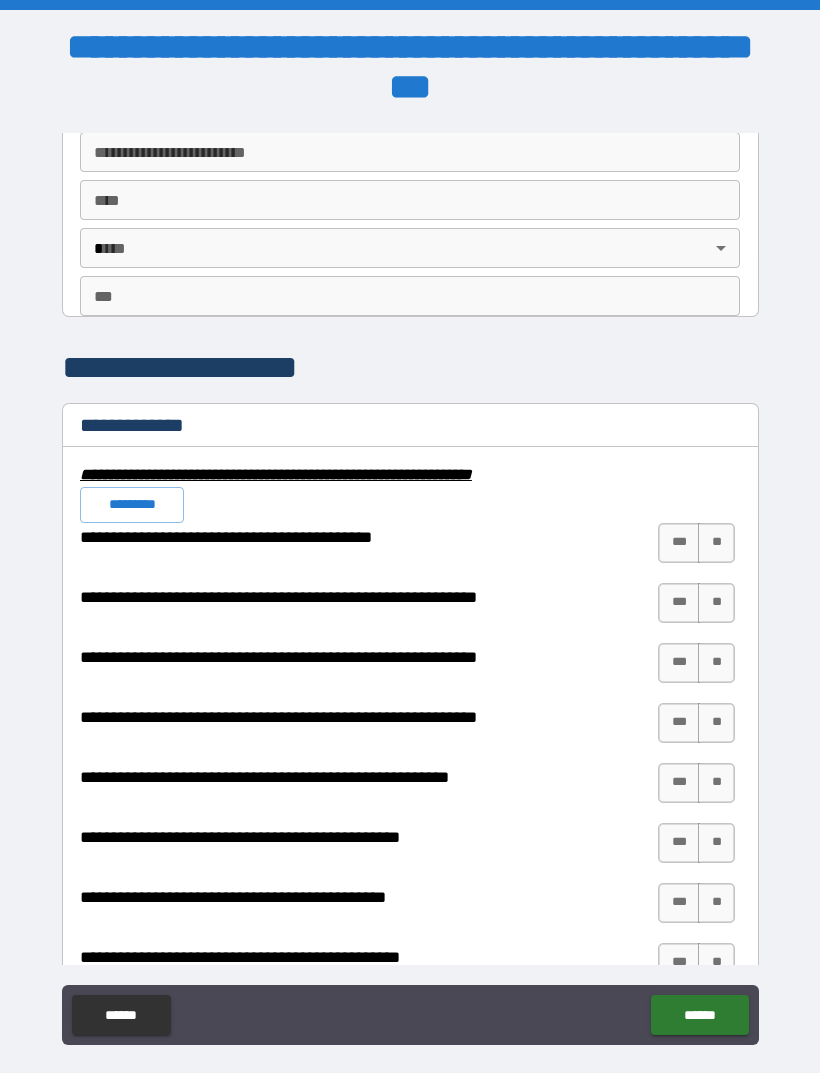 scroll, scrollTop: 1745, scrollLeft: 0, axis: vertical 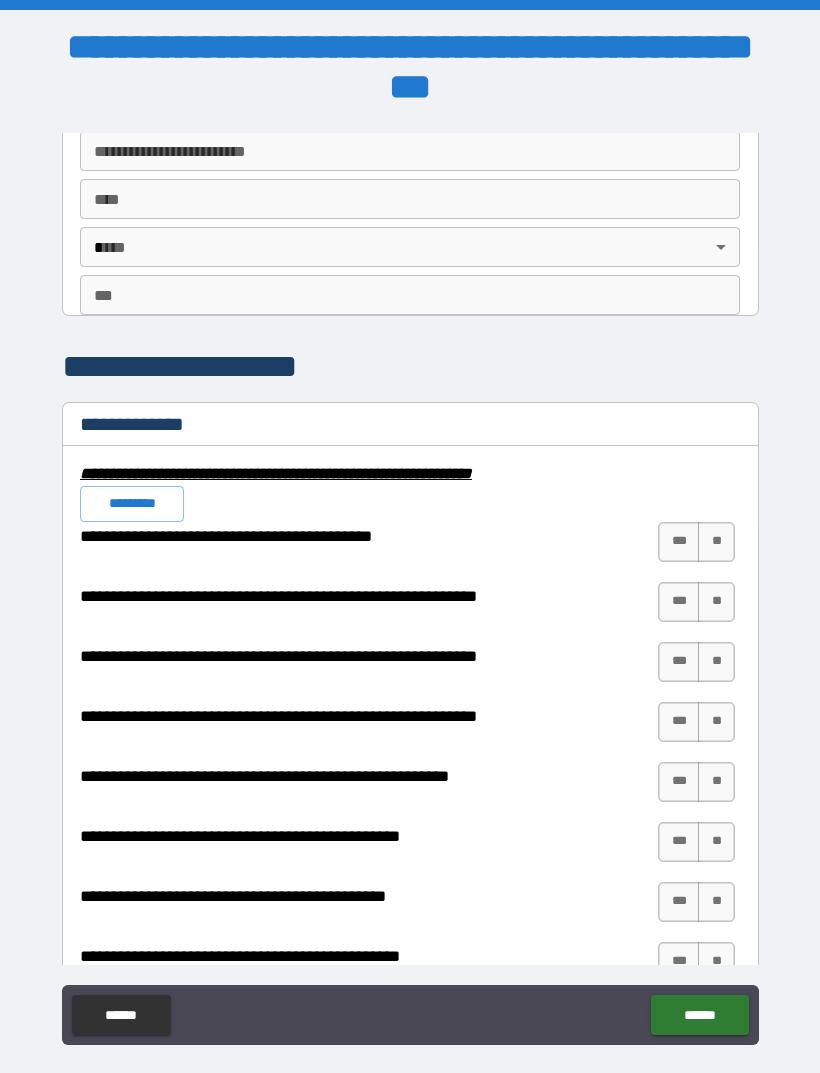 click on "**" at bounding box center (716, 542) 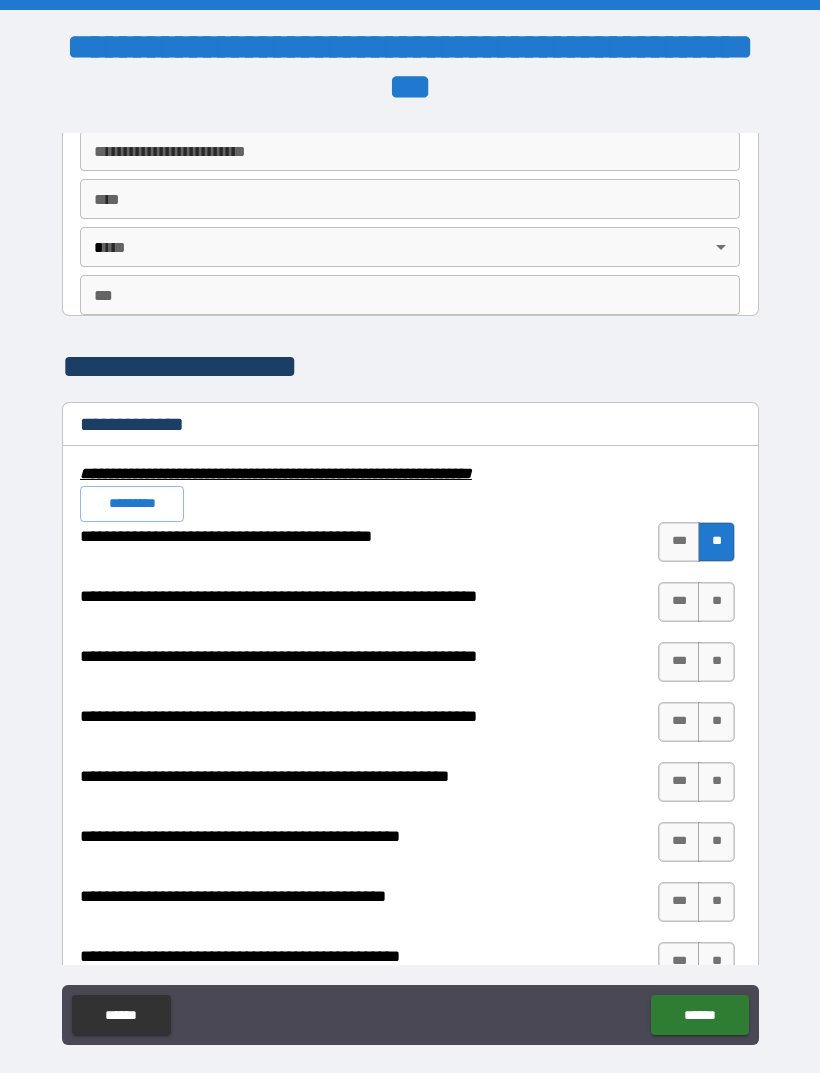 click on "**" at bounding box center [716, 602] 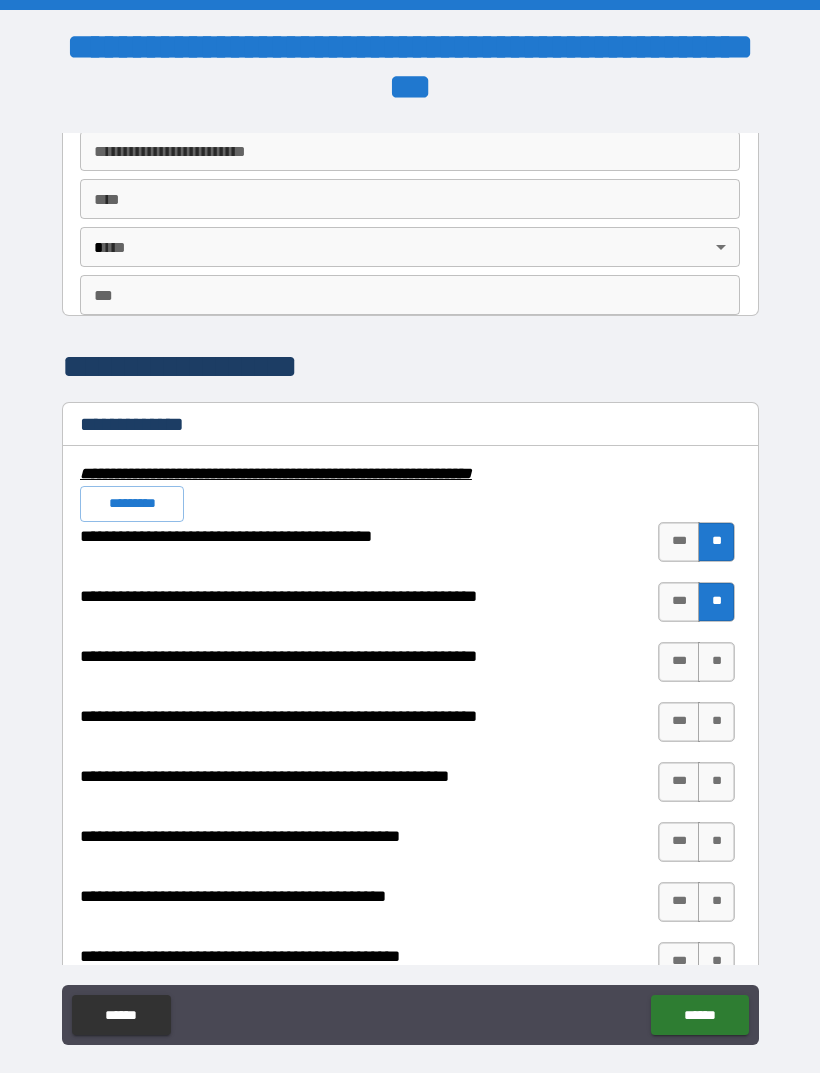 click on "**" at bounding box center (716, 662) 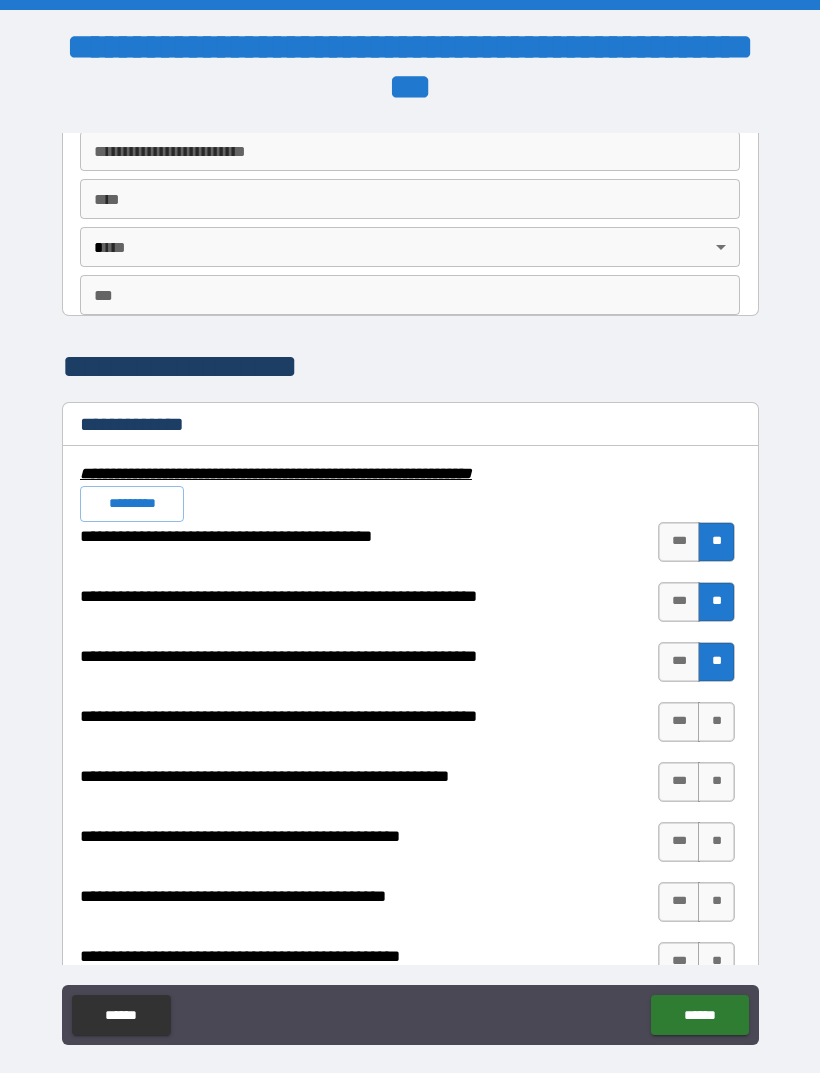 click on "**" at bounding box center [716, 722] 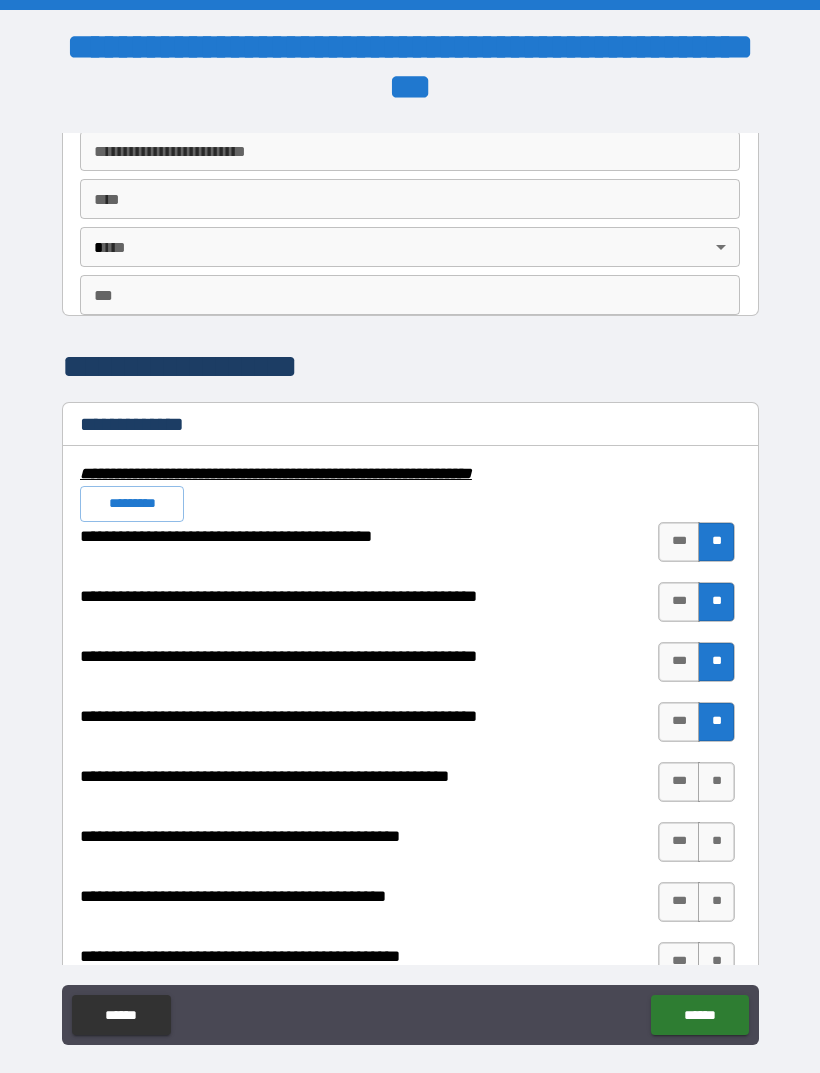 click on "**" at bounding box center [716, 782] 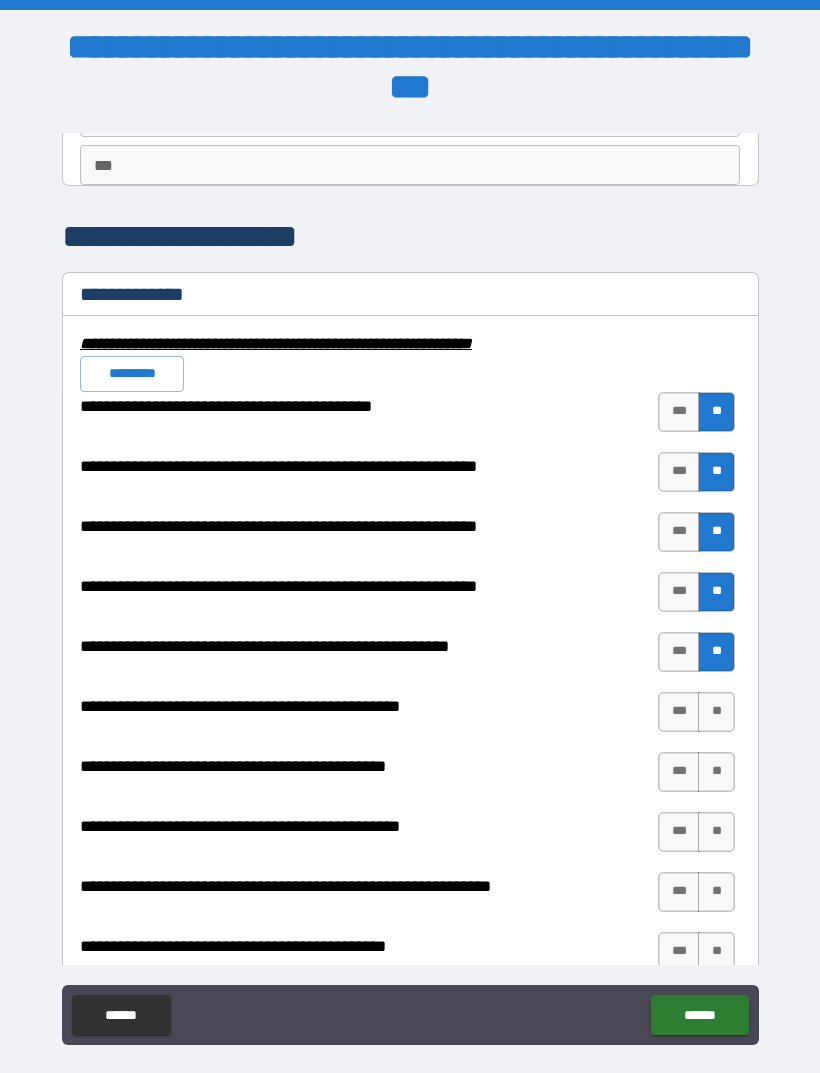 click on "**" at bounding box center [716, 712] 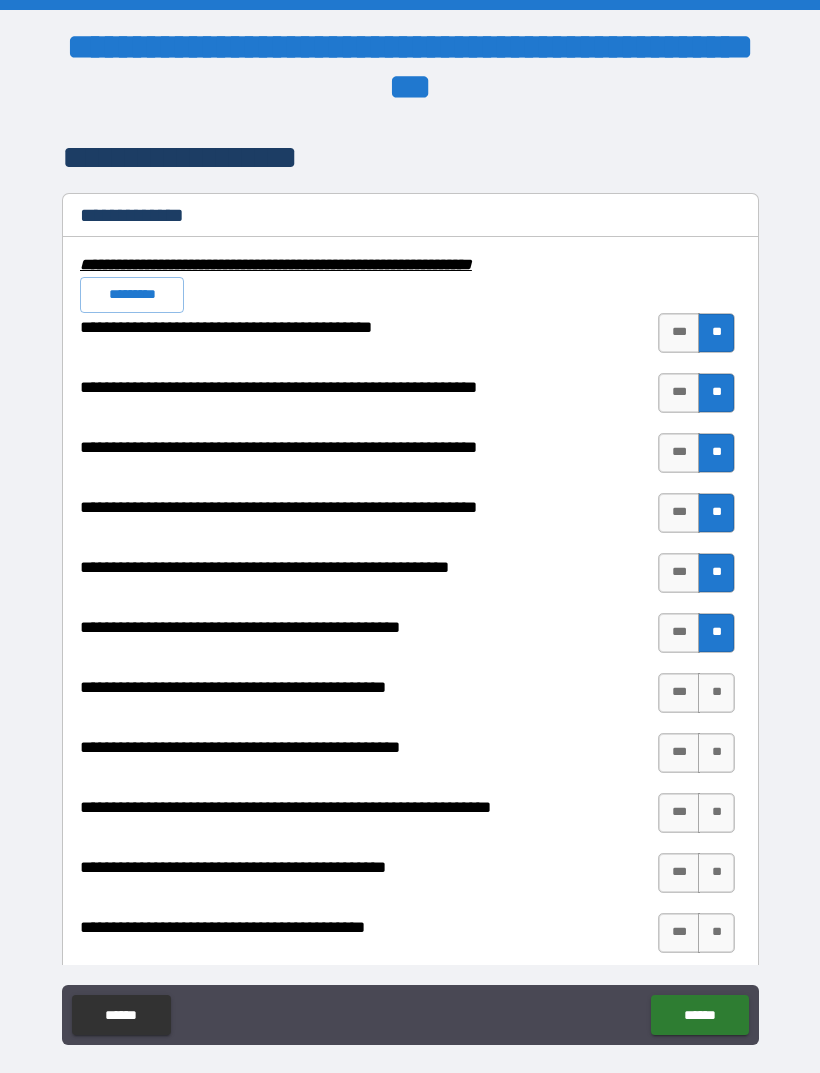 scroll, scrollTop: 1958, scrollLeft: 0, axis: vertical 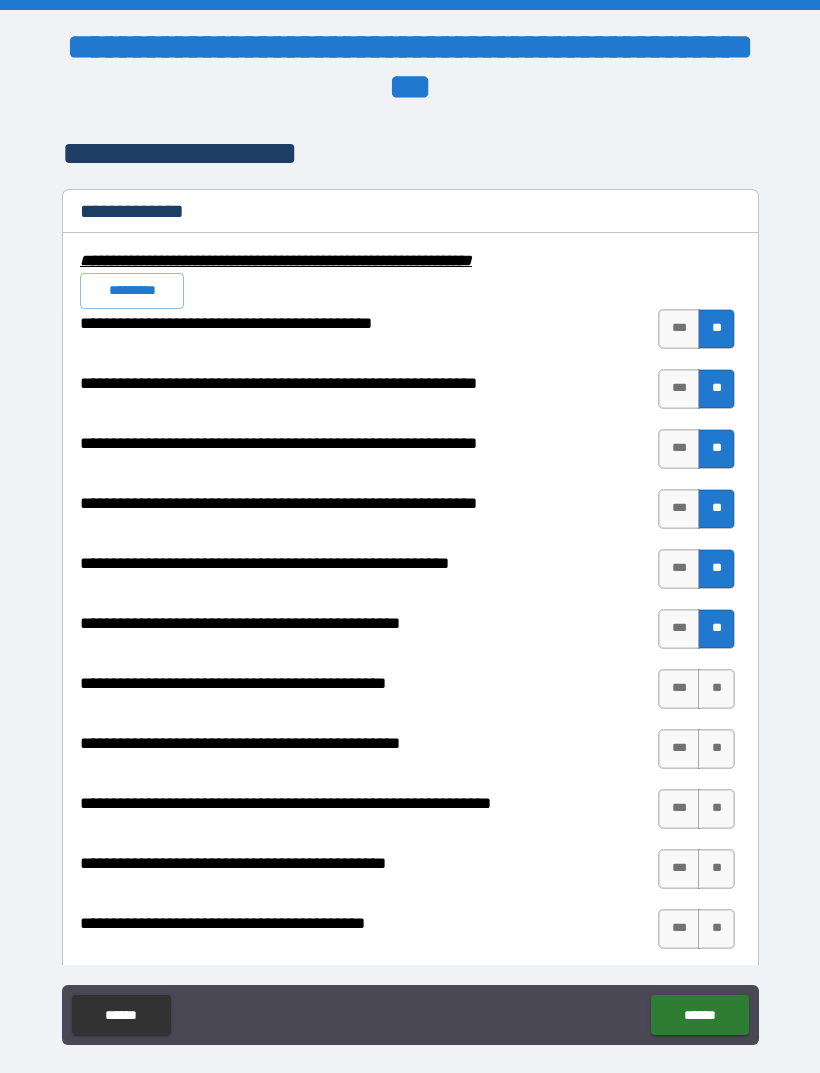 click on "***" at bounding box center [679, 689] 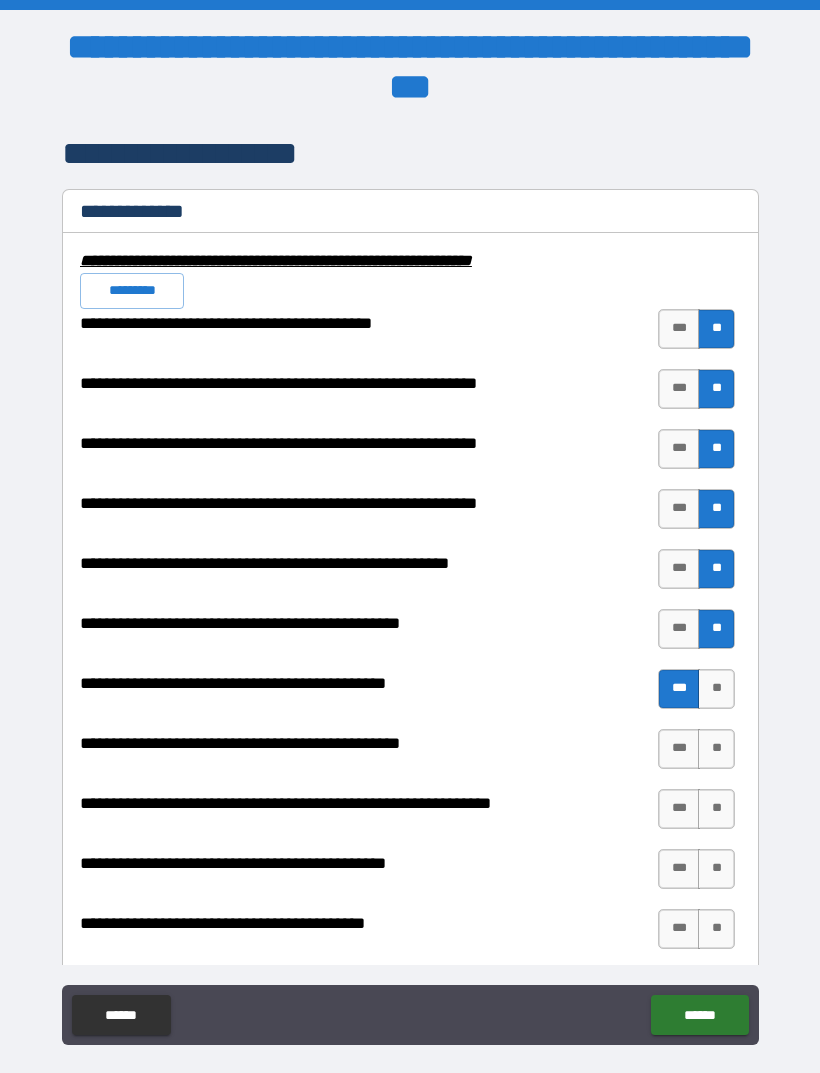 click on "***" at bounding box center (679, 749) 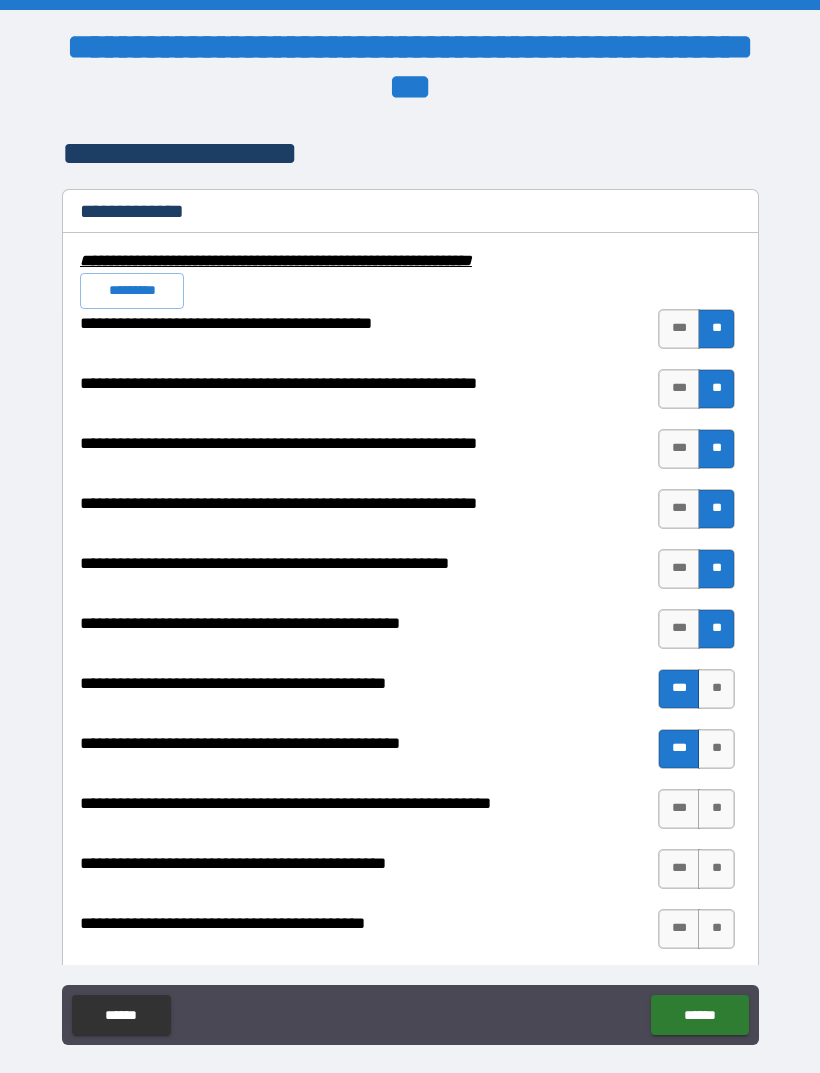 click on "**" at bounding box center (716, 809) 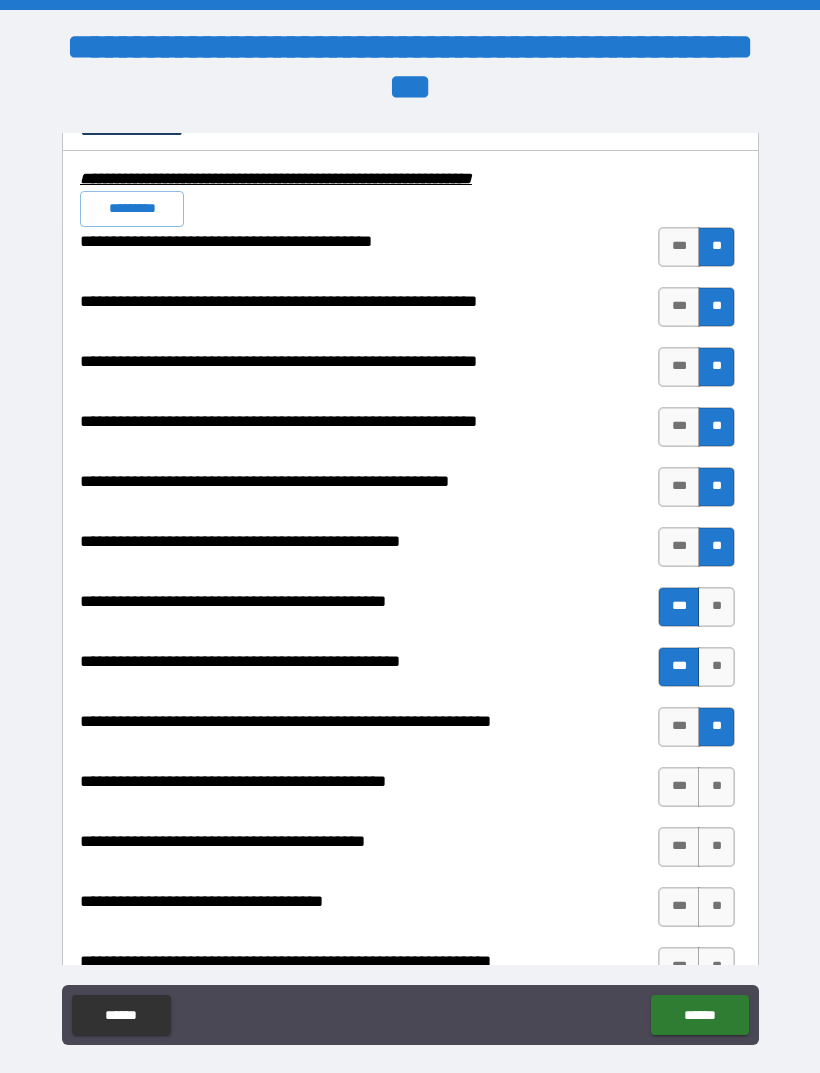 scroll, scrollTop: 2059, scrollLeft: 0, axis: vertical 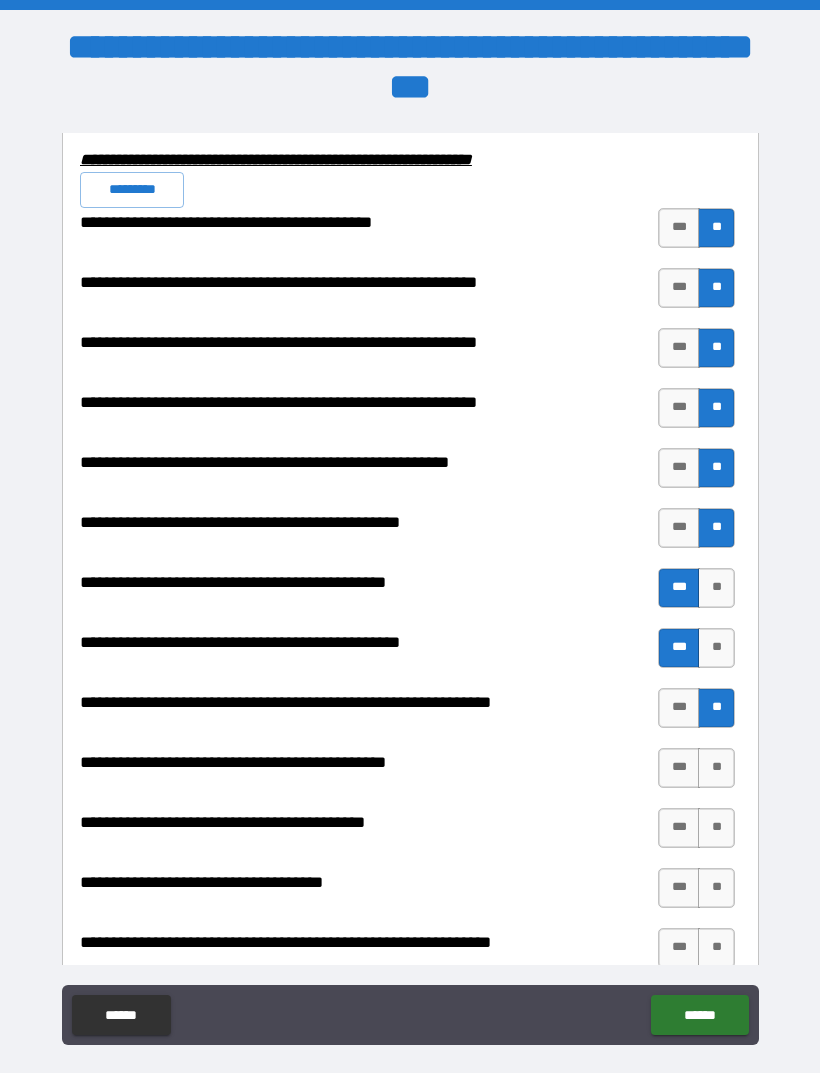 click on "**" at bounding box center (716, 768) 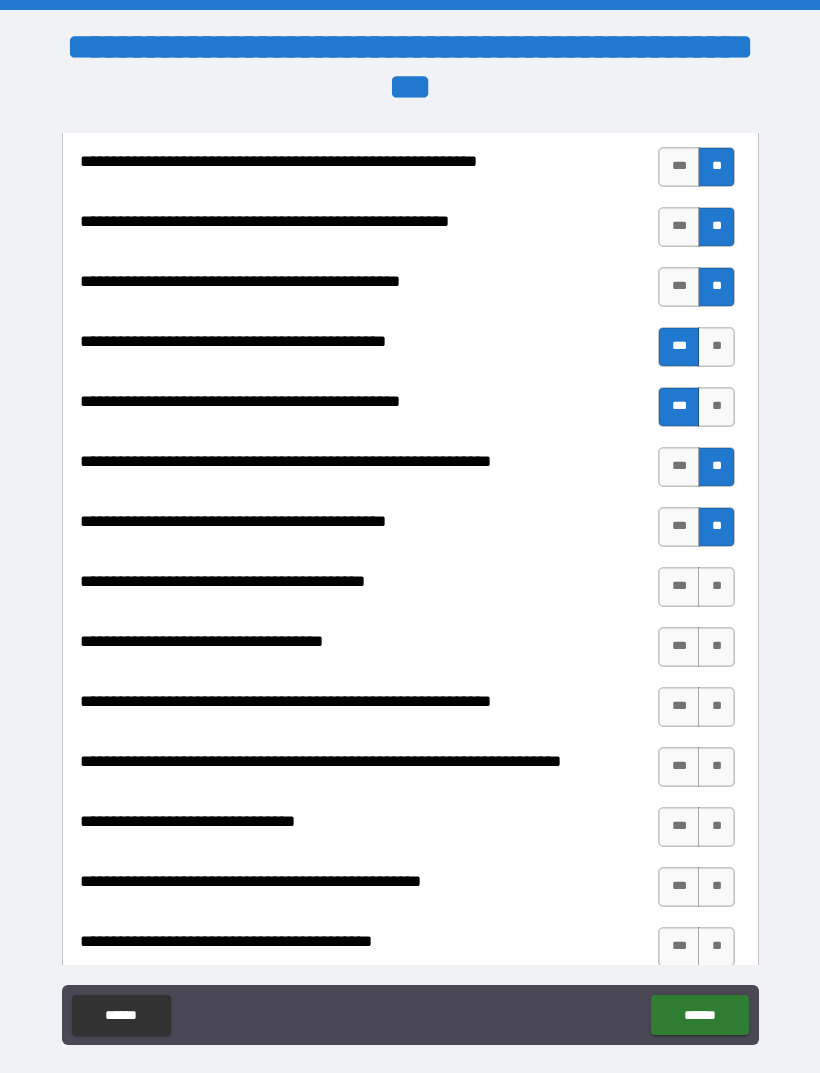 scroll, scrollTop: 2300, scrollLeft: 0, axis: vertical 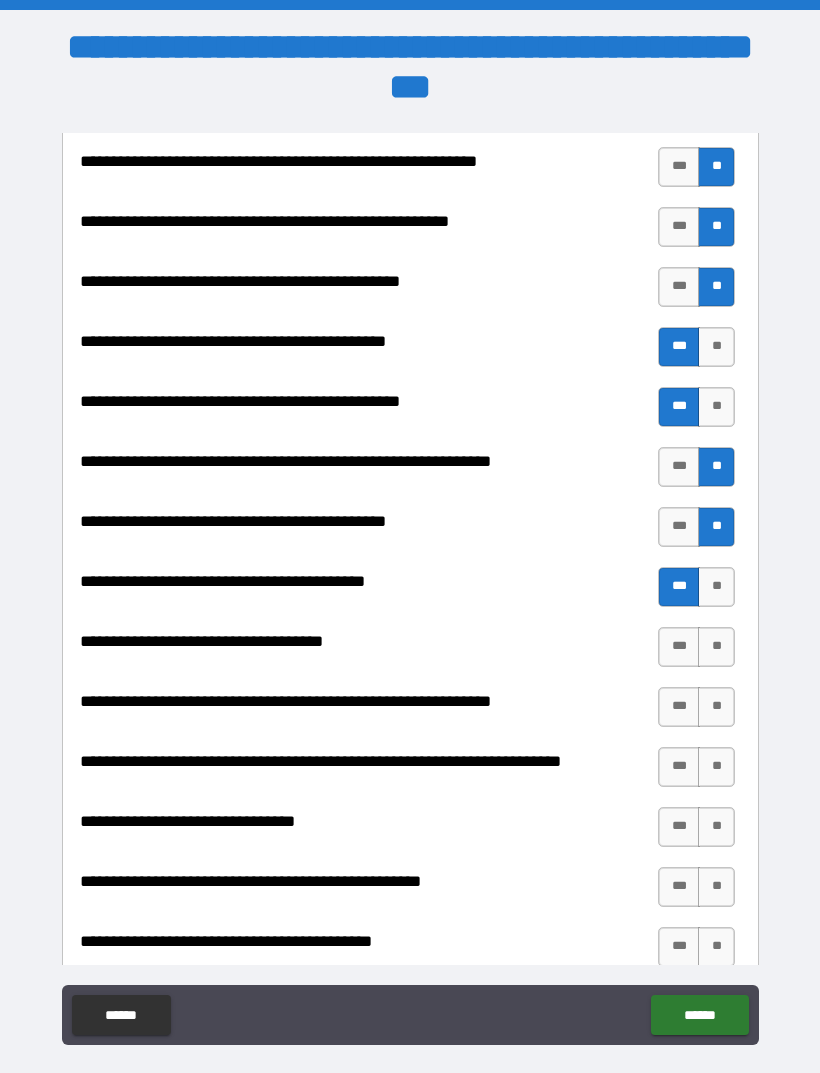 click on "**" at bounding box center (716, 647) 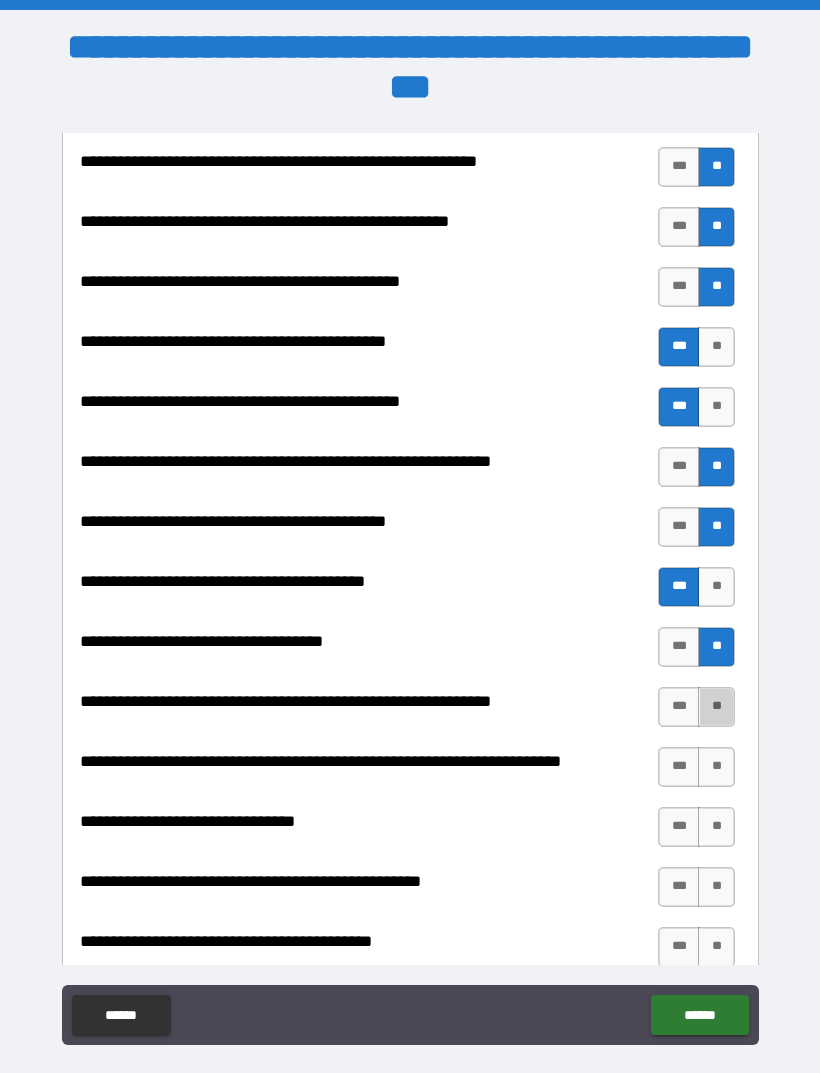 click on "**" at bounding box center (716, 707) 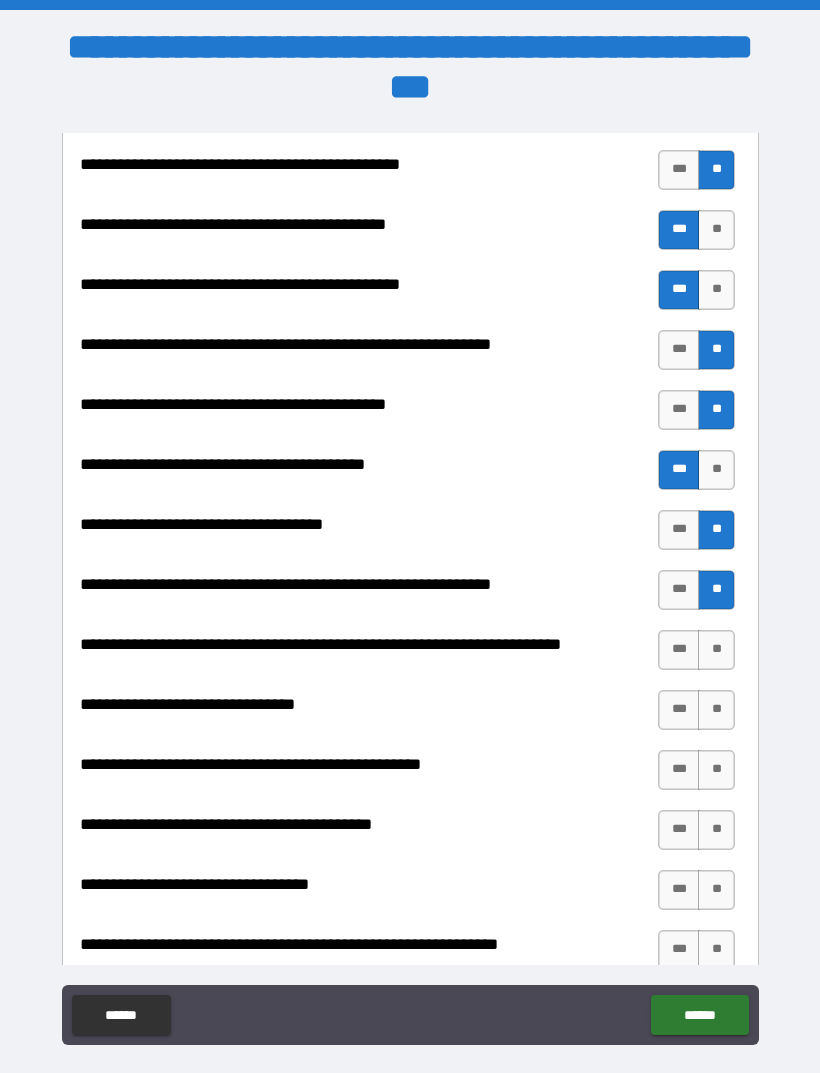scroll, scrollTop: 2424, scrollLeft: 0, axis: vertical 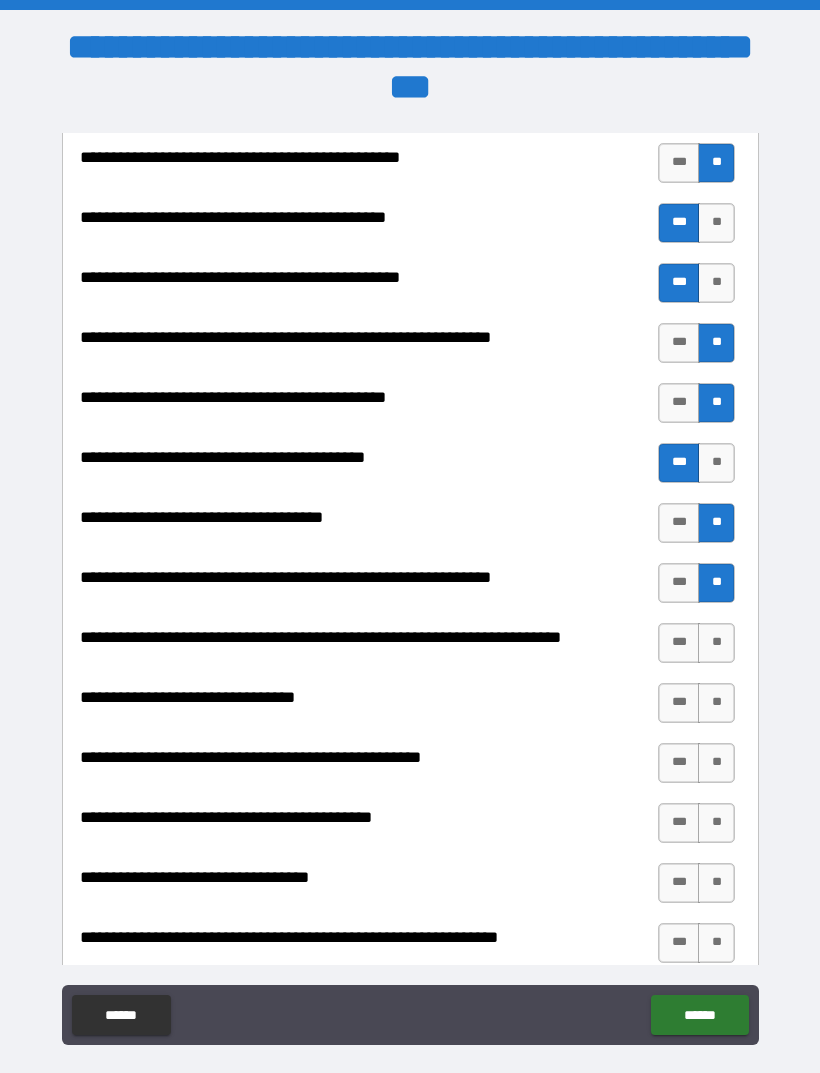 click on "**" at bounding box center [716, 643] 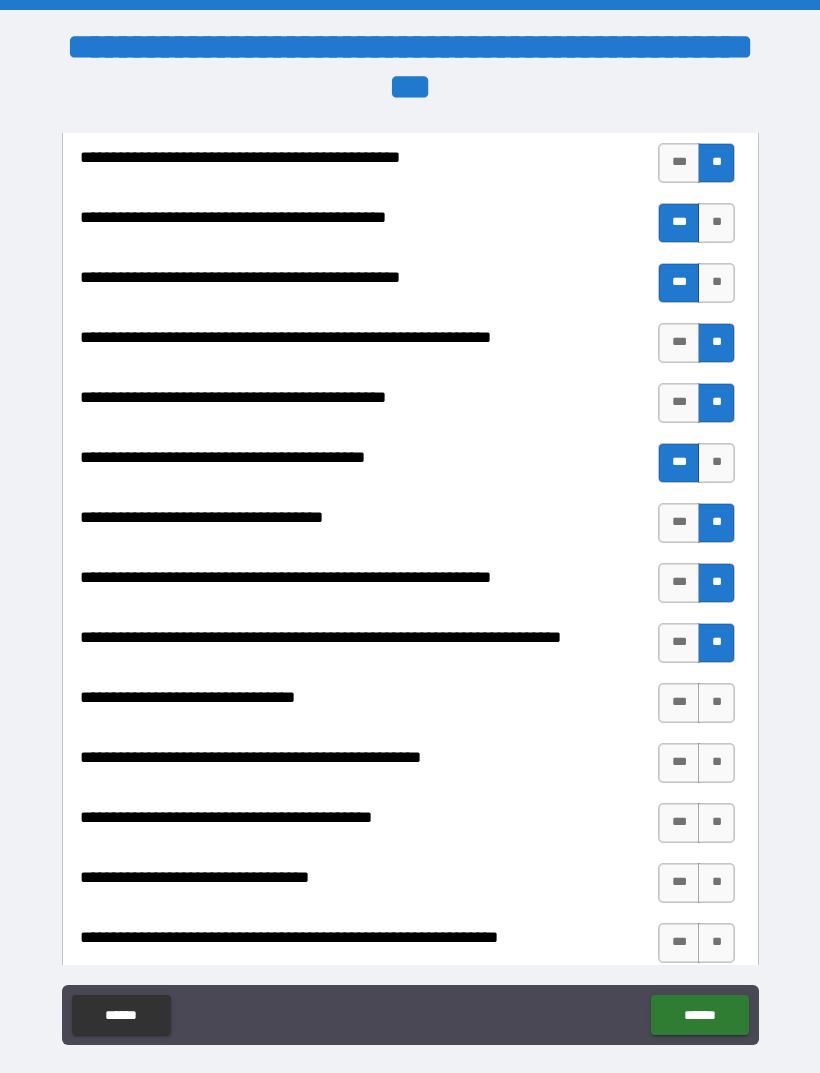 click on "**" at bounding box center (716, 703) 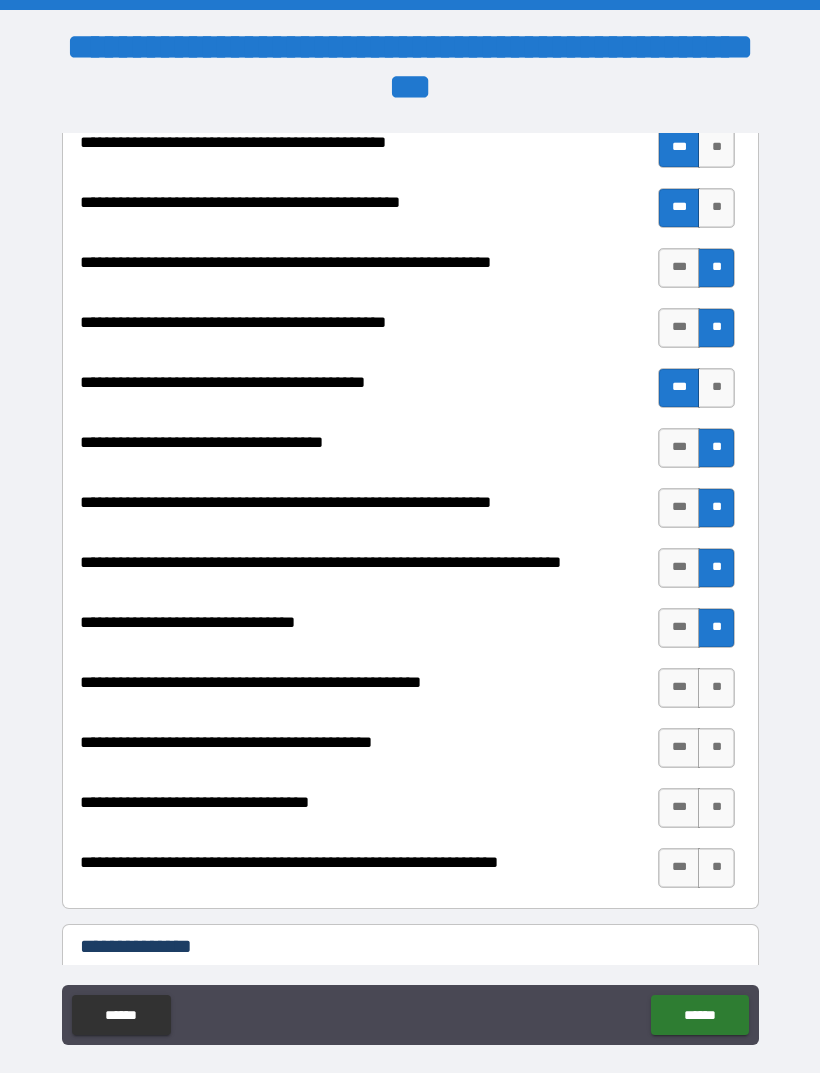 scroll, scrollTop: 2505, scrollLeft: 0, axis: vertical 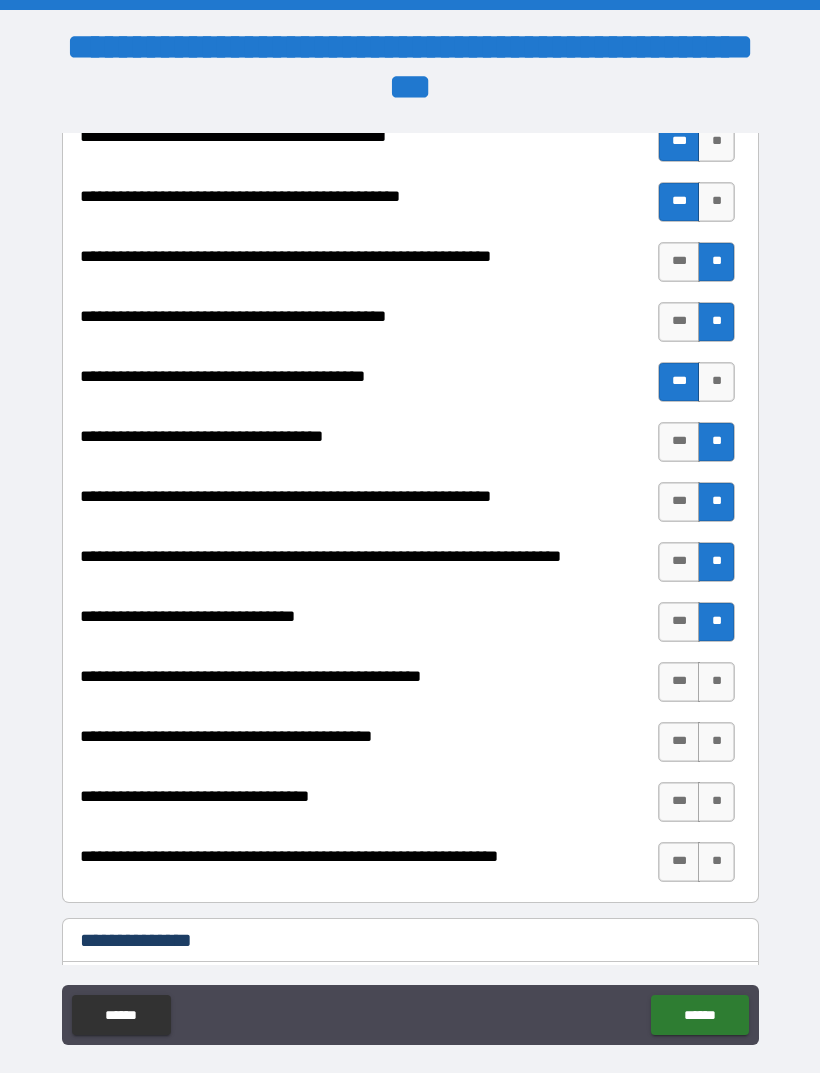click on "**" at bounding box center [716, 682] 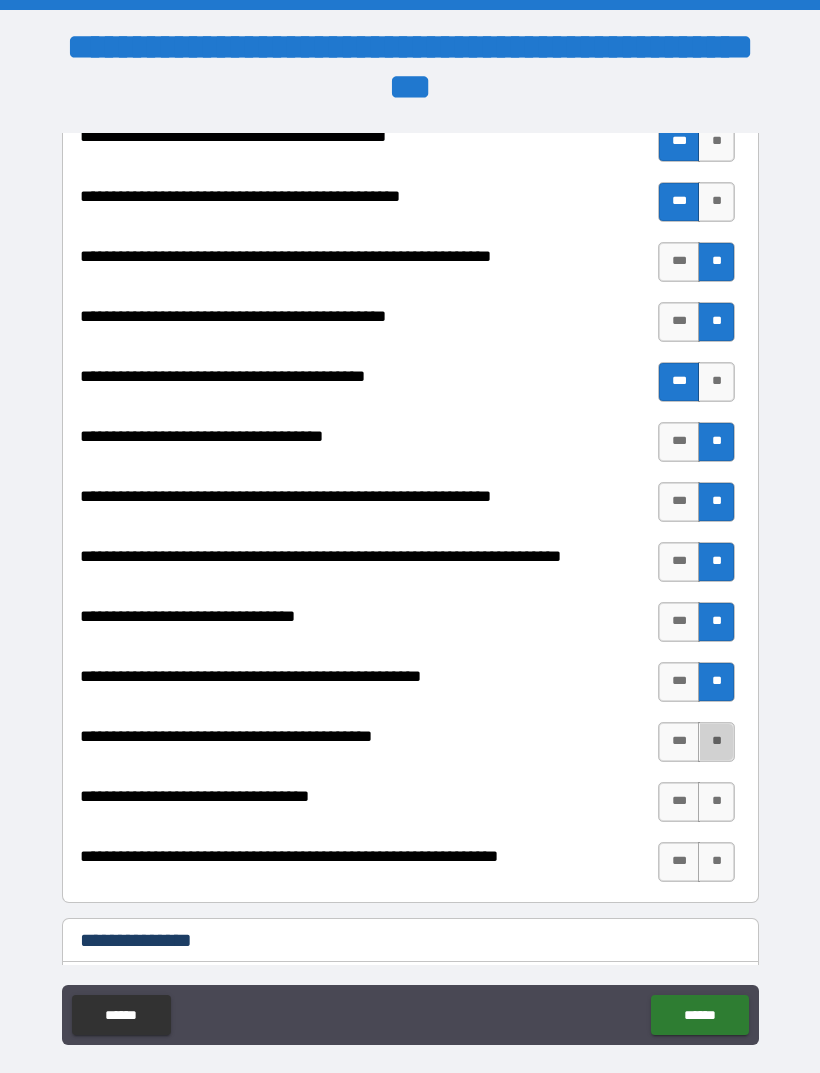 click on "**" at bounding box center (716, 742) 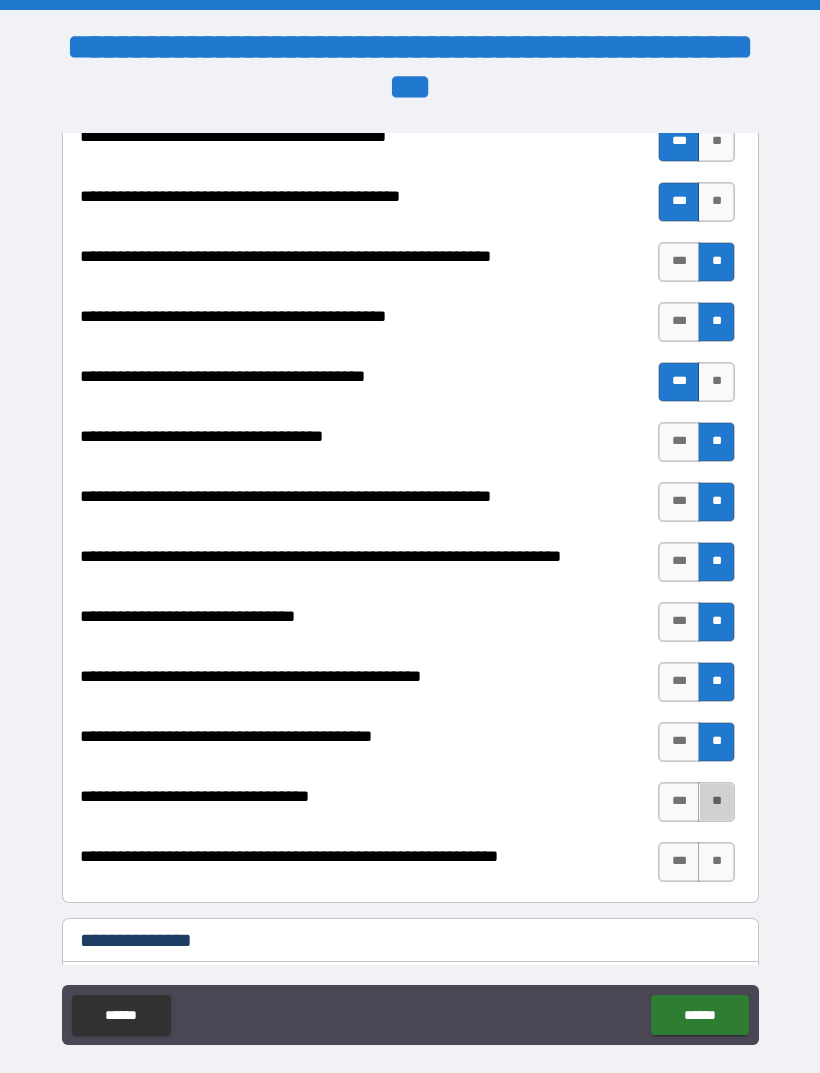click on "**" at bounding box center [716, 802] 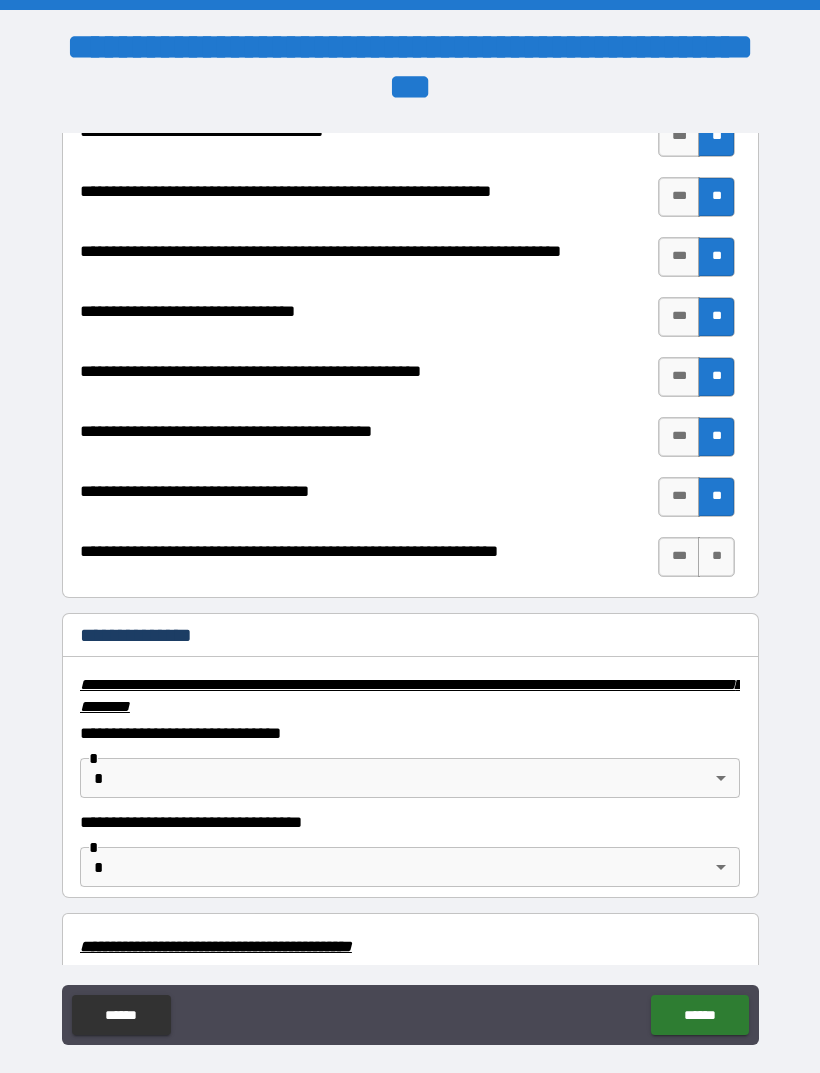 scroll, scrollTop: 2831, scrollLeft: 0, axis: vertical 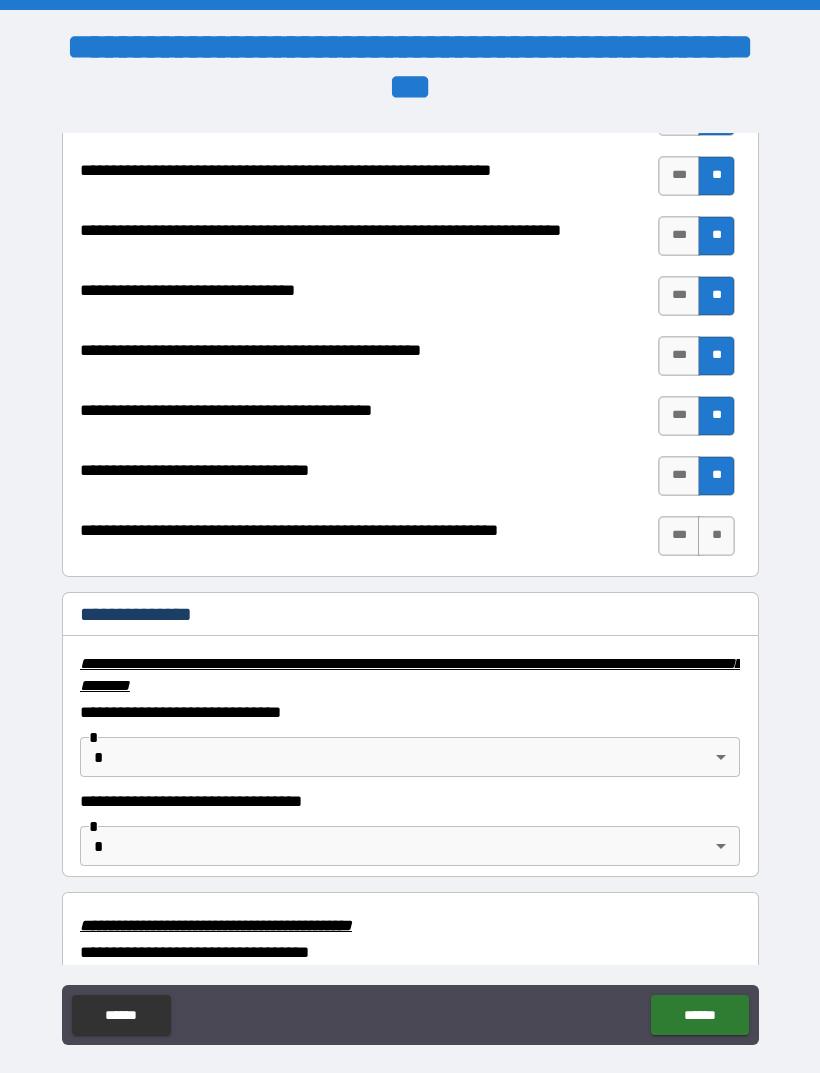 click on "**********" at bounding box center [410, 568] 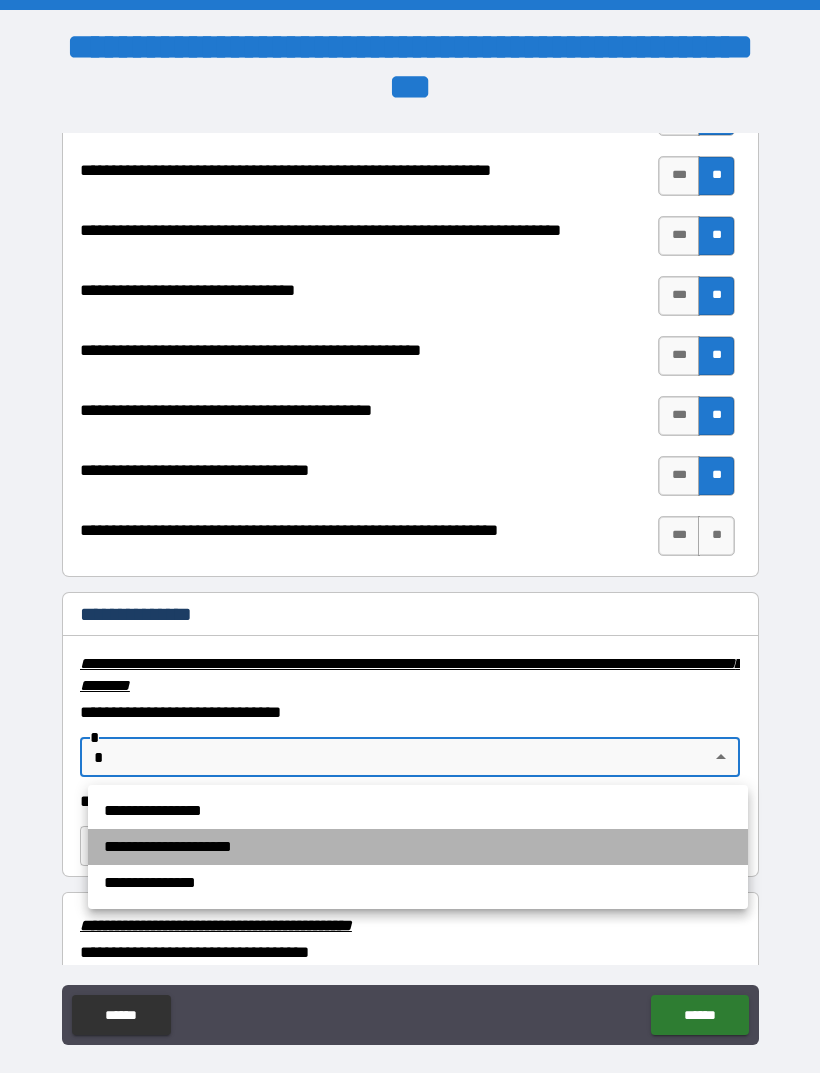 click on "**********" at bounding box center (418, 847) 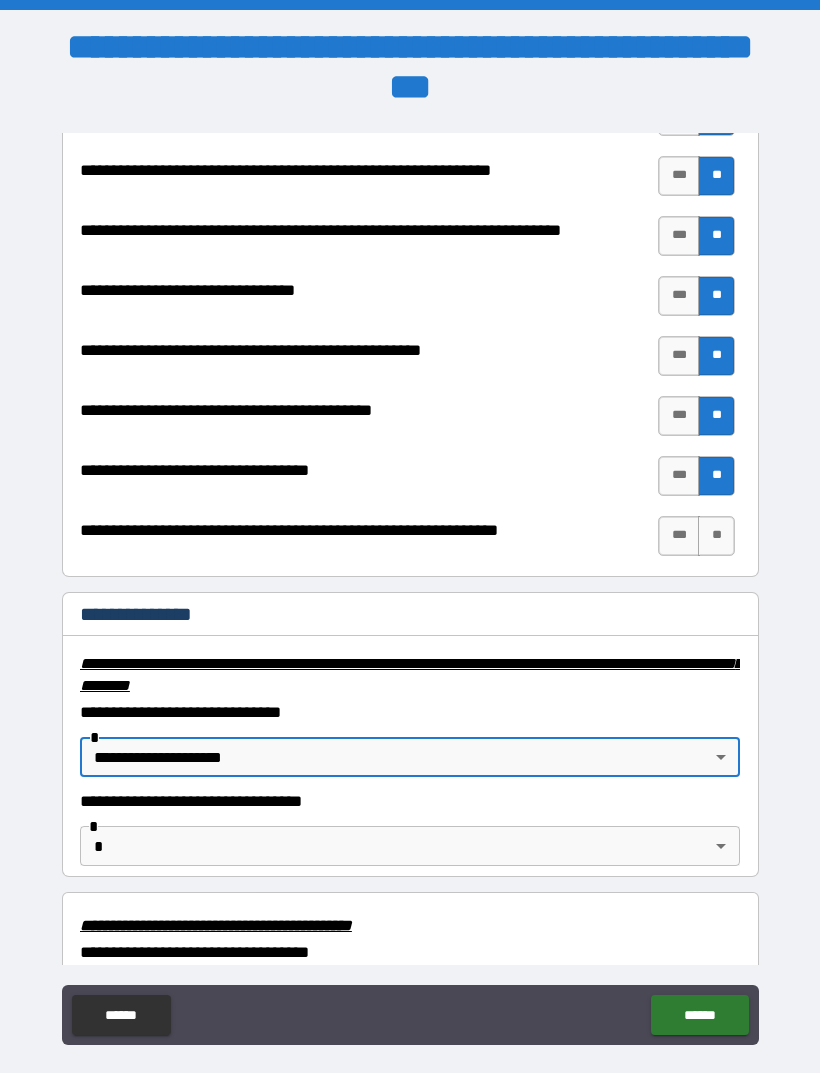 type on "**********" 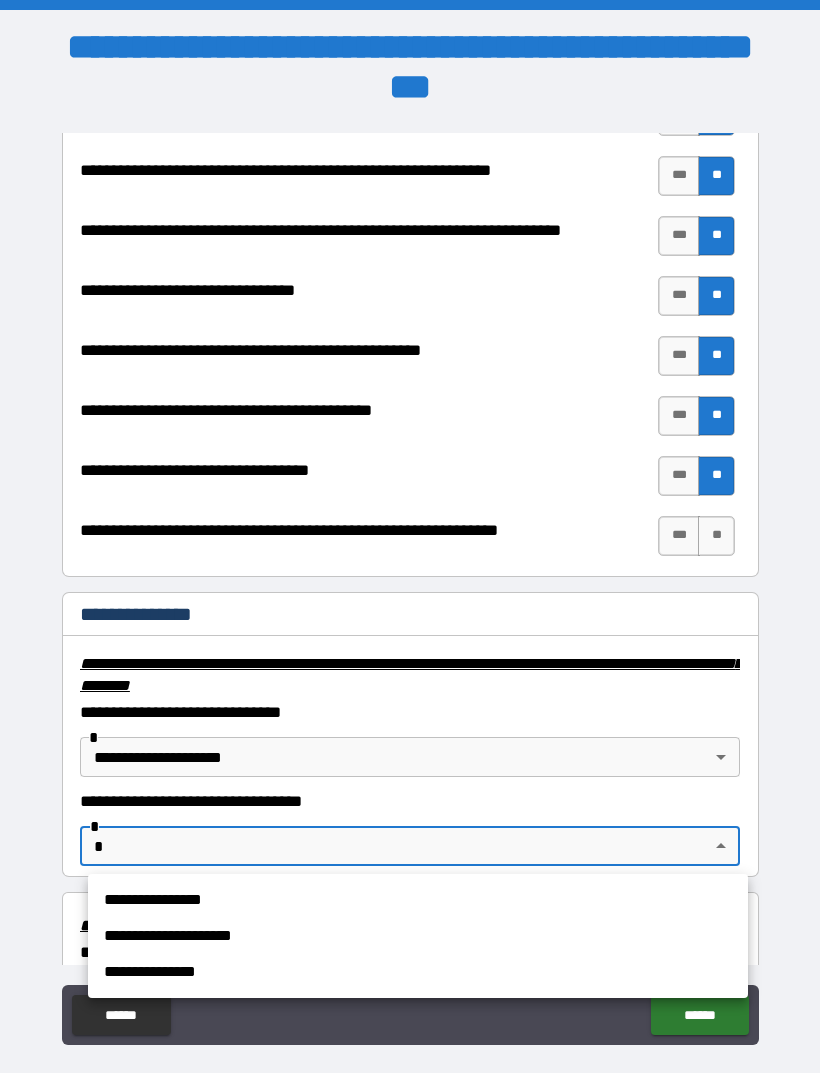 click on "**********" at bounding box center (418, 972) 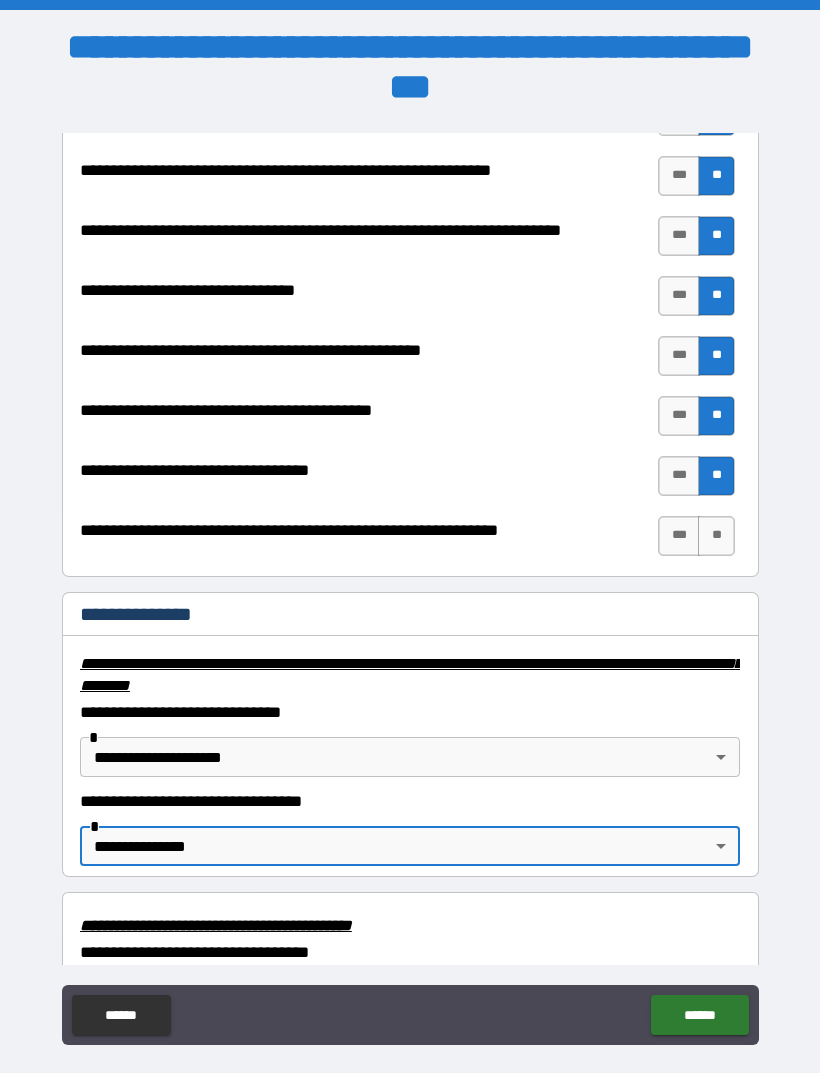 type on "**********" 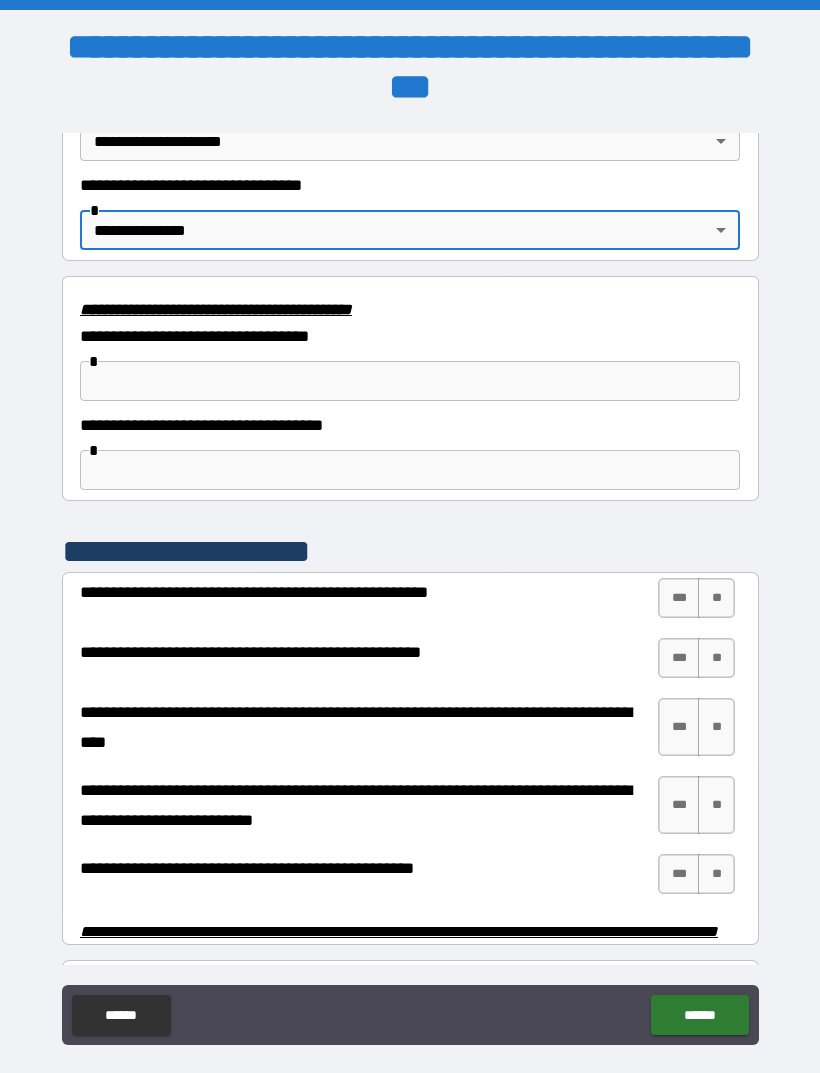 scroll, scrollTop: 3448, scrollLeft: 0, axis: vertical 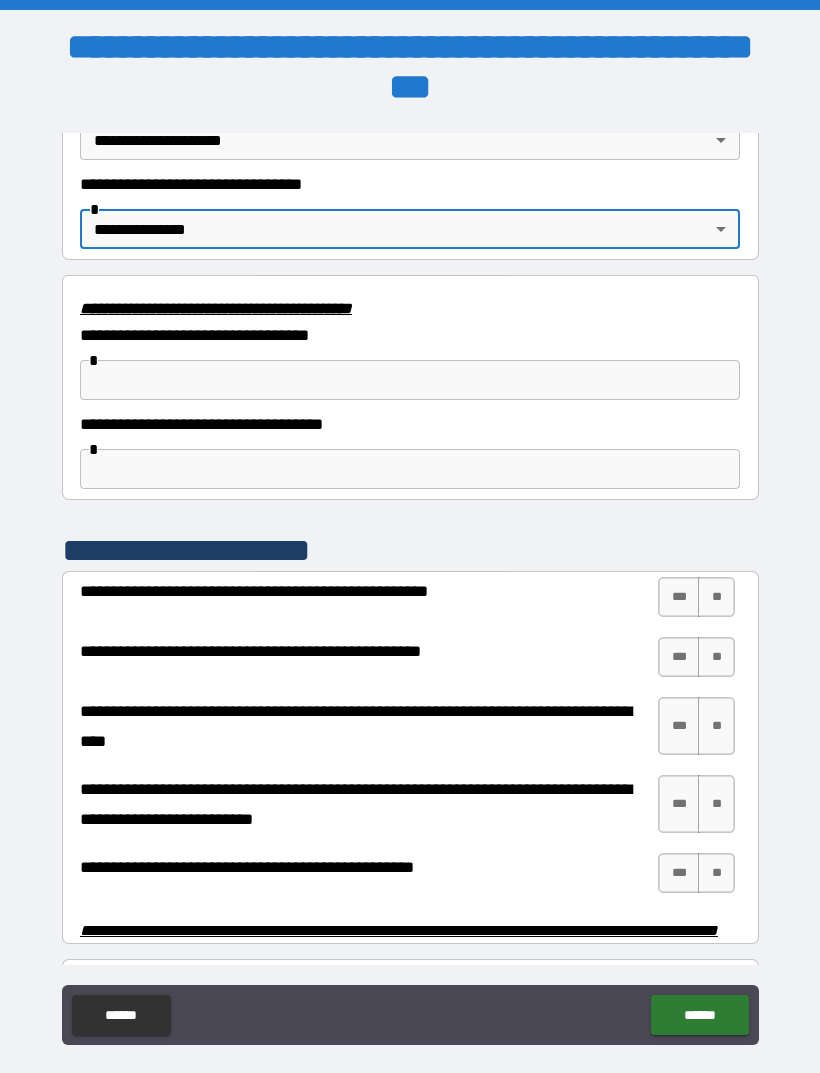 click on "**" at bounding box center (716, 597) 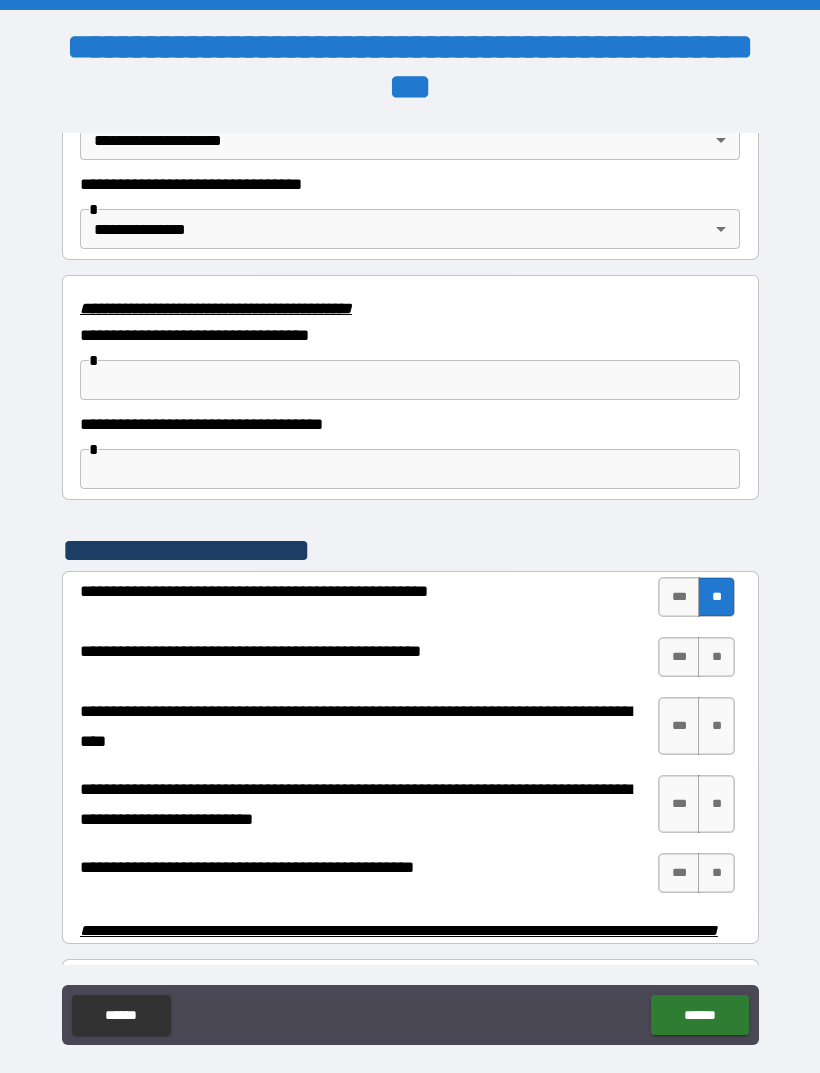 click on "***" at bounding box center (679, 657) 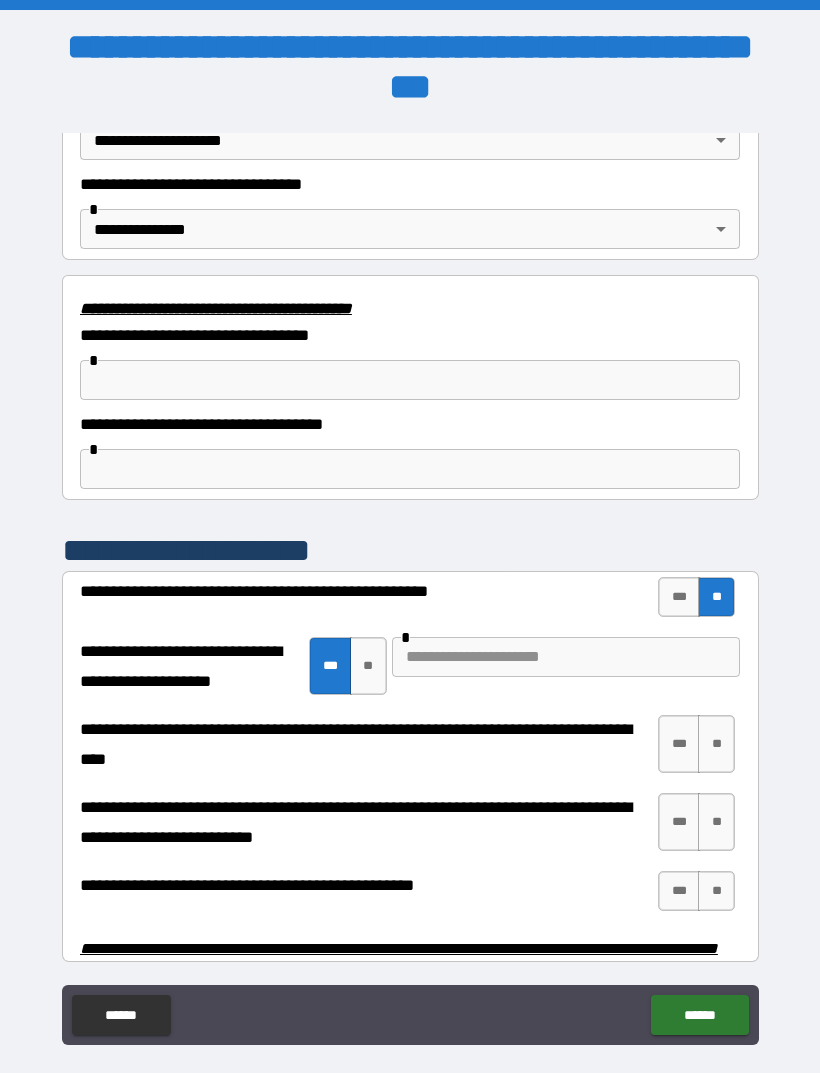 click at bounding box center (566, 657) 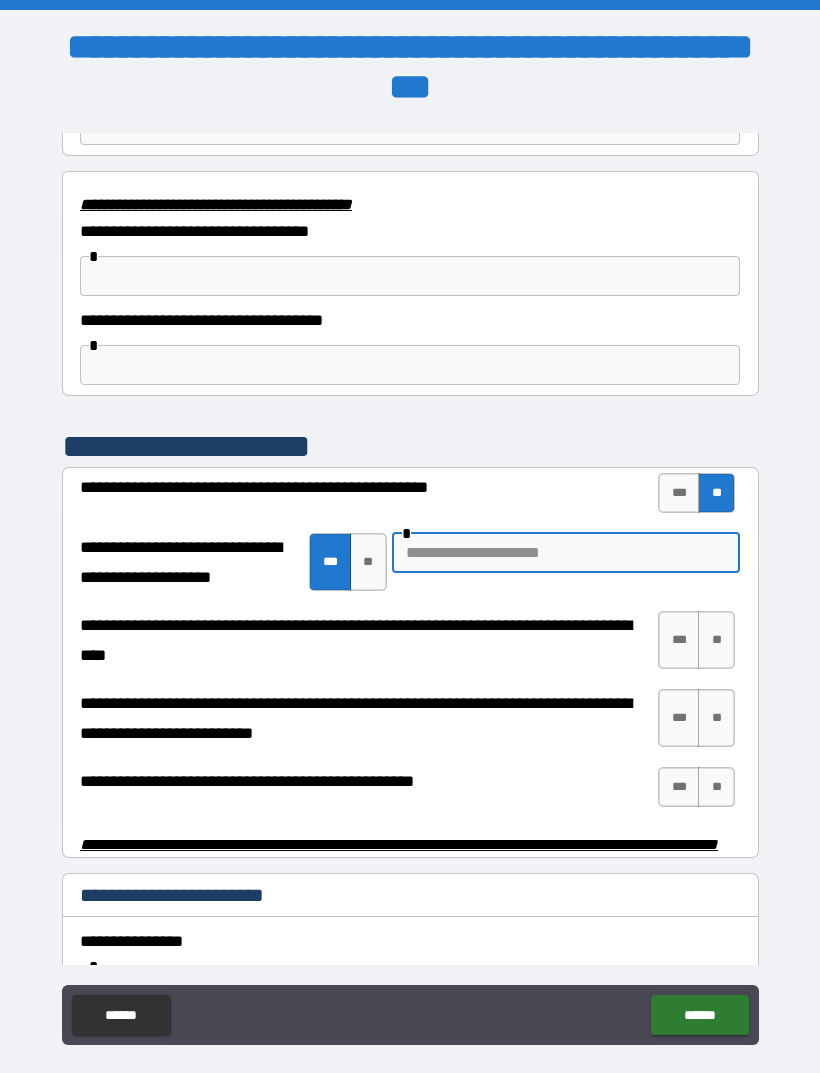 scroll, scrollTop: 3555, scrollLeft: 0, axis: vertical 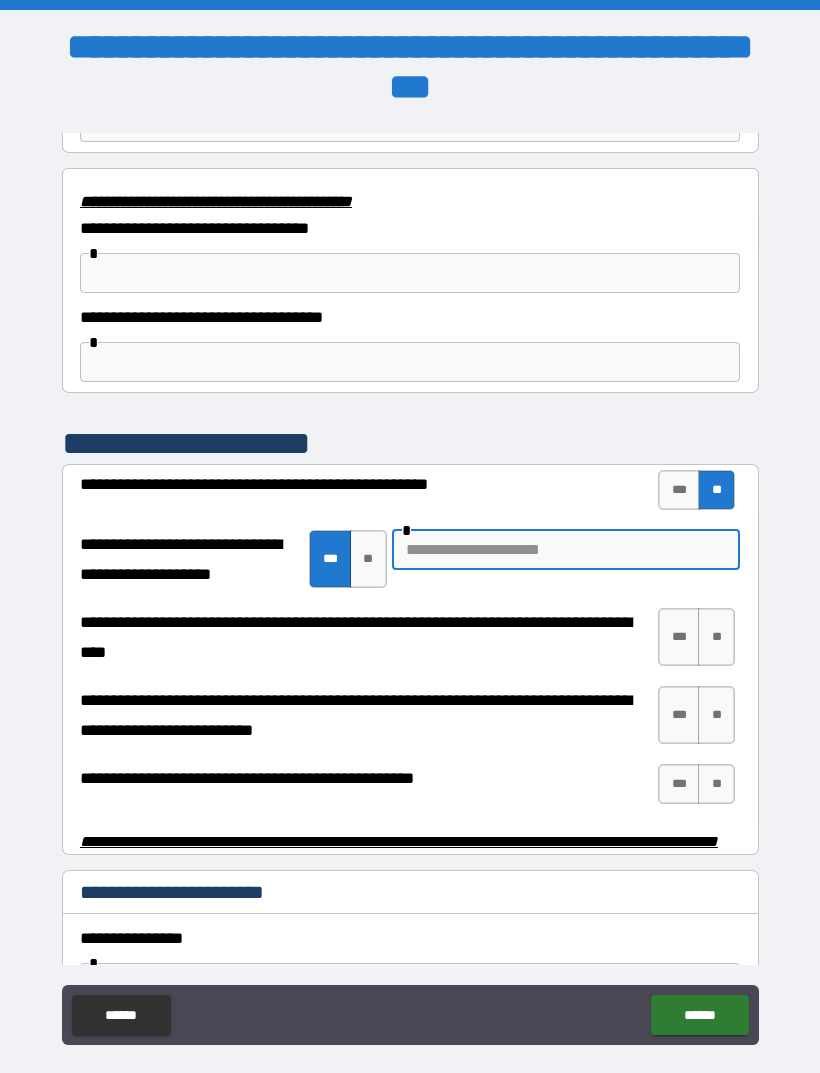 click on "**" at bounding box center (716, 637) 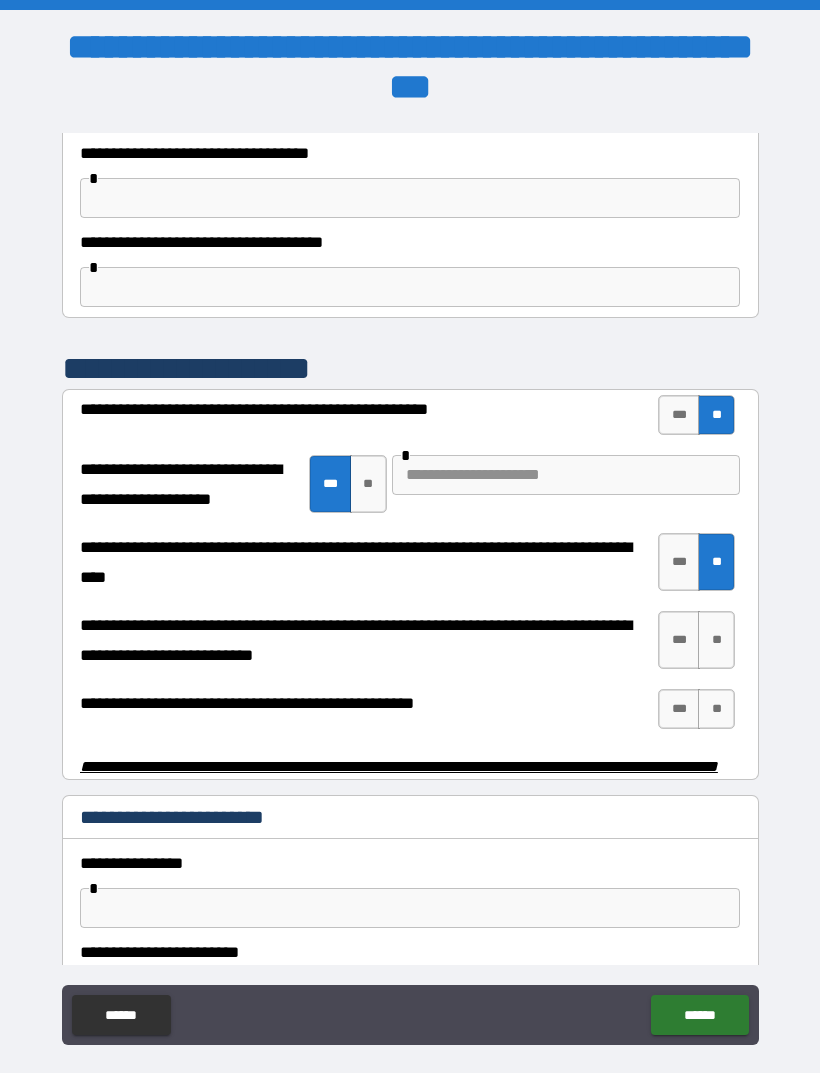 scroll, scrollTop: 3631, scrollLeft: 0, axis: vertical 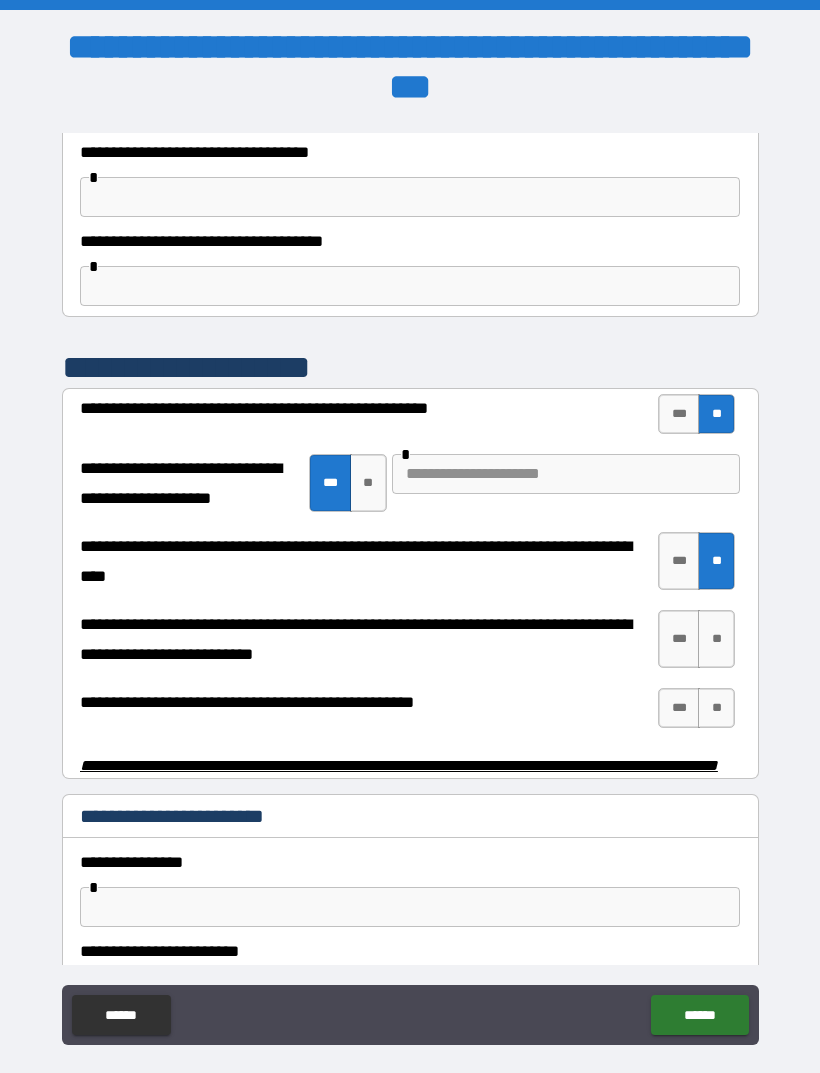 click on "**" at bounding box center (716, 639) 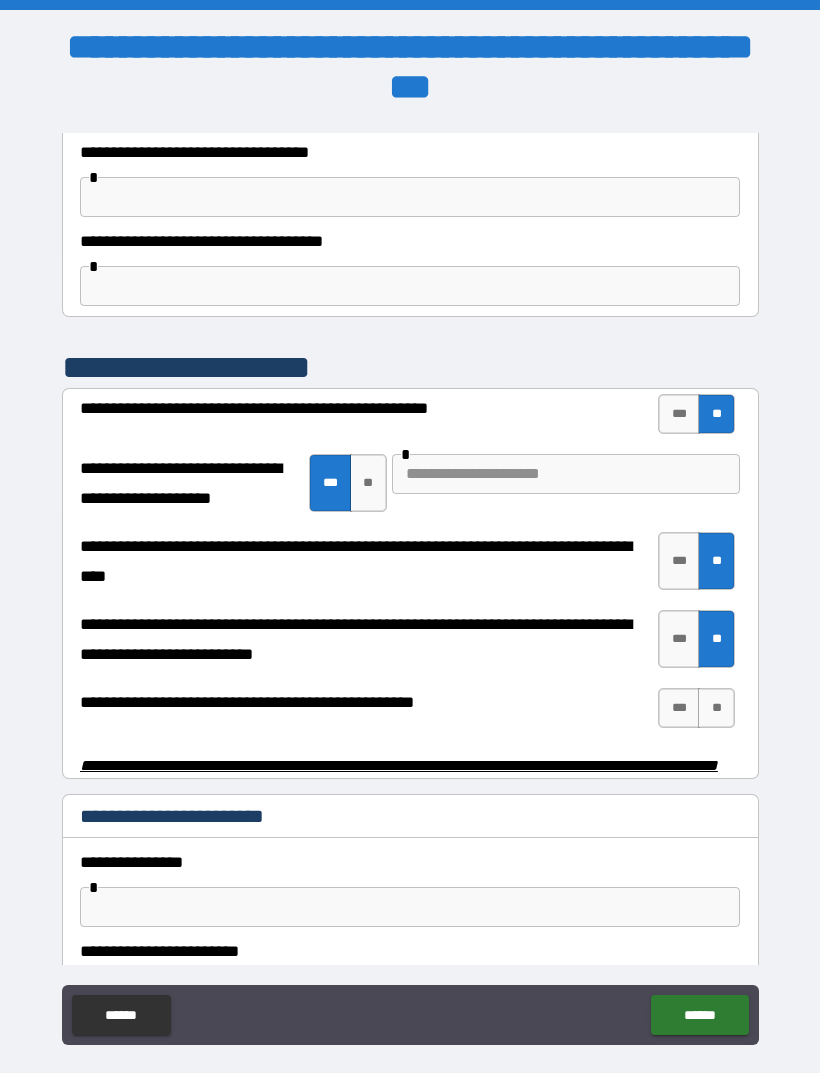 click on "***" at bounding box center (679, 708) 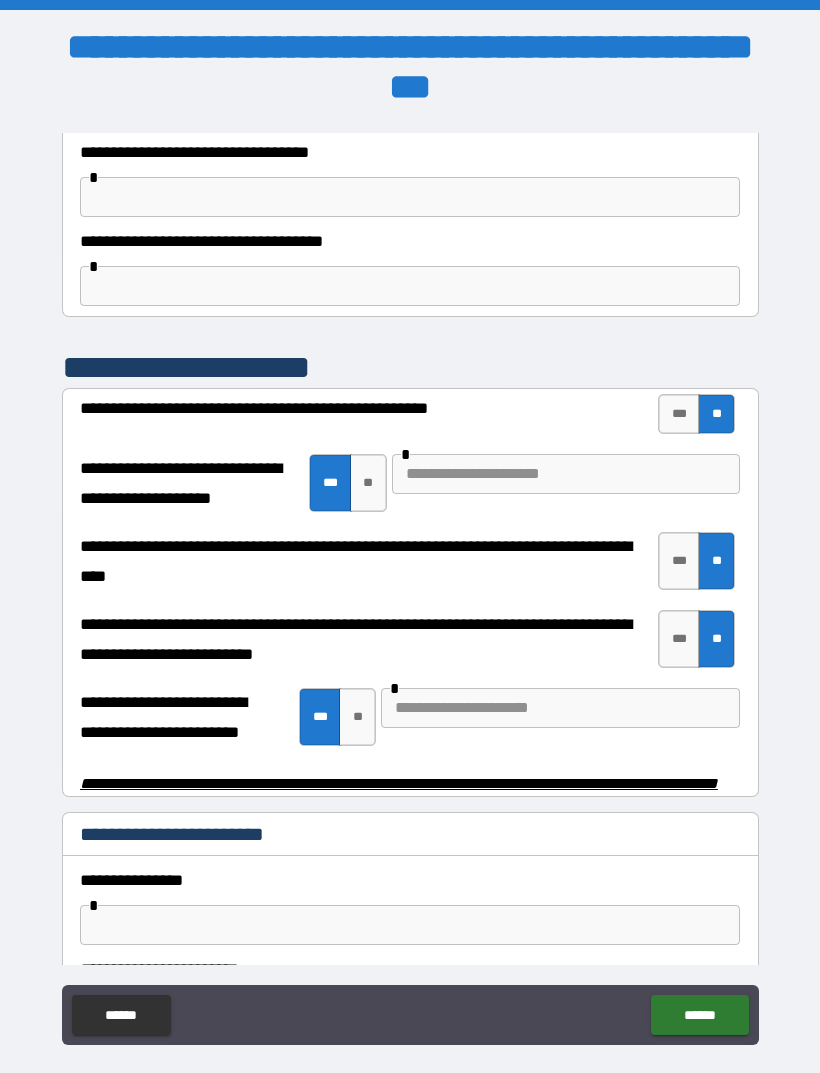 click at bounding box center (560, 708) 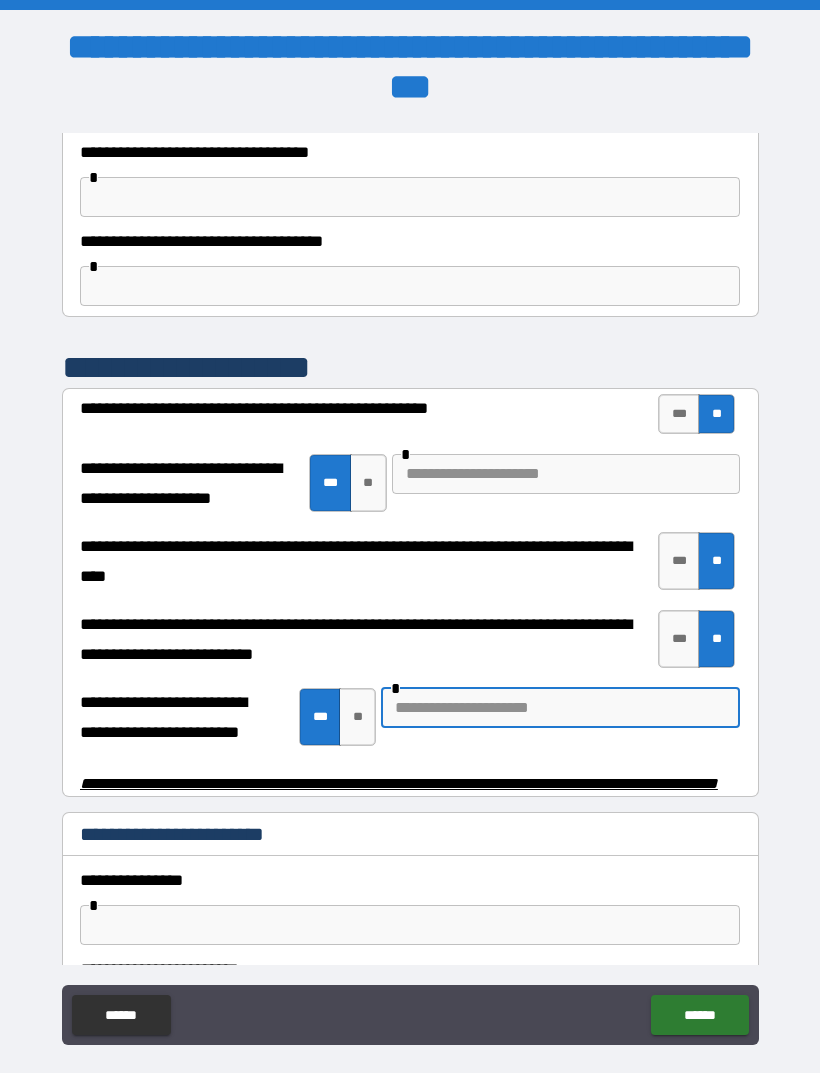 scroll, scrollTop: 2, scrollLeft: 0, axis: vertical 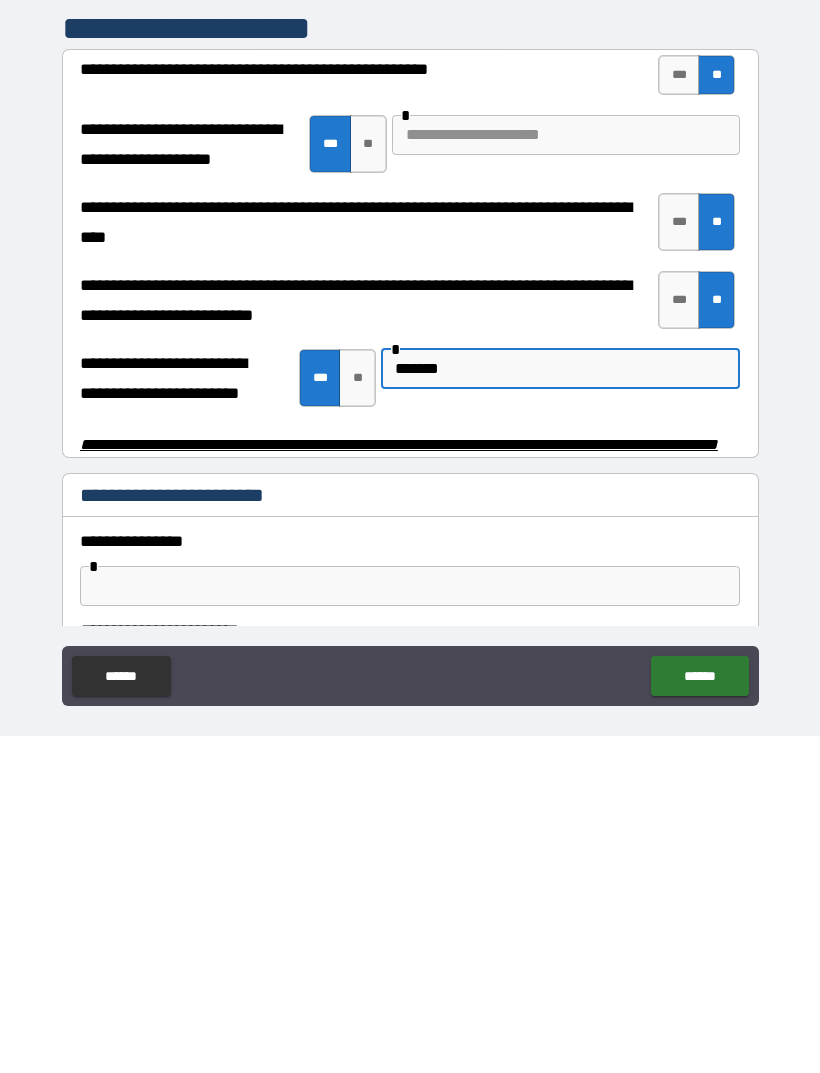 type on "*******" 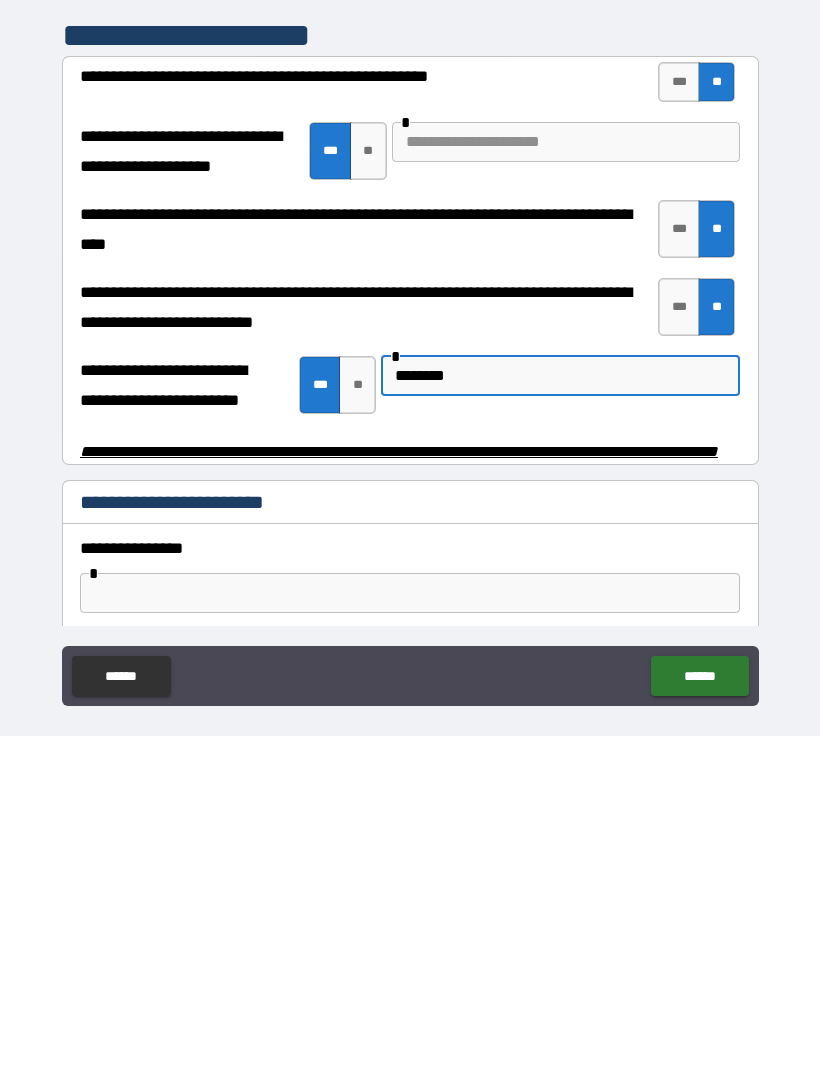 scroll, scrollTop: 3622, scrollLeft: 0, axis: vertical 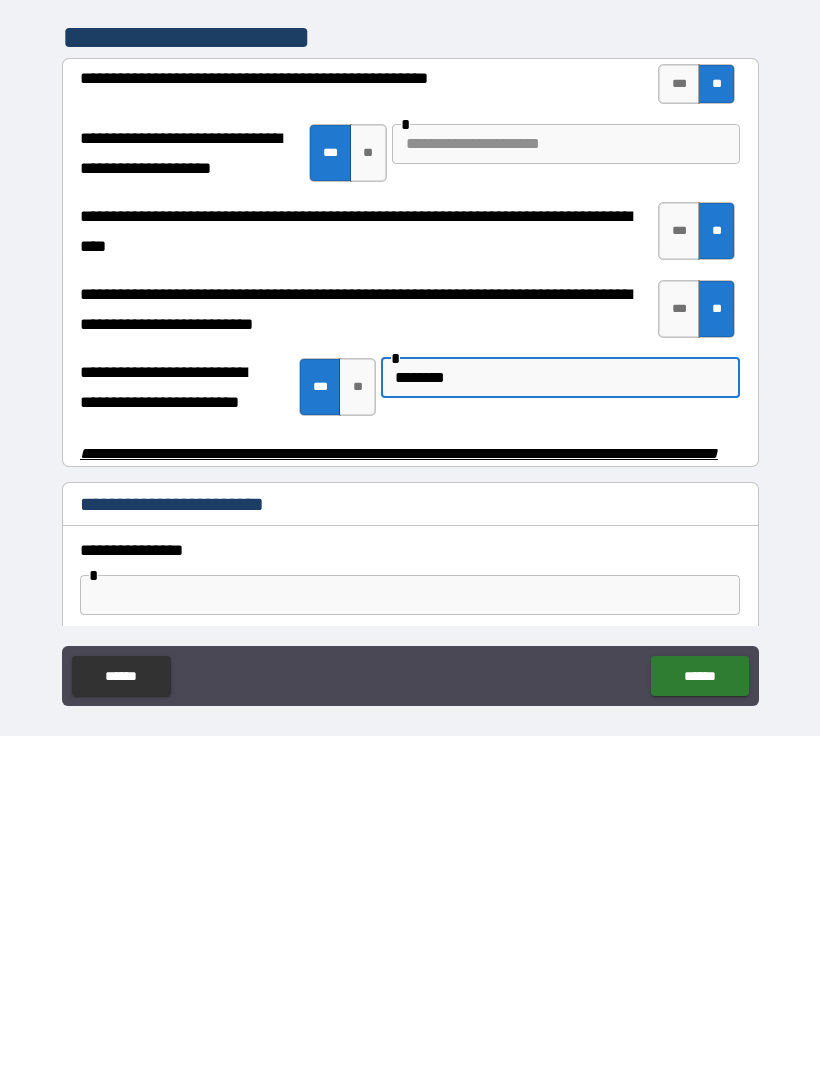 click on "**" at bounding box center (357, 724) 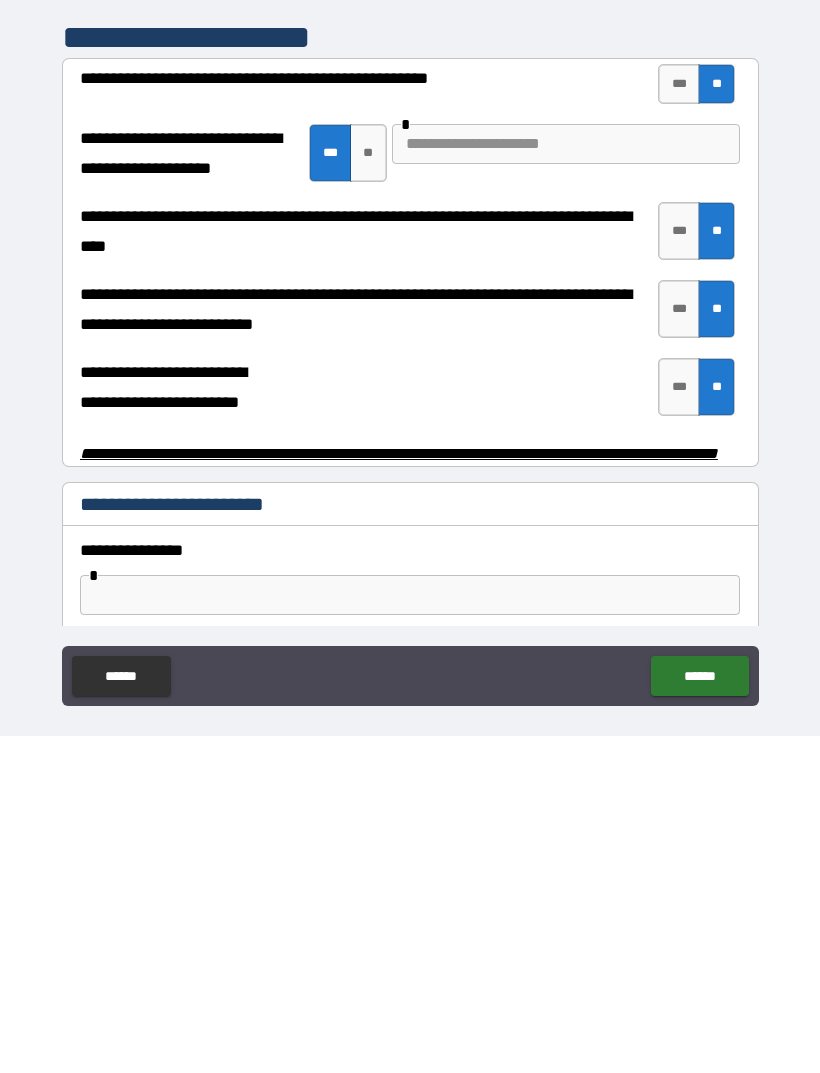 scroll, scrollTop: 64, scrollLeft: 0, axis: vertical 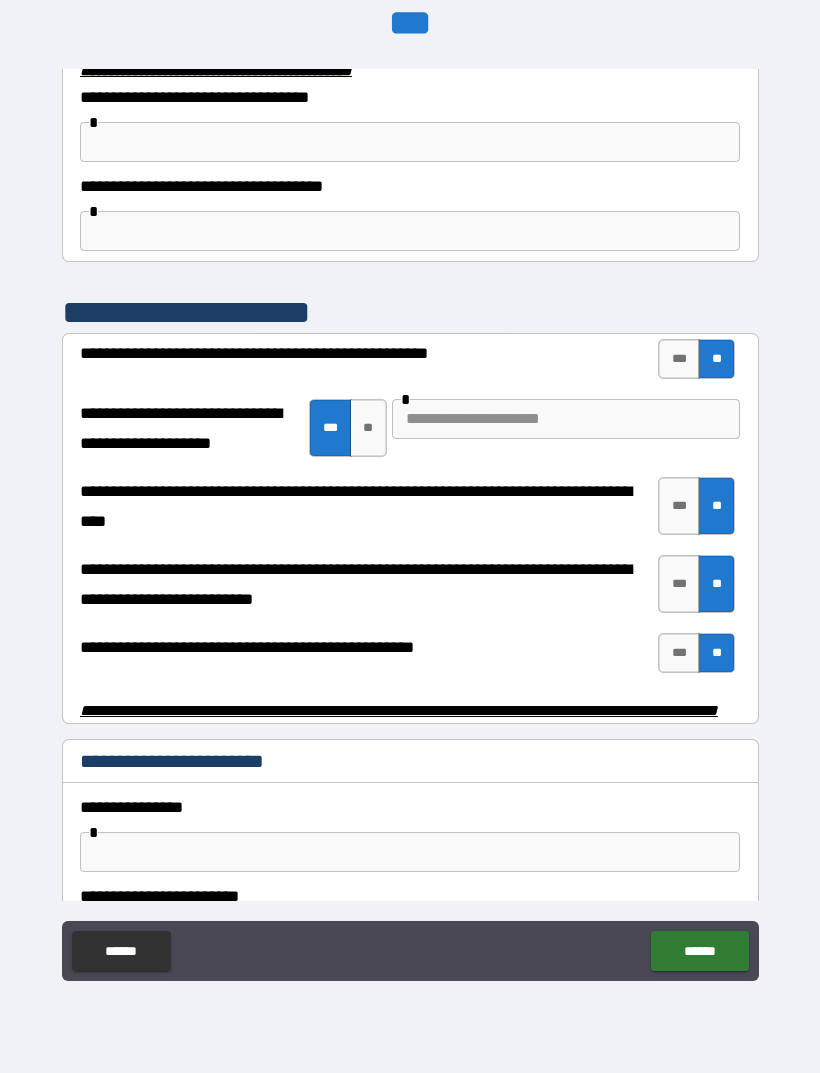 click on "***" at bounding box center [679, 653] 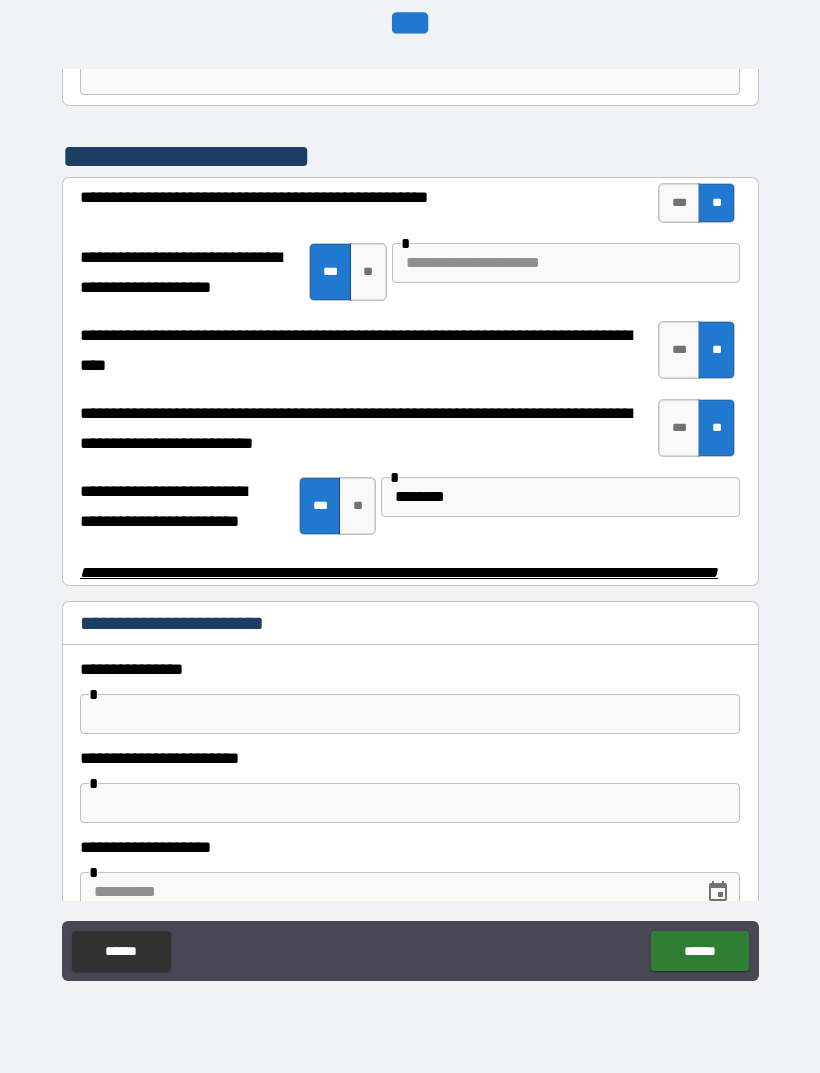 scroll, scrollTop: 3792, scrollLeft: 0, axis: vertical 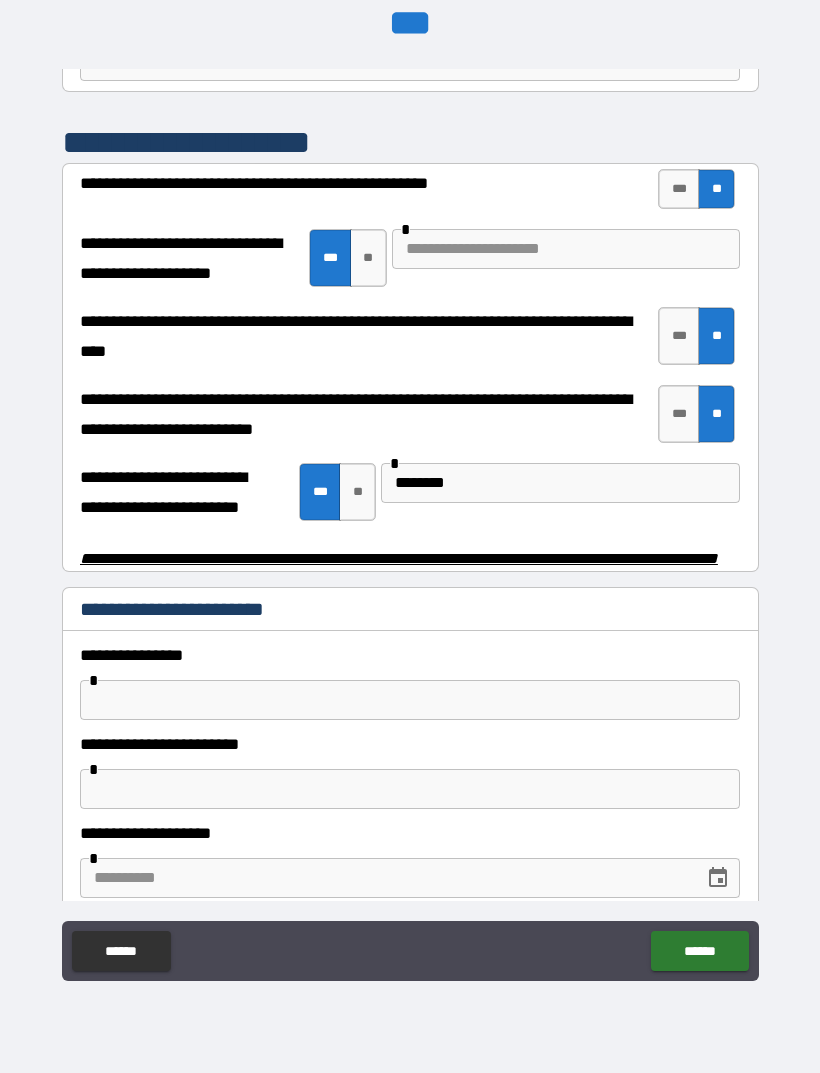 click at bounding box center (410, 700) 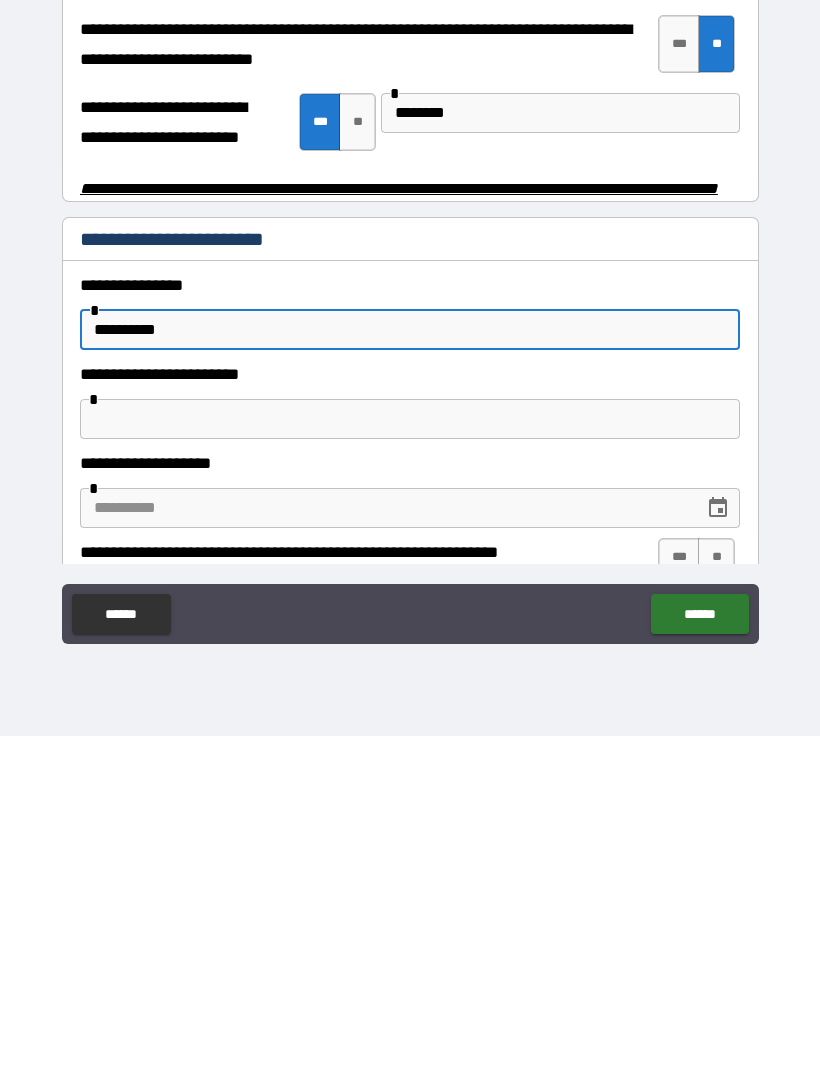 scroll, scrollTop: 3889, scrollLeft: 0, axis: vertical 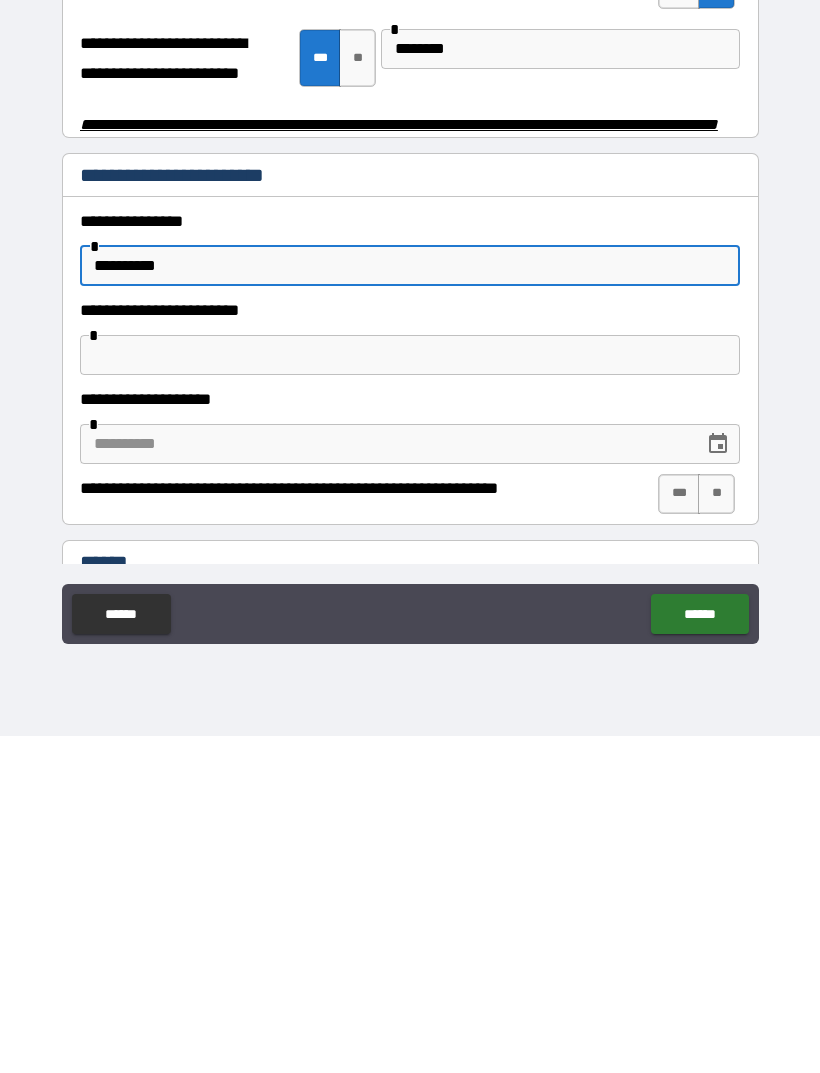 type on "**********" 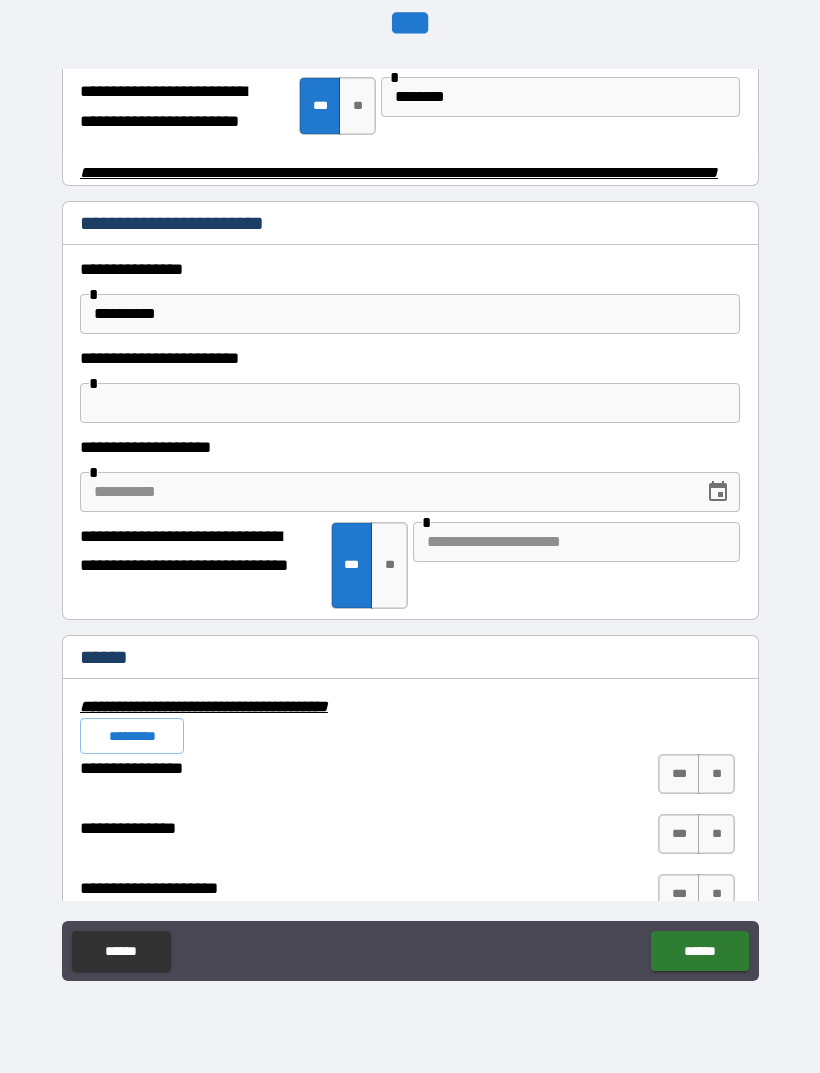 scroll, scrollTop: 4179, scrollLeft: 0, axis: vertical 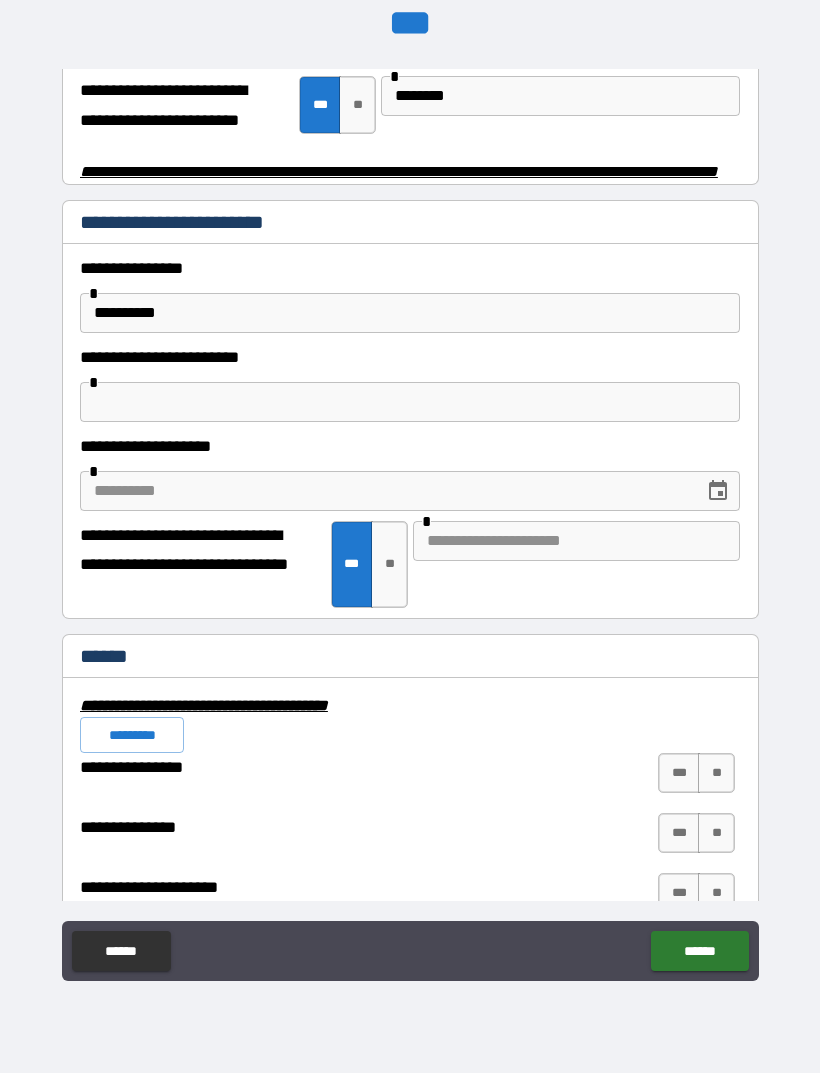 click at bounding box center [576, 541] 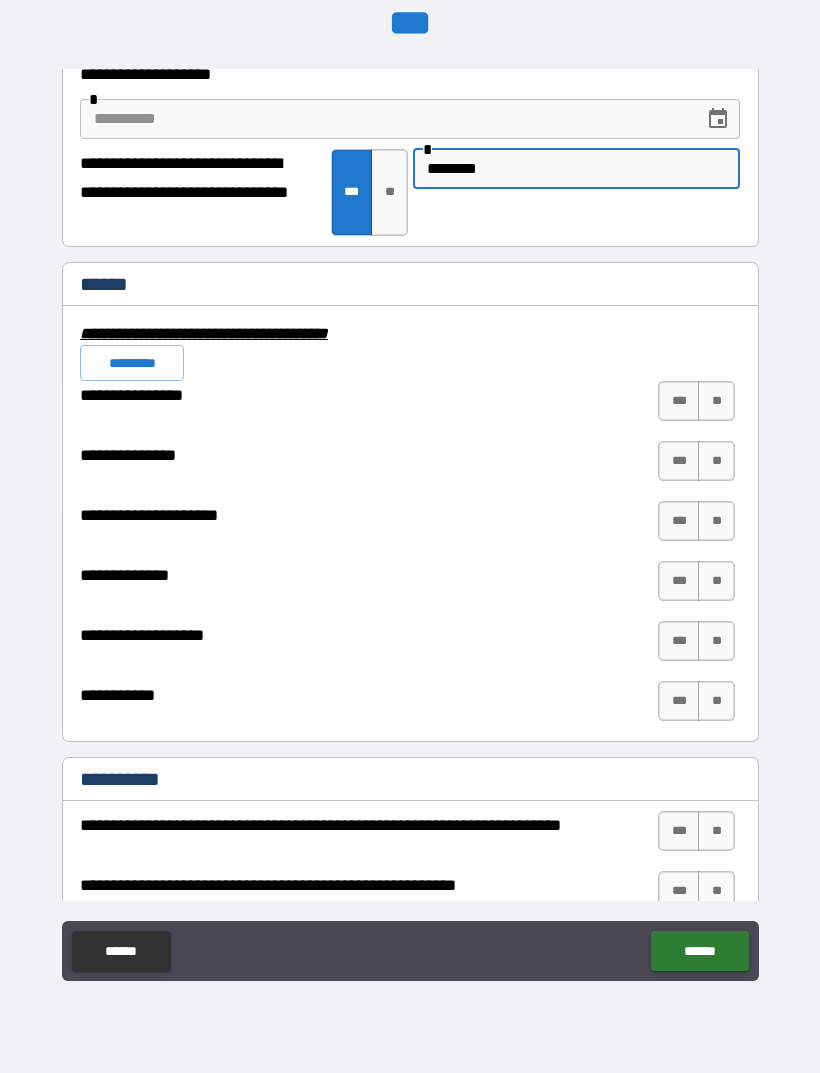 scroll, scrollTop: 4552, scrollLeft: 0, axis: vertical 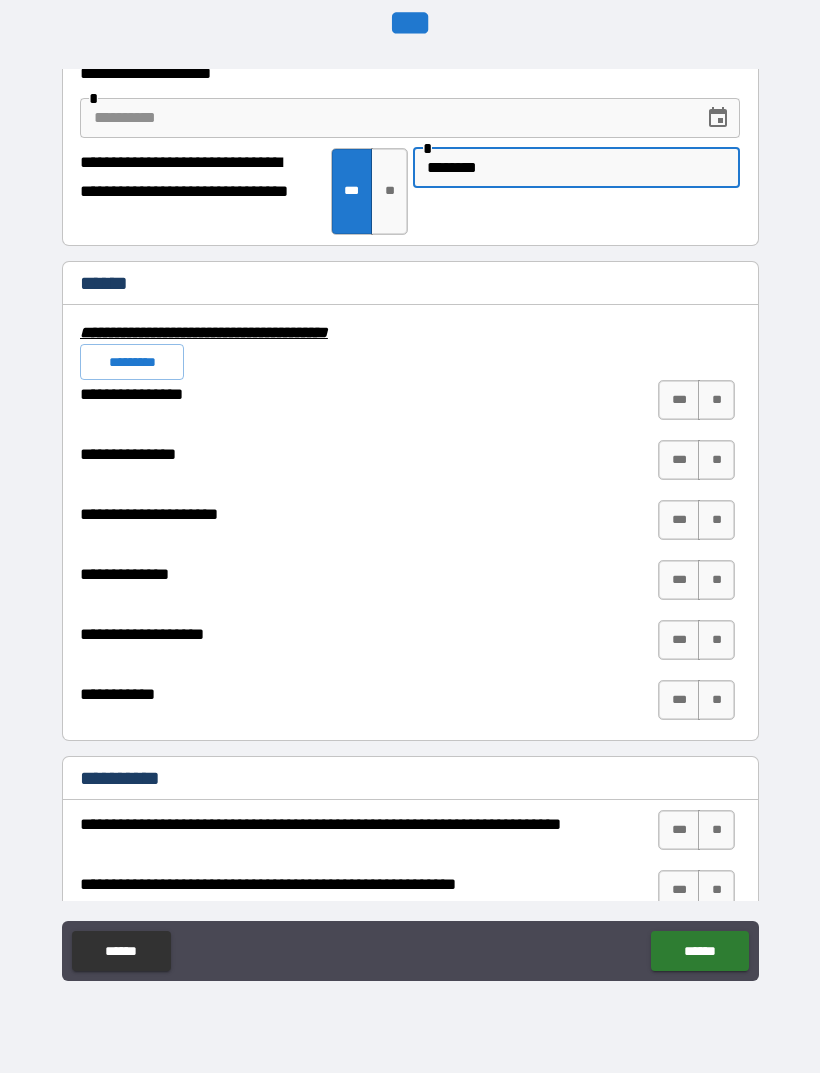 type on "*******" 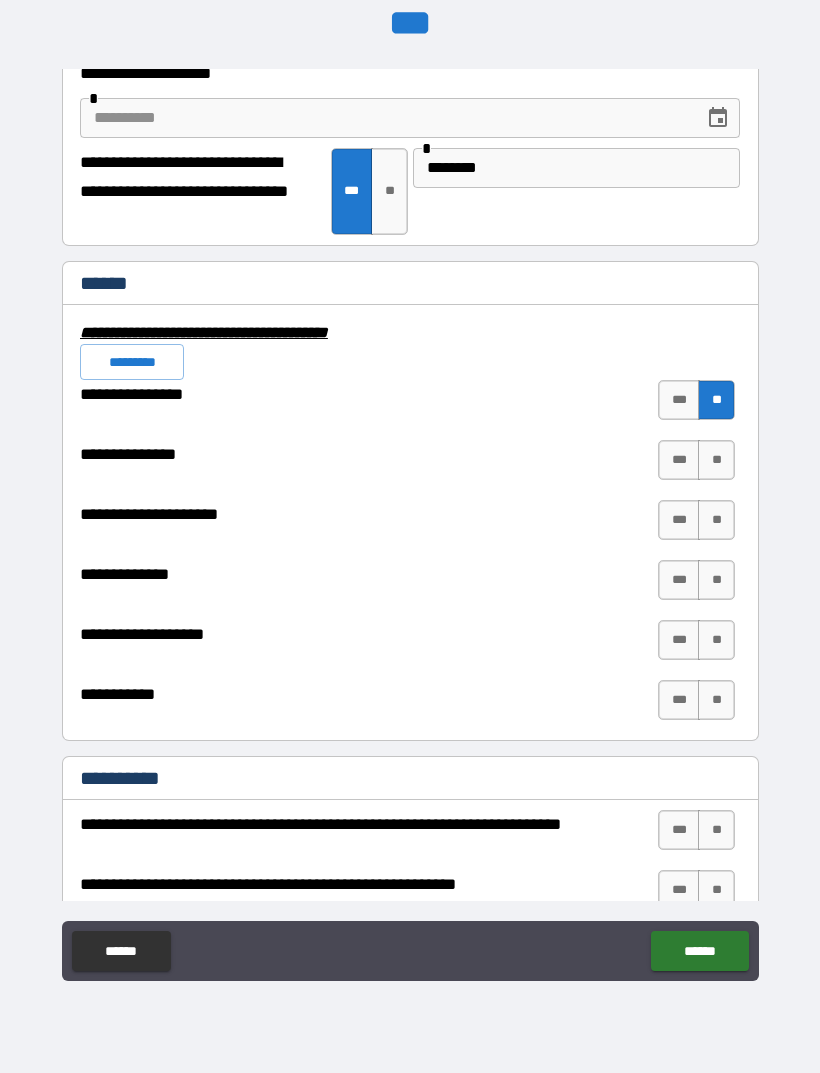 click on "**" at bounding box center (716, 460) 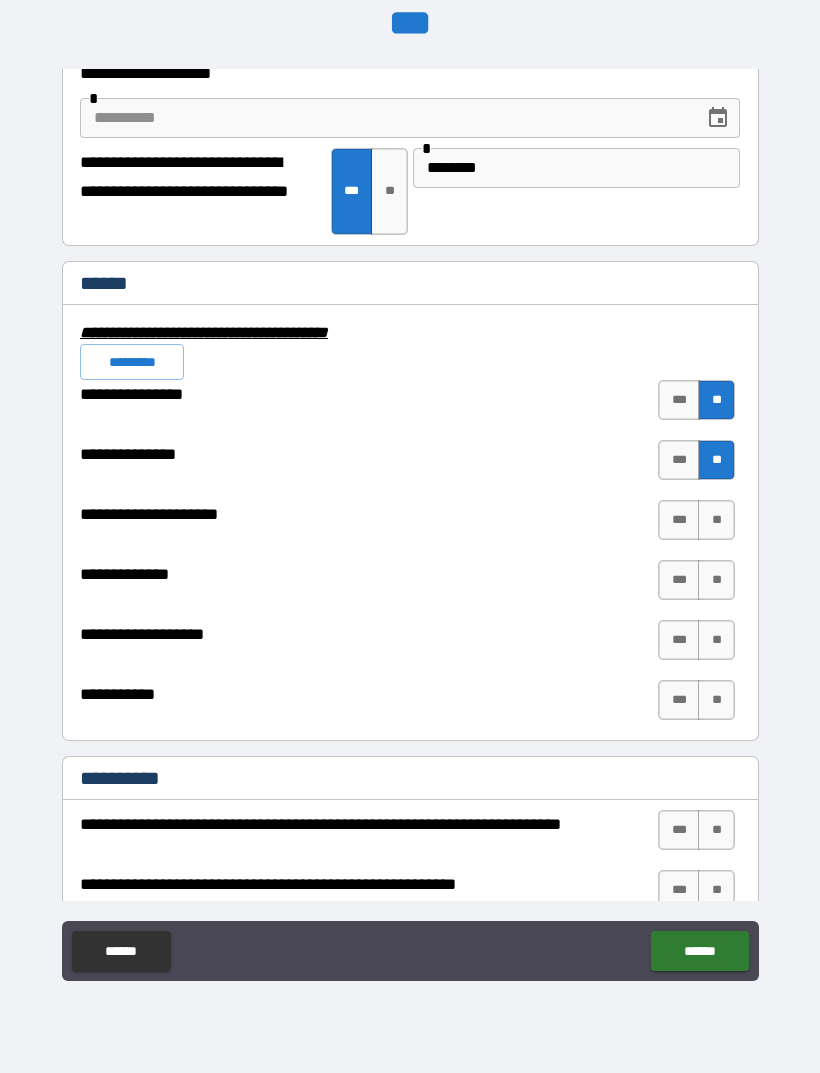 click on "**" at bounding box center [716, 520] 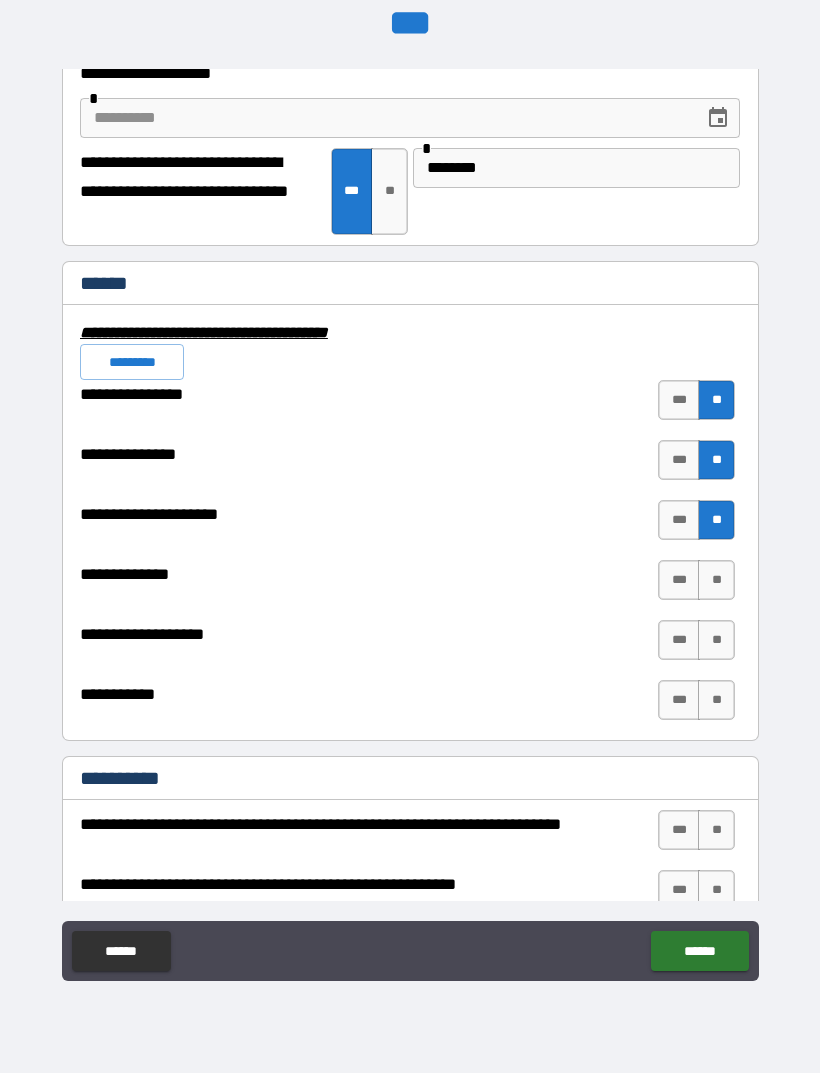 click on "**********" at bounding box center [410, 560] 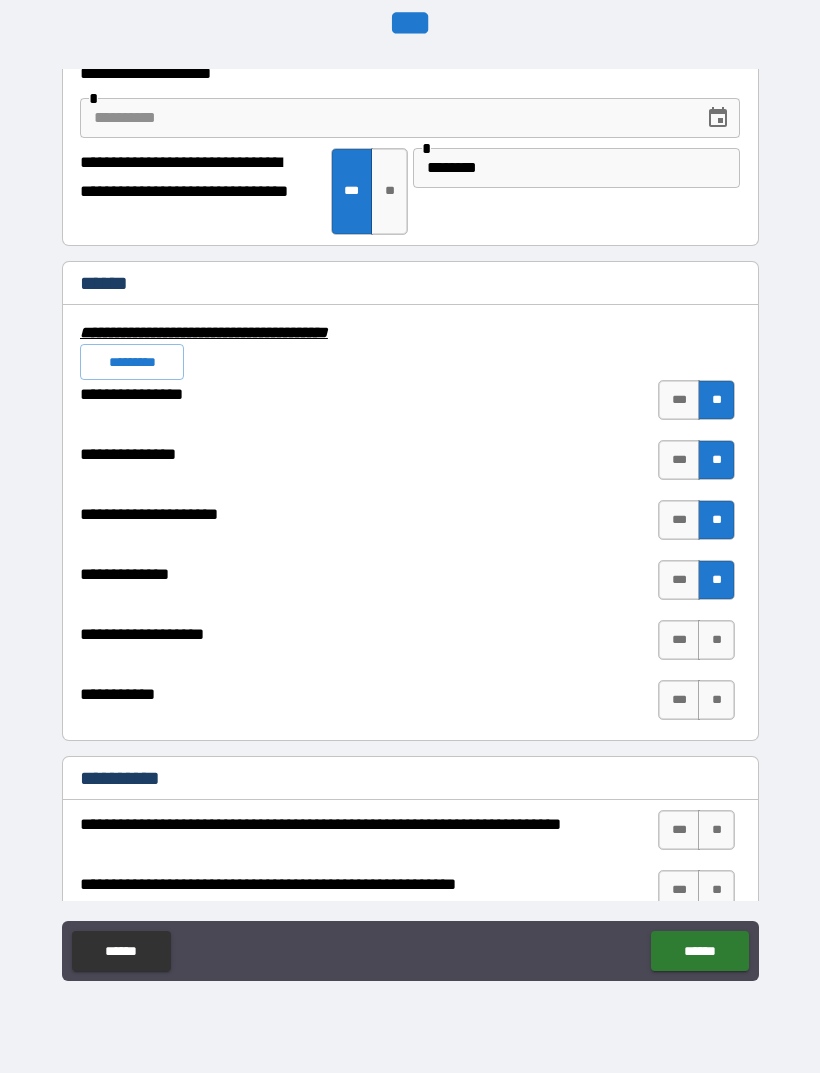 click on "**" at bounding box center (716, 640) 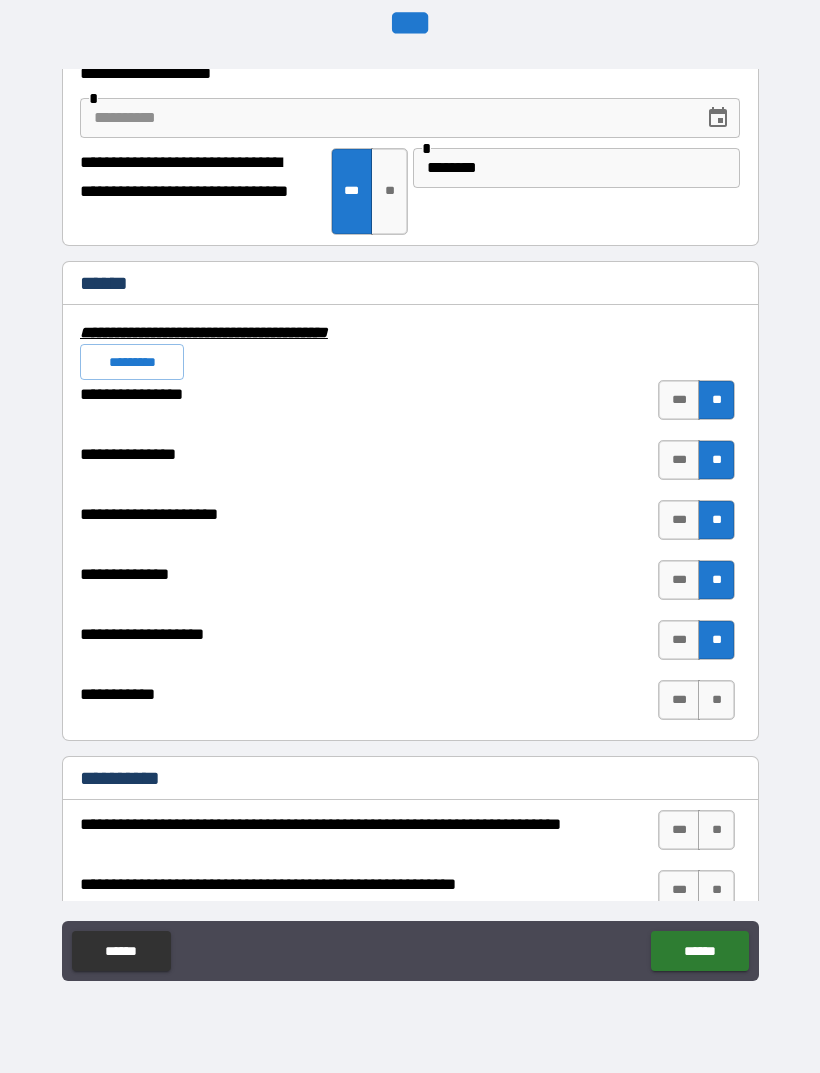 click on "***" at bounding box center (679, 700) 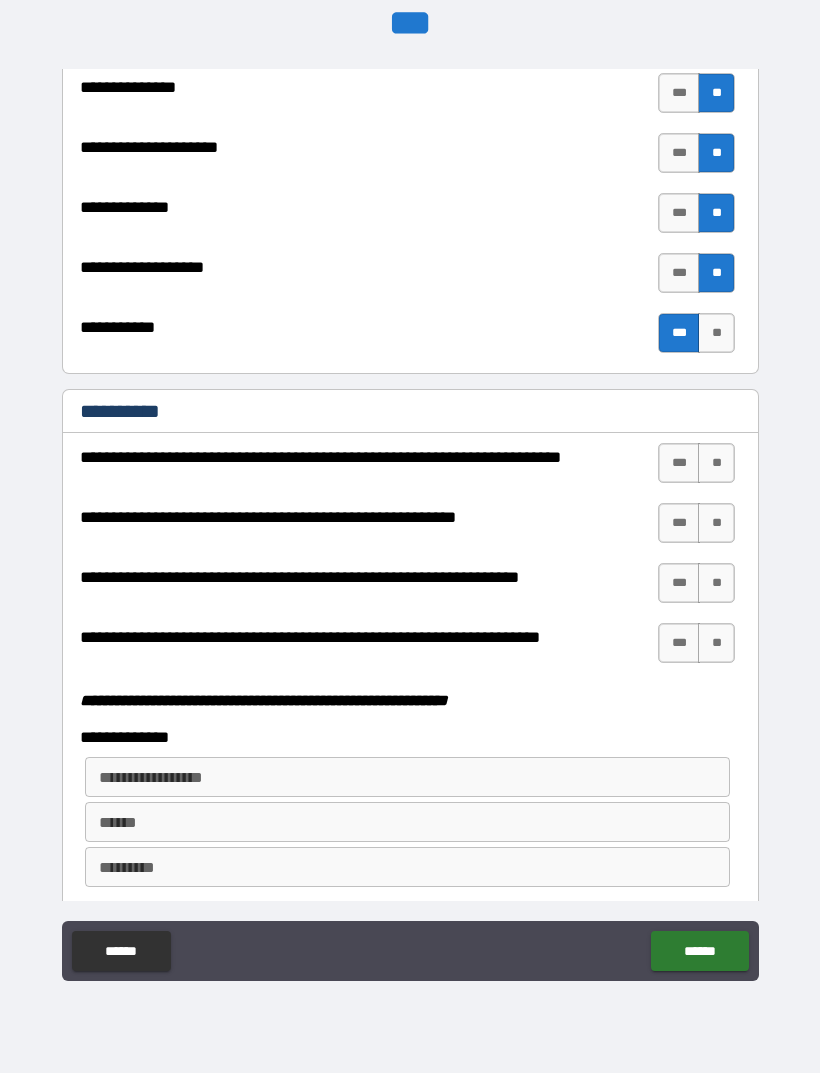 scroll, scrollTop: 4919, scrollLeft: 0, axis: vertical 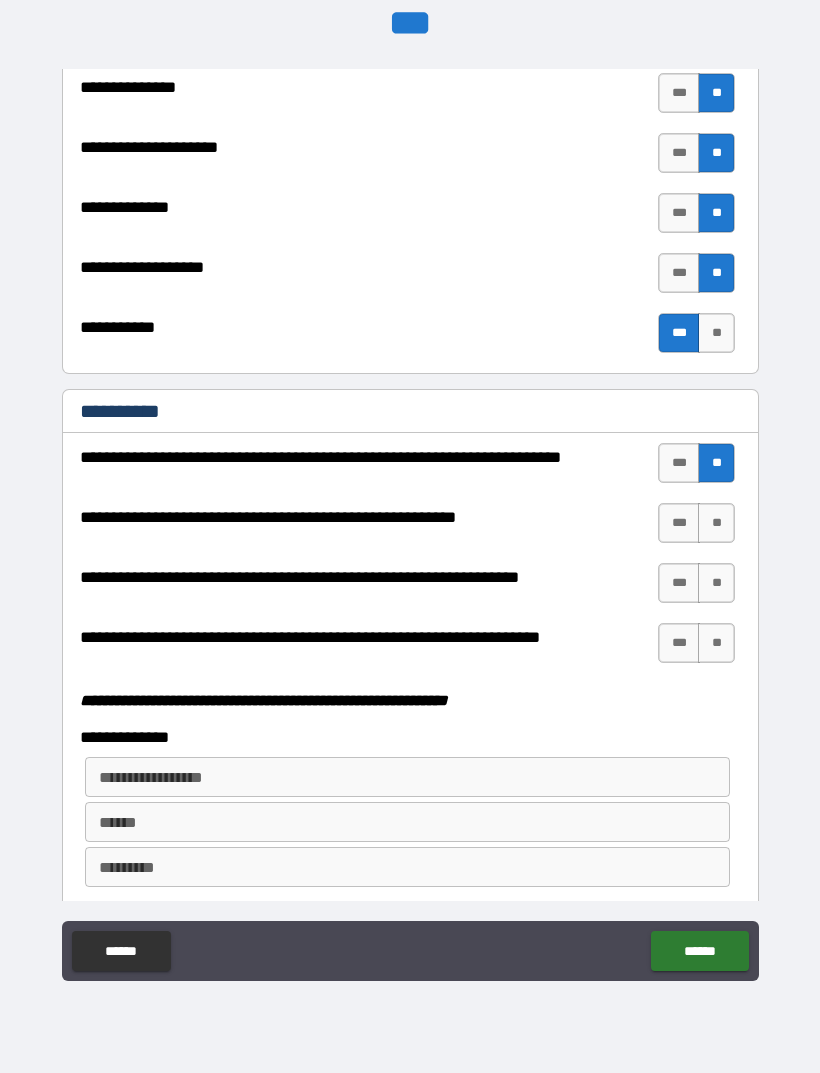 click on "**" at bounding box center (716, 523) 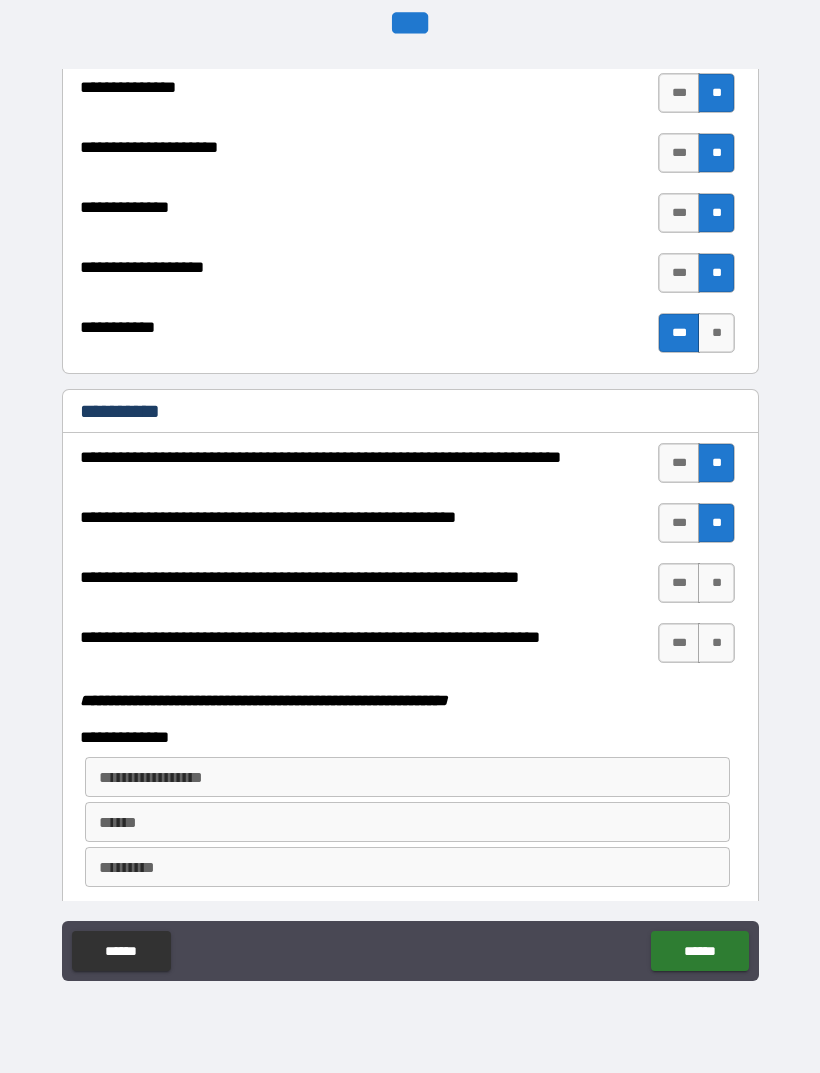 click on "**" at bounding box center (716, 583) 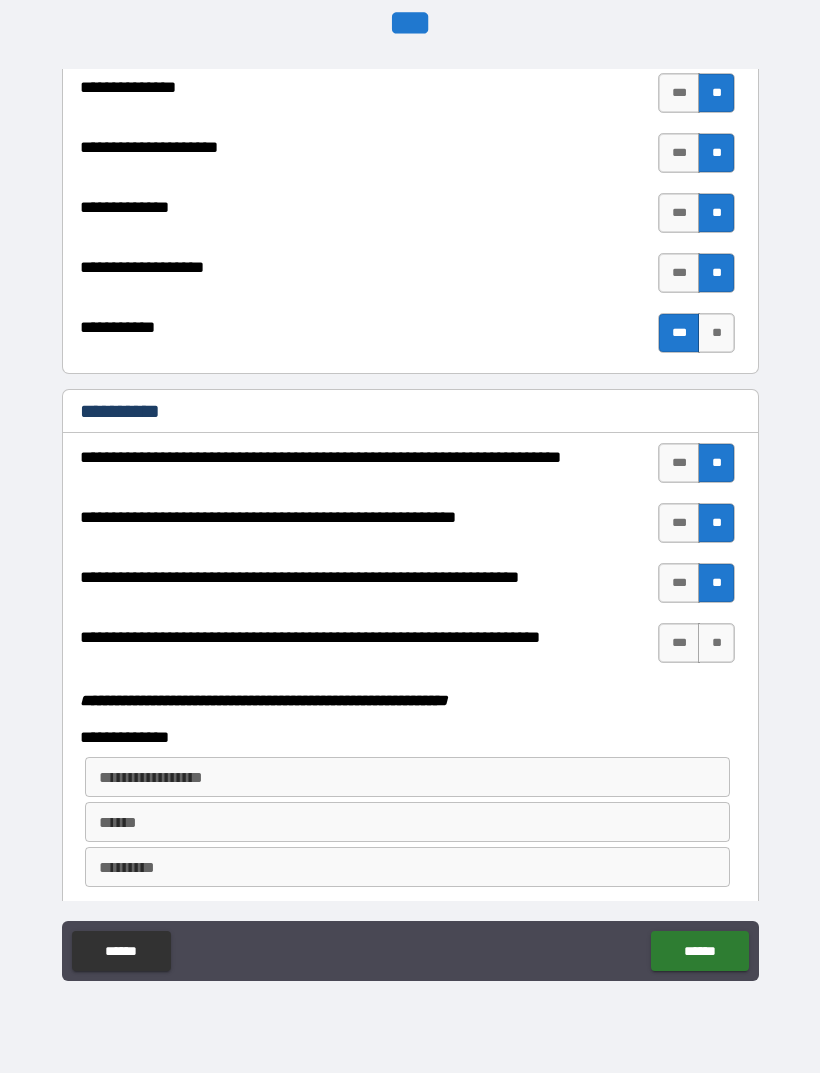 click on "**" at bounding box center (716, 643) 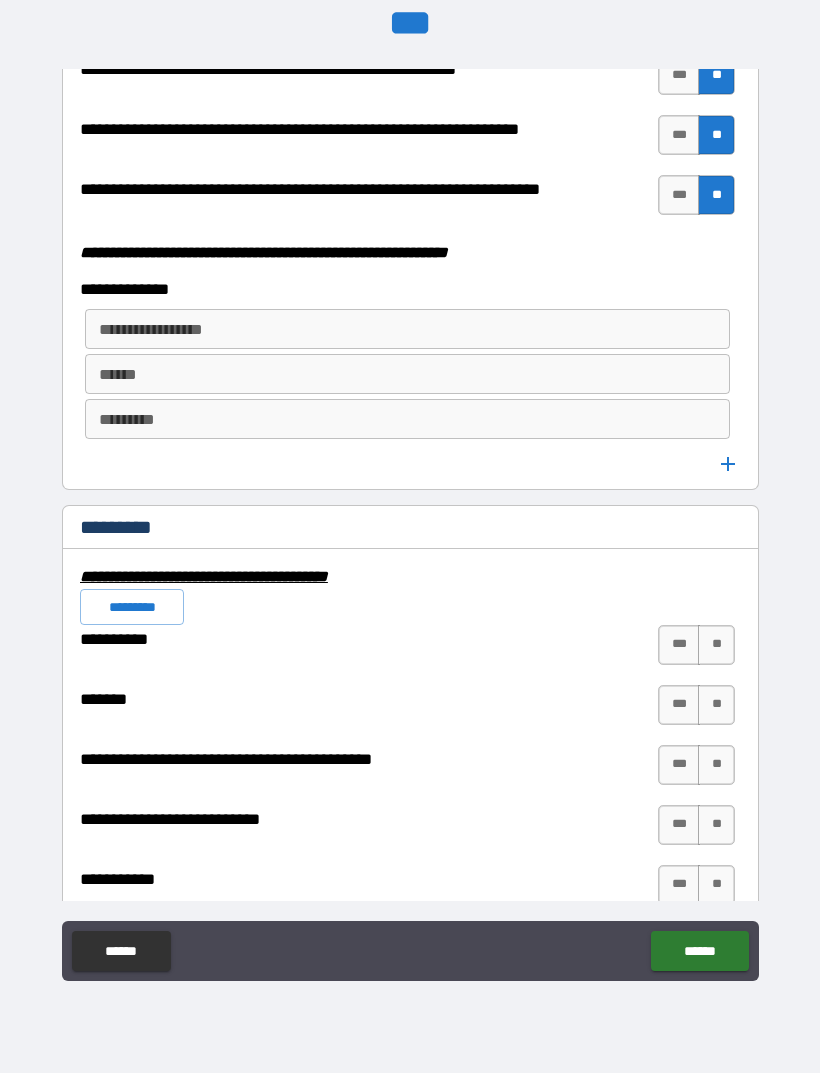 scroll, scrollTop: 5371, scrollLeft: 0, axis: vertical 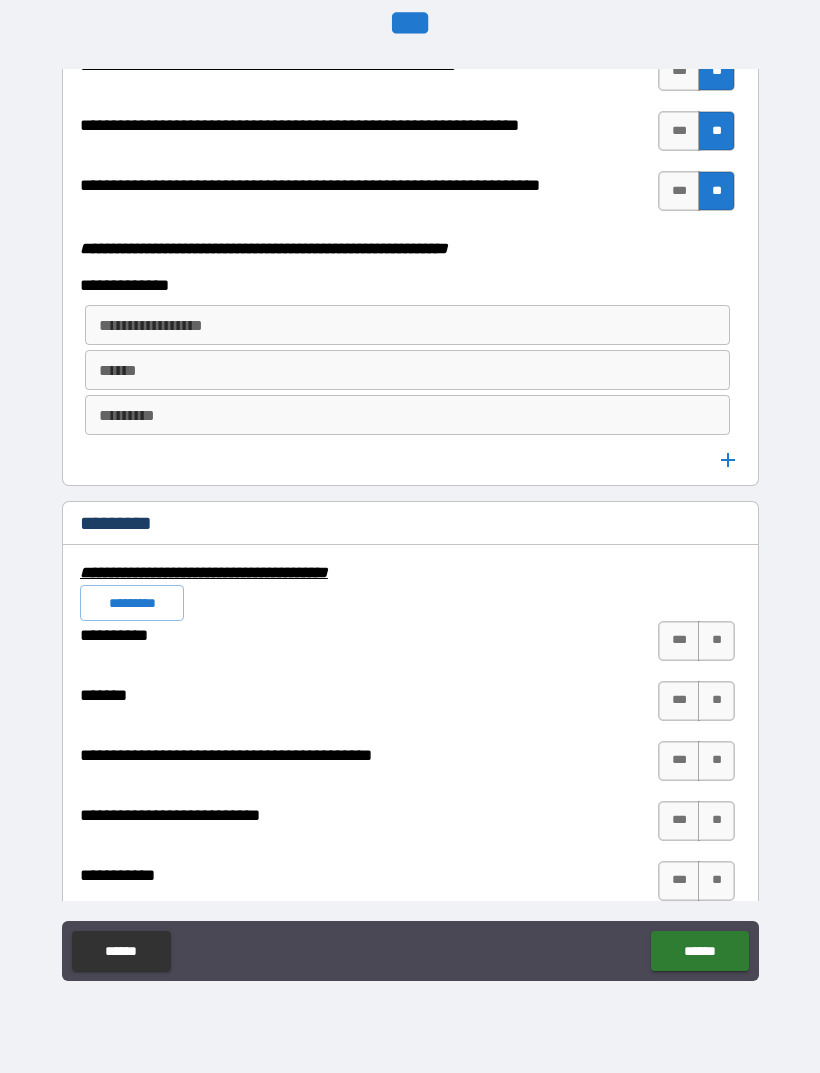 click on "**" at bounding box center (716, 641) 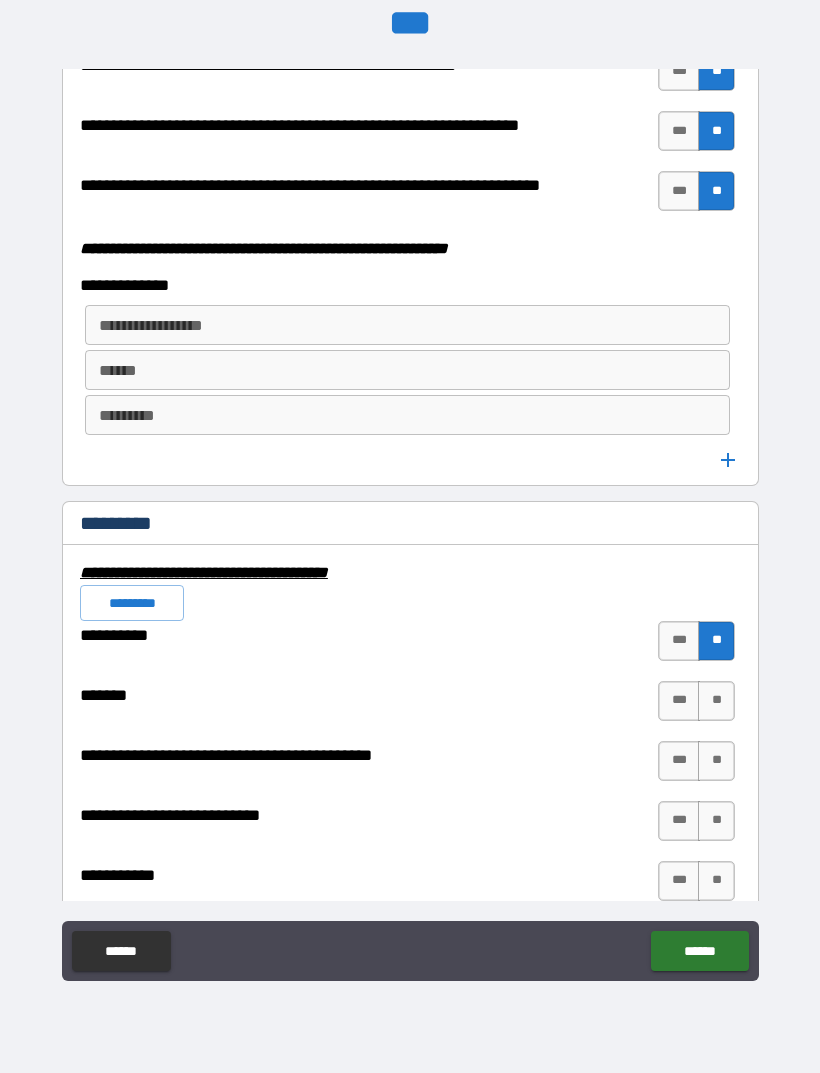click on "**" at bounding box center (716, 701) 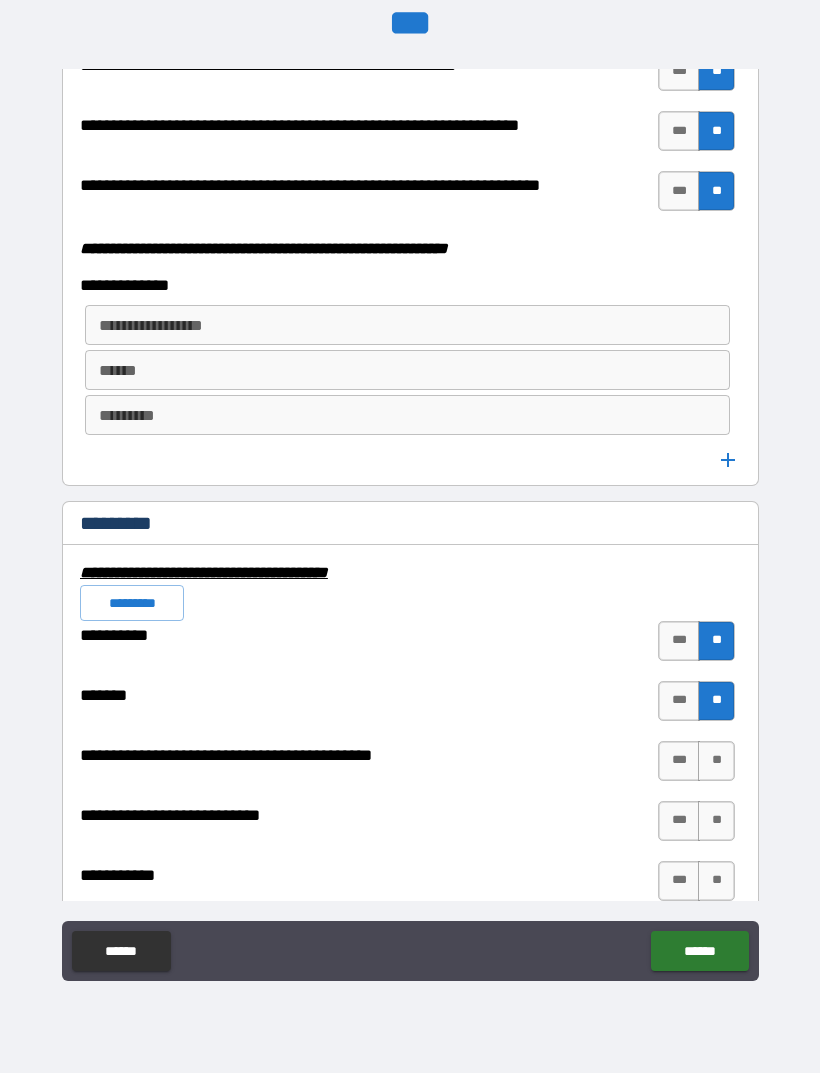 click on "**" at bounding box center (716, 761) 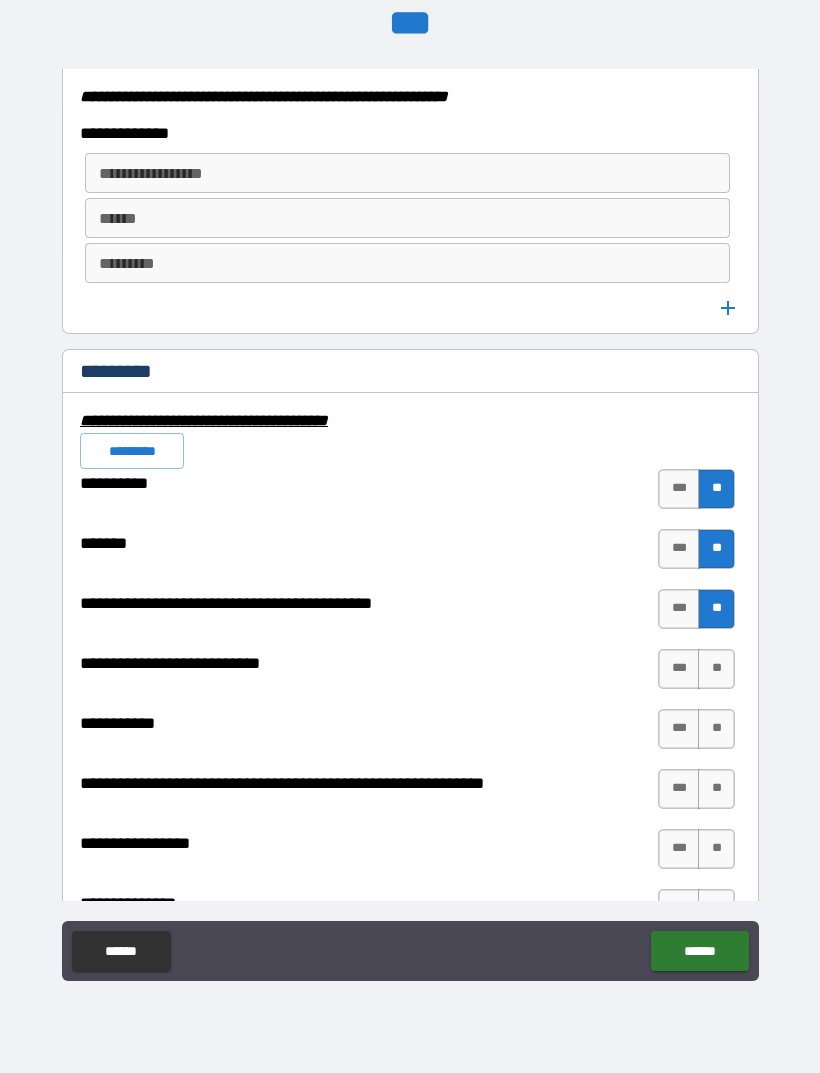 scroll, scrollTop: 5525, scrollLeft: 0, axis: vertical 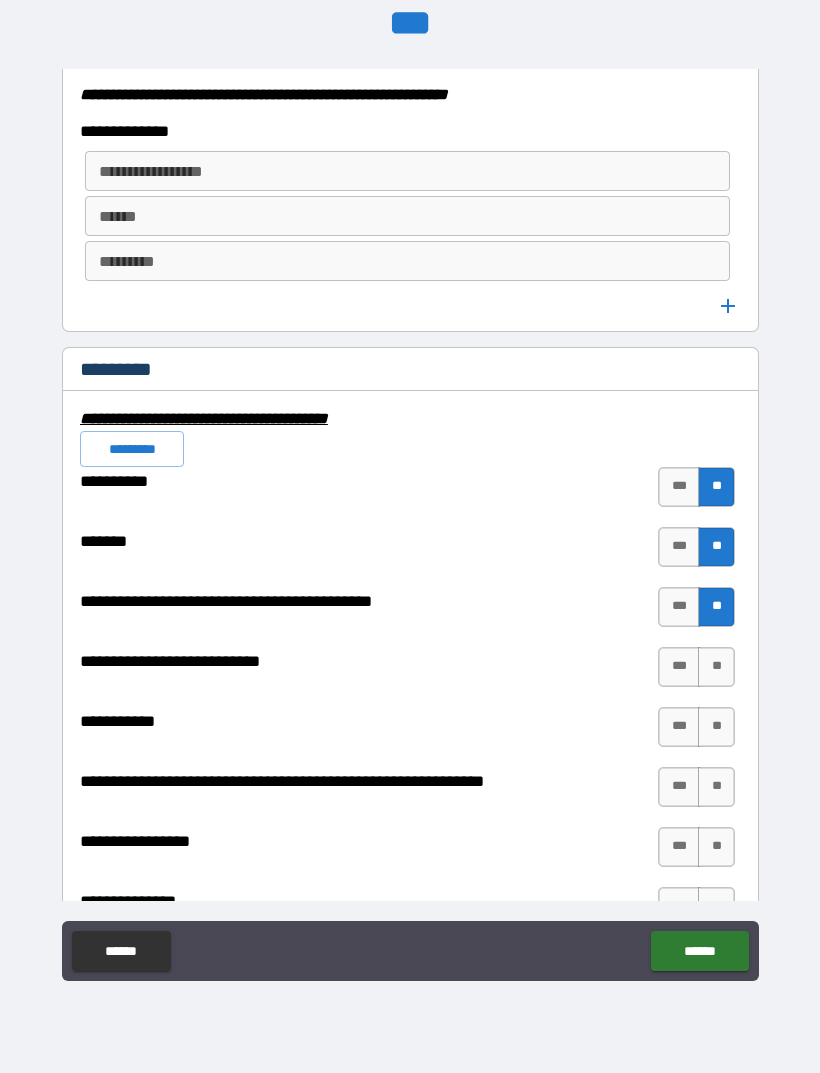 click on "**" at bounding box center (716, 667) 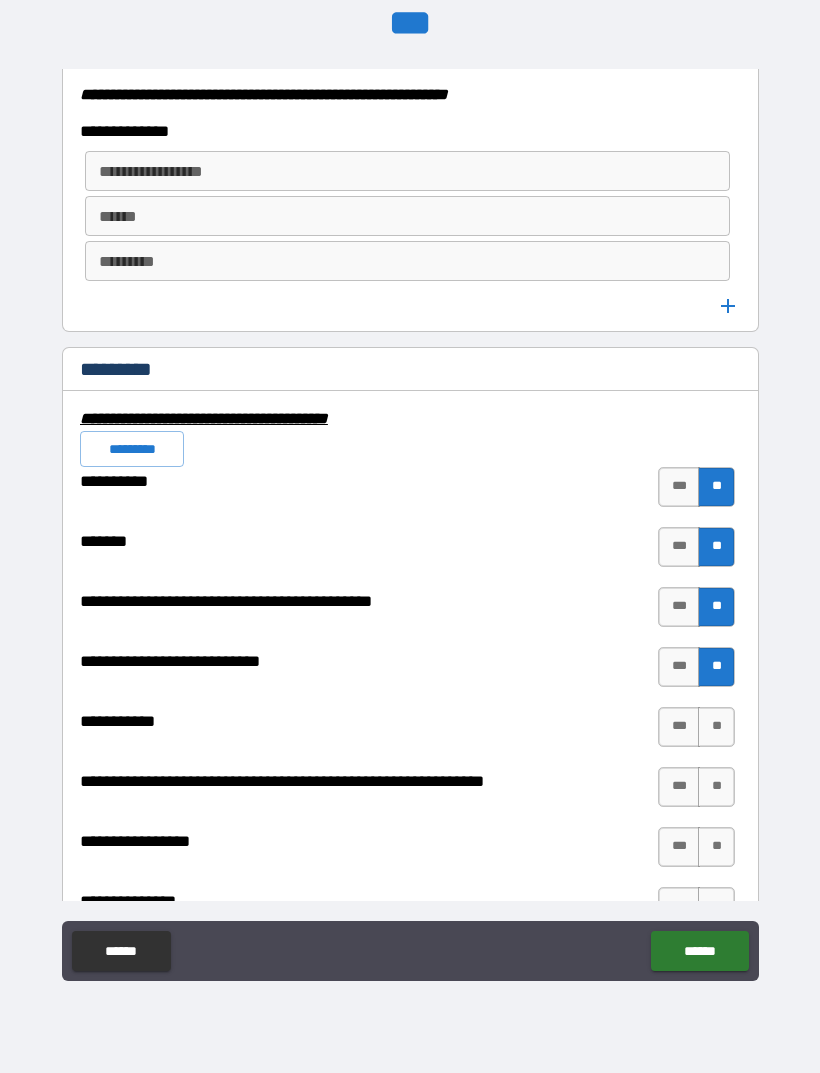 click on "**" at bounding box center (716, 727) 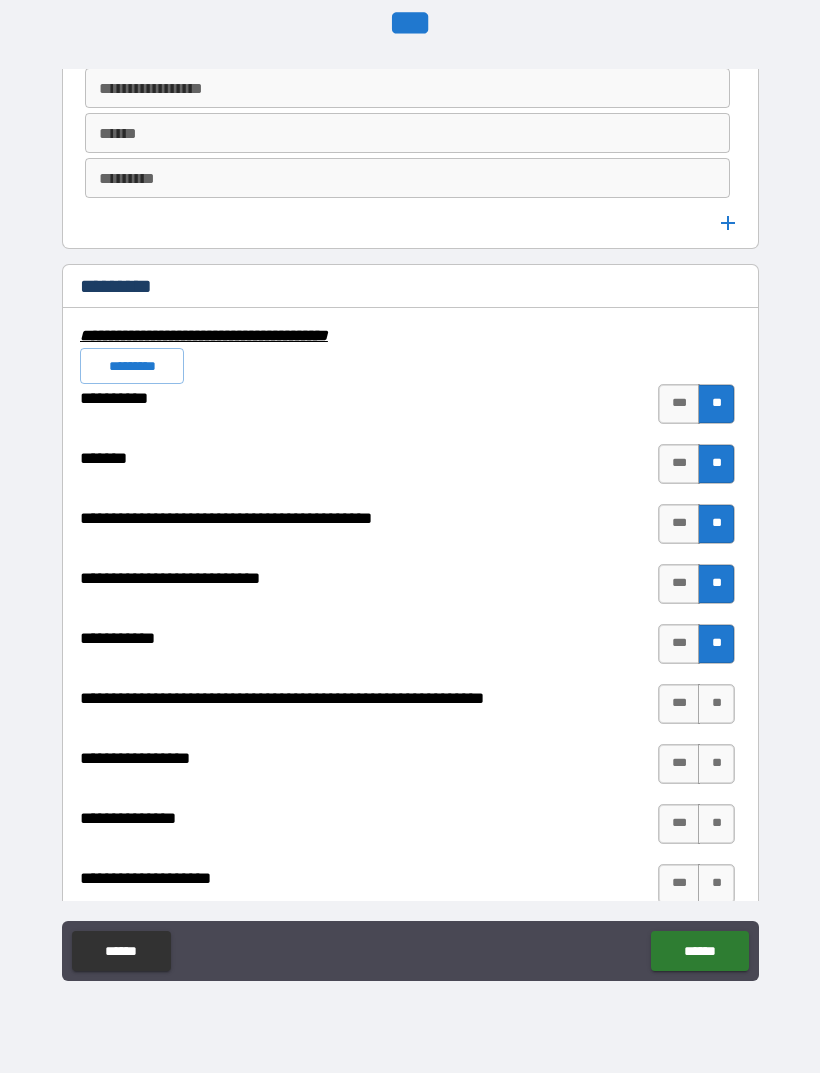 scroll, scrollTop: 5625, scrollLeft: 0, axis: vertical 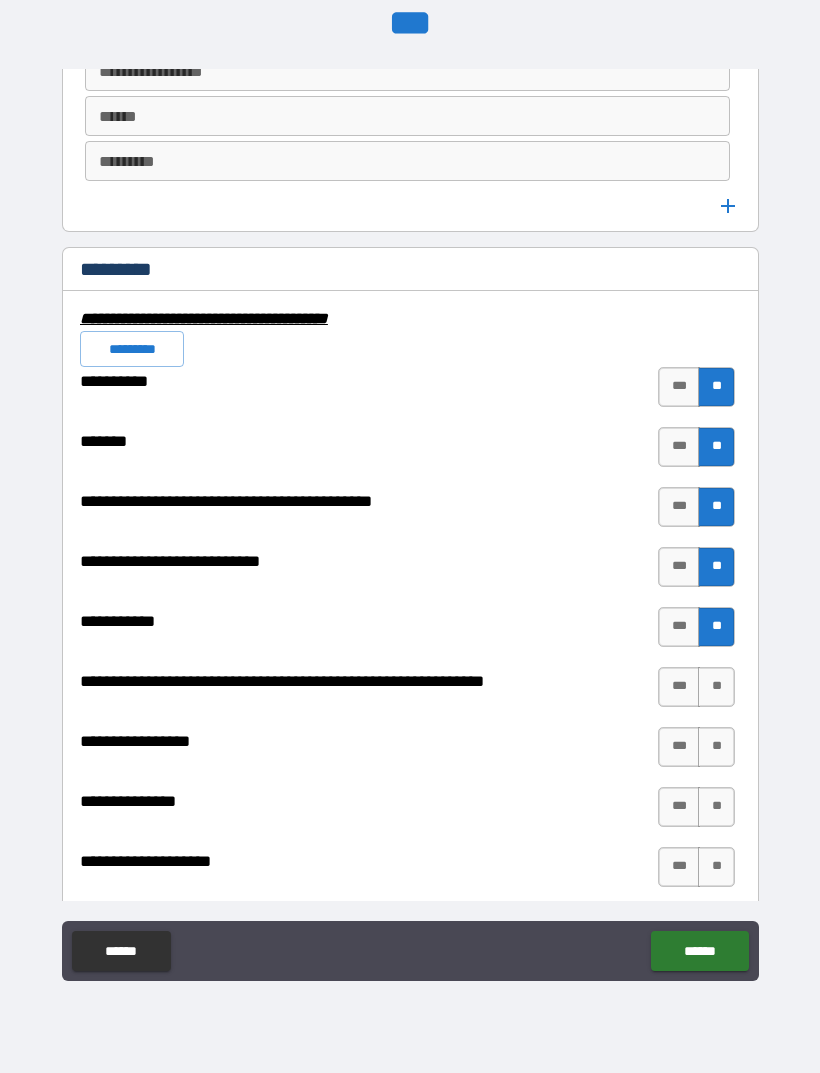 click on "**" at bounding box center (716, 687) 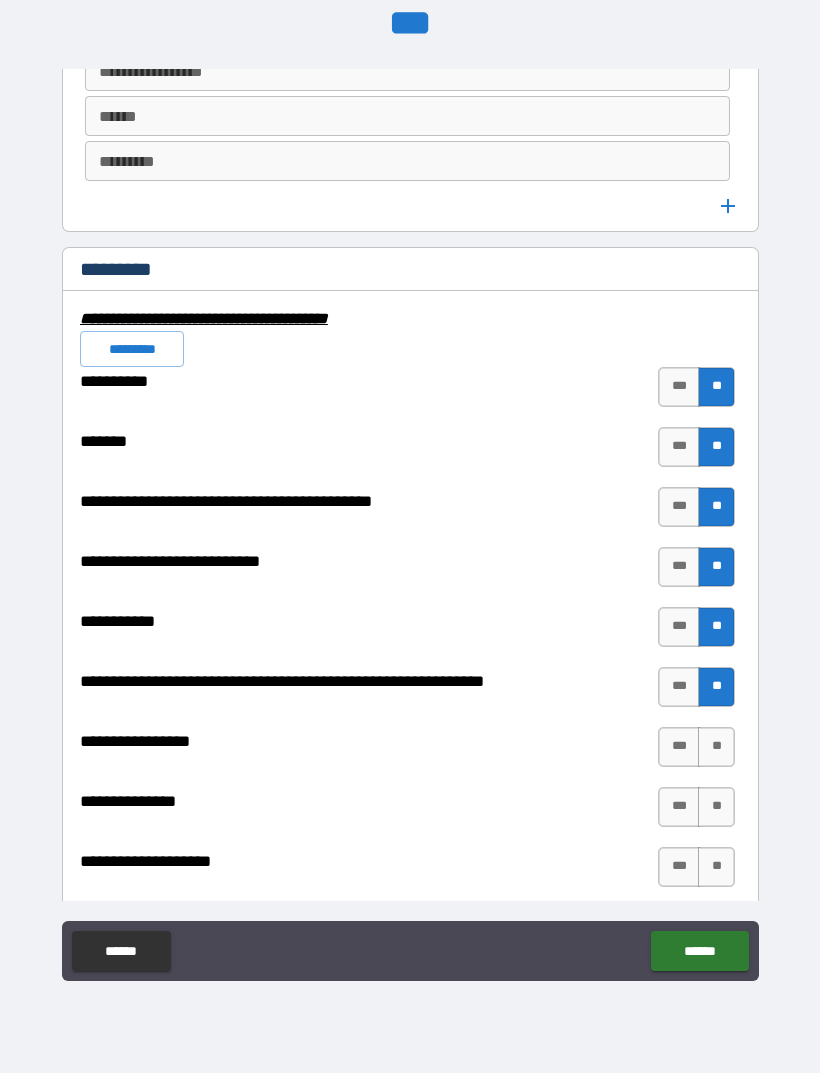 click on "**" at bounding box center [716, 747] 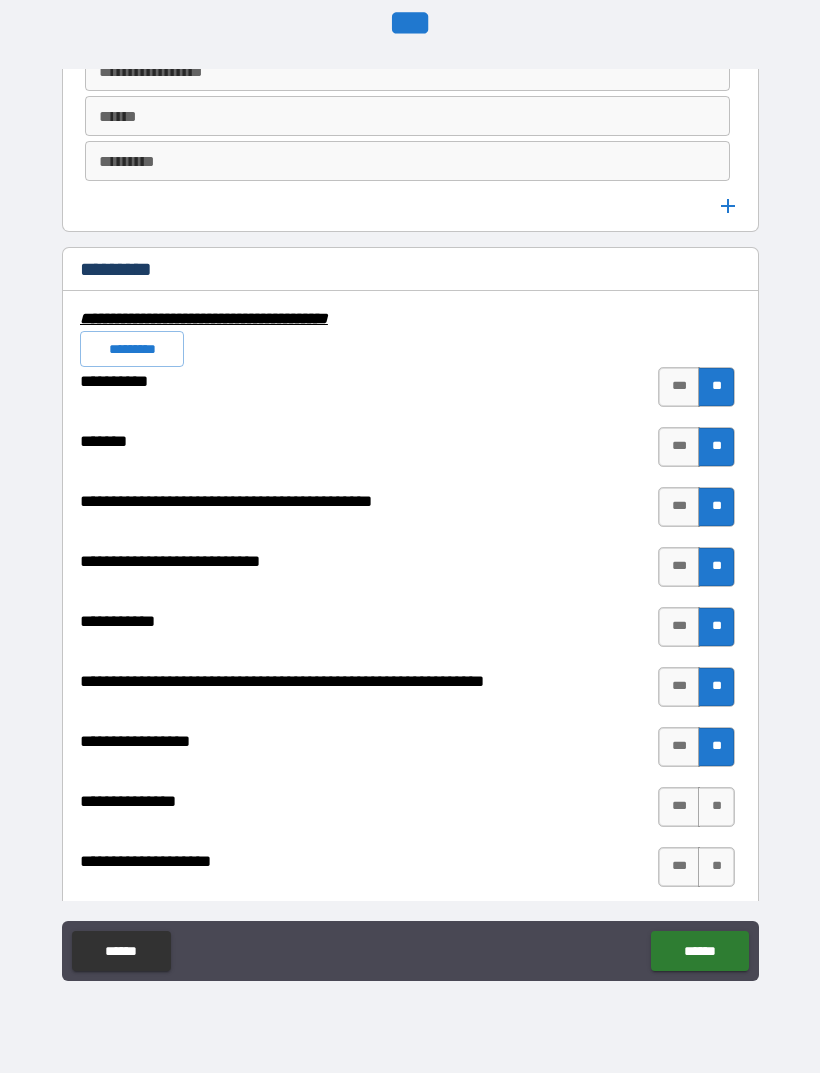 click on "**" at bounding box center [716, 807] 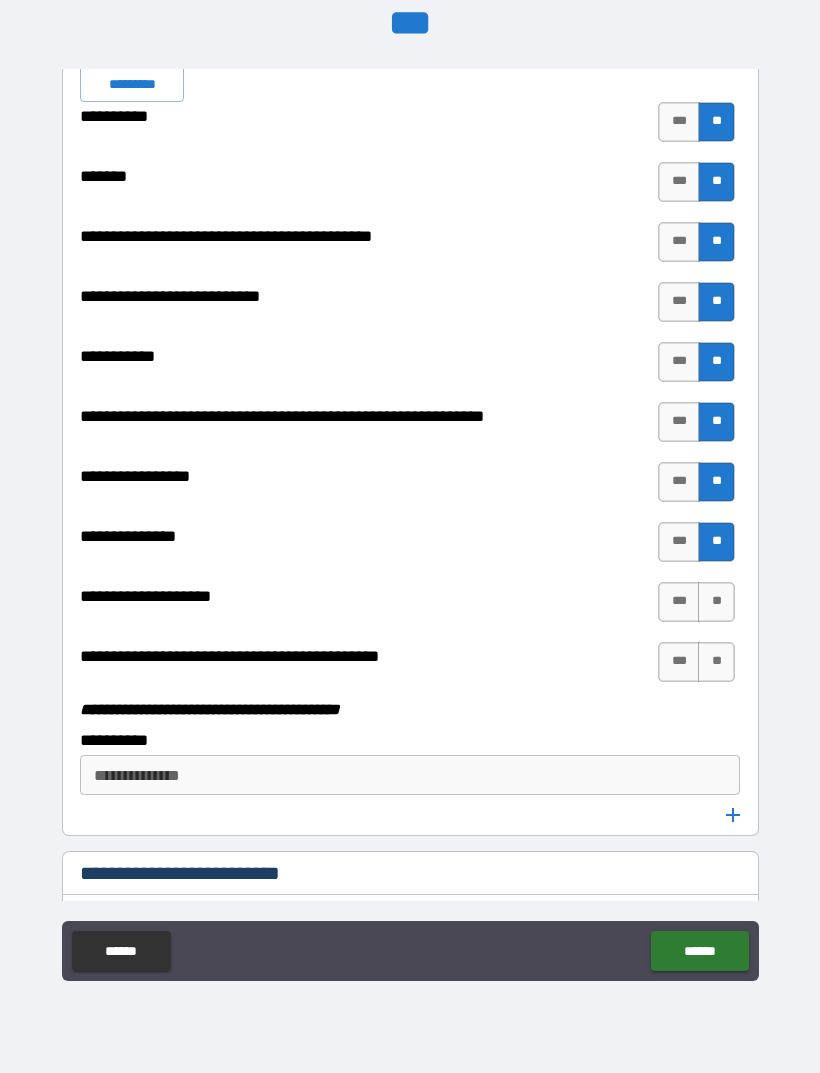 scroll, scrollTop: 5890, scrollLeft: 0, axis: vertical 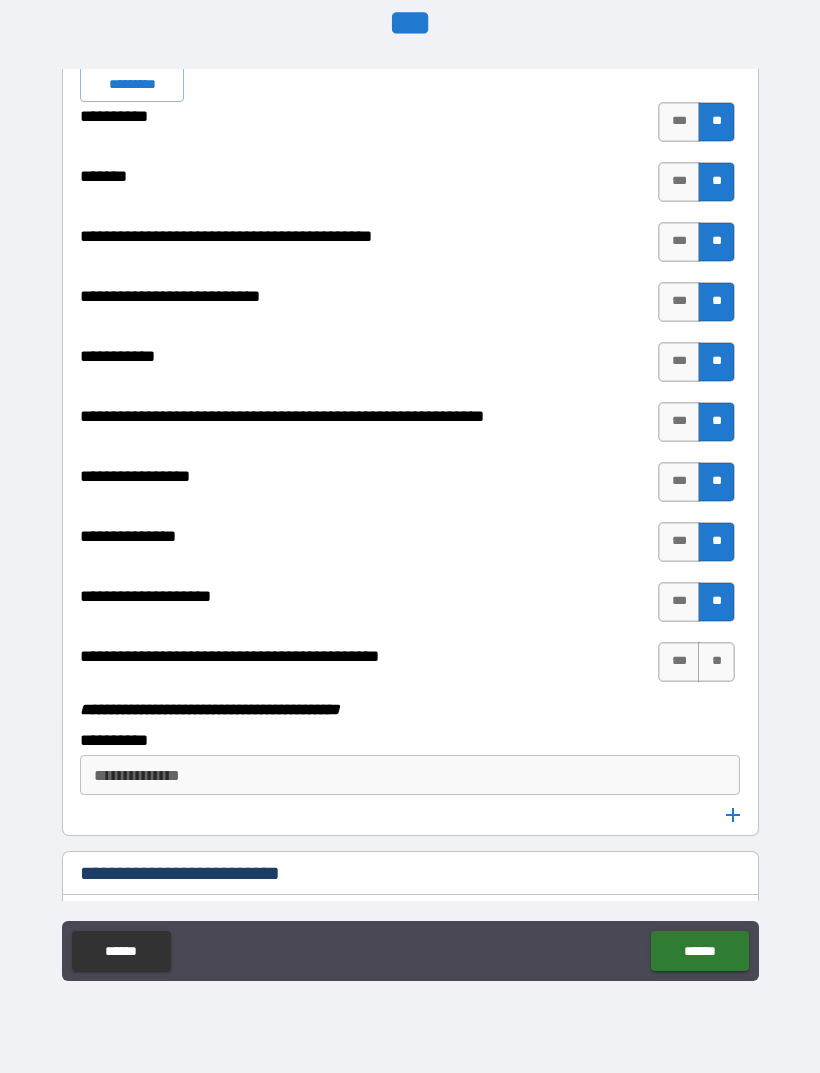 click on "**" at bounding box center (716, 662) 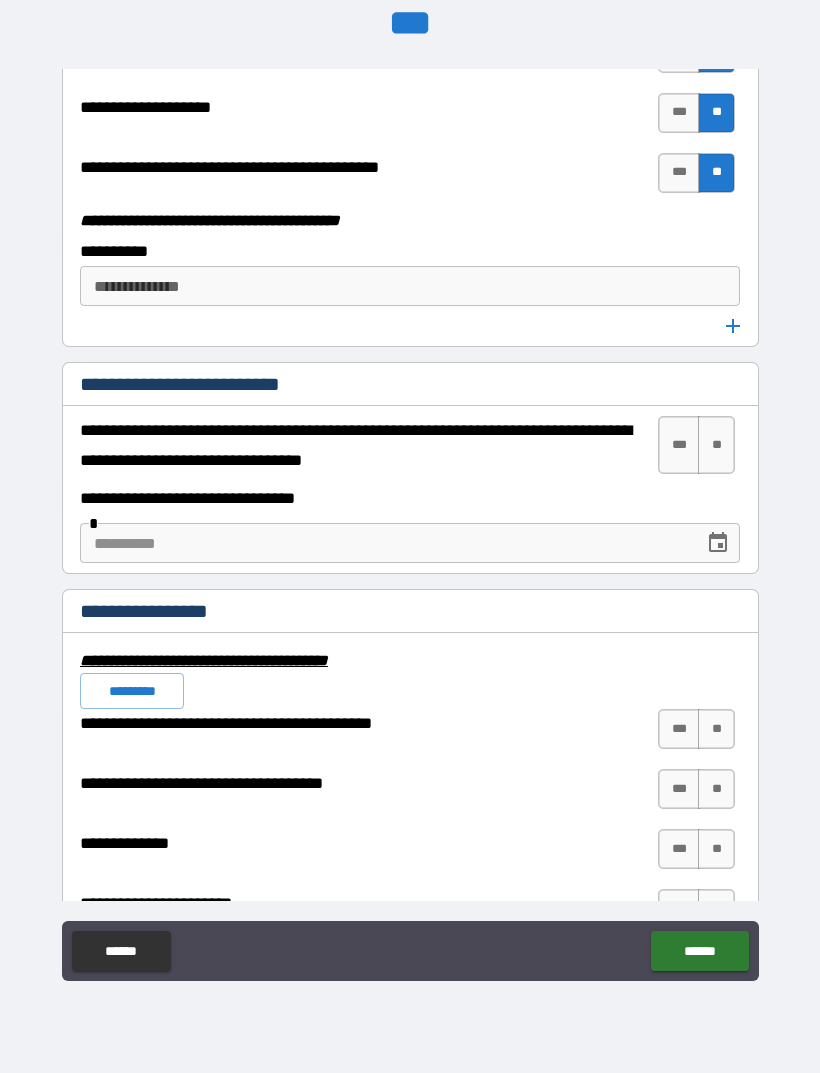 click on "**" at bounding box center [716, 445] 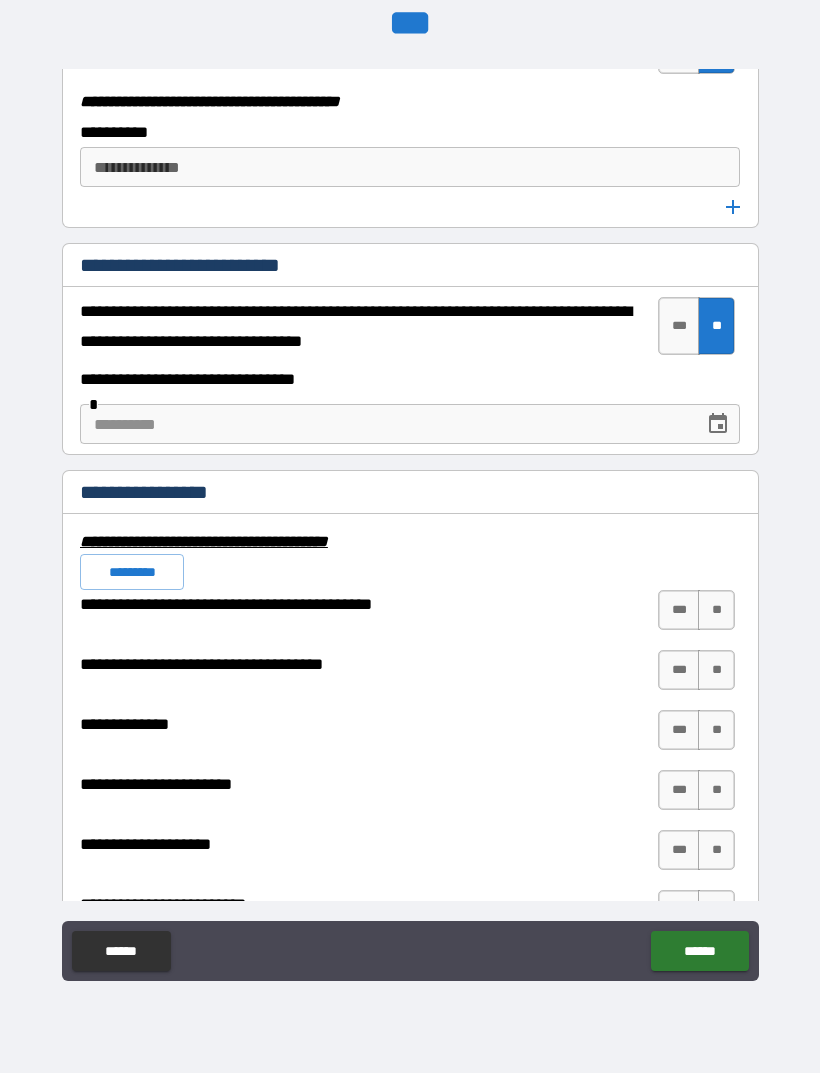 scroll, scrollTop: 6508, scrollLeft: 0, axis: vertical 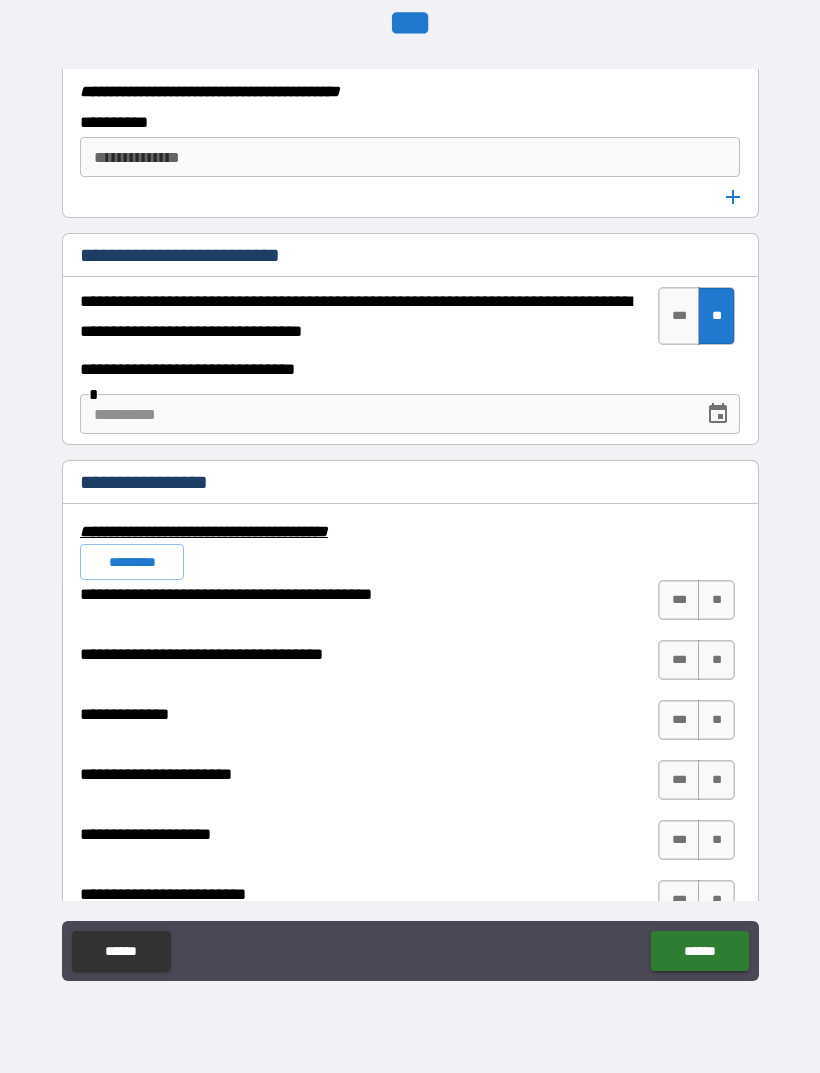 click on "**" at bounding box center (716, 600) 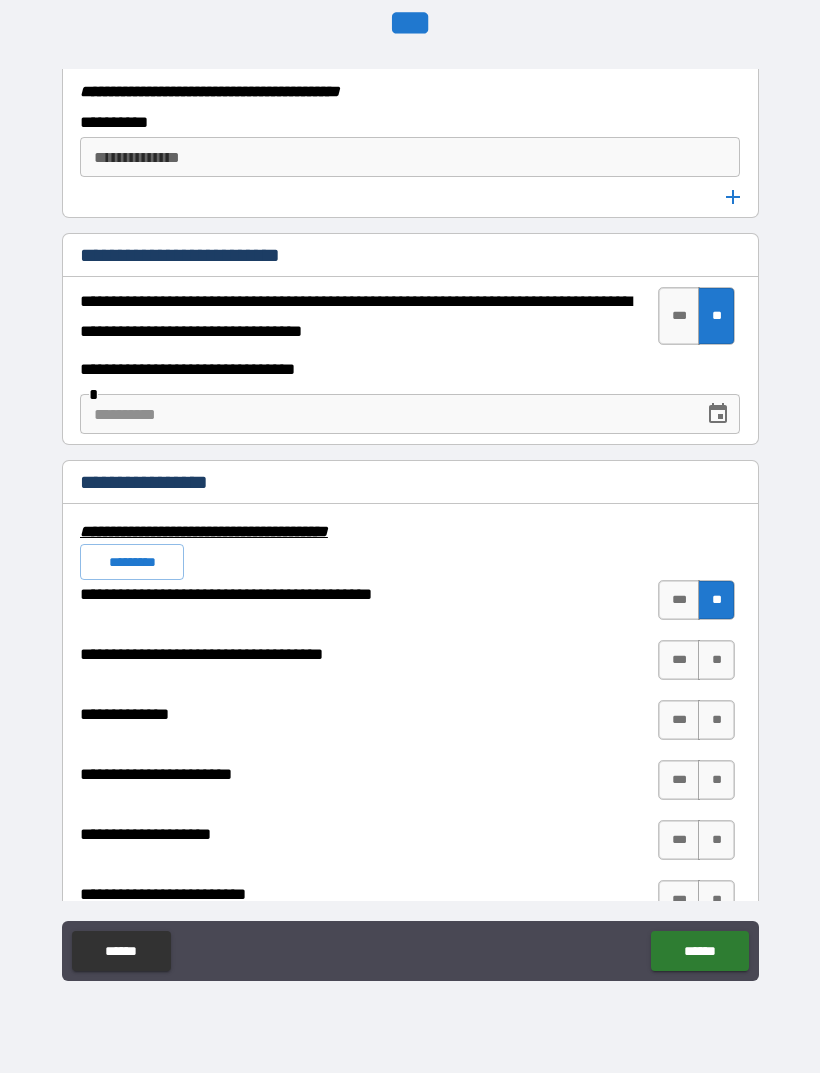 click on "**" at bounding box center [716, 660] 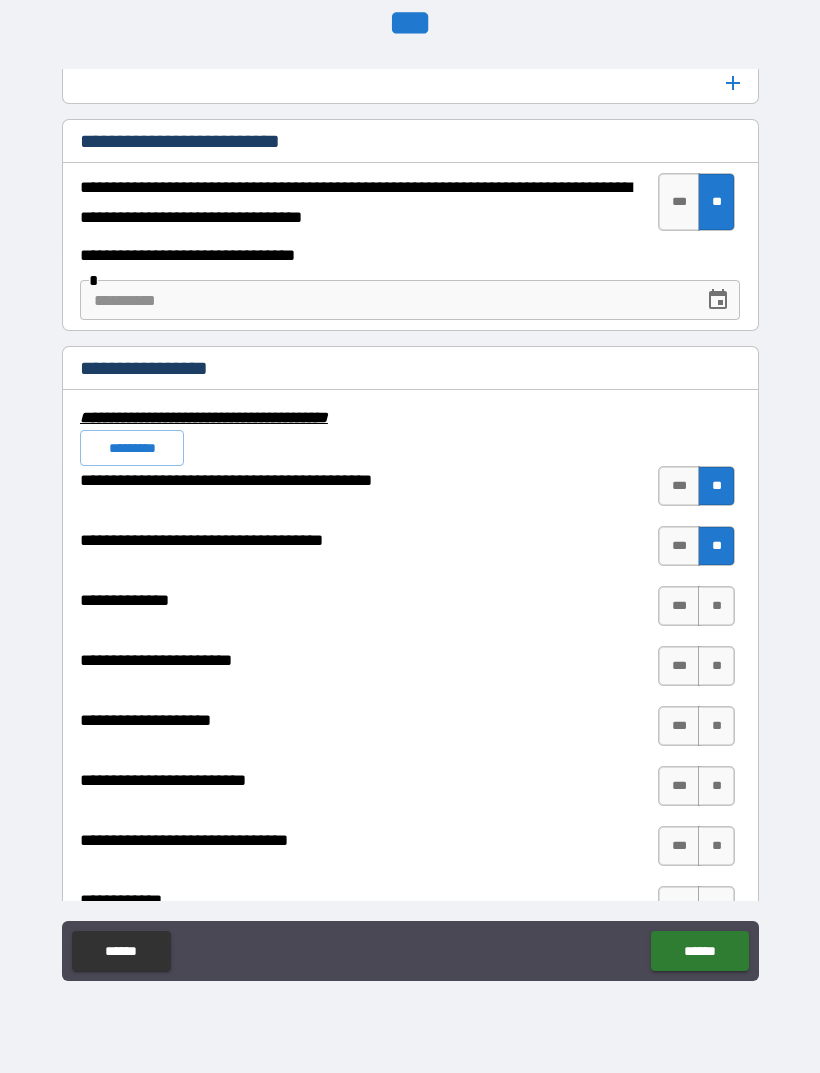 click on "**" at bounding box center (716, 606) 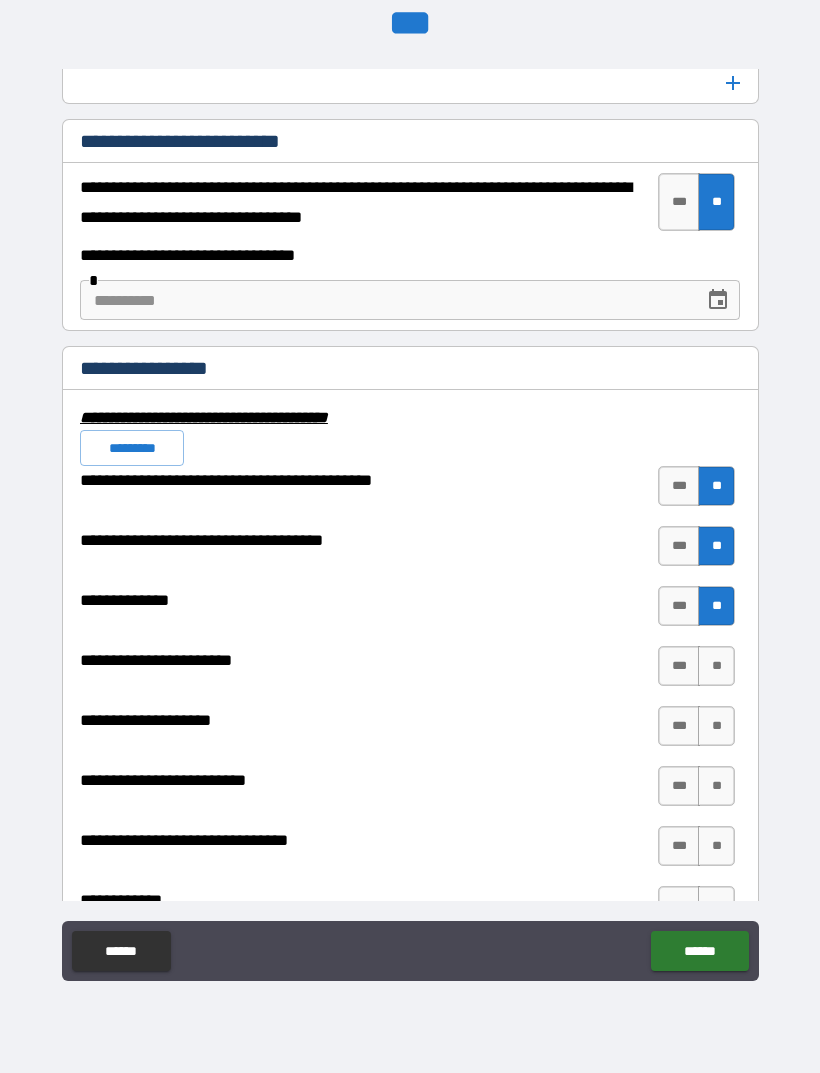 click on "**" at bounding box center (716, 666) 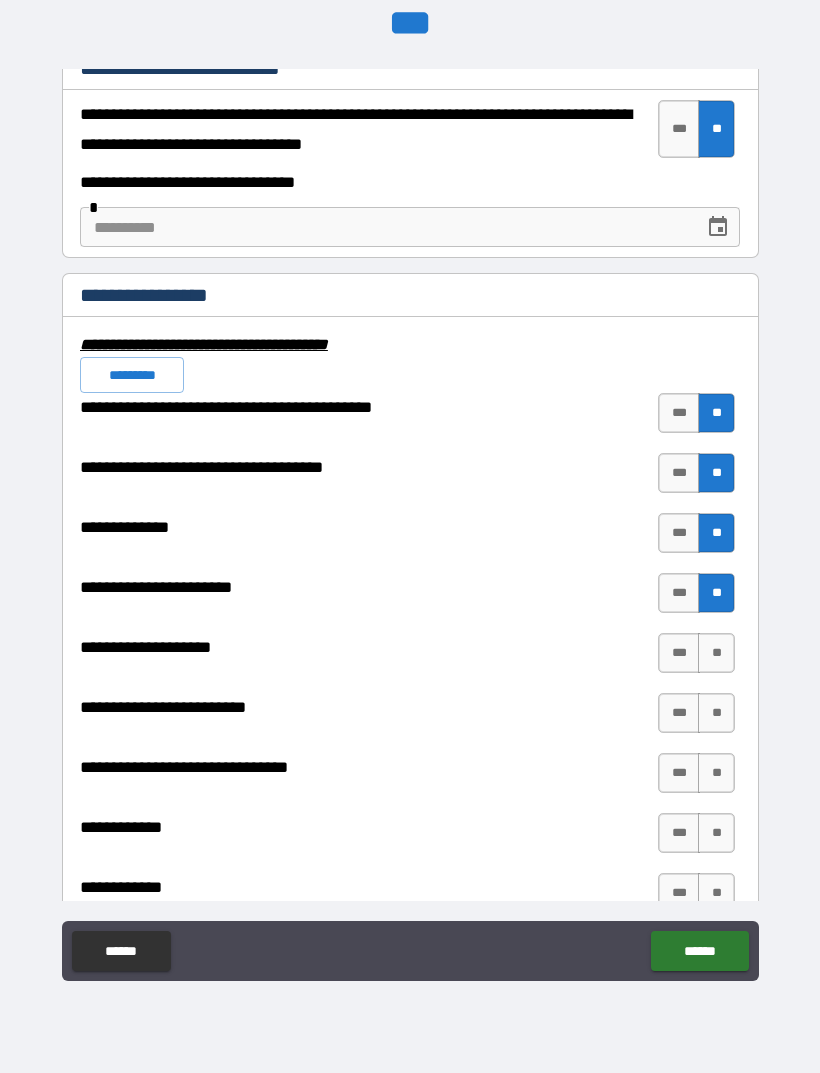 click on "**" at bounding box center [716, 653] 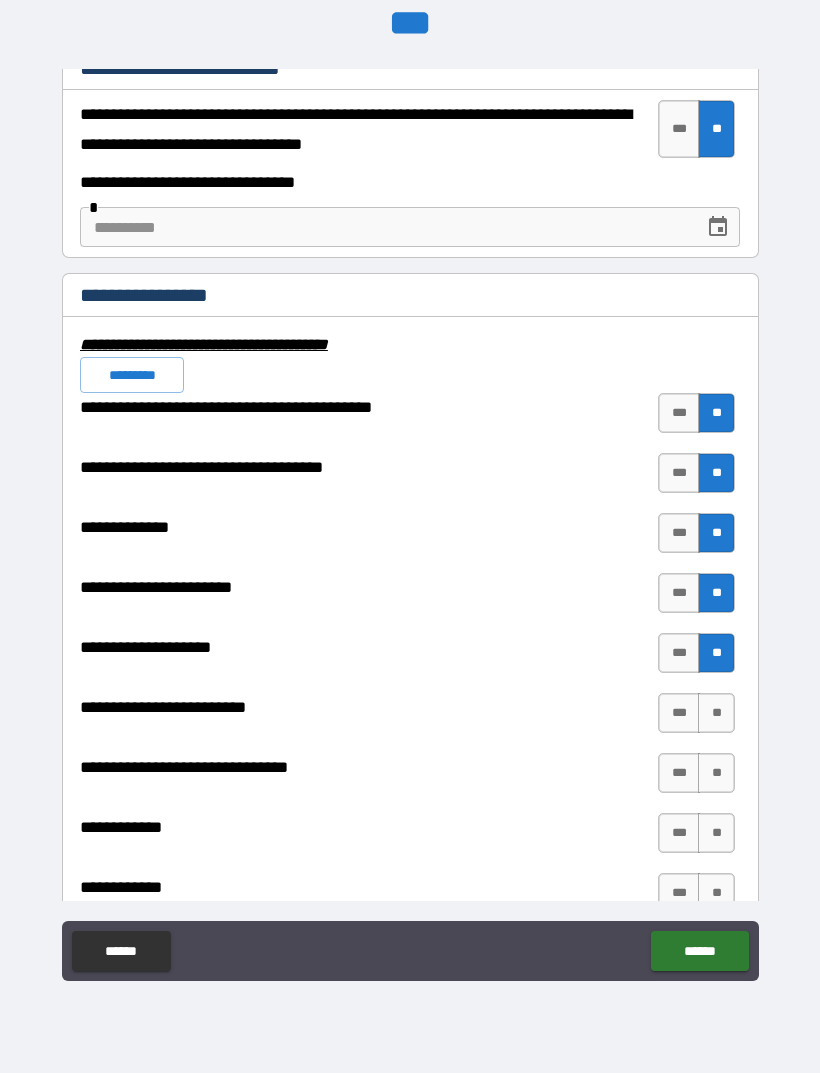 click on "**" at bounding box center [716, 713] 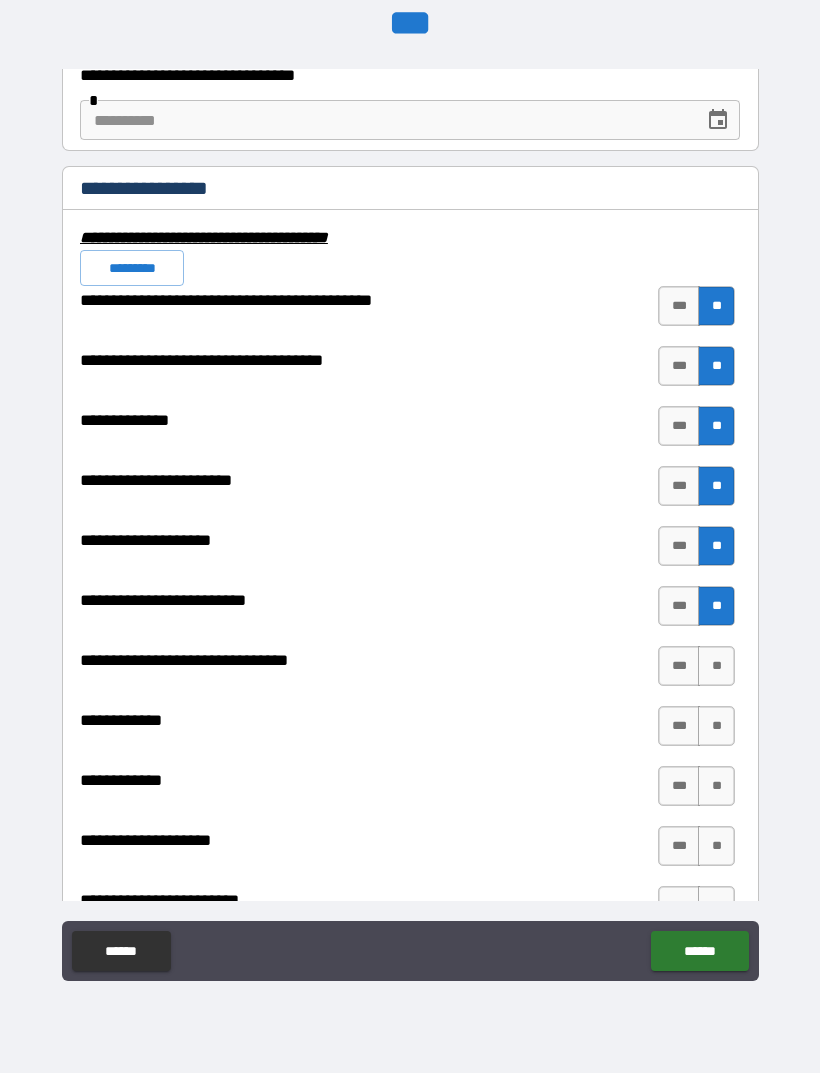 click on "**" at bounding box center [716, 666] 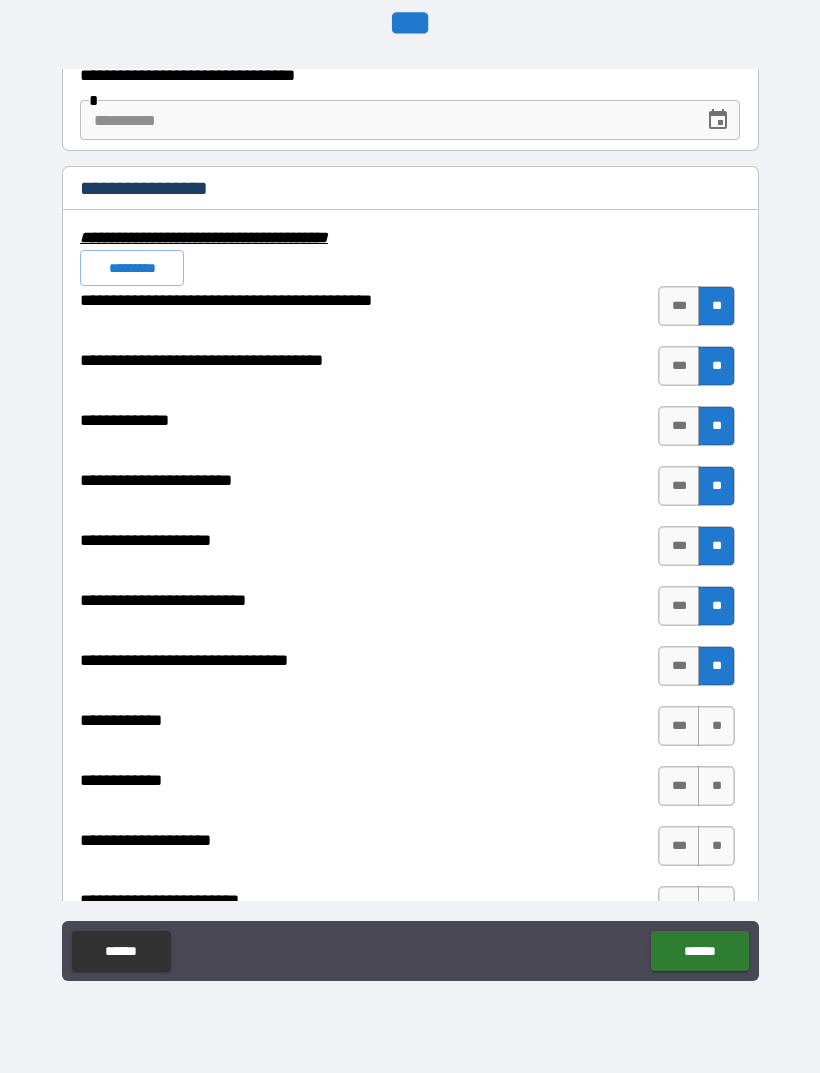 click on "**" at bounding box center (716, 726) 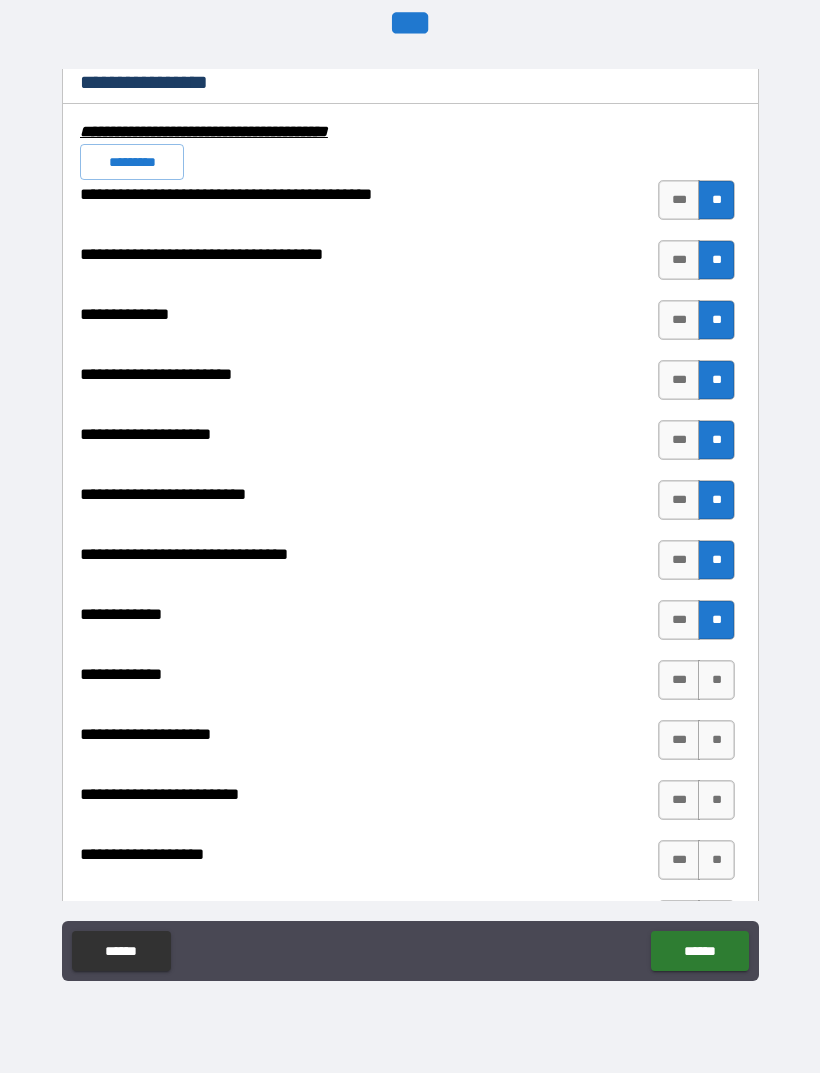click on "**" at bounding box center (716, 680) 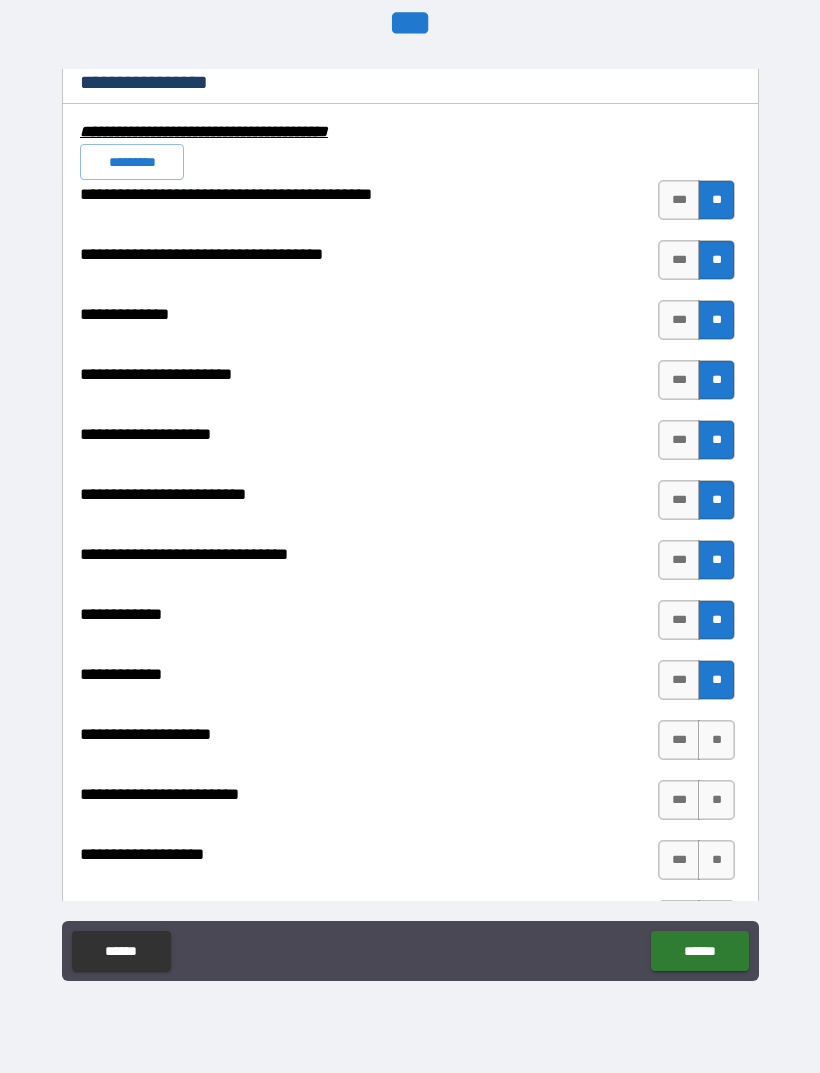 click on "**" at bounding box center [716, 740] 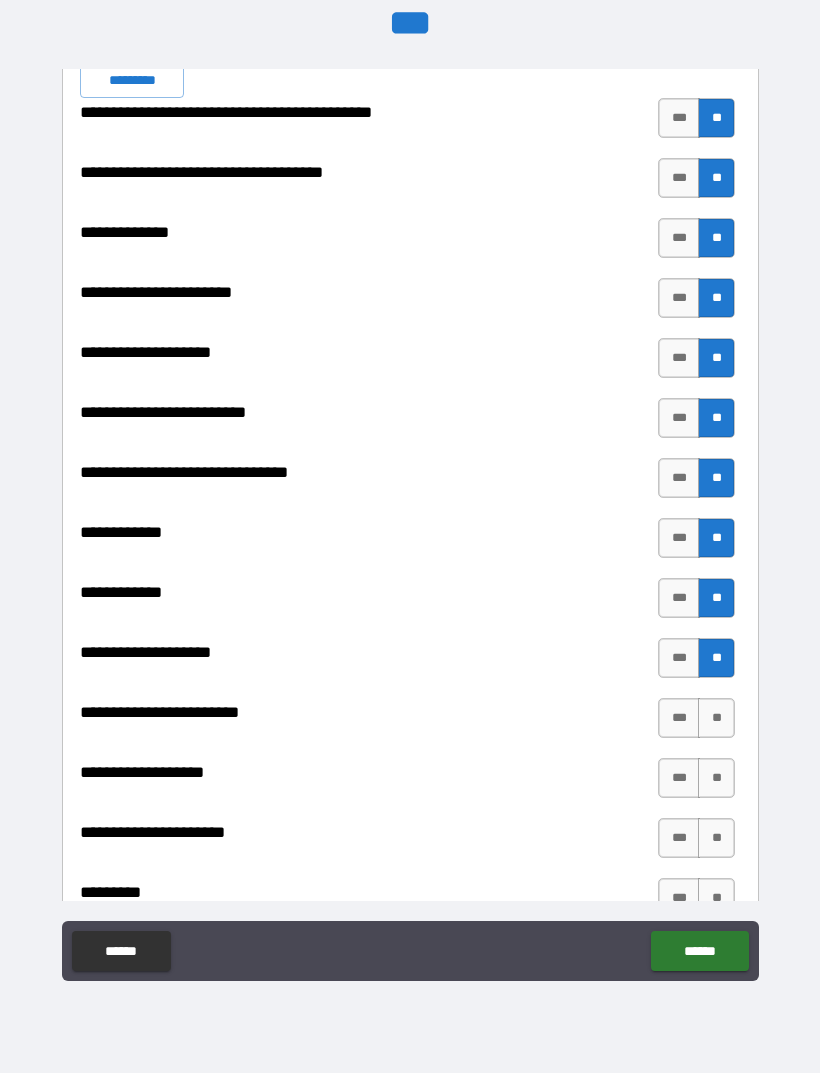scroll, scrollTop: 7002, scrollLeft: 0, axis: vertical 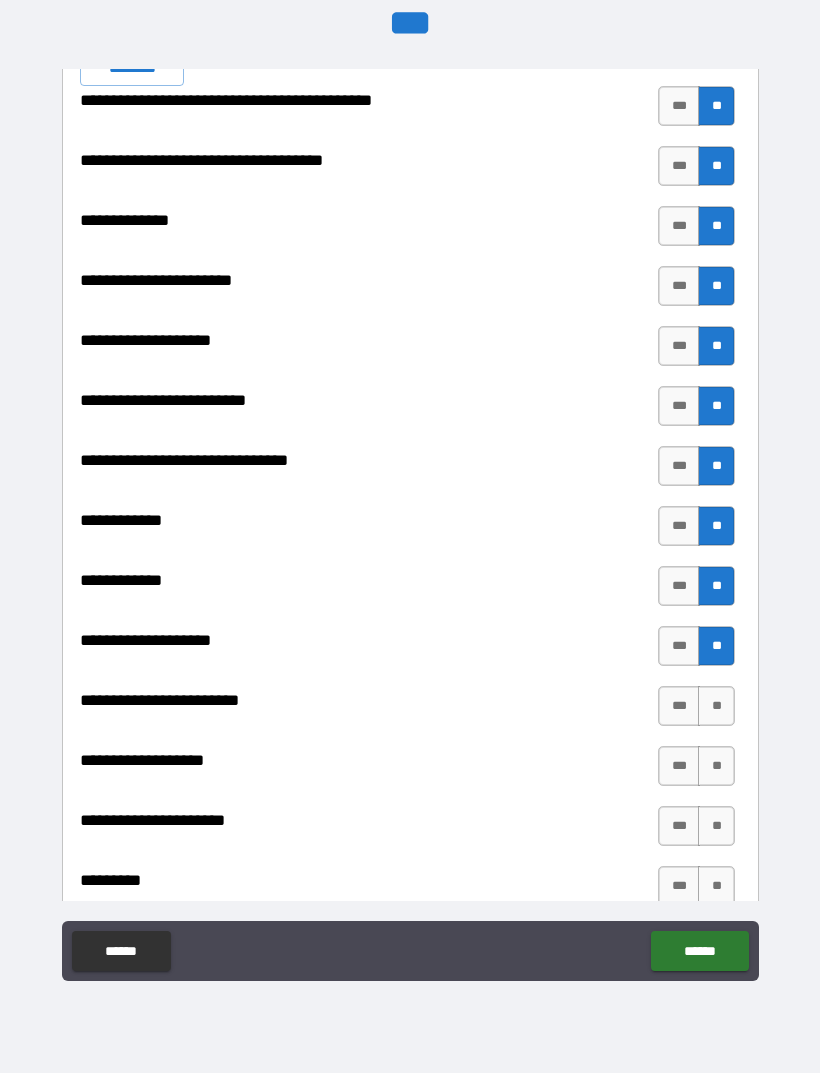 click on "***" at bounding box center [679, 646] 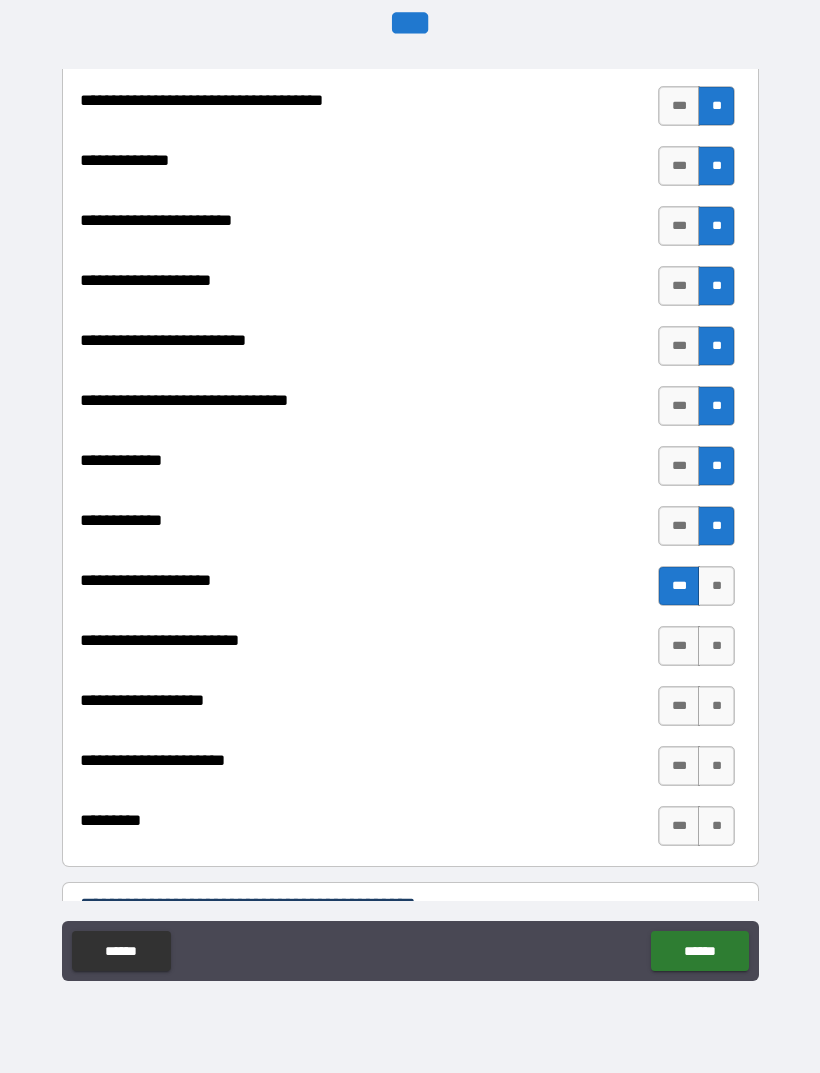 scroll, scrollTop: 7063, scrollLeft: 0, axis: vertical 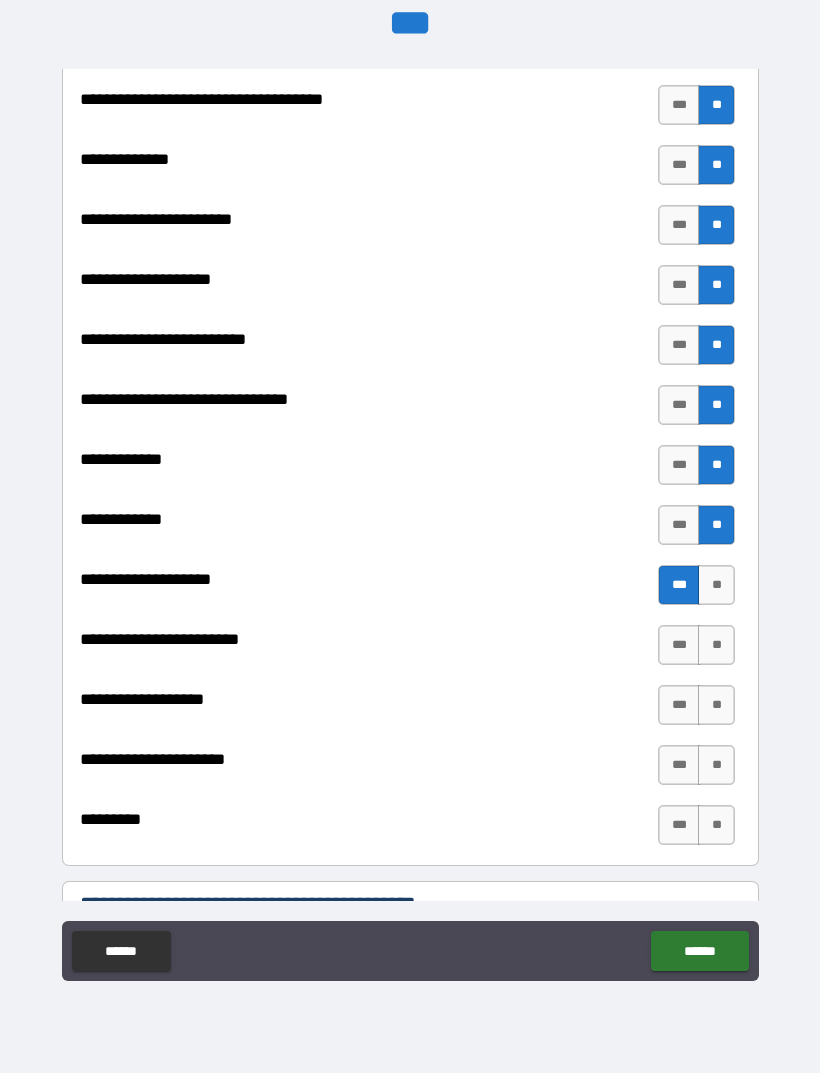 click on "**" at bounding box center [716, 645] 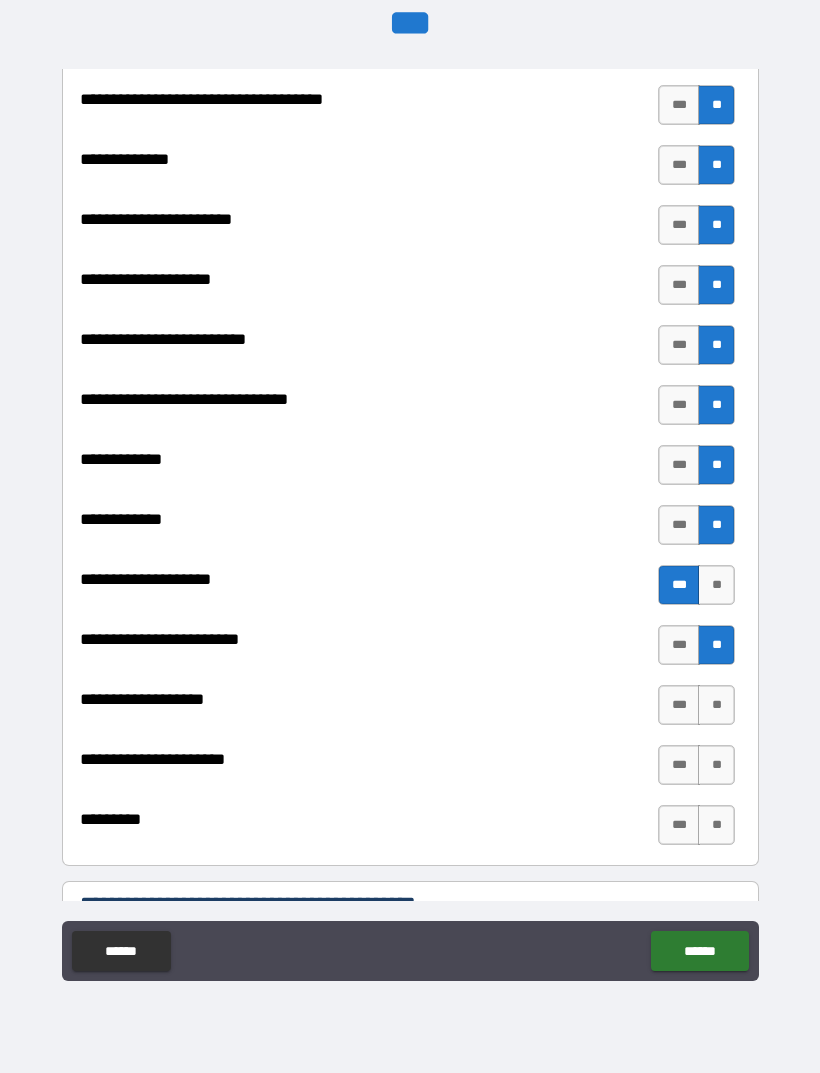 click on "**" at bounding box center [716, 705] 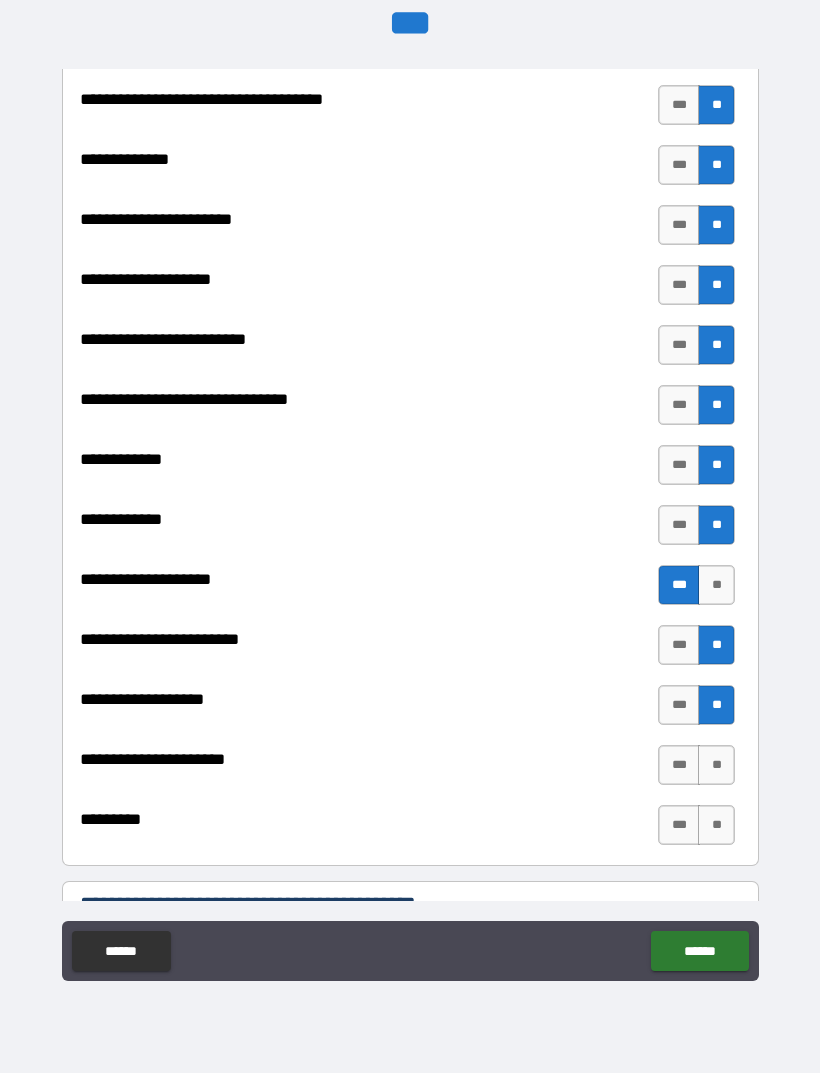 click on "**" at bounding box center (716, 765) 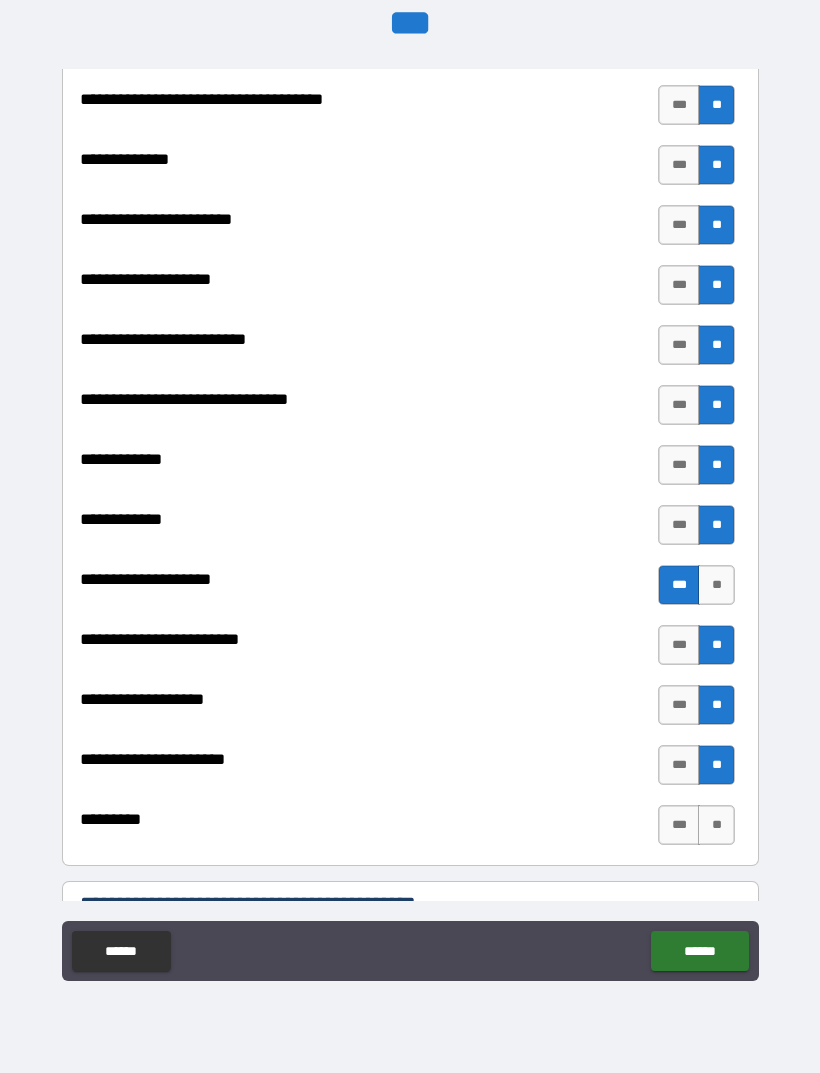 click on "**" at bounding box center [716, 825] 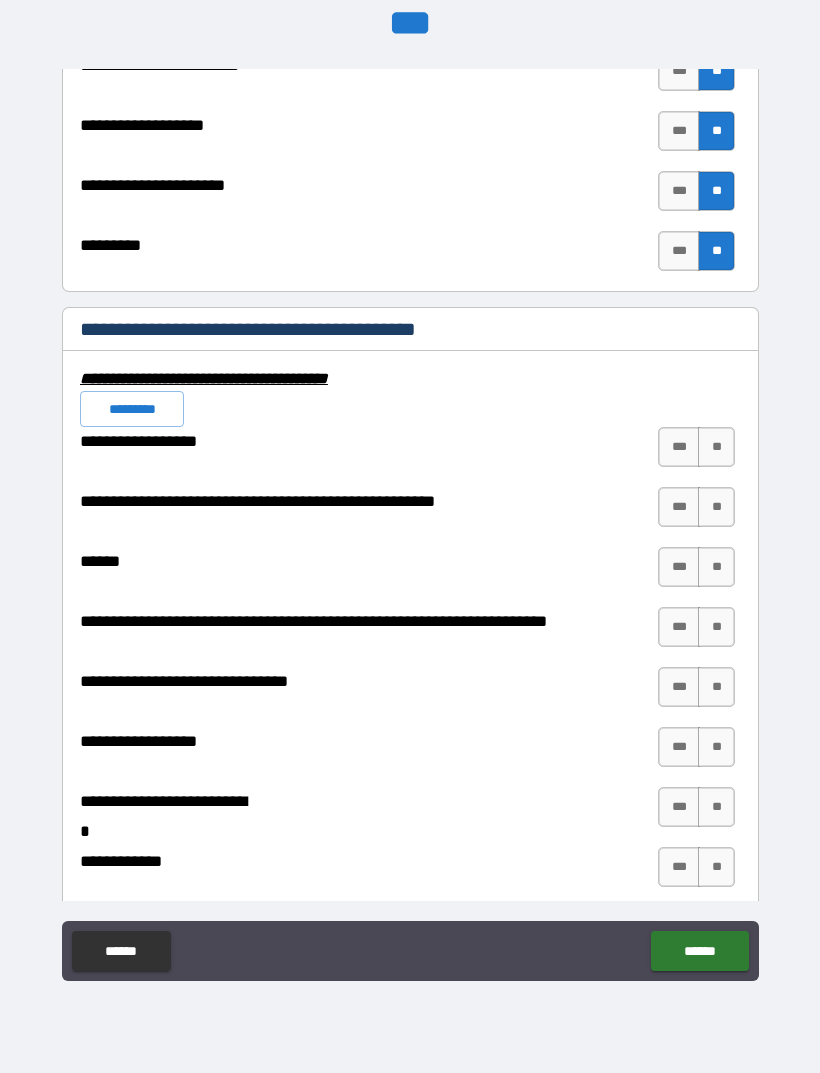 scroll, scrollTop: 7638, scrollLeft: 0, axis: vertical 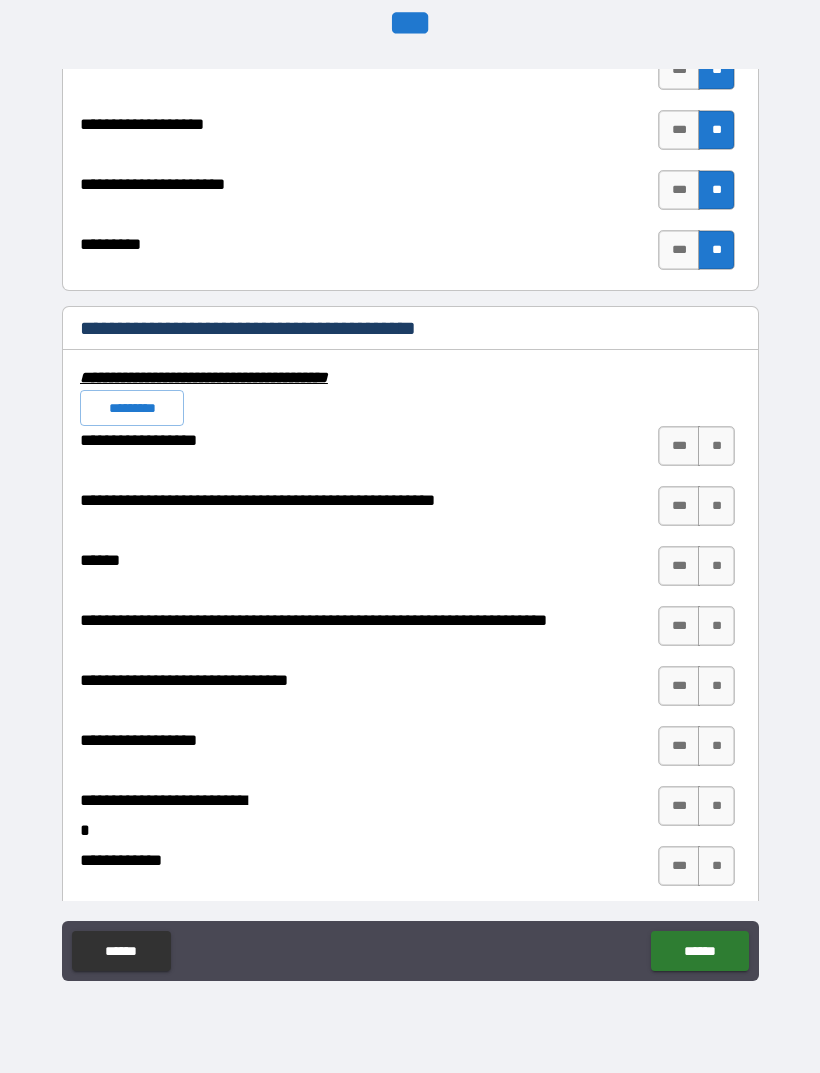 click on "**" at bounding box center [716, 446] 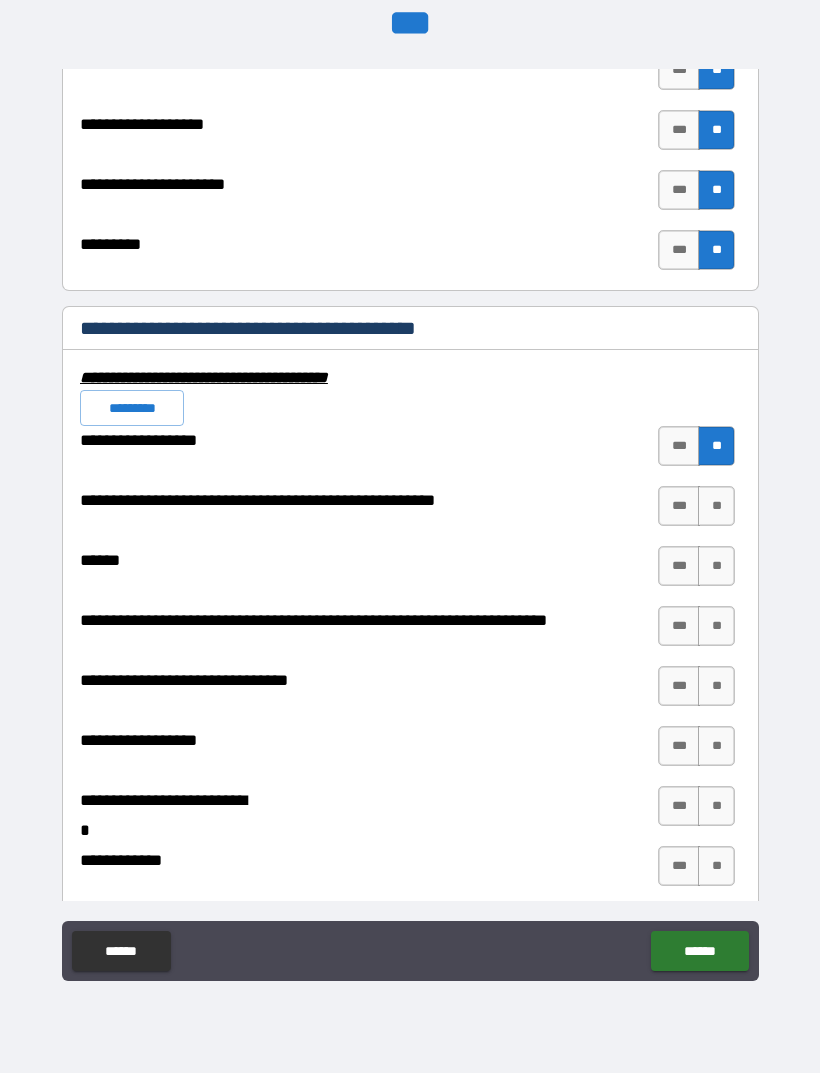 click on "**" at bounding box center [716, 506] 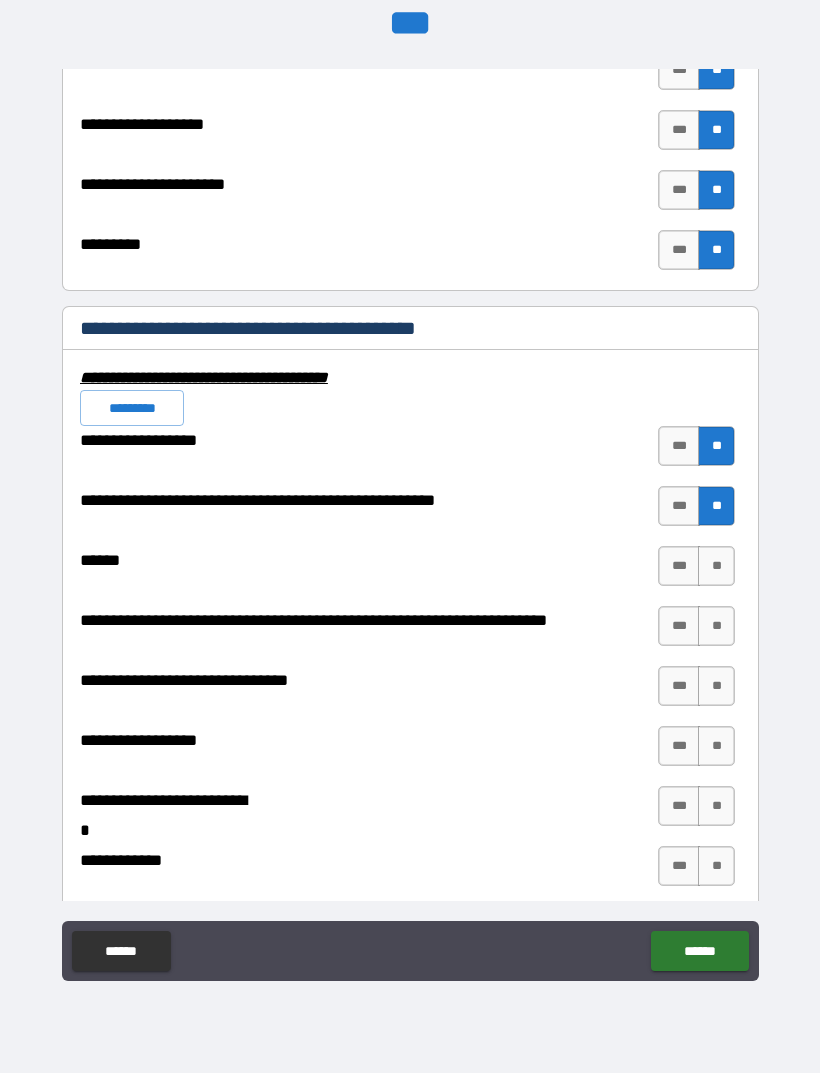 click on "**" at bounding box center (716, 566) 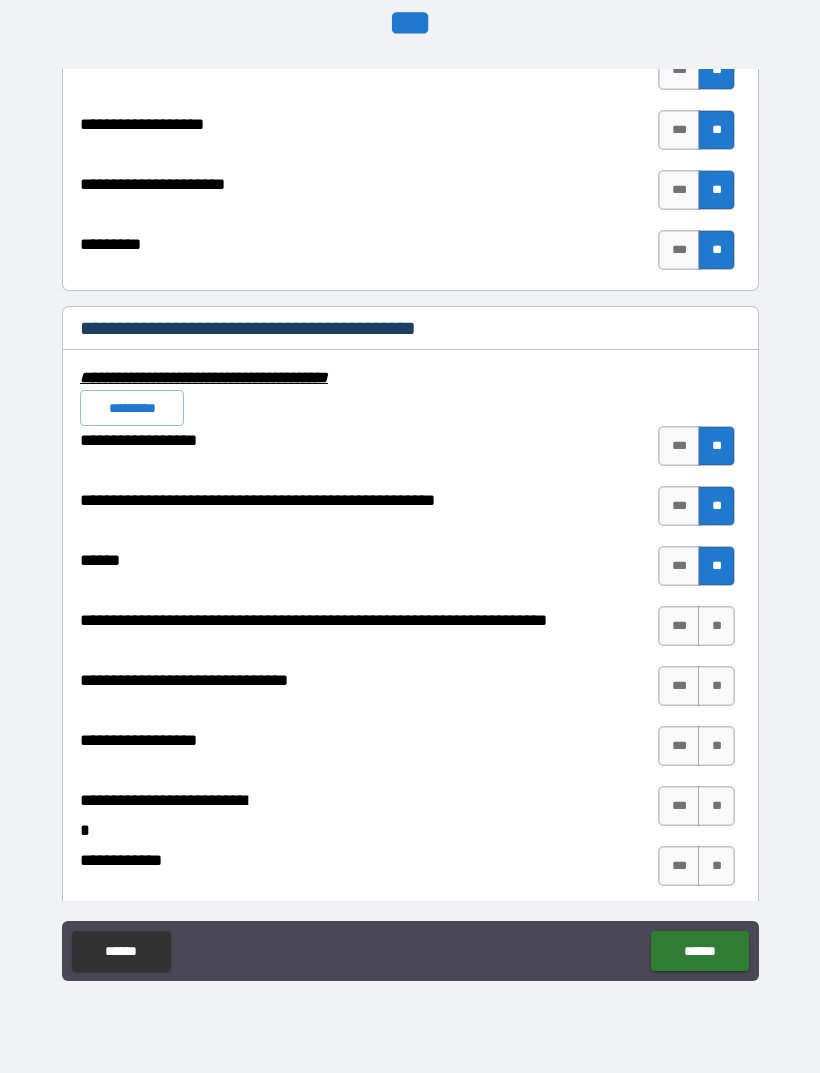 click on "**" at bounding box center [716, 626] 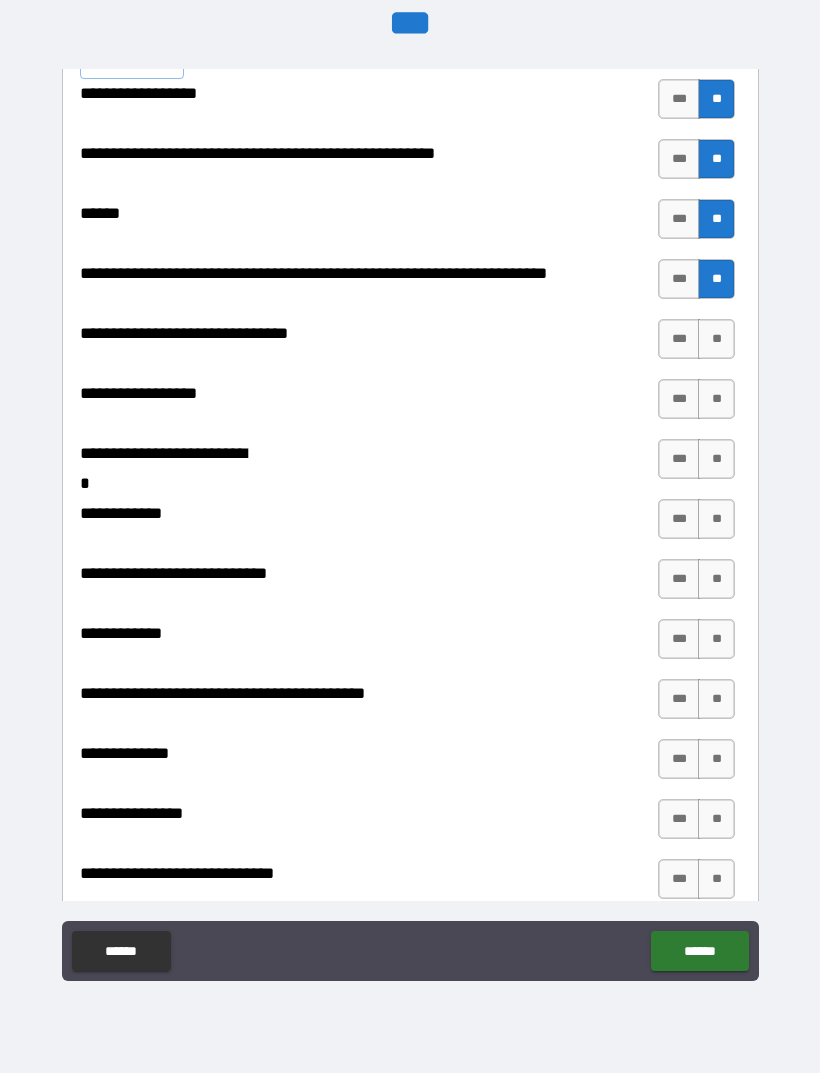 scroll, scrollTop: 7989, scrollLeft: 0, axis: vertical 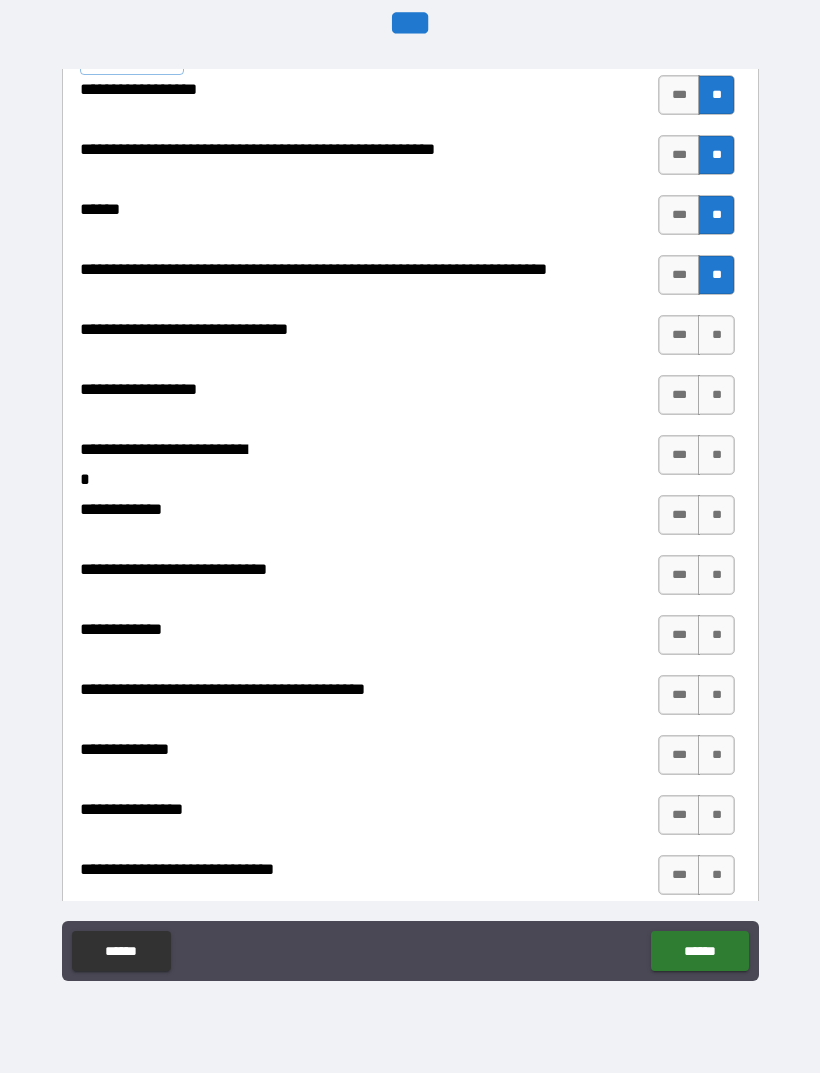 click on "**" at bounding box center (716, 395) 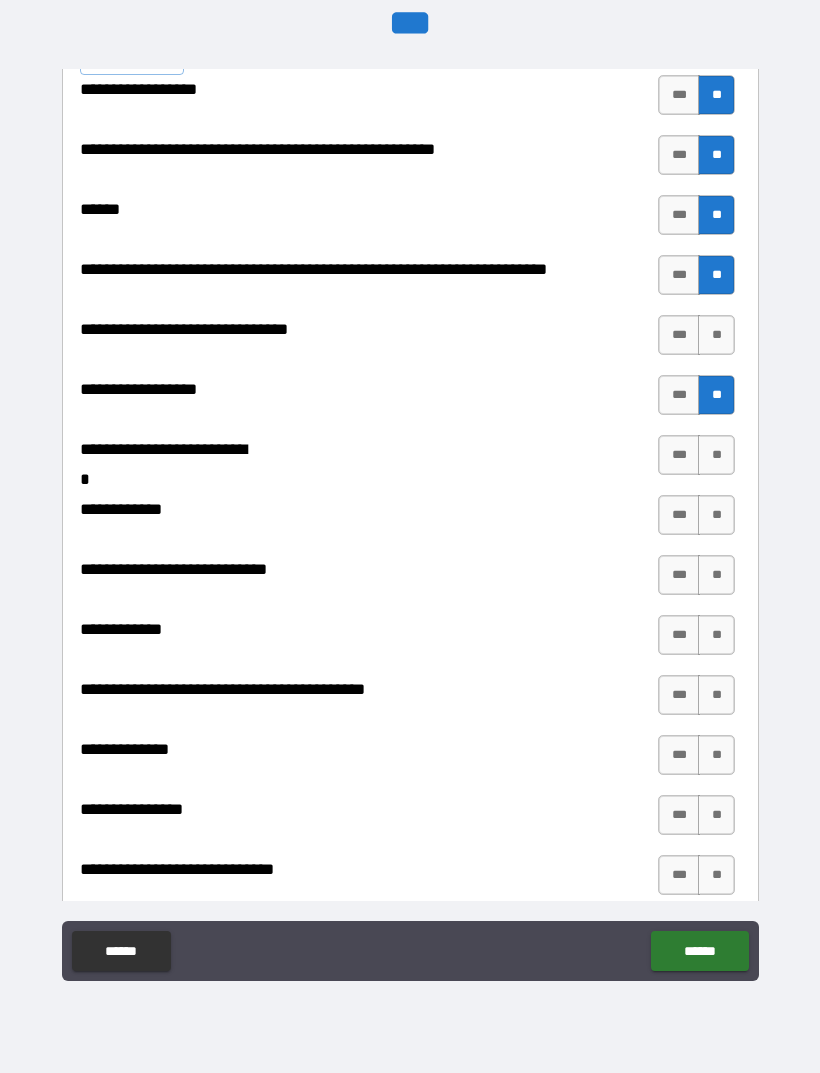 click on "**" at bounding box center (716, 335) 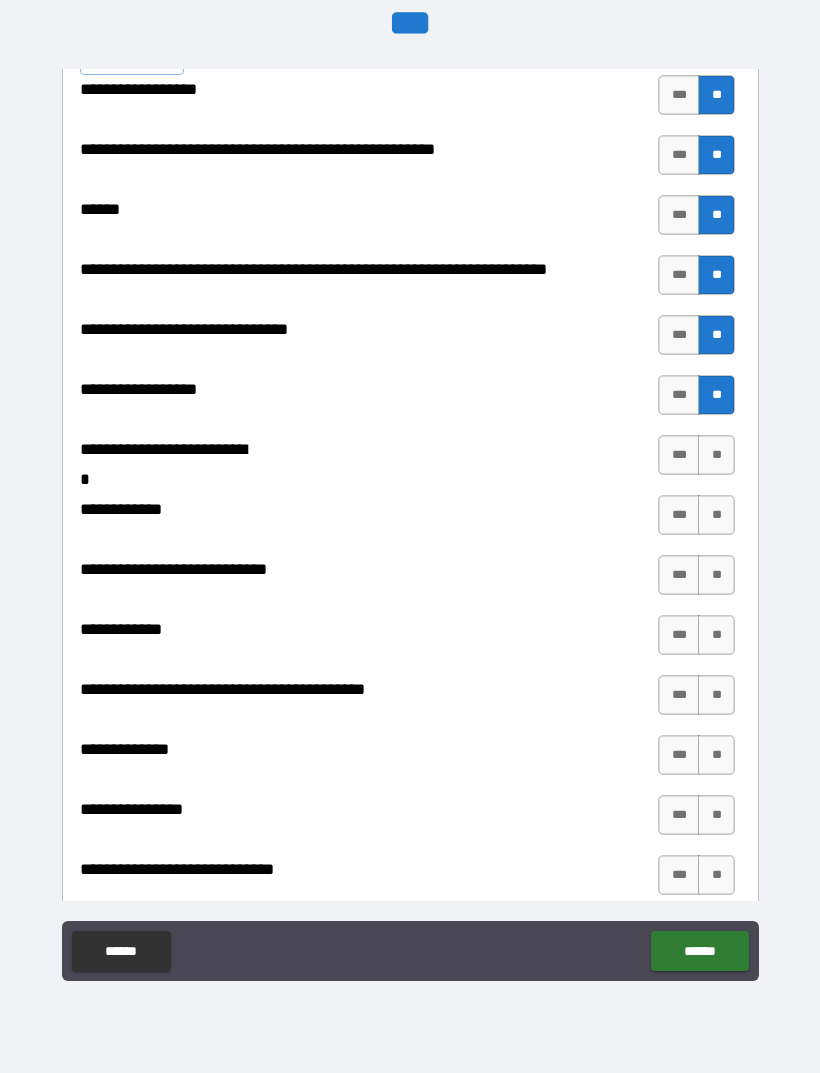 click on "***" at bounding box center [679, 455] 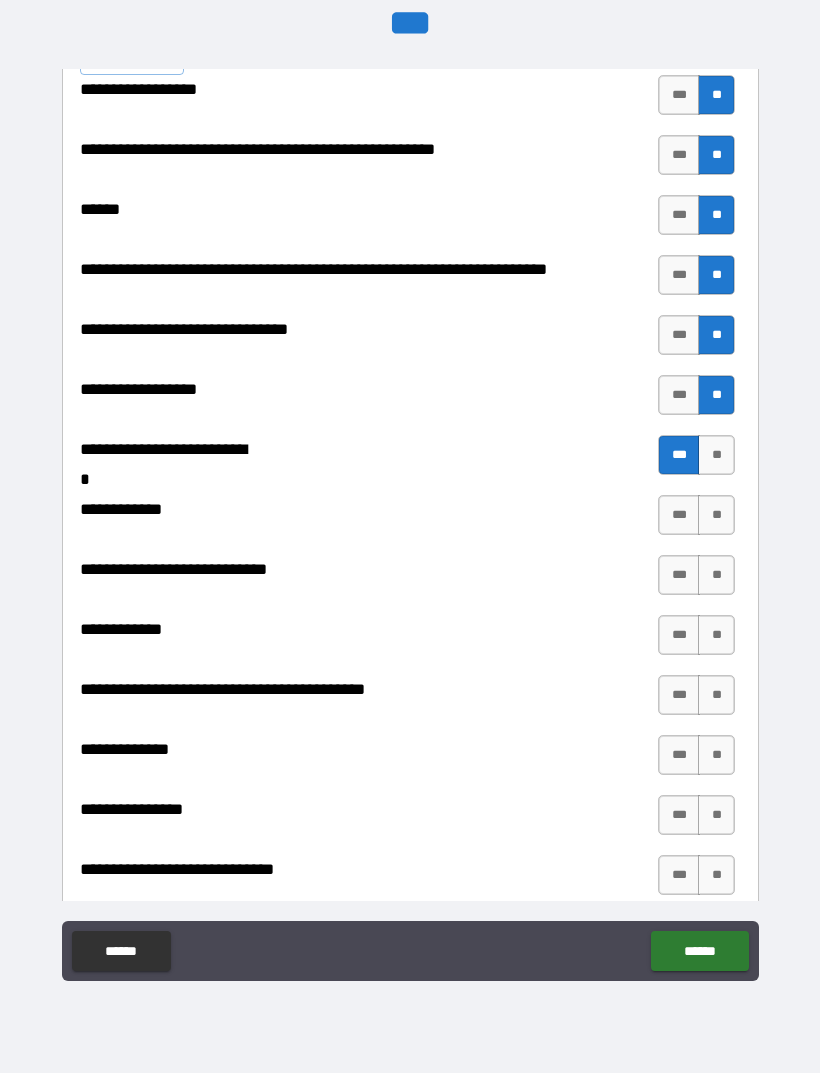click on "**" at bounding box center [716, 515] 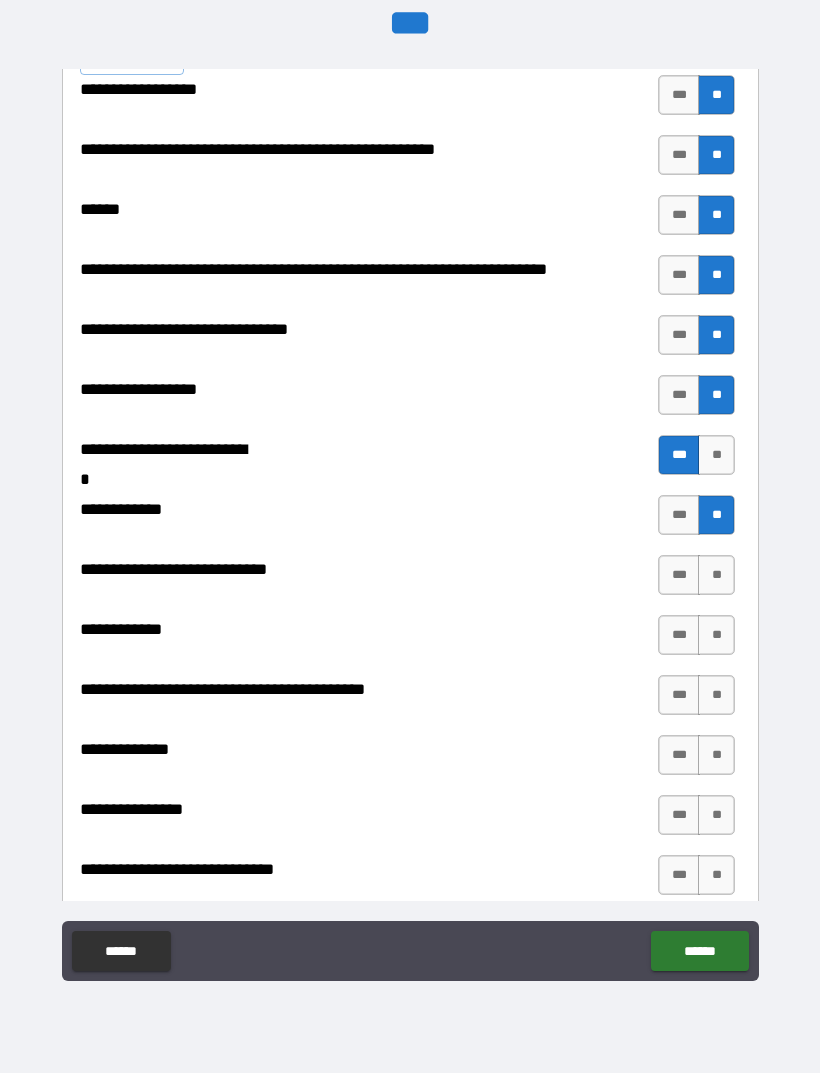 click on "**" at bounding box center [716, 575] 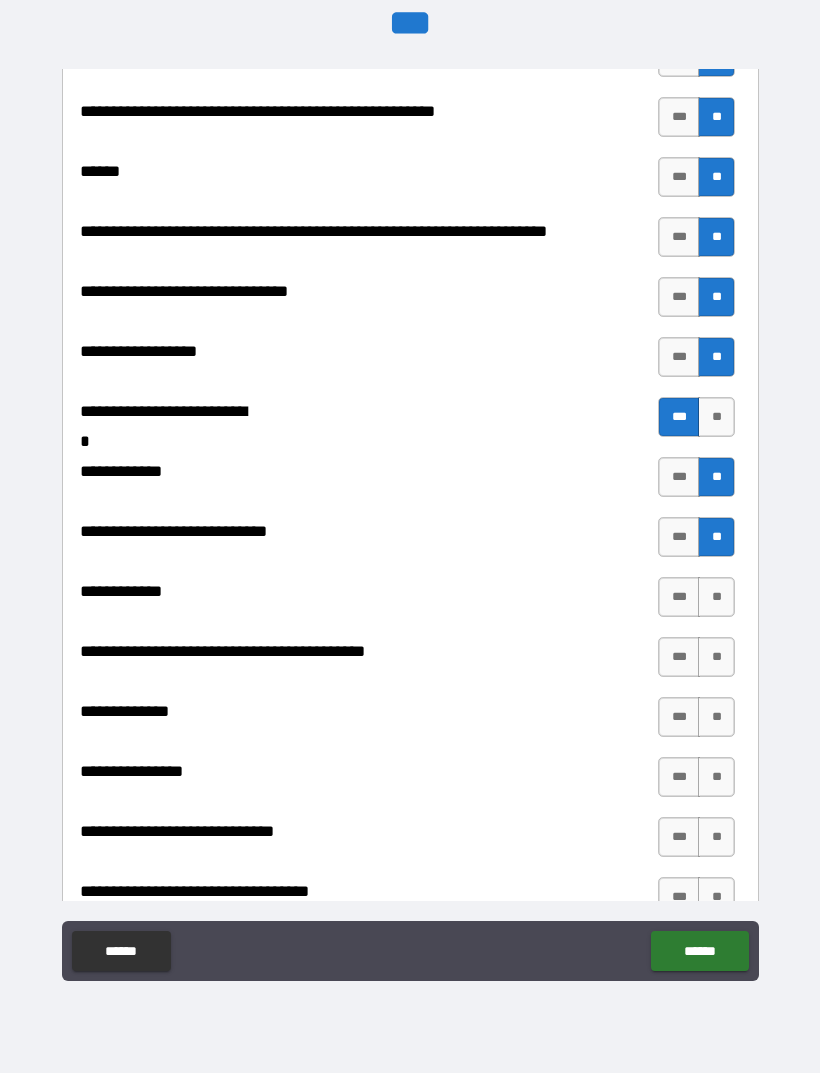 scroll, scrollTop: 8029, scrollLeft: 0, axis: vertical 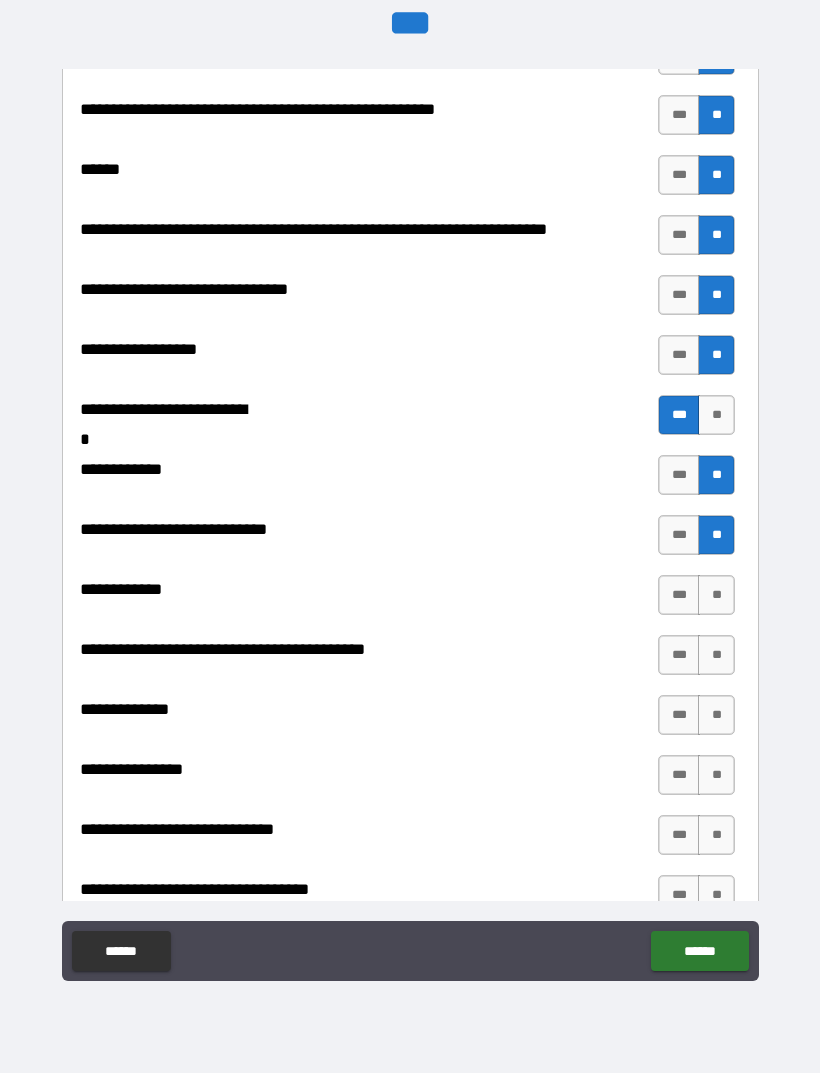 click on "**" at bounding box center [716, 595] 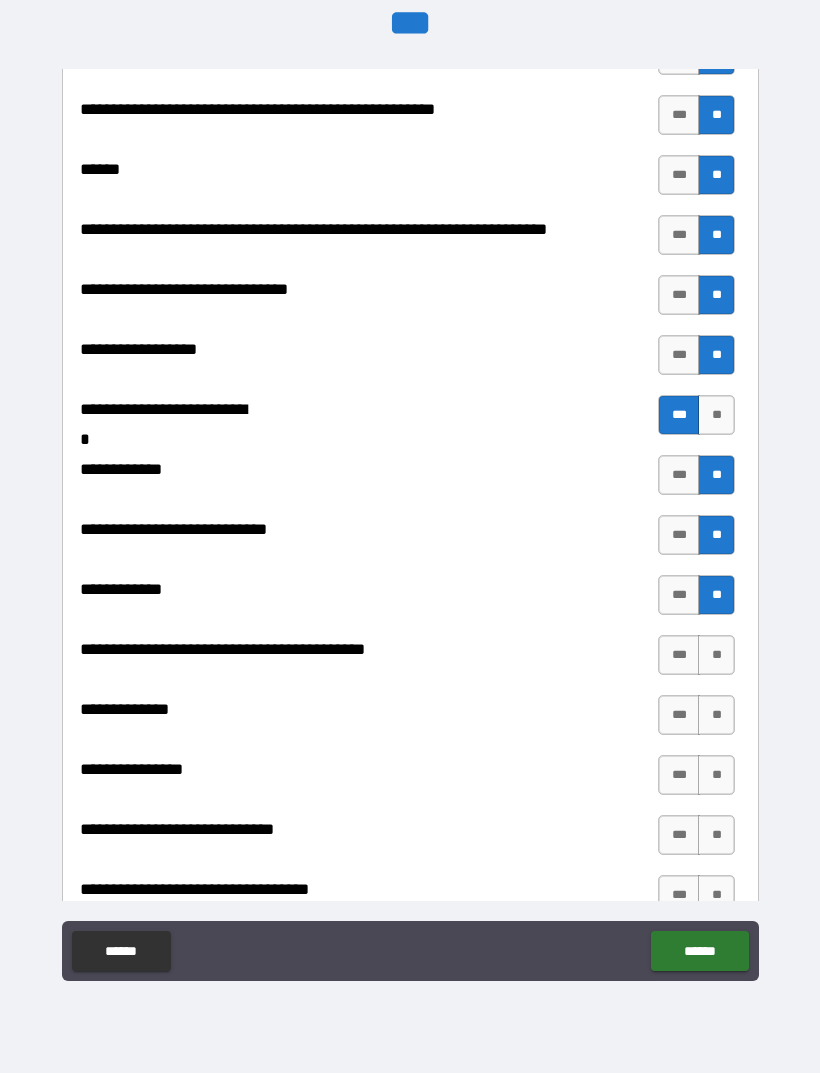 click on "**" at bounding box center (716, 655) 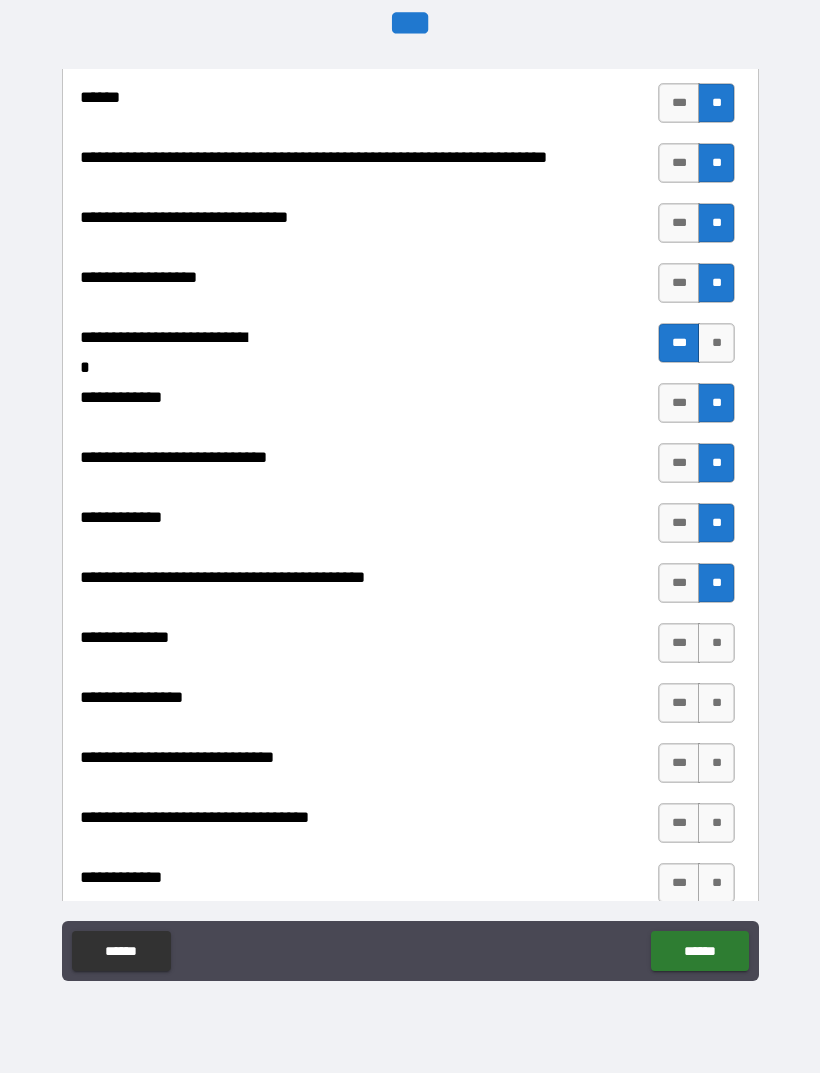 scroll, scrollTop: 8108, scrollLeft: 0, axis: vertical 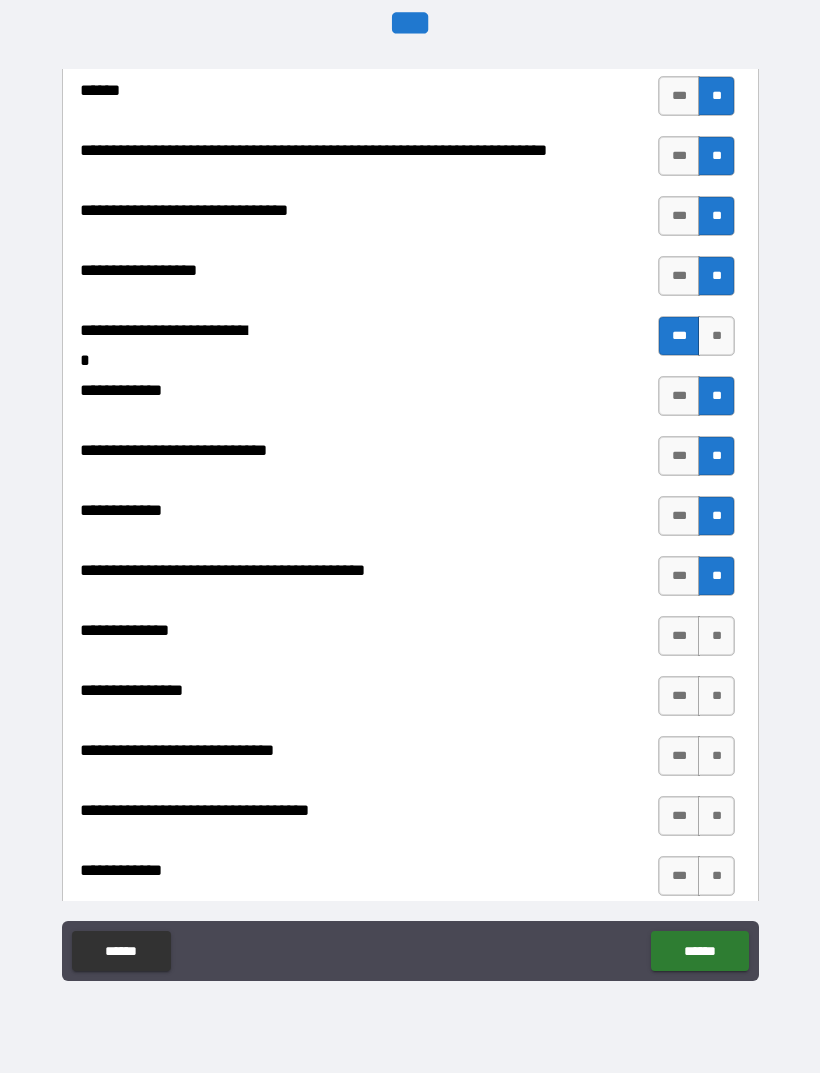 click on "**" at bounding box center [716, 636] 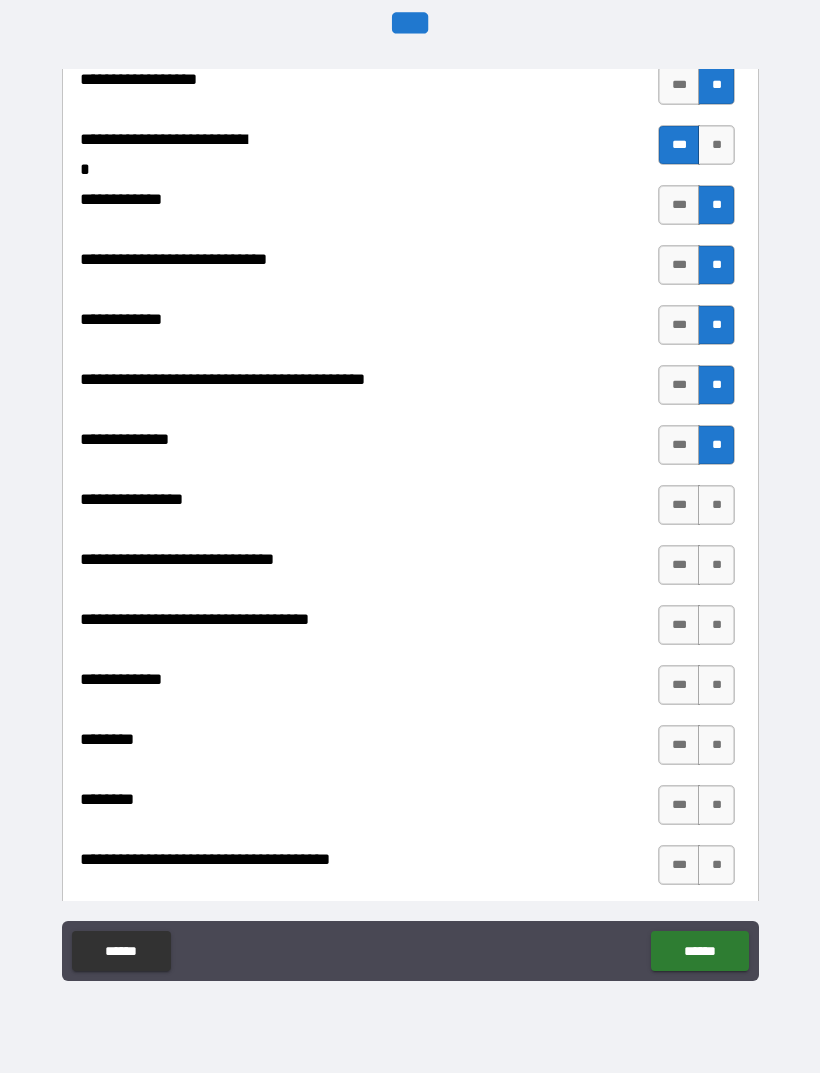 scroll, scrollTop: 8301, scrollLeft: 0, axis: vertical 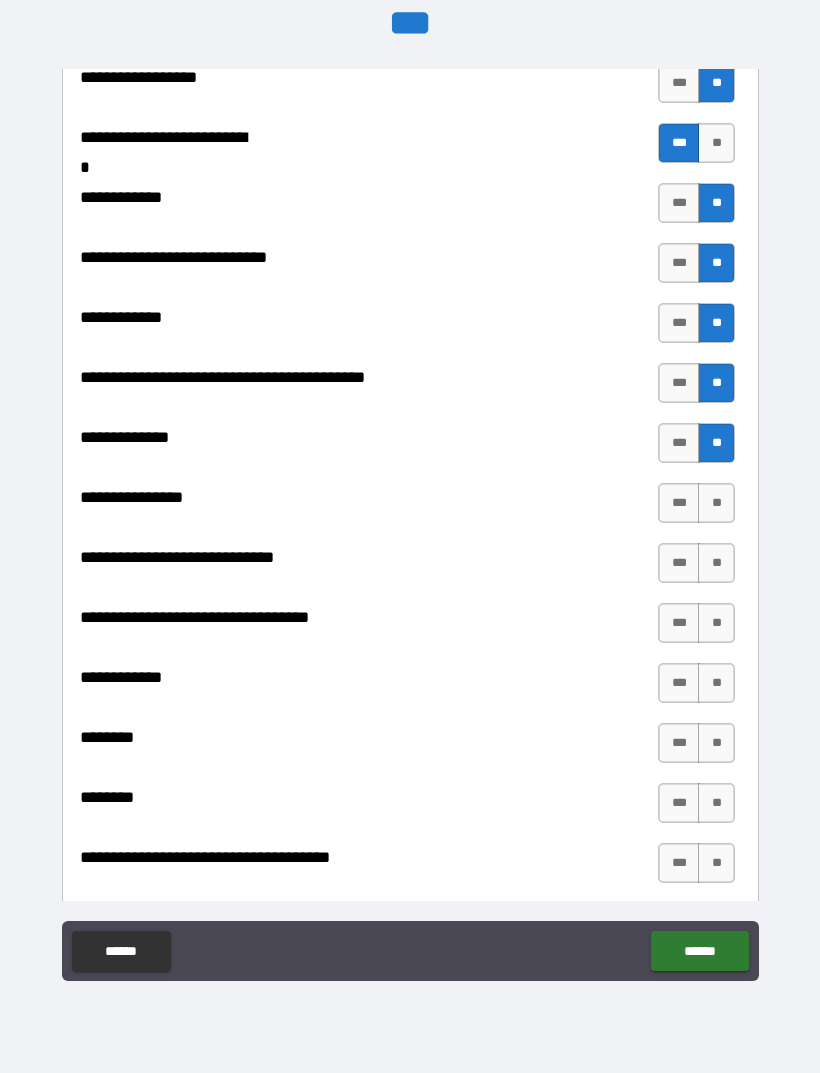 click on "**" at bounding box center (716, 503) 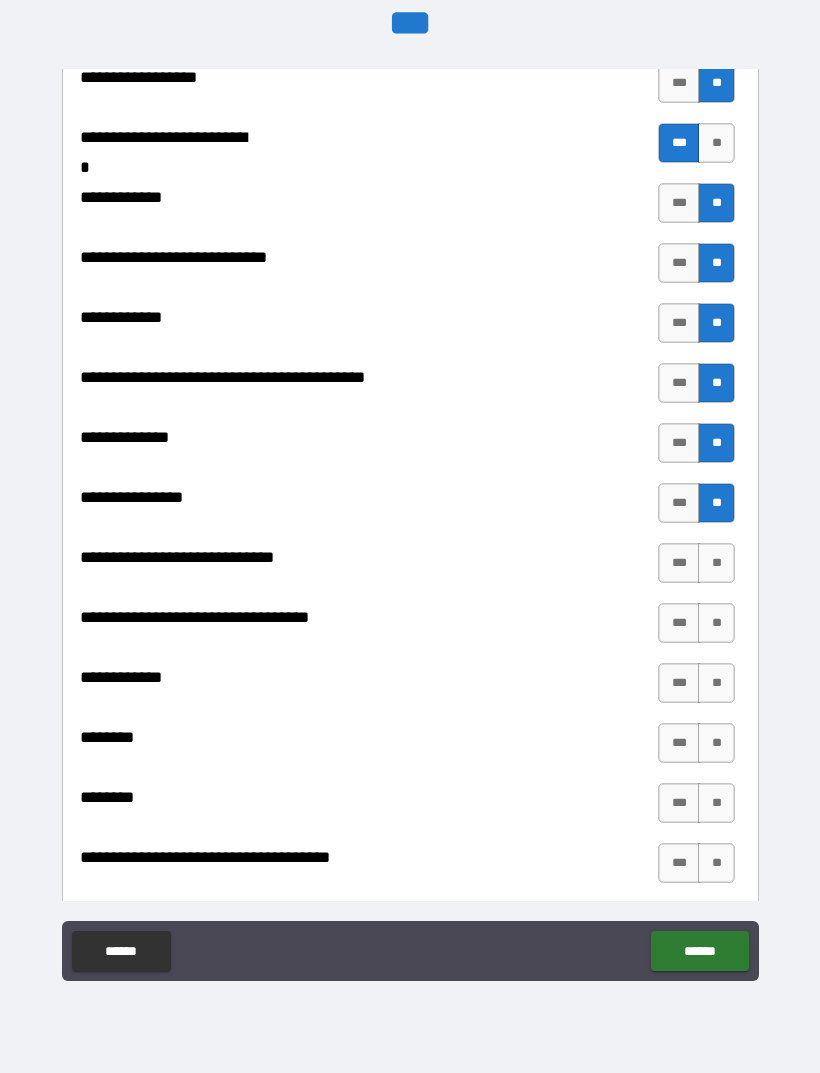 click on "**" at bounding box center (716, 563) 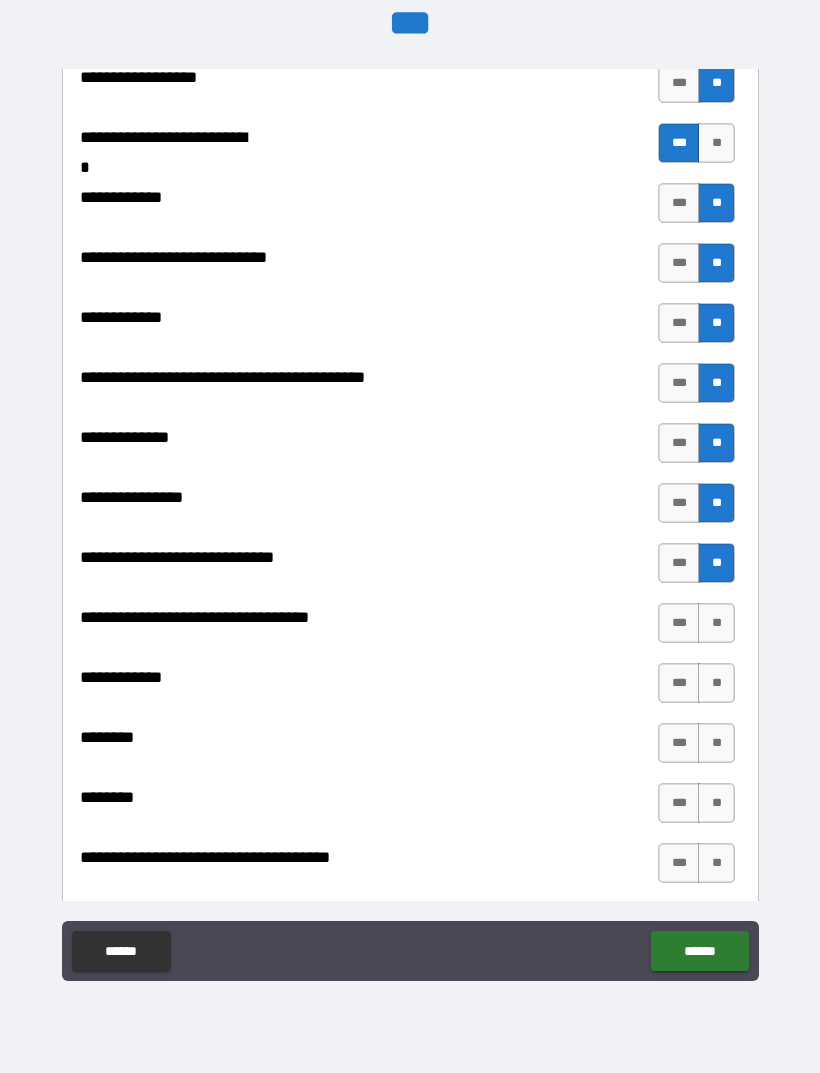 click on "**" at bounding box center [716, 623] 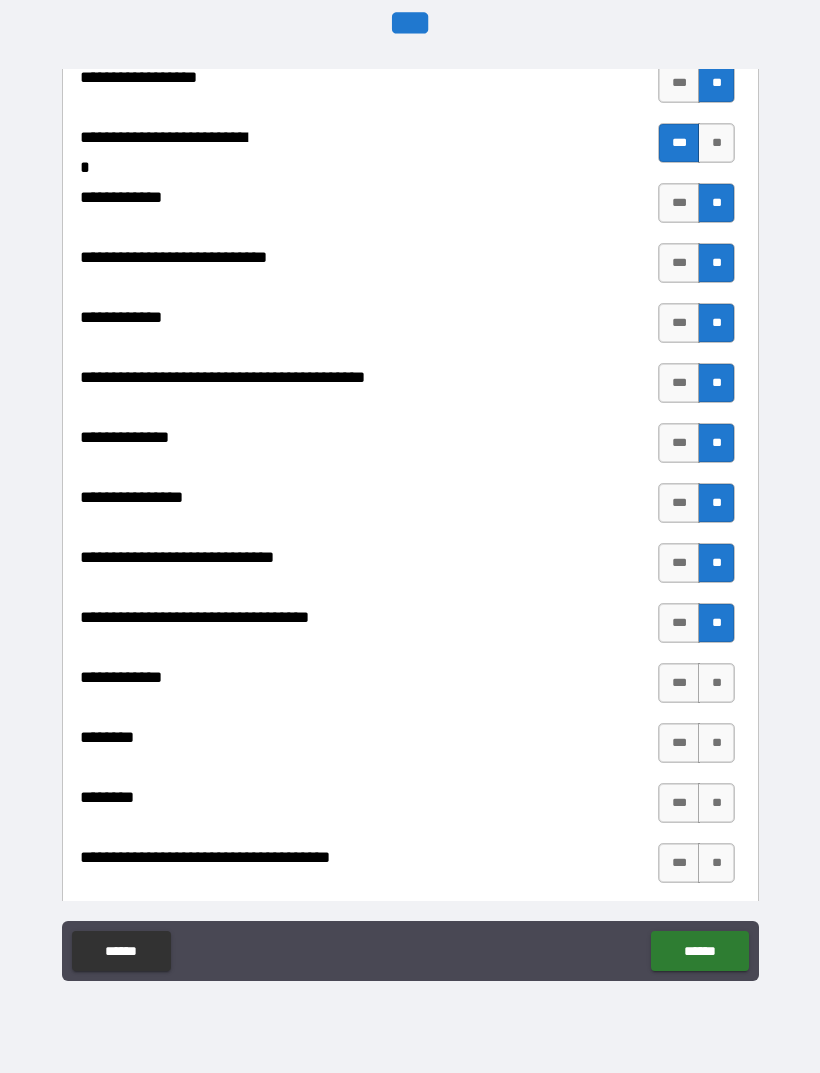click on "**" at bounding box center [716, 683] 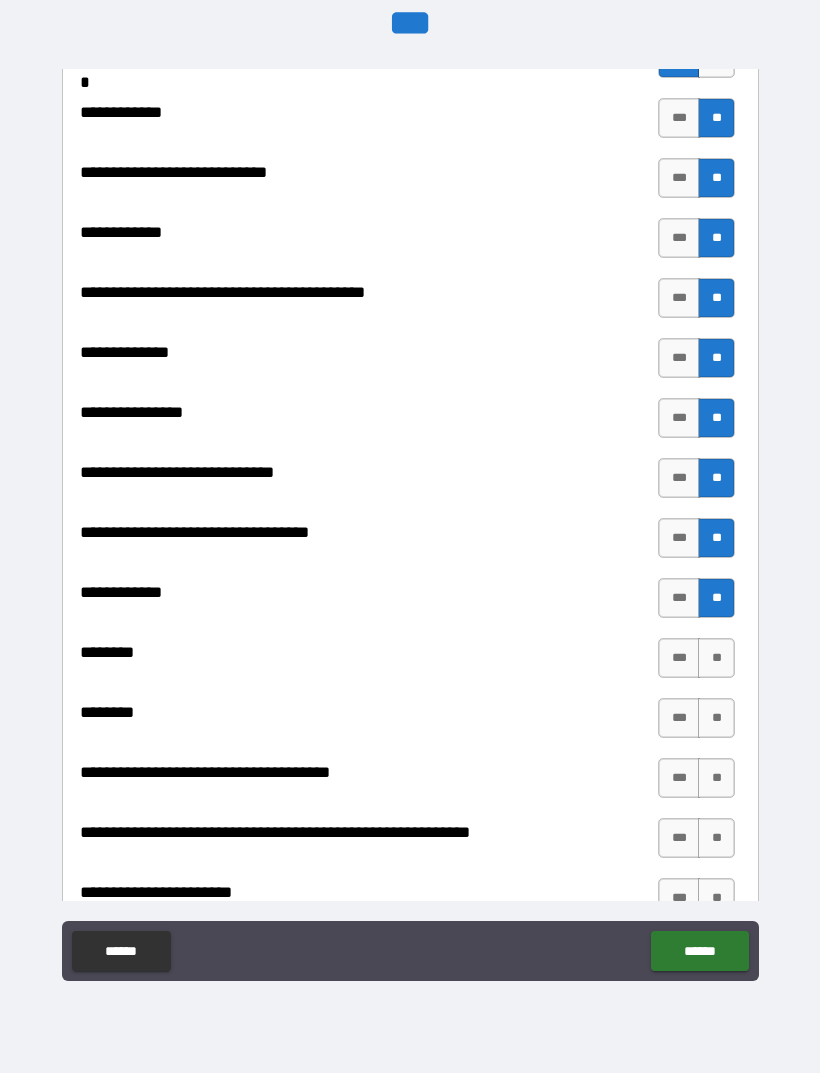 scroll, scrollTop: 8401, scrollLeft: 0, axis: vertical 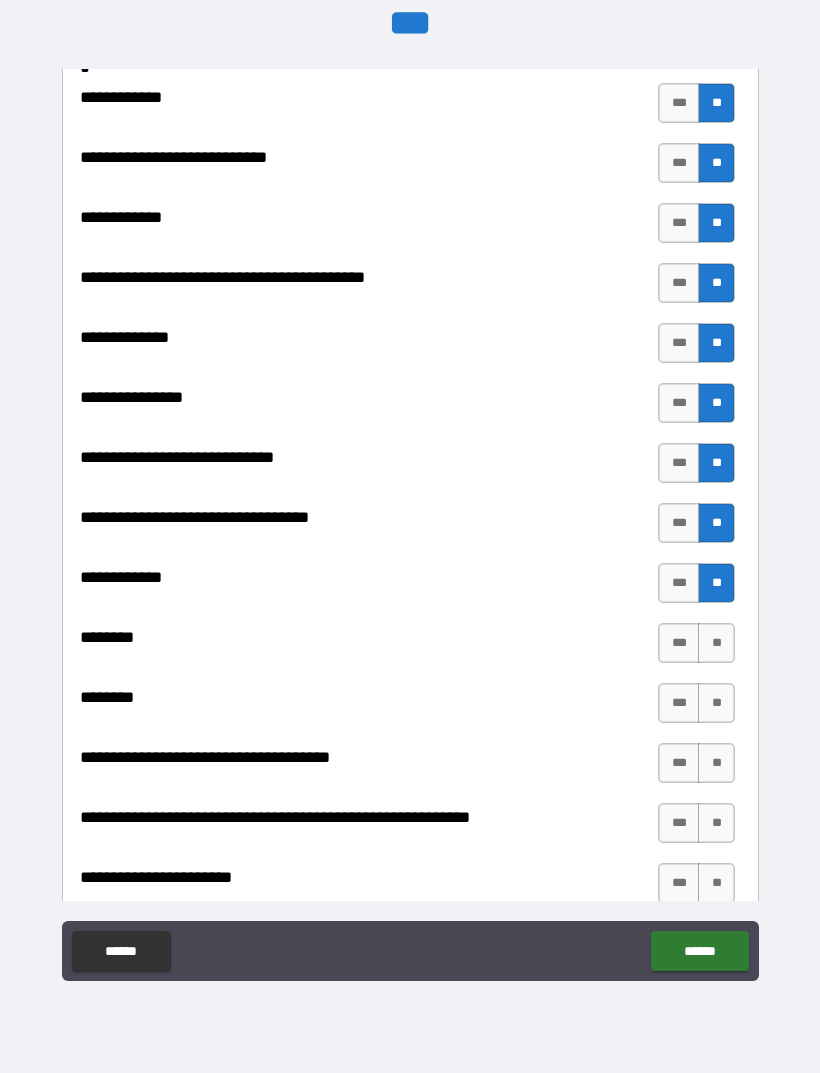 click on "**" at bounding box center (716, 643) 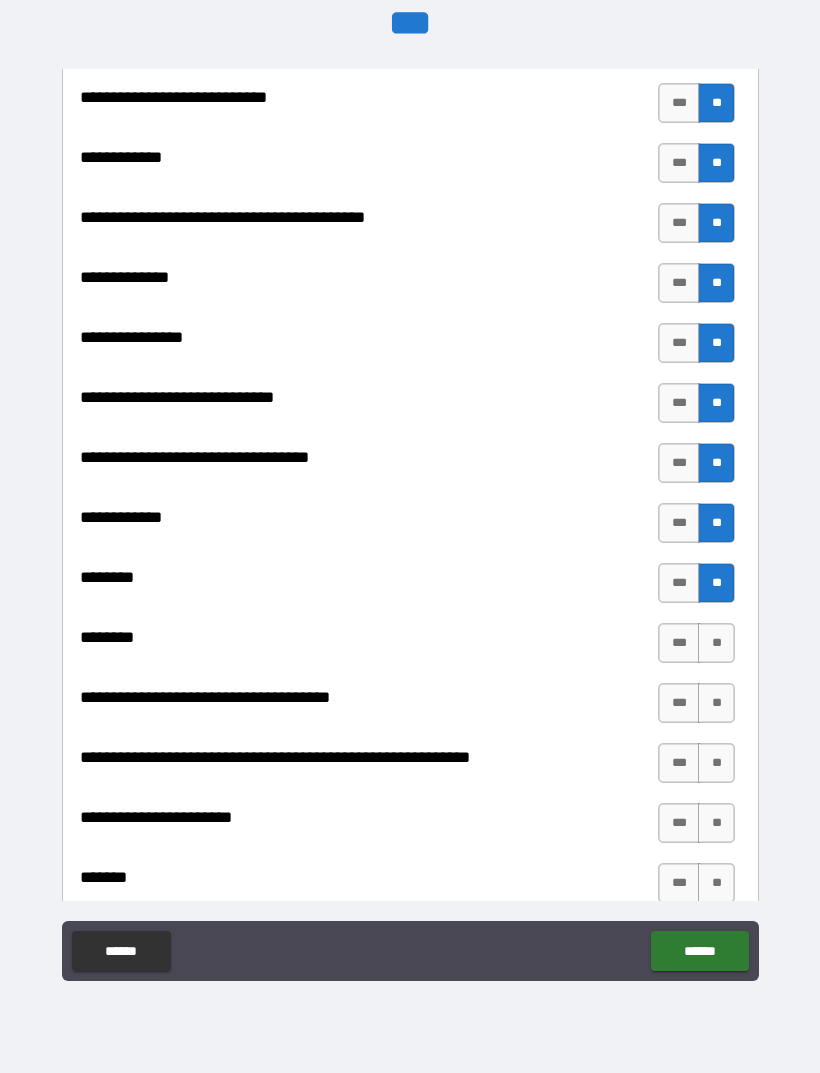 click on "**" at bounding box center (716, 643) 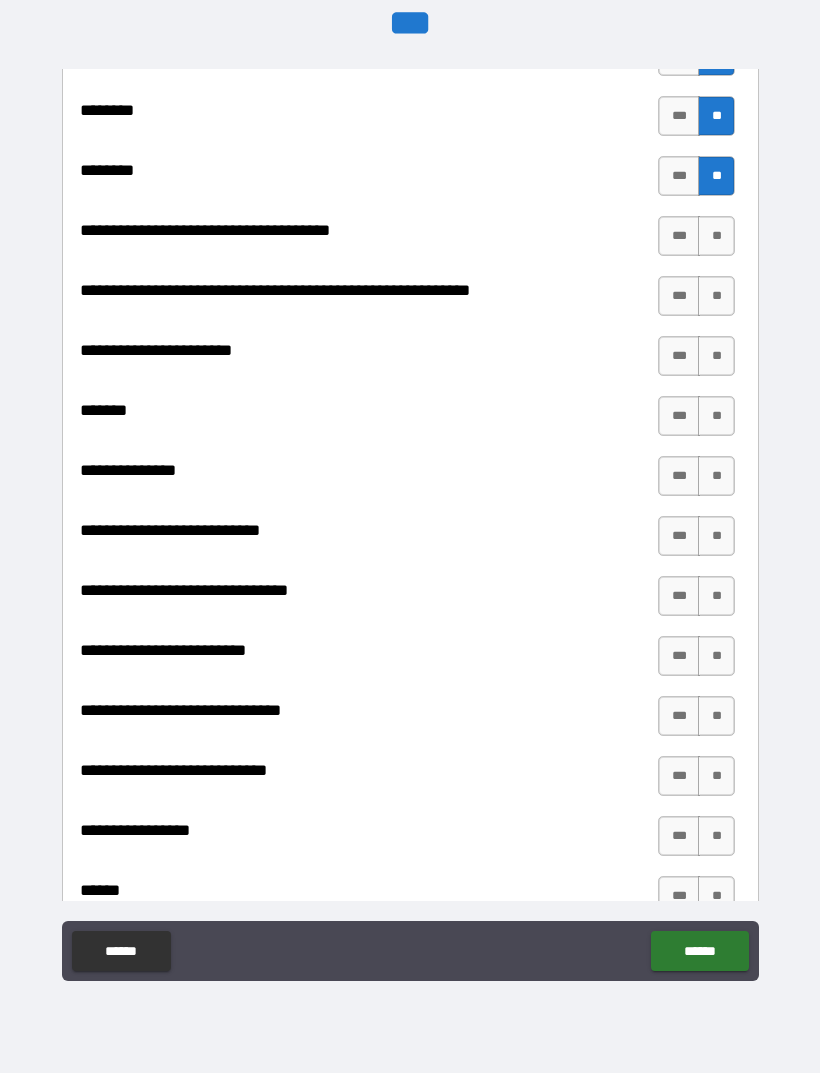 scroll, scrollTop: 8927, scrollLeft: 0, axis: vertical 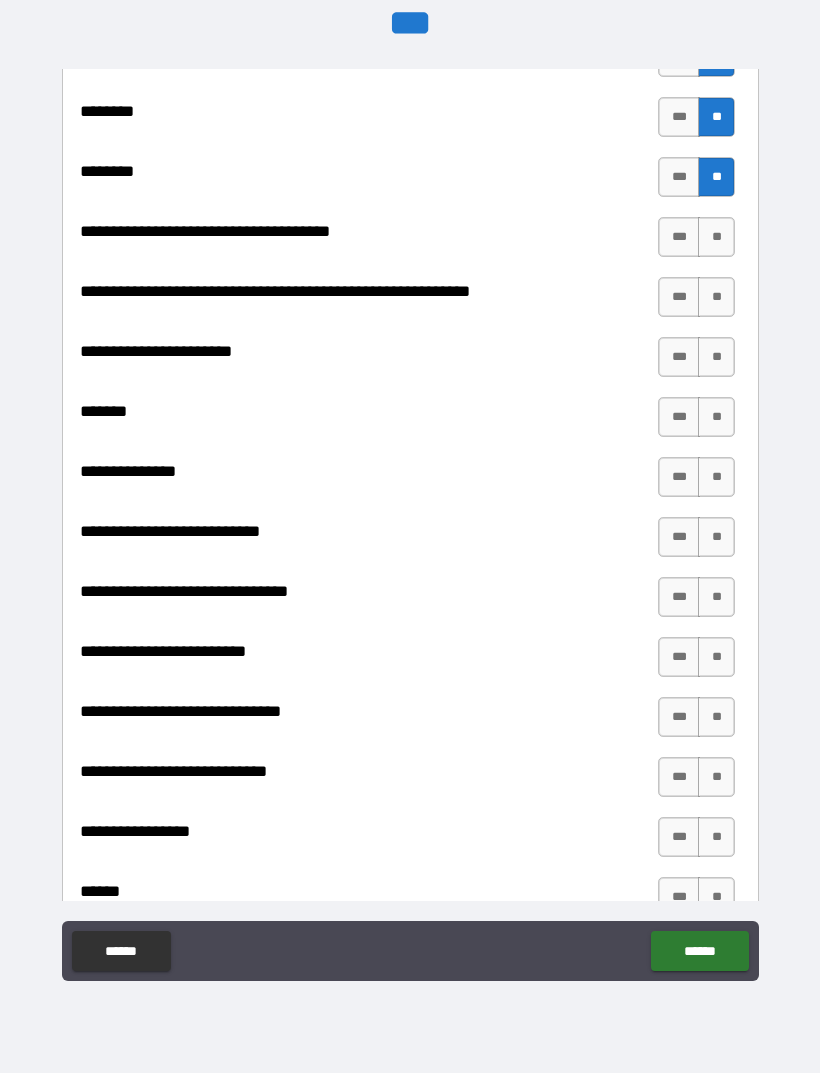 click on "**" at bounding box center [716, 237] 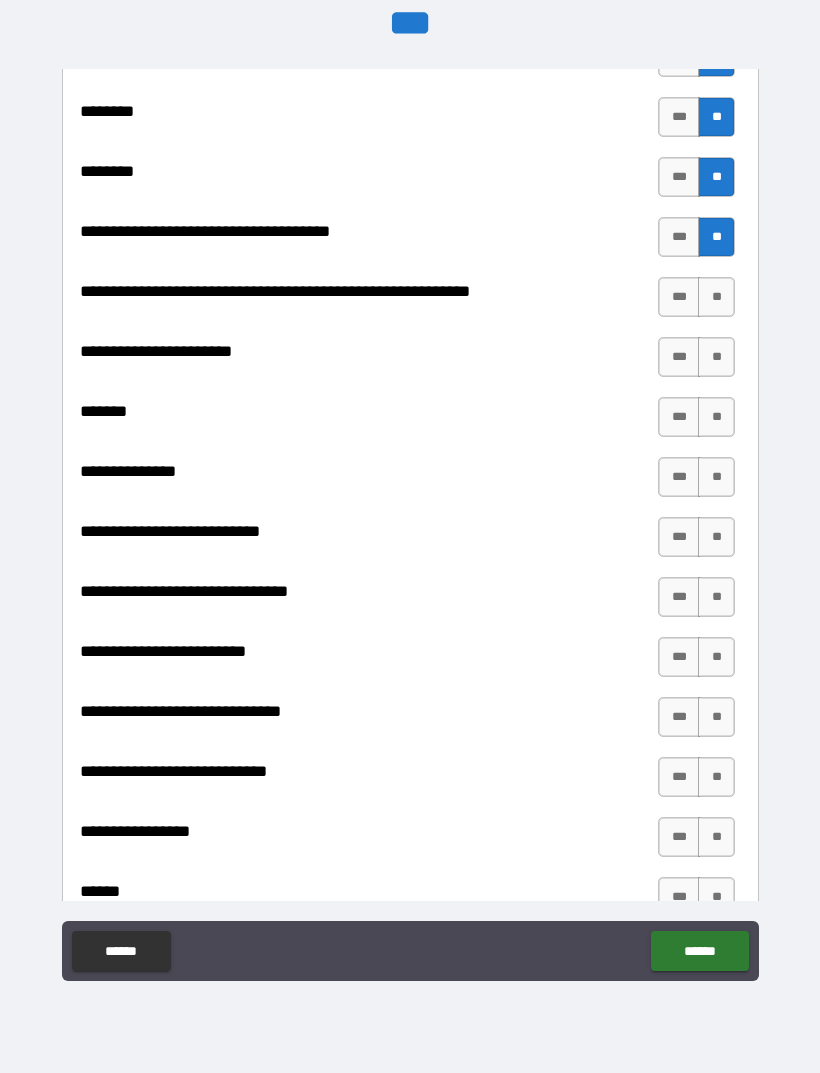 click on "**" at bounding box center [716, 297] 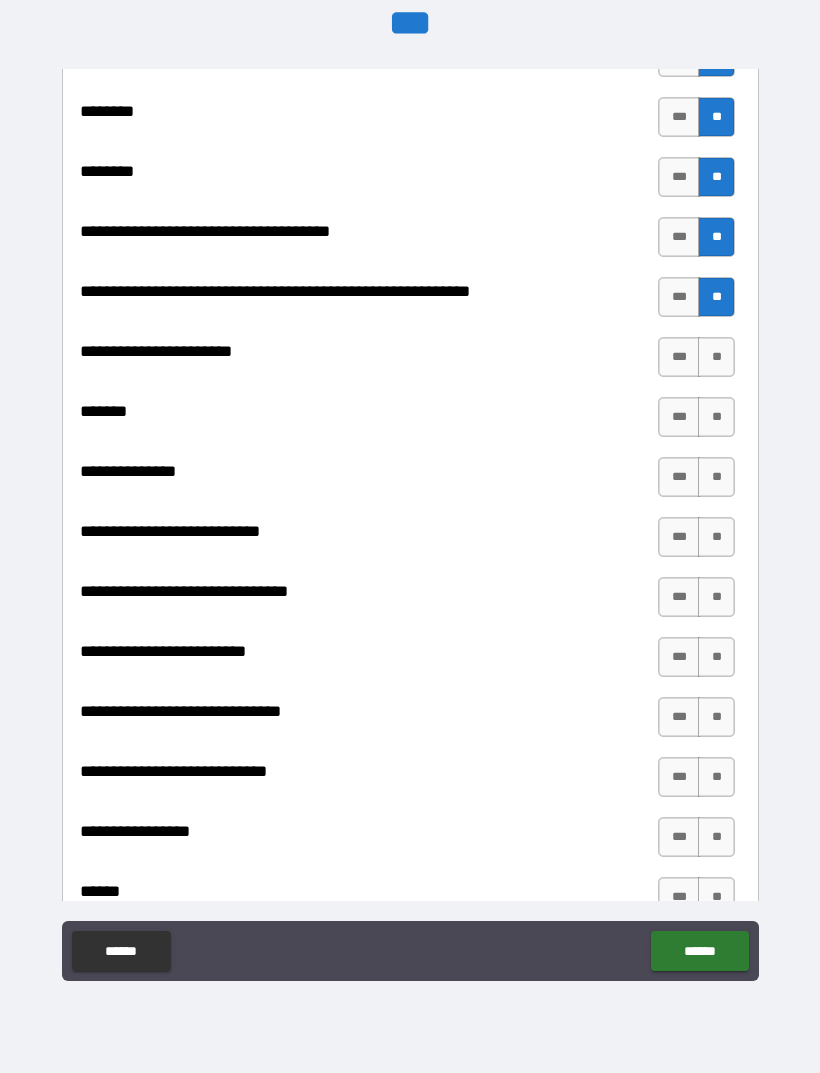 click on "**" at bounding box center [716, 357] 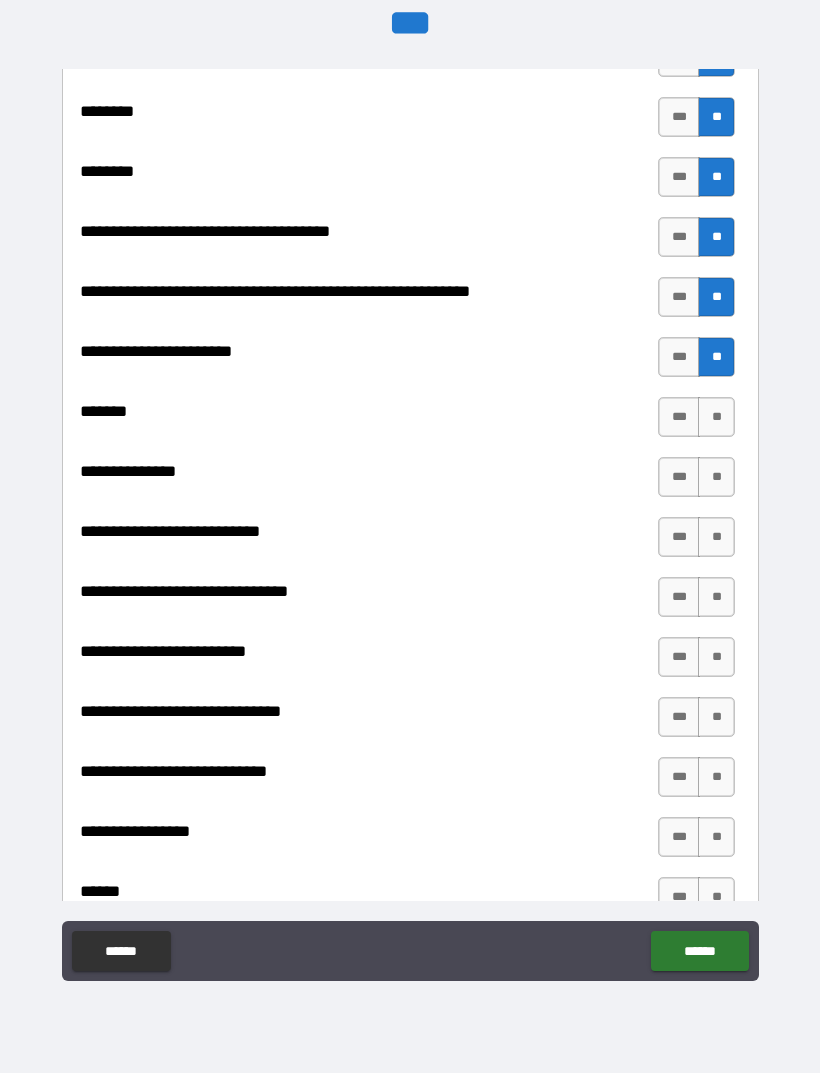click on "**" at bounding box center [716, 417] 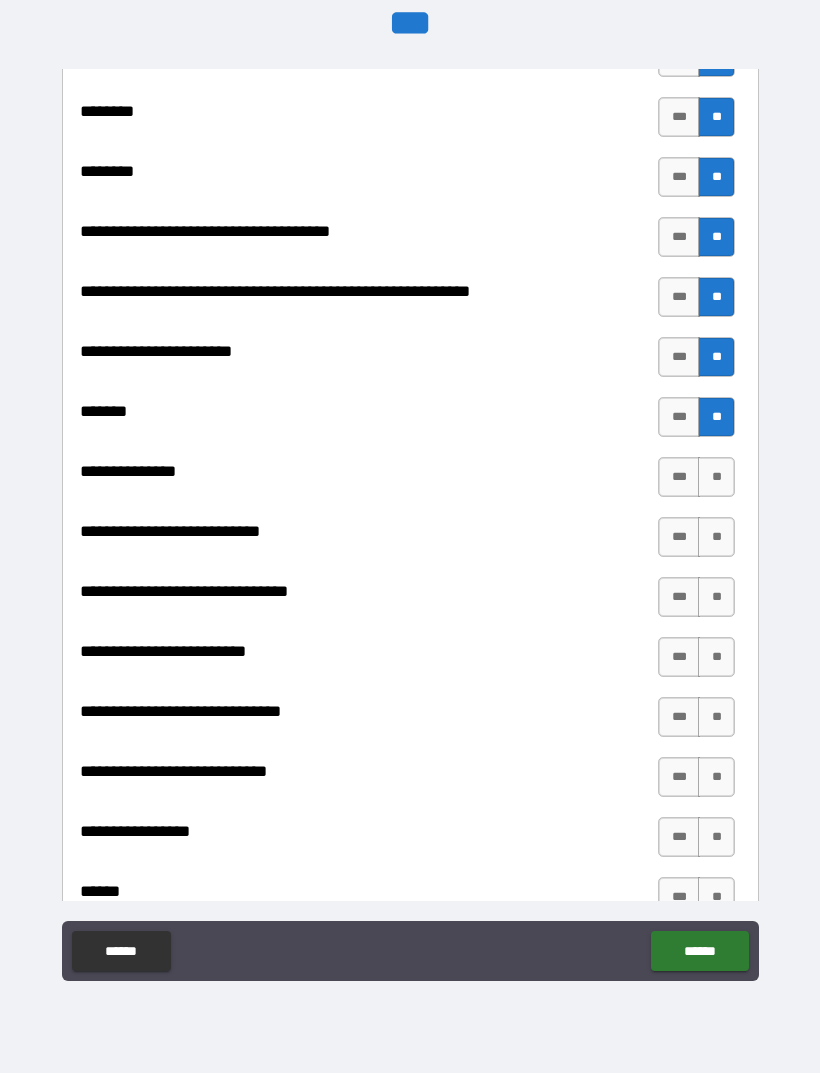 click on "**" at bounding box center [716, 477] 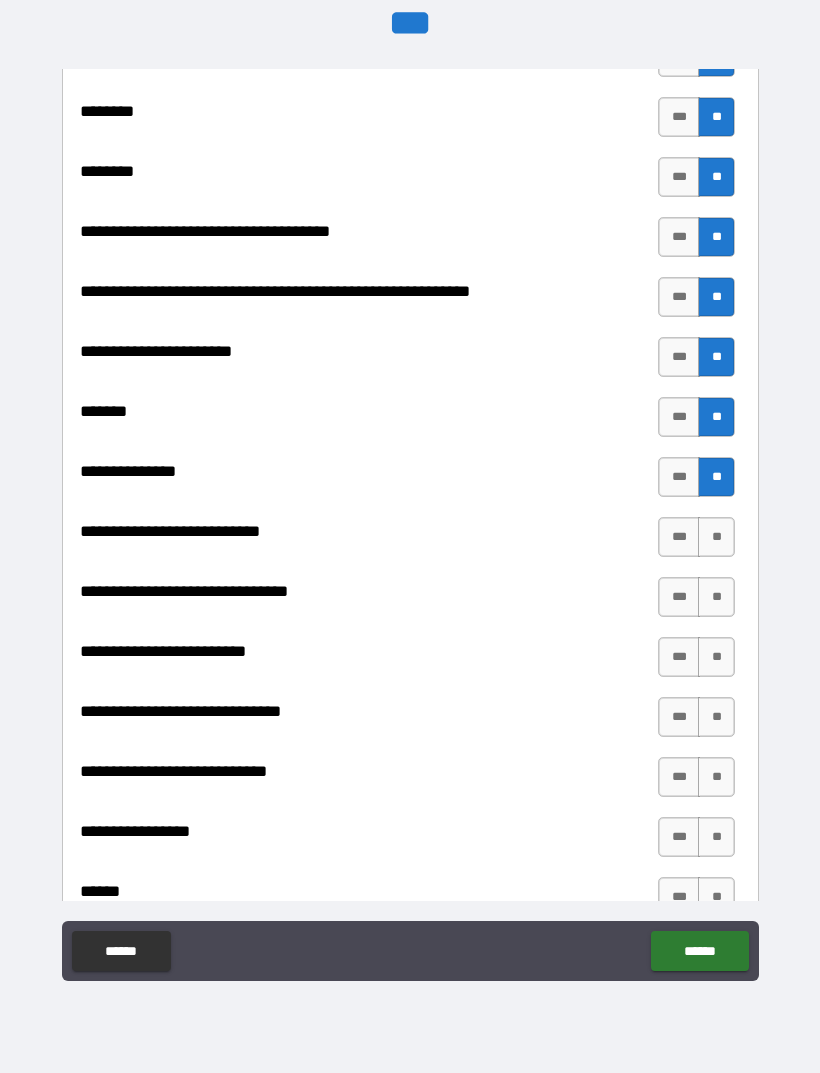 click on "**" at bounding box center (716, 537) 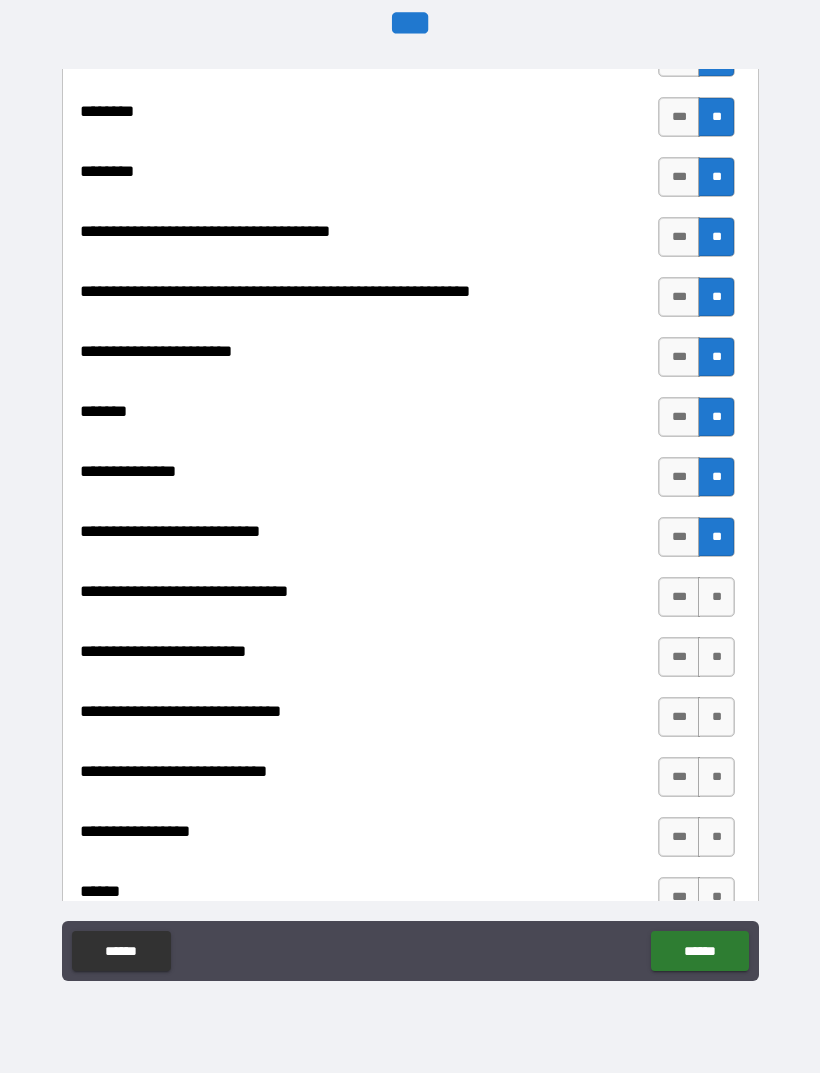 click on "**" at bounding box center [716, 597] 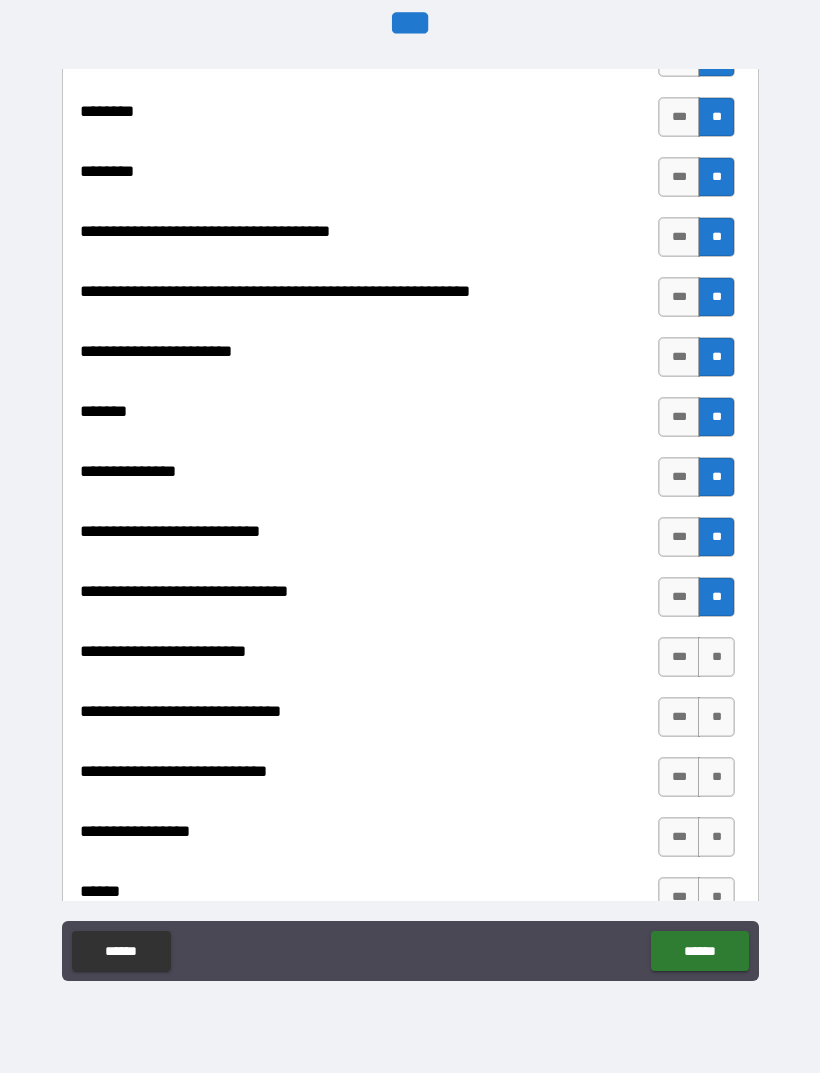 click on "**" at bounding box center [716, 657] 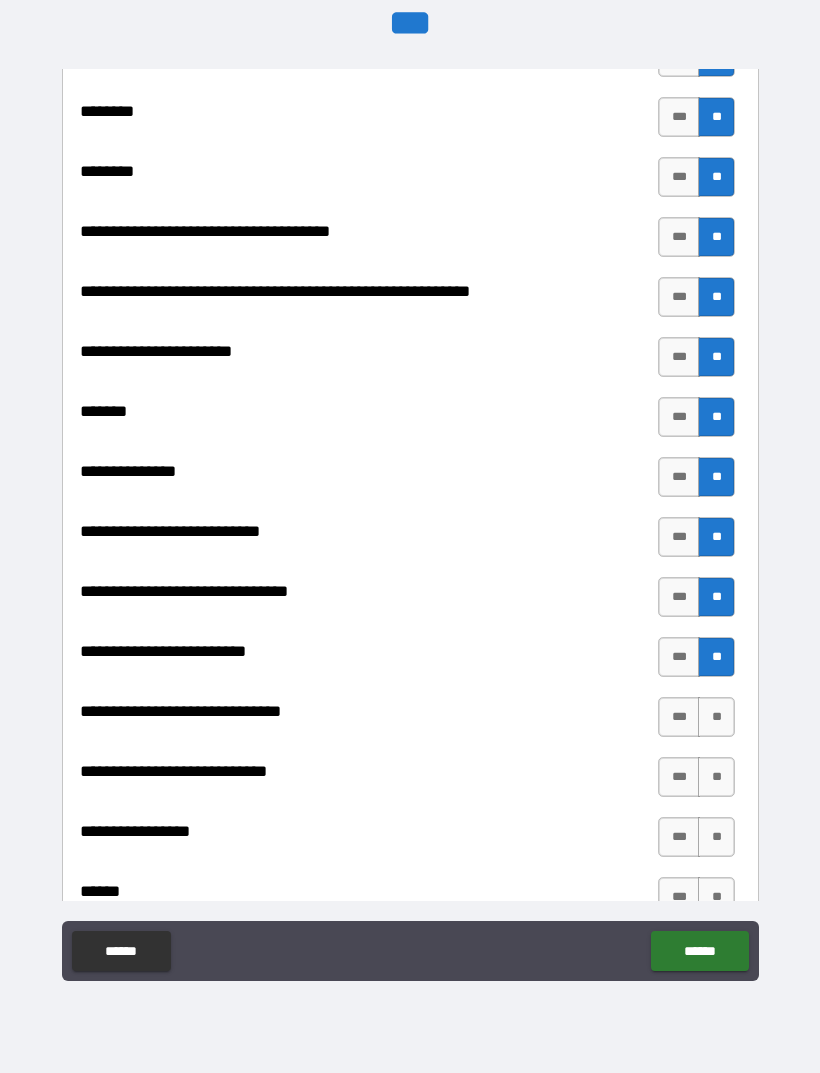 click on "**" at bounding box center (716, 717) 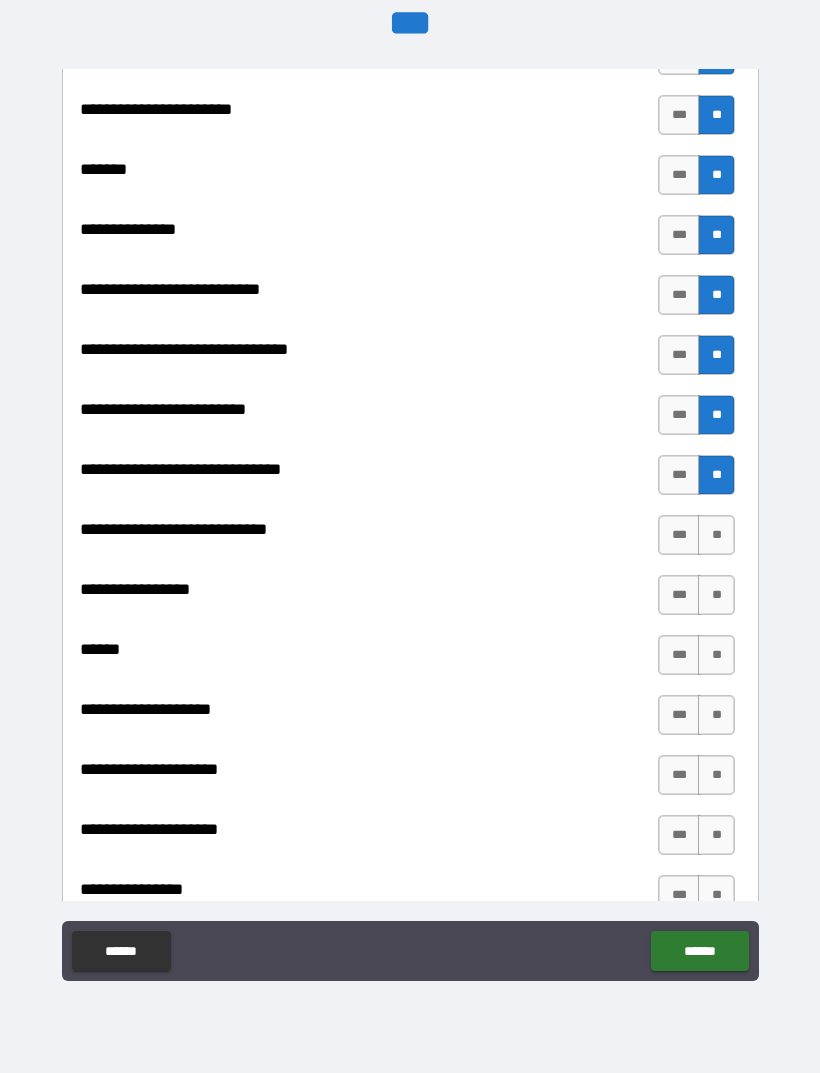 scroll, scrollTop: 9170, scrollLeft: 0, axis: vertical 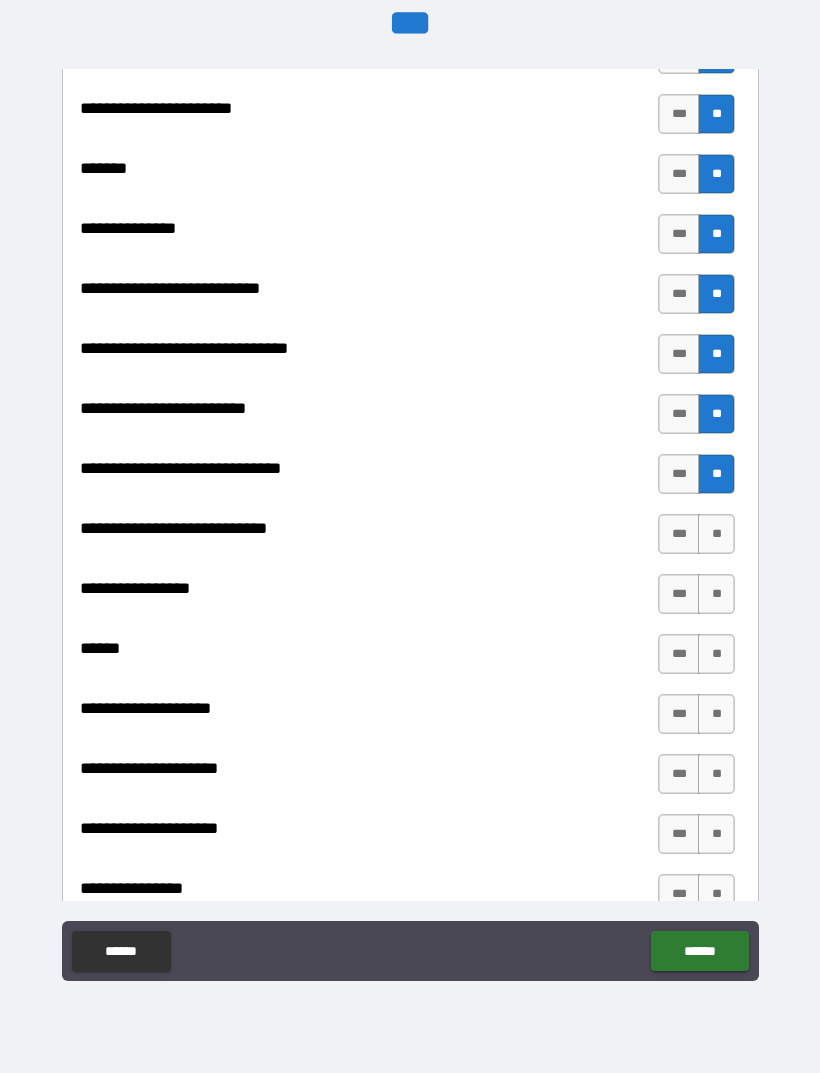 click on "**" at bounding box center [716, 534] 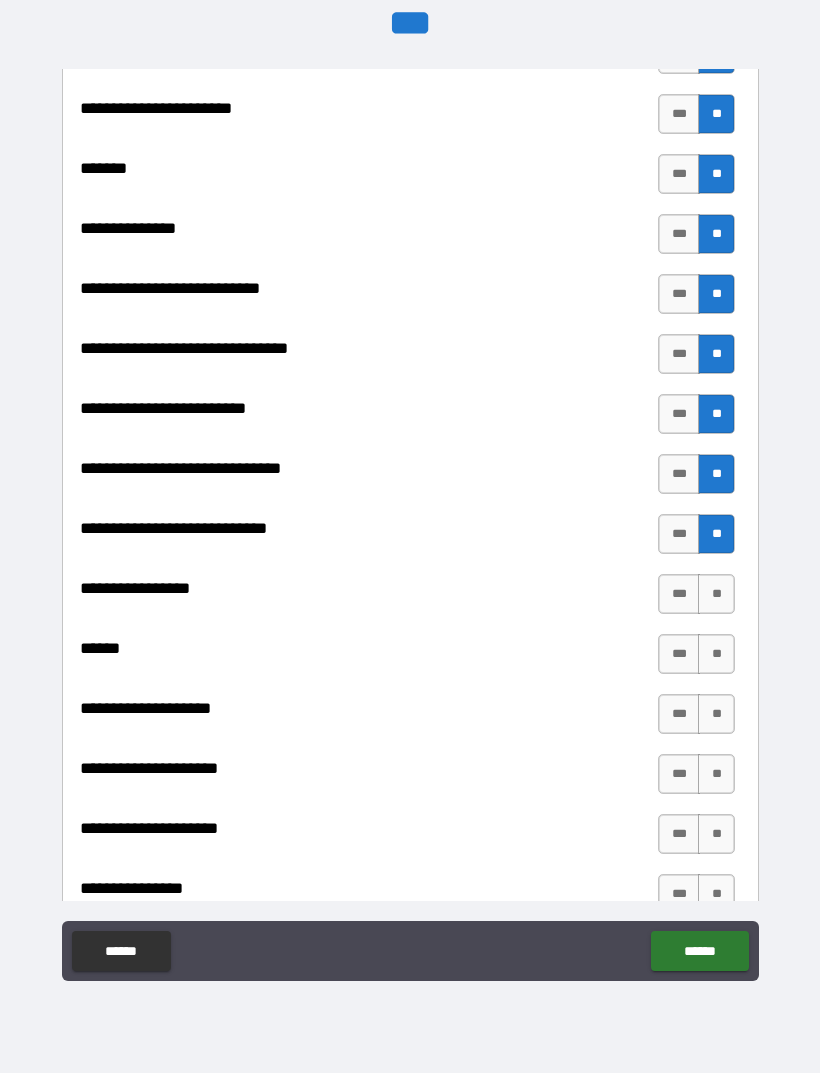 click on "**" at bounding box center [716, 594] 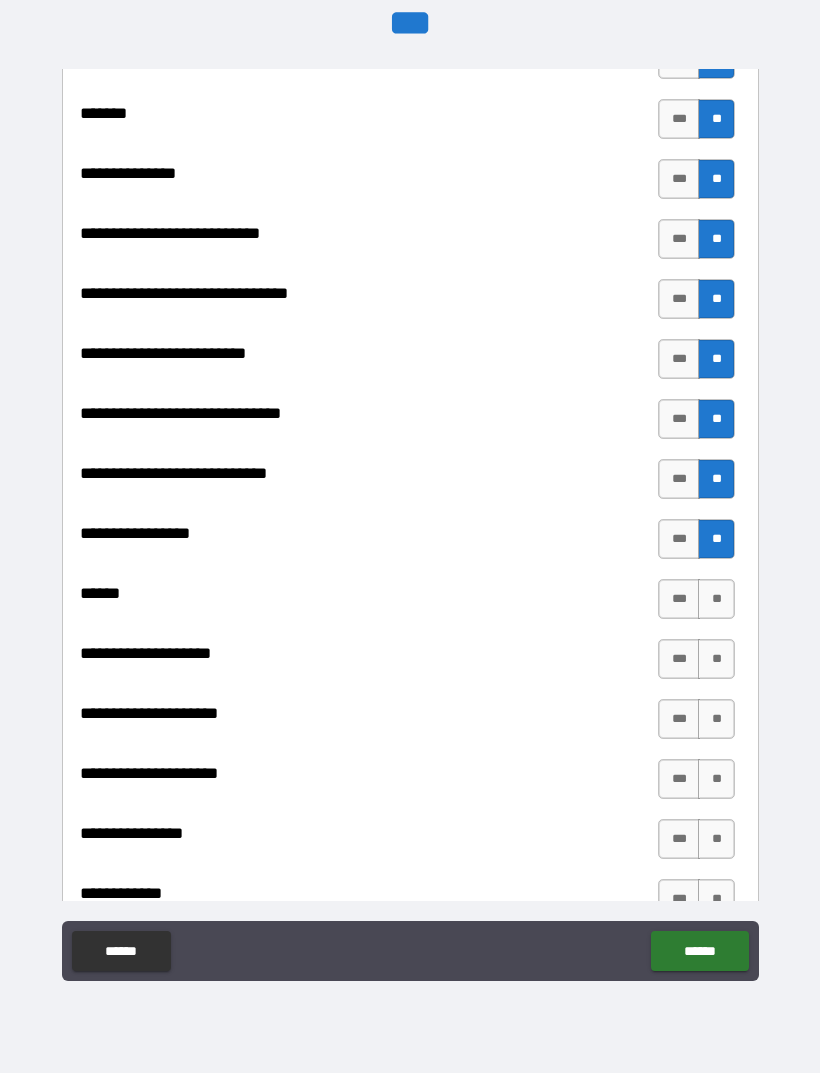 scroll, scrollTop: 9227, scrollLeft: 0, axis: vertical 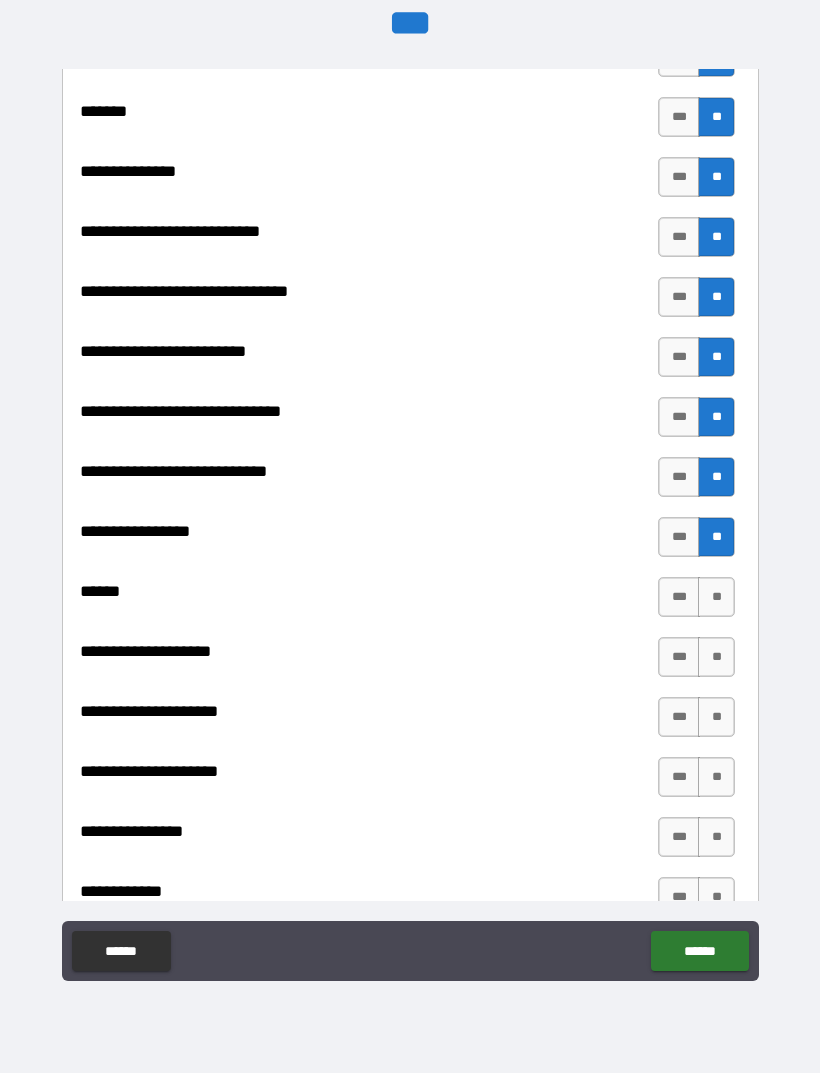 click on "**" at bounding box center (716, 597) 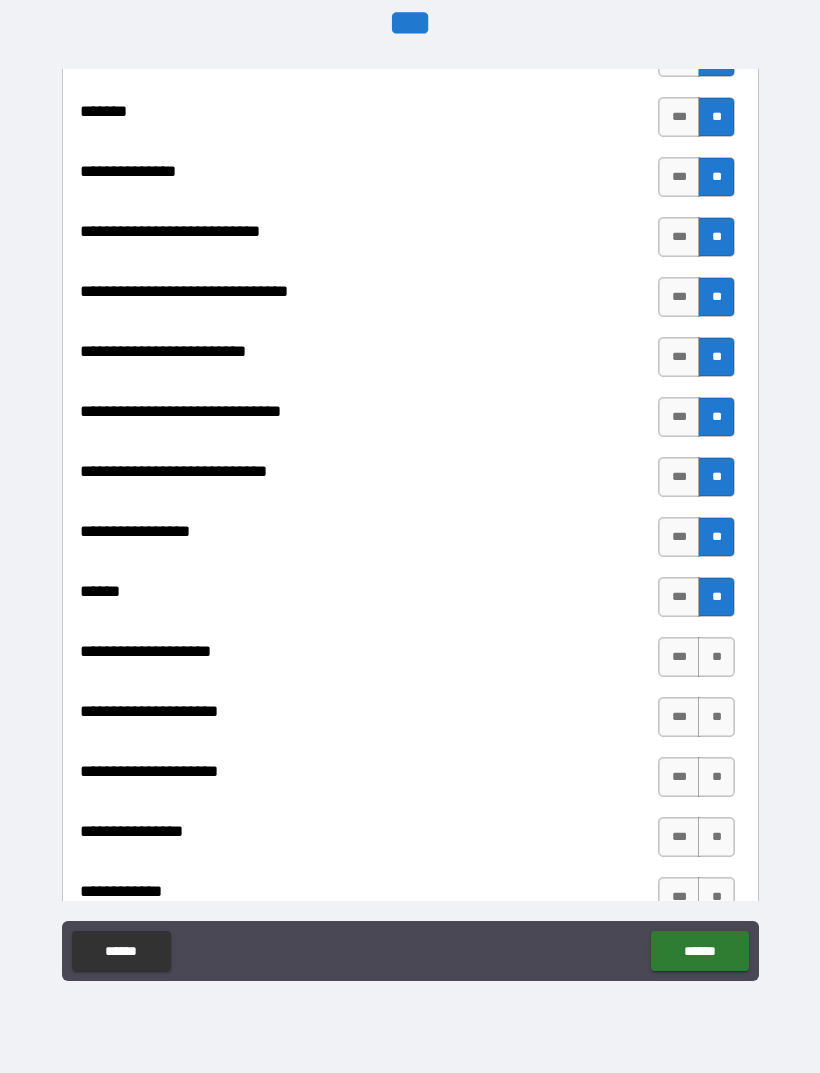 click on "**" at bounding box center [716, 657] 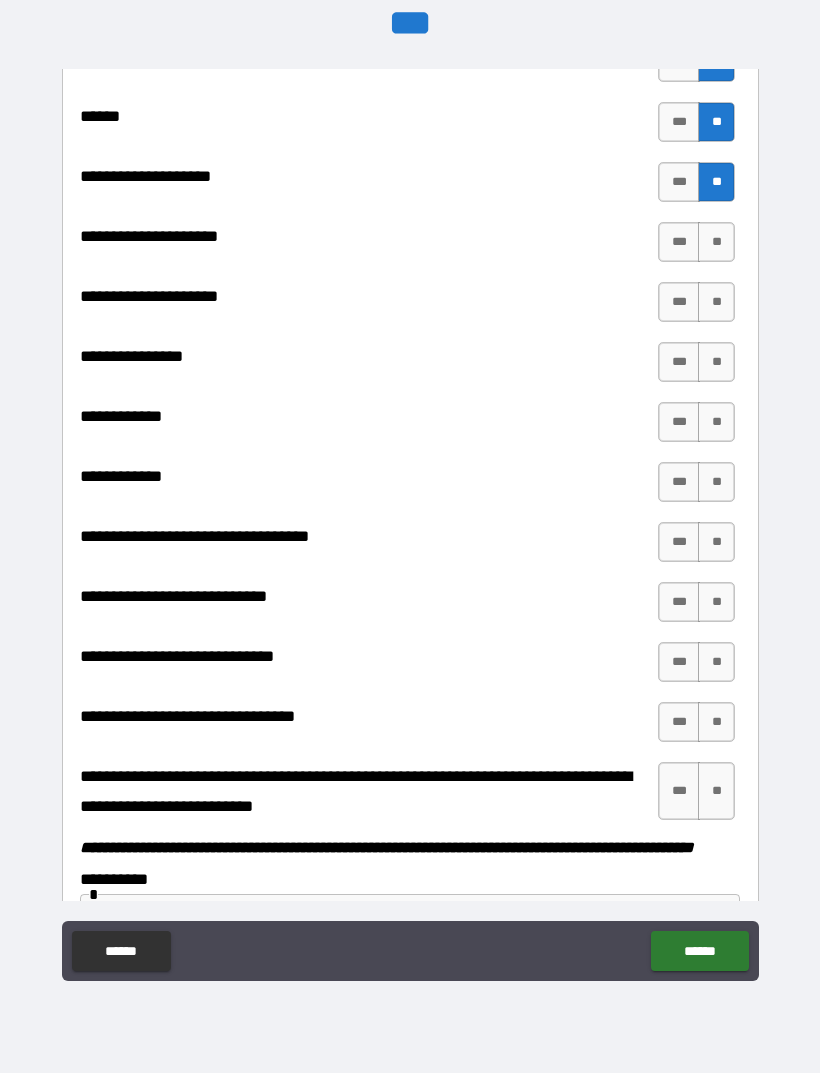 scroll, scrollTop: 9703, scrollLeft: 0, axis: vertical 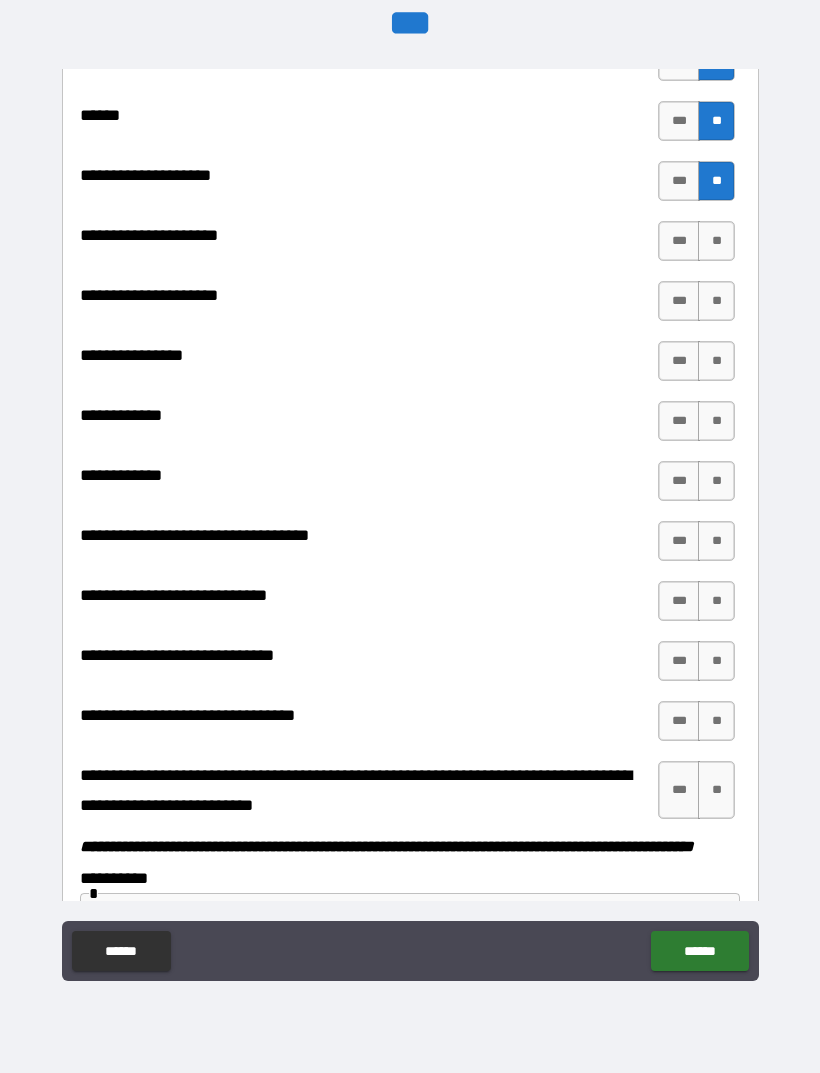 click on "**" at bounding box center (716, 241) 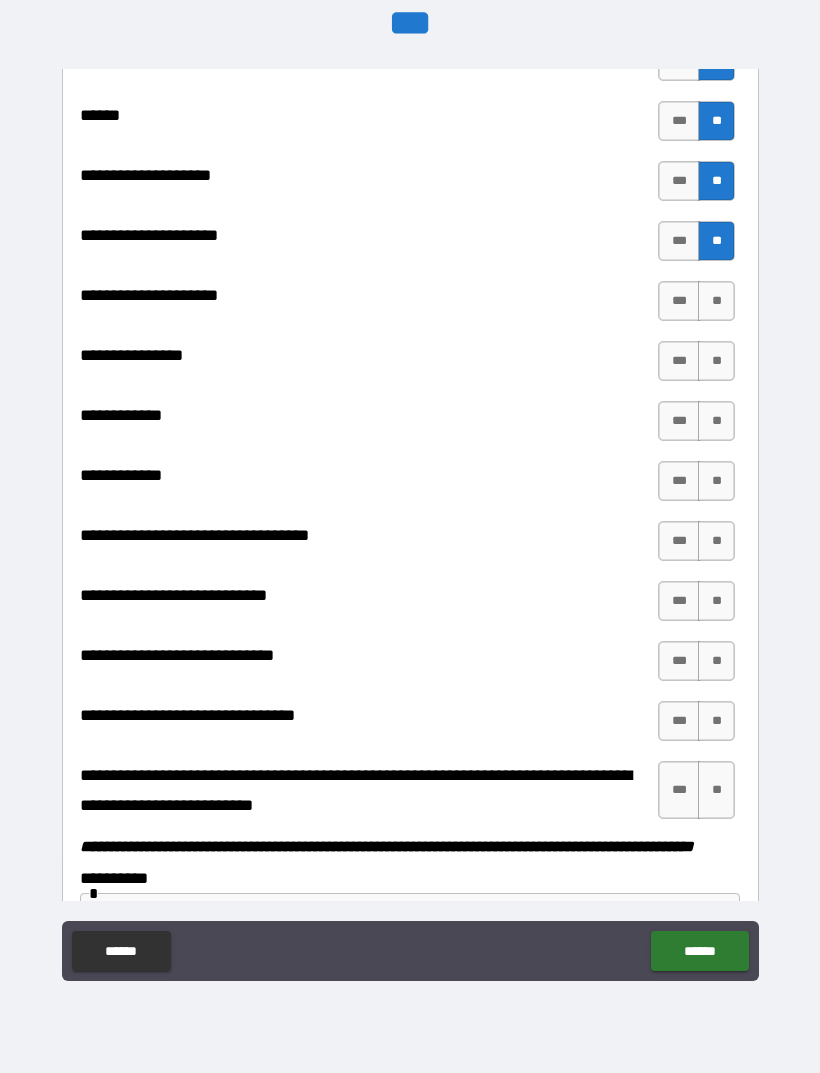 click on "**" at bounding box center [716, 301] 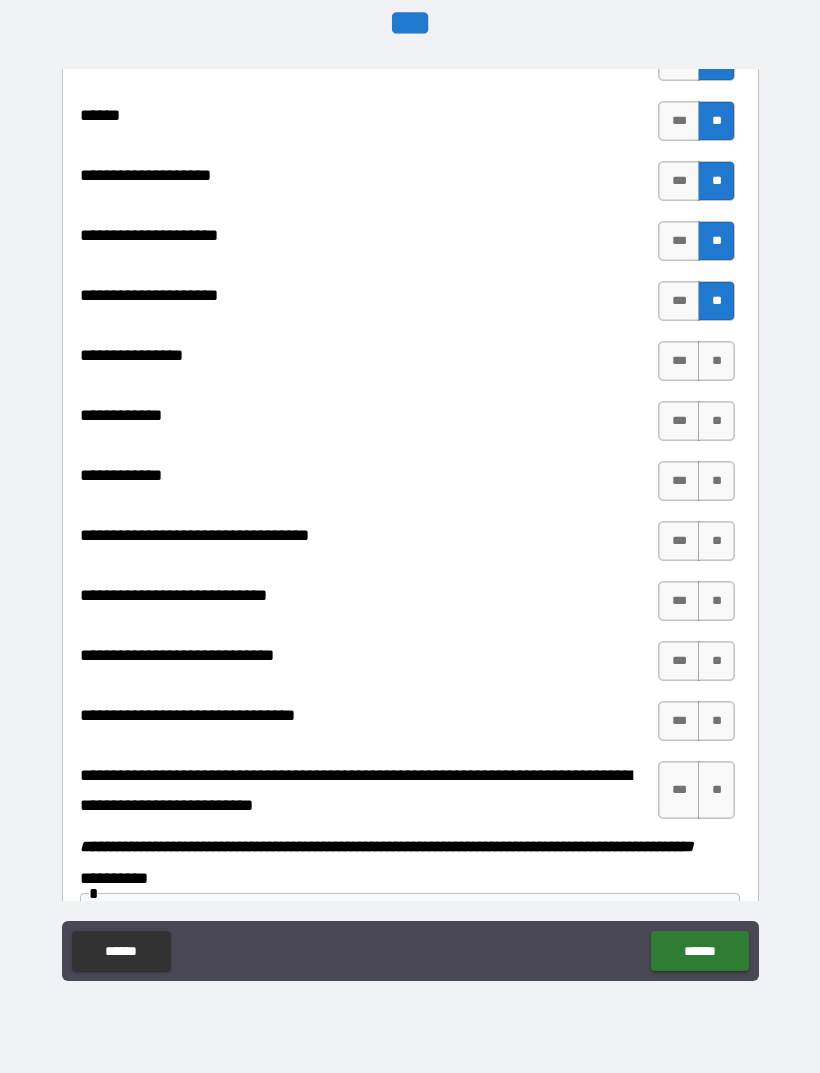 click on "**" at bounding box center [716, 361] 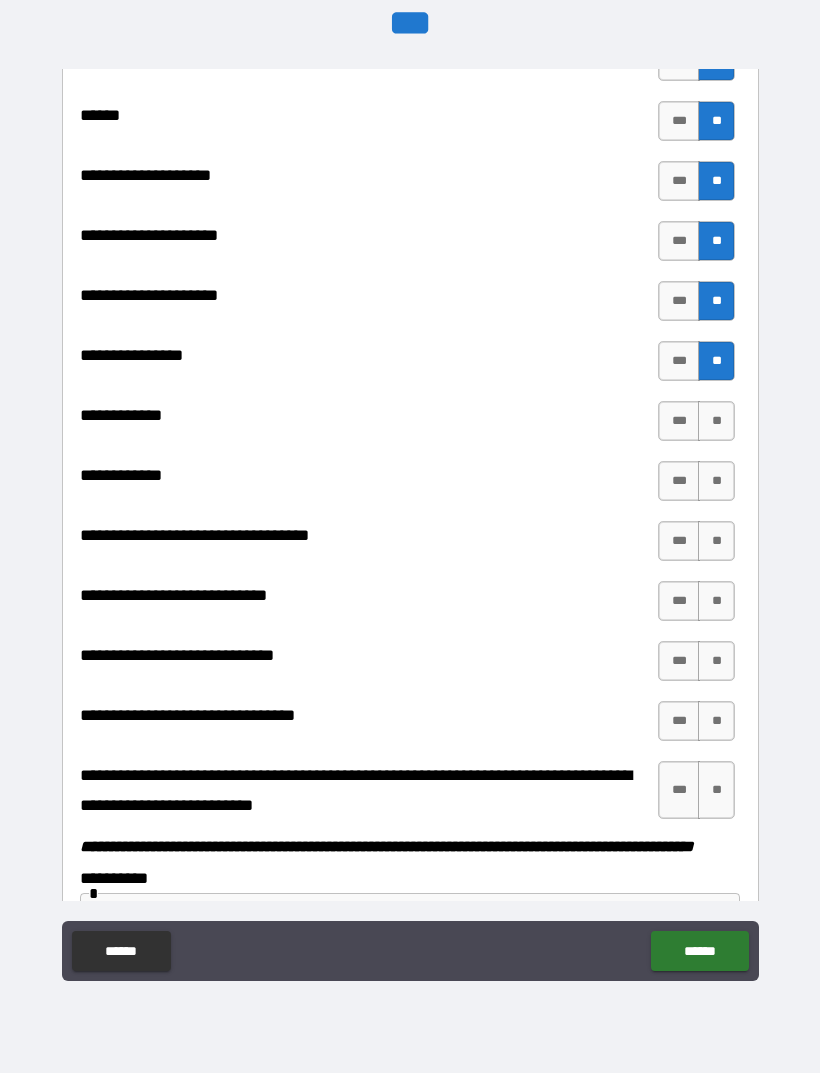 click on "**" at bounding box center [716, 421] 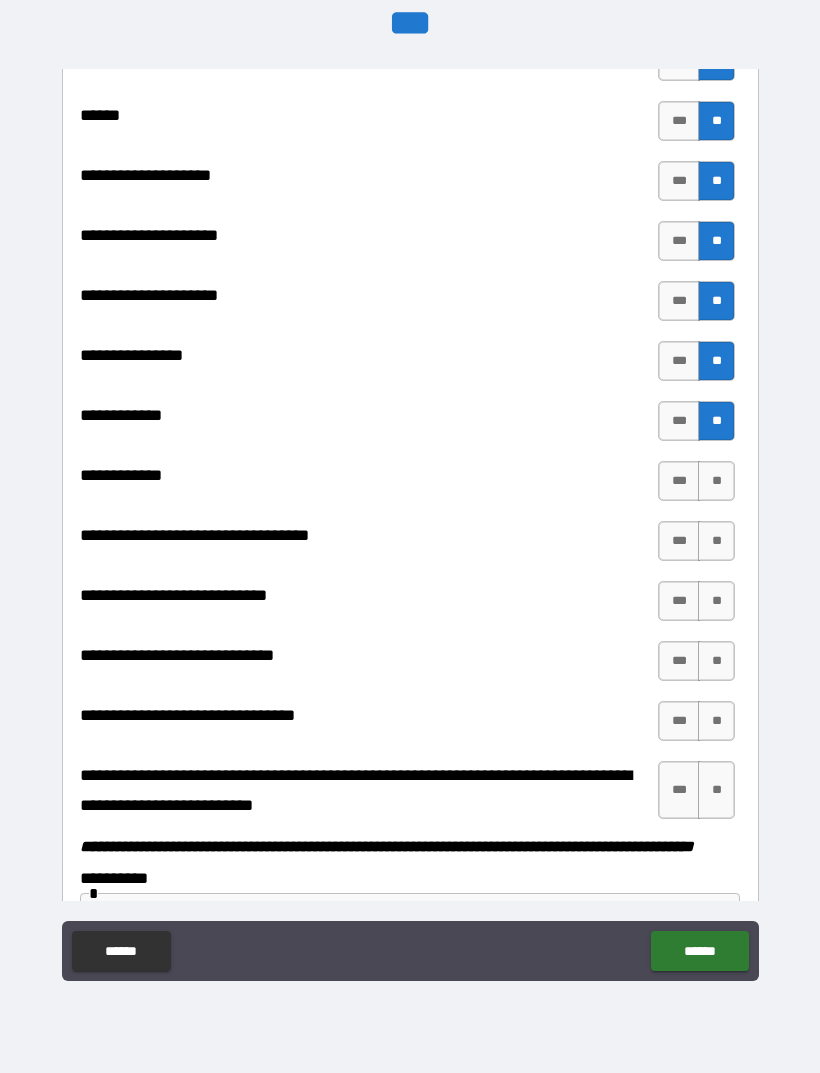 click on "**" at bounding box center (716, 481) 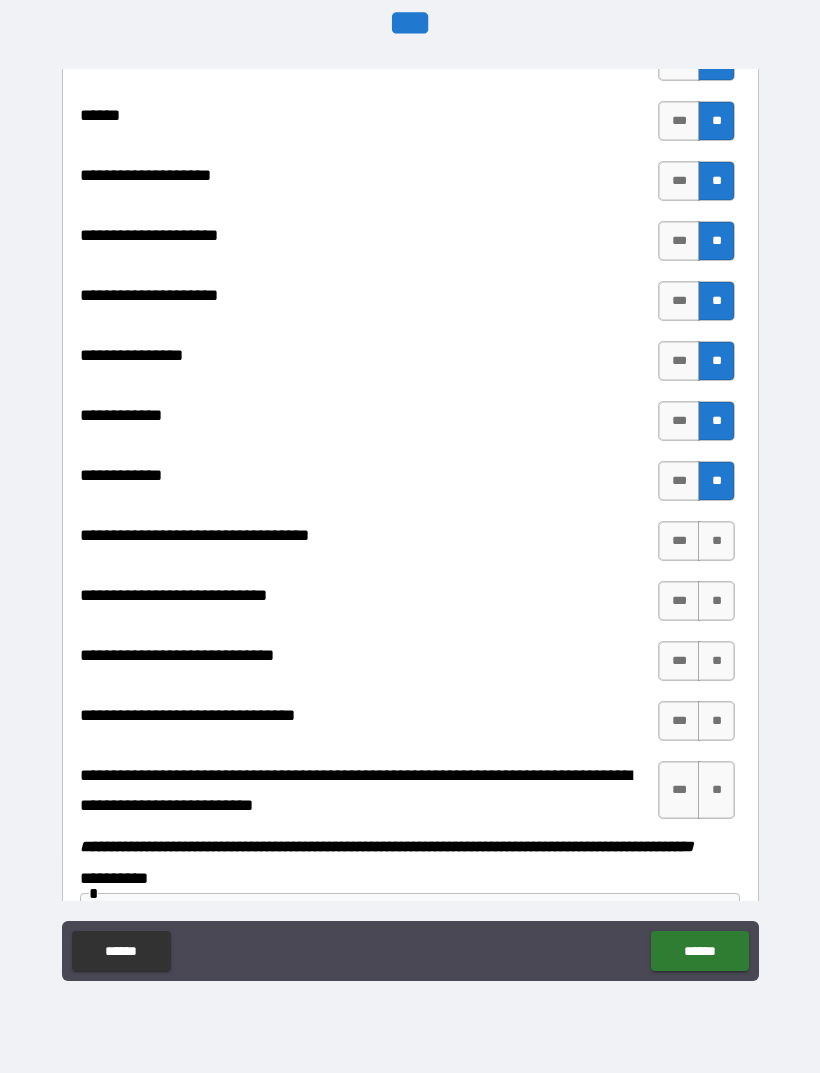 click on "**" at bounding box center [716, 541] 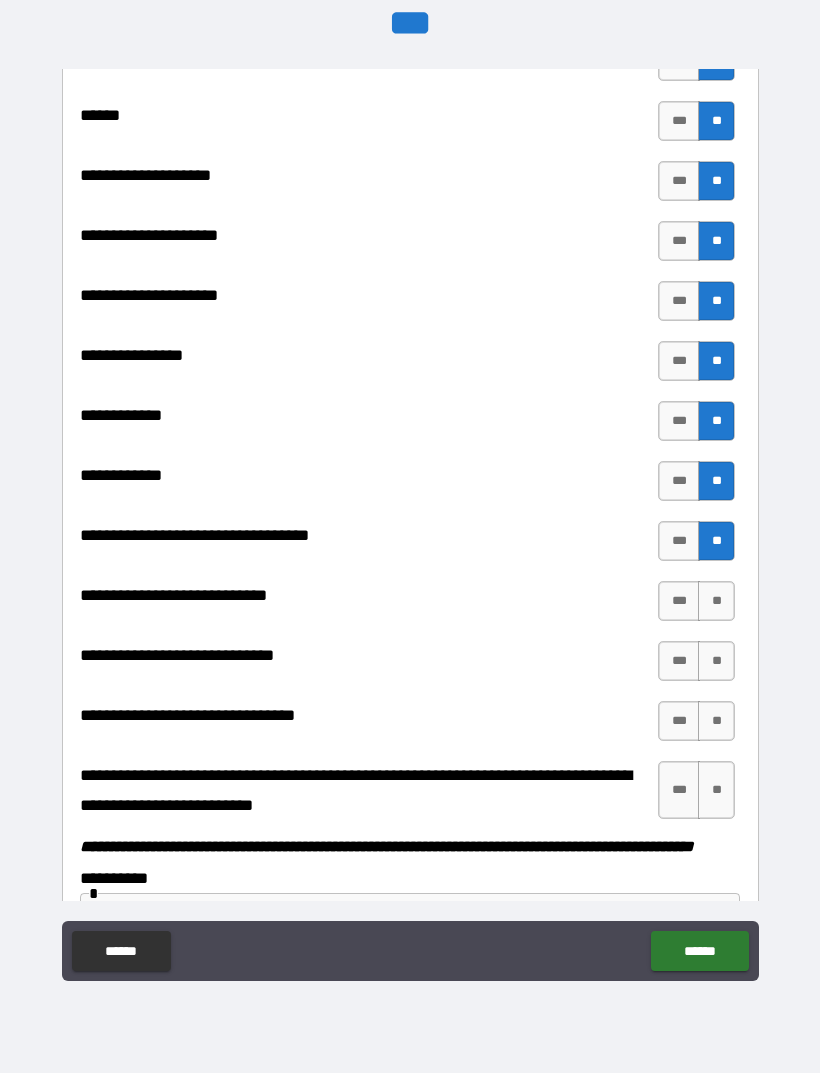 click on "**" at bounding box center (716, 601) 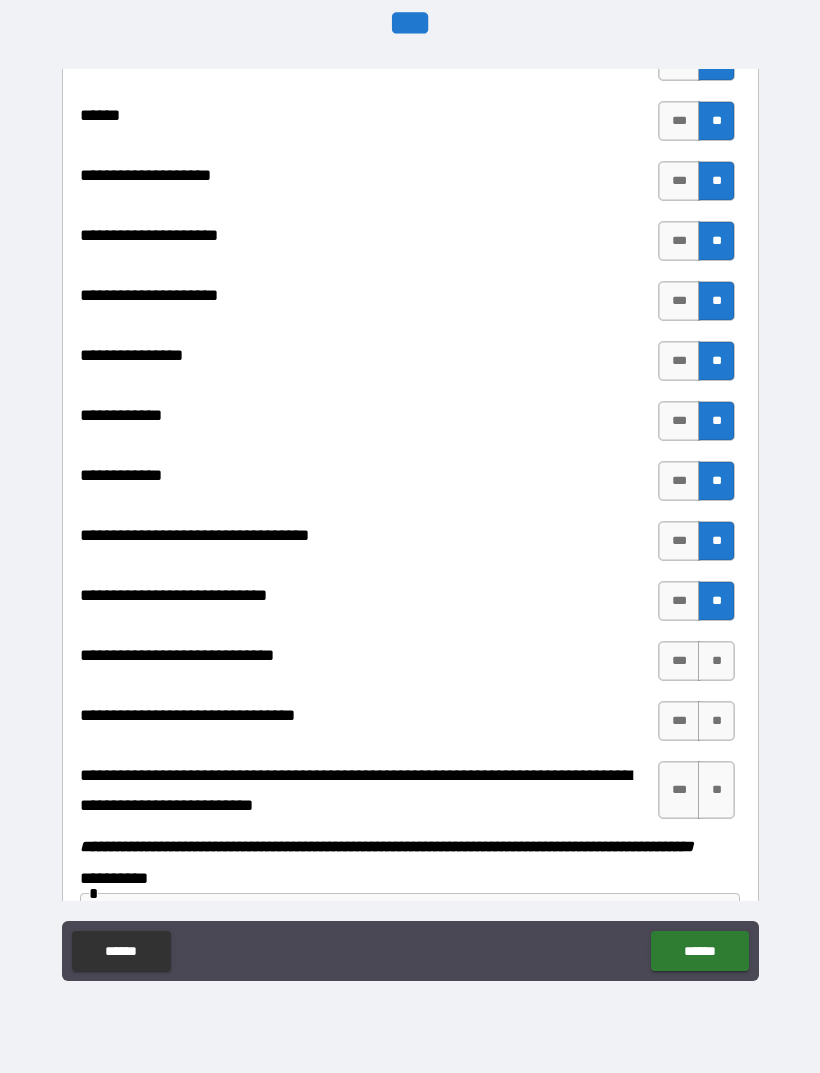 click on "**" at bounding box center [716, 661] 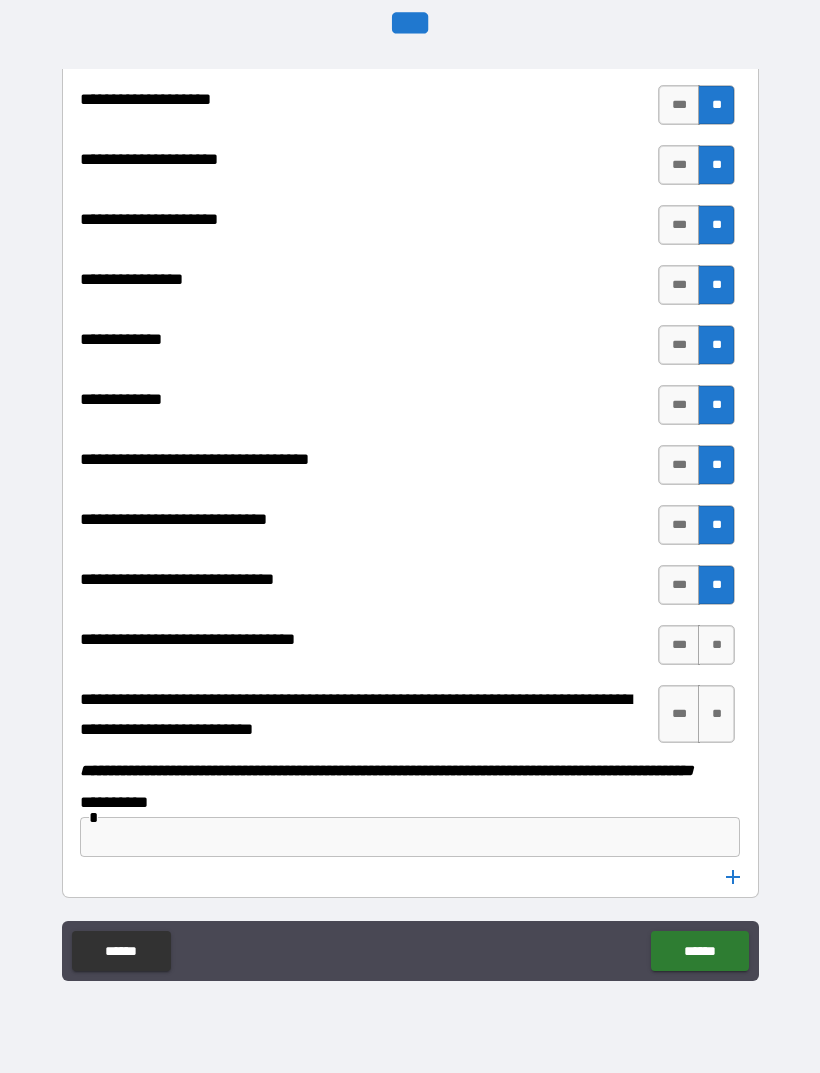 scroll, scrollTop: 9781, scrollLeft: 0, axis: vertical 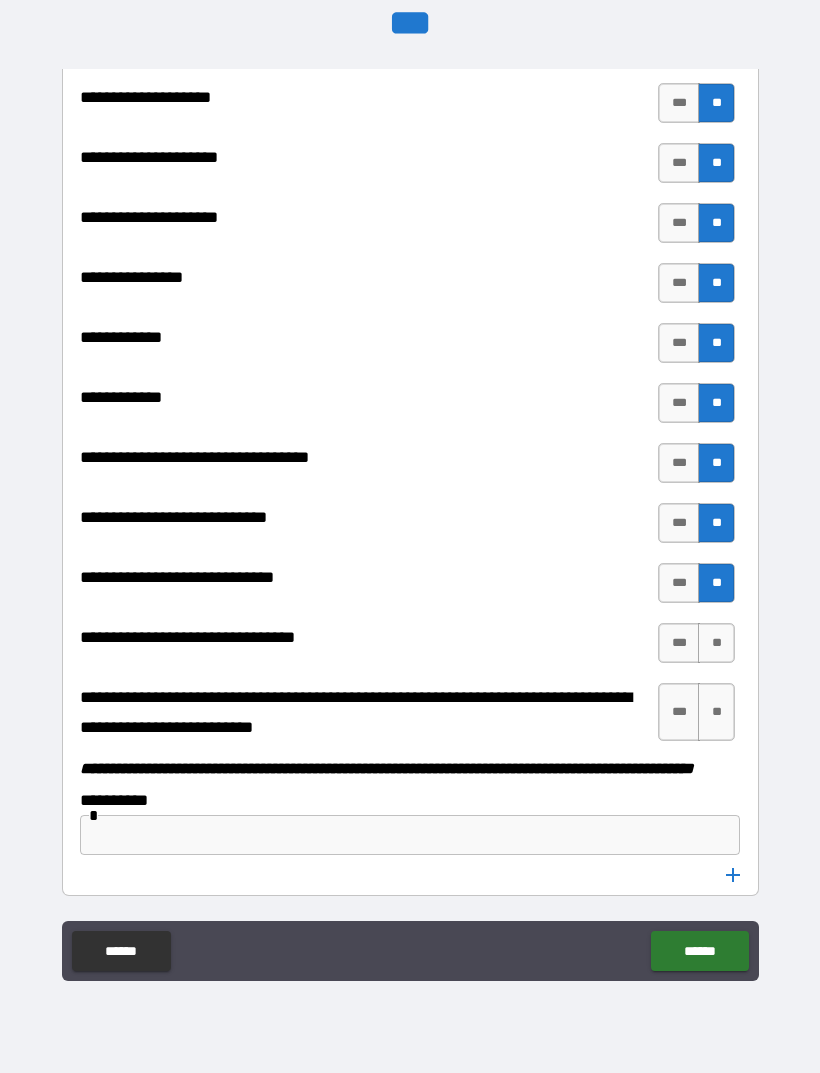 click on "**" at bounding box center (716, 643) 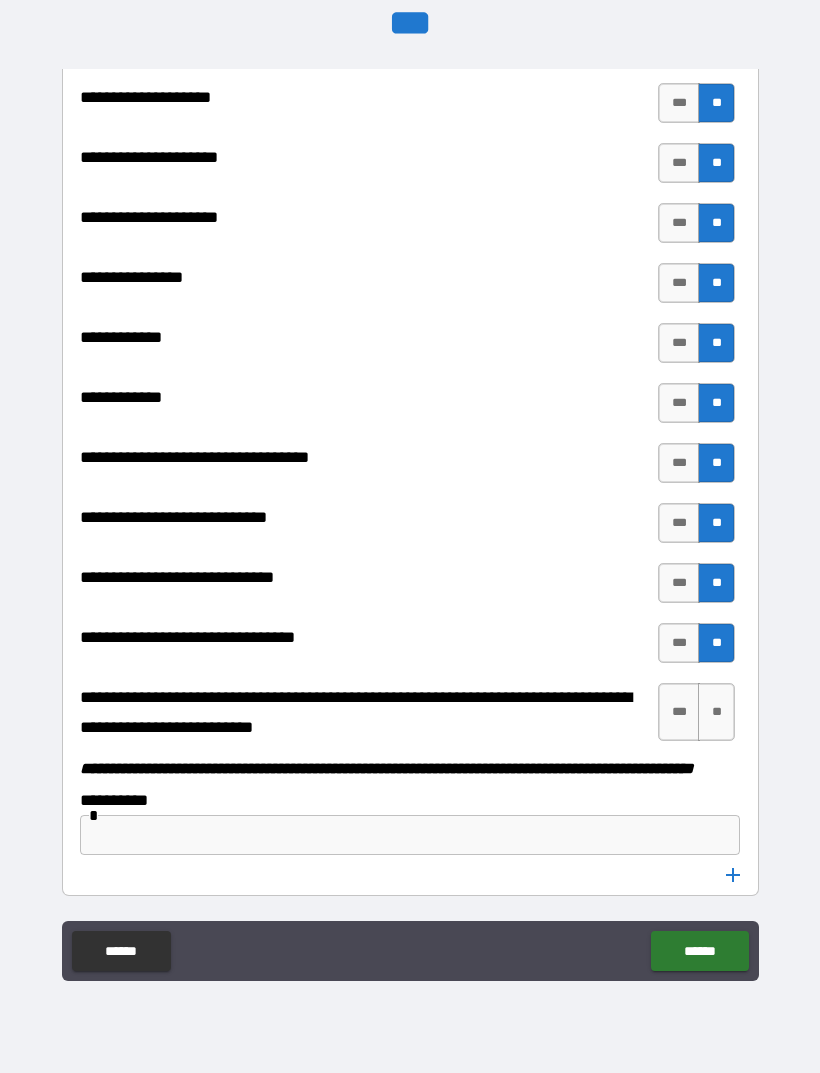 click on "**" at bounding box center [716, 712] 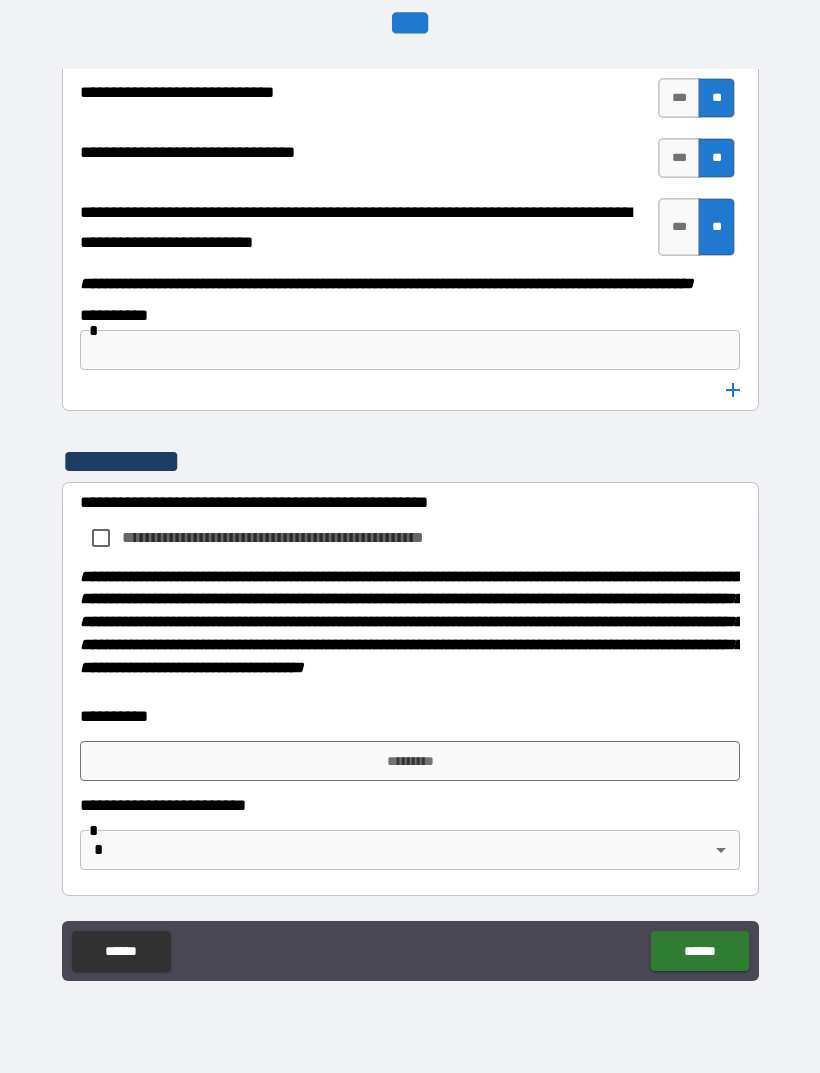 scroll, scrollTop: 10319, scrollLeft: 0, axis: vertical 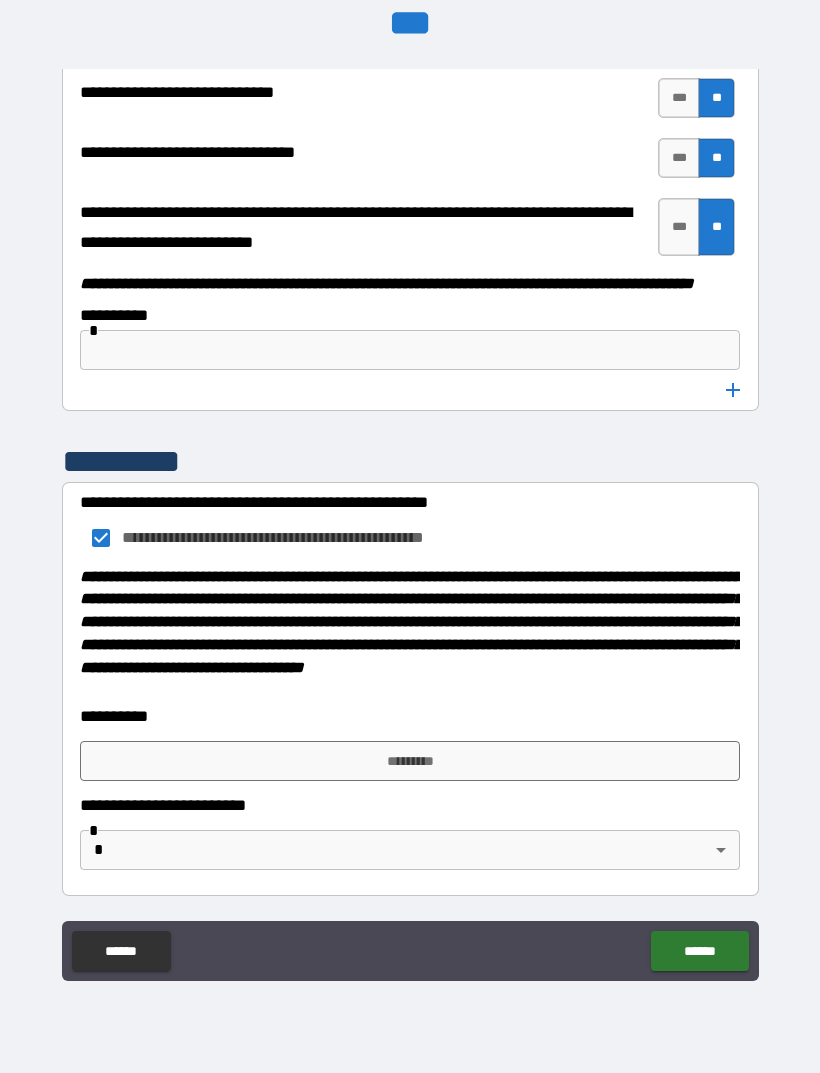 click on "*********" at bounding box center [410, 761] 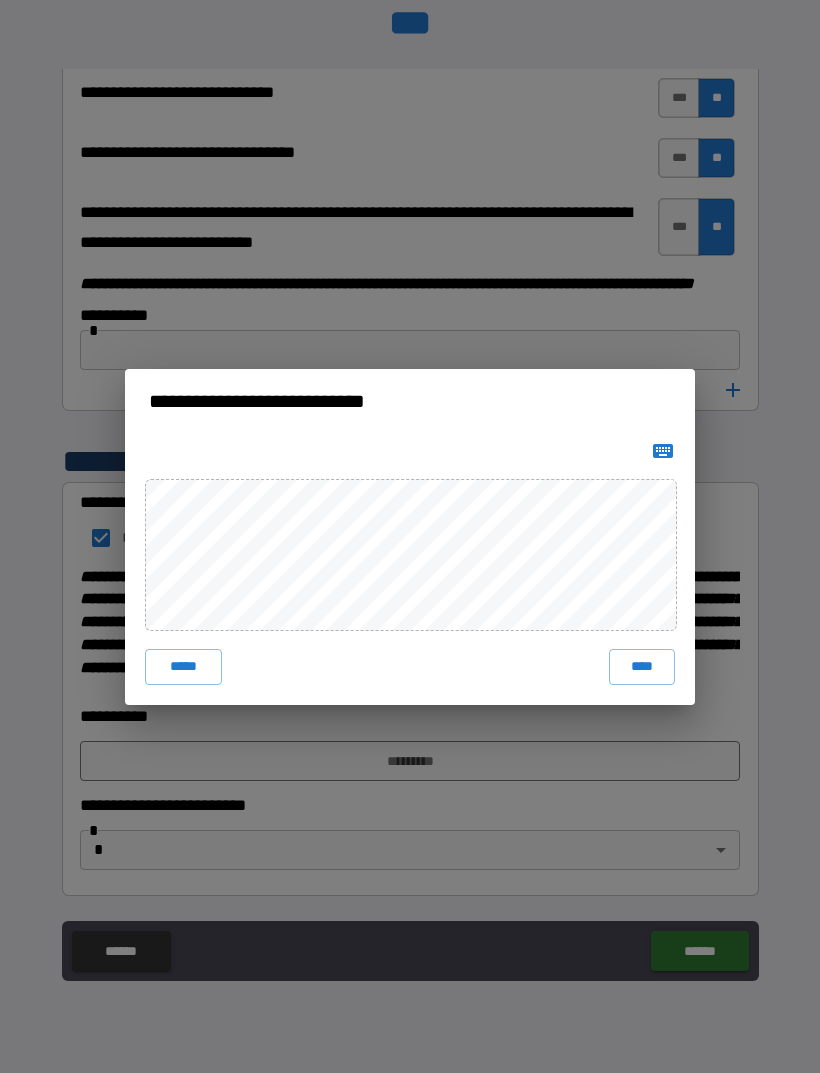 click on "****" at bounding box center [642, 667] 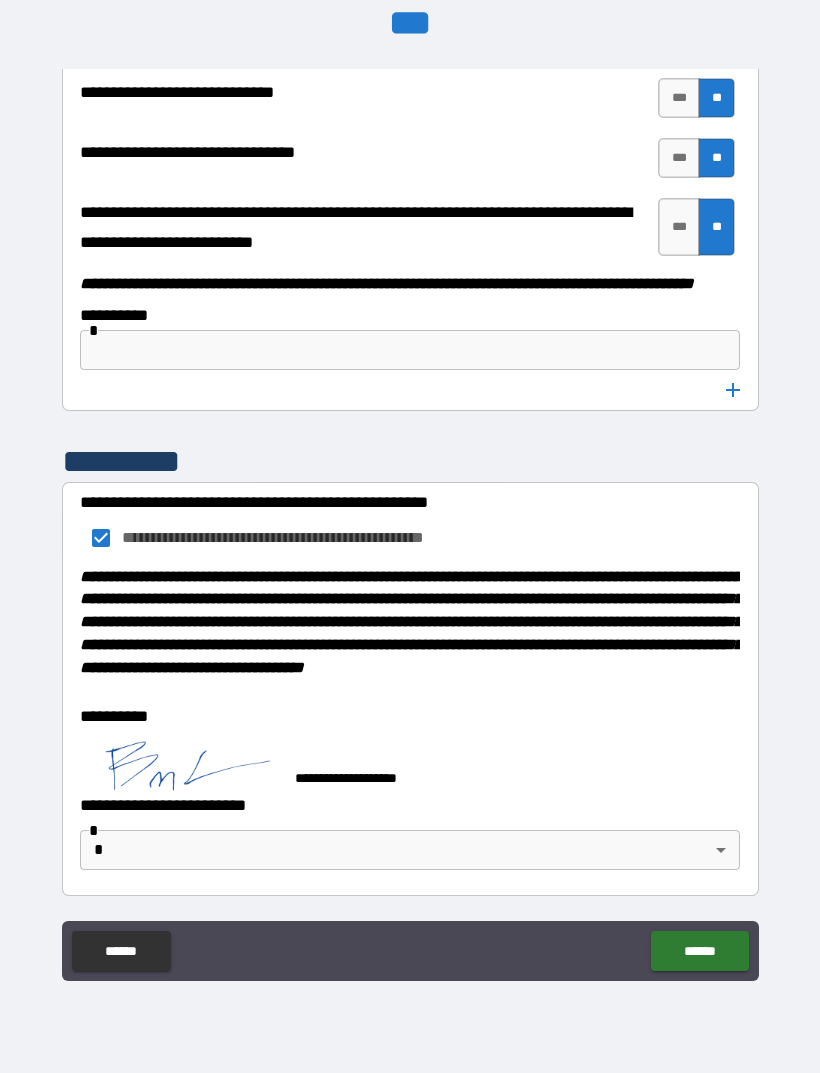 scroll, scrollTop: 10309, scrollLeft: 0, axis: vertical 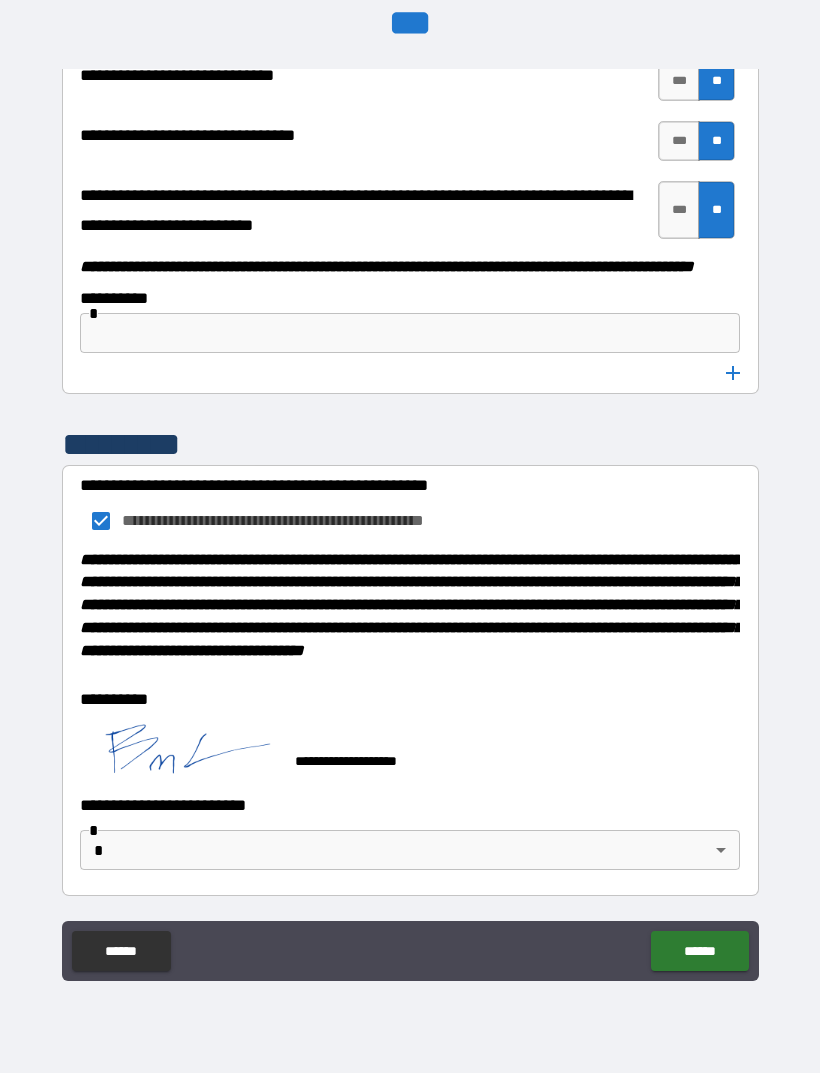 click on "******" at bounding box center (699, 951) 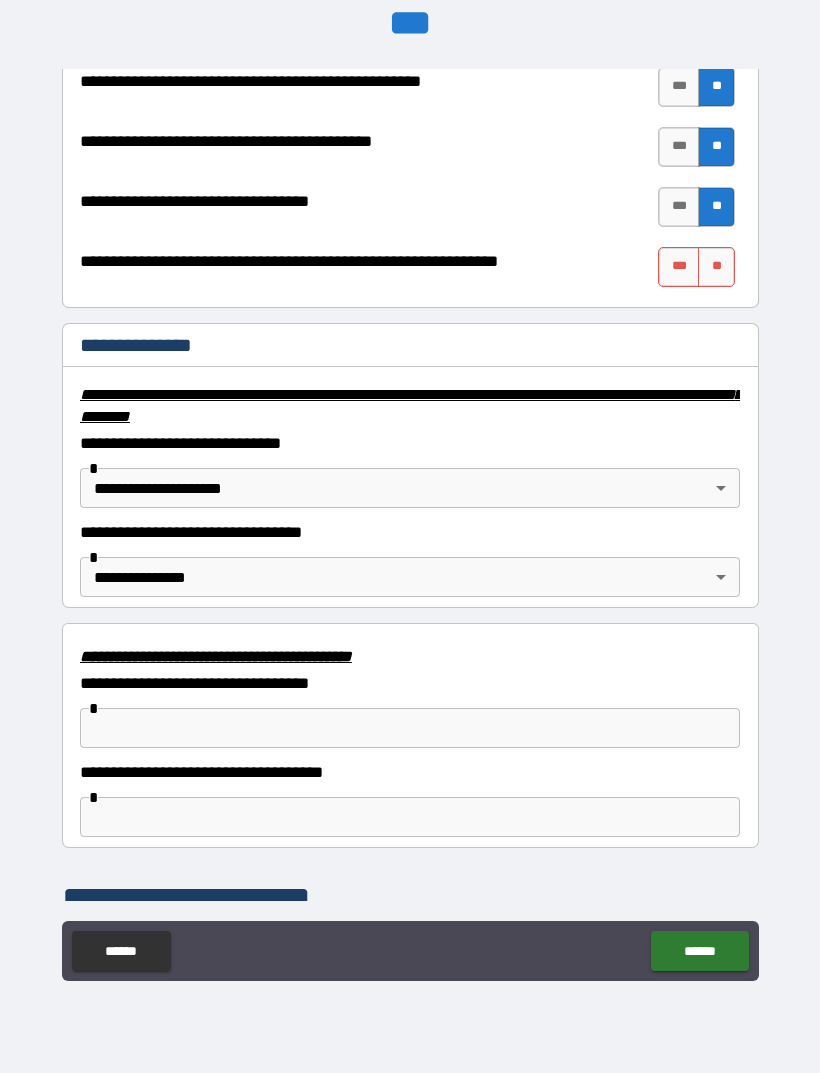 scroll, scrollTop: 2994, scrollLeft: 0, axis: vertical 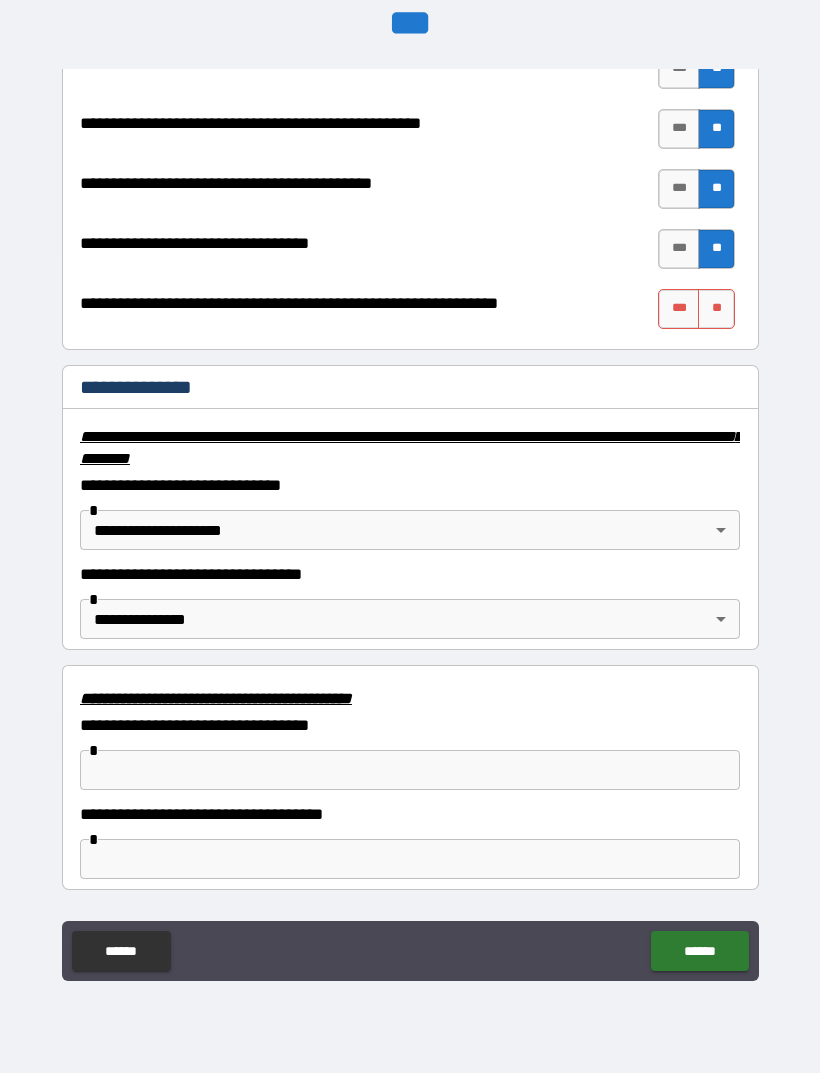click on "**" at bounding box center (716, 309) 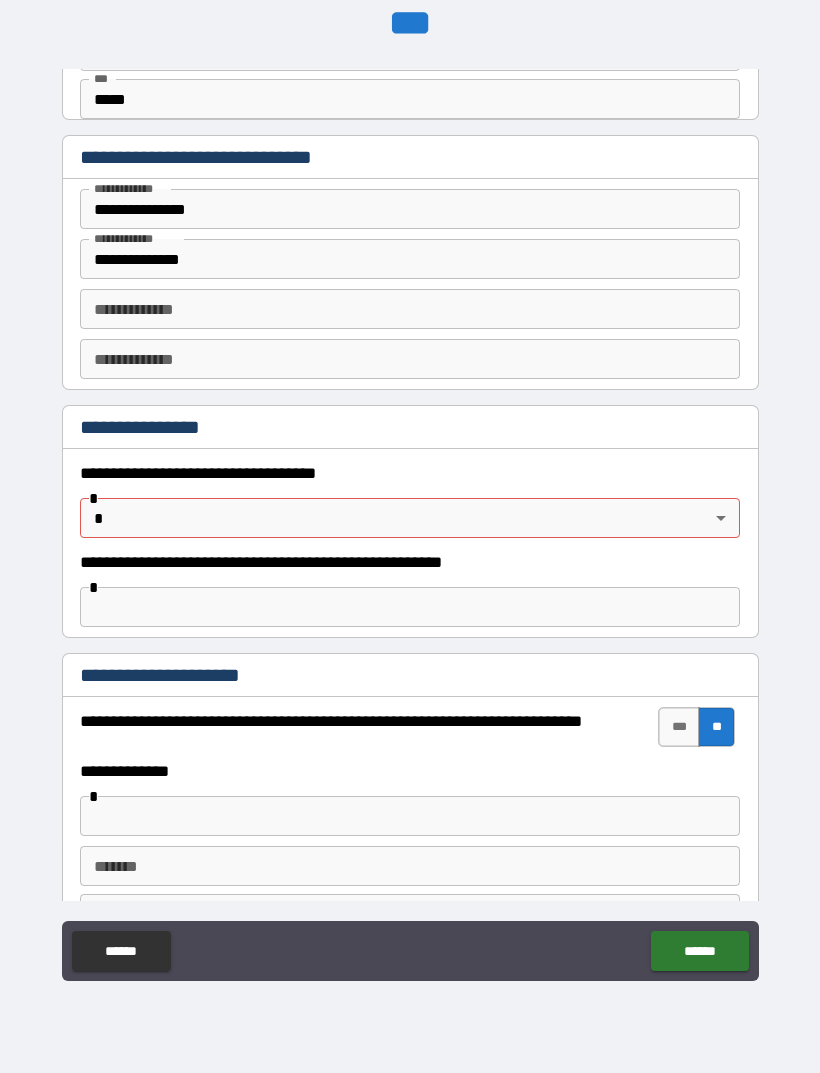 scroll, scrollTop: 921, scrollLeft: 0, axis: vertical 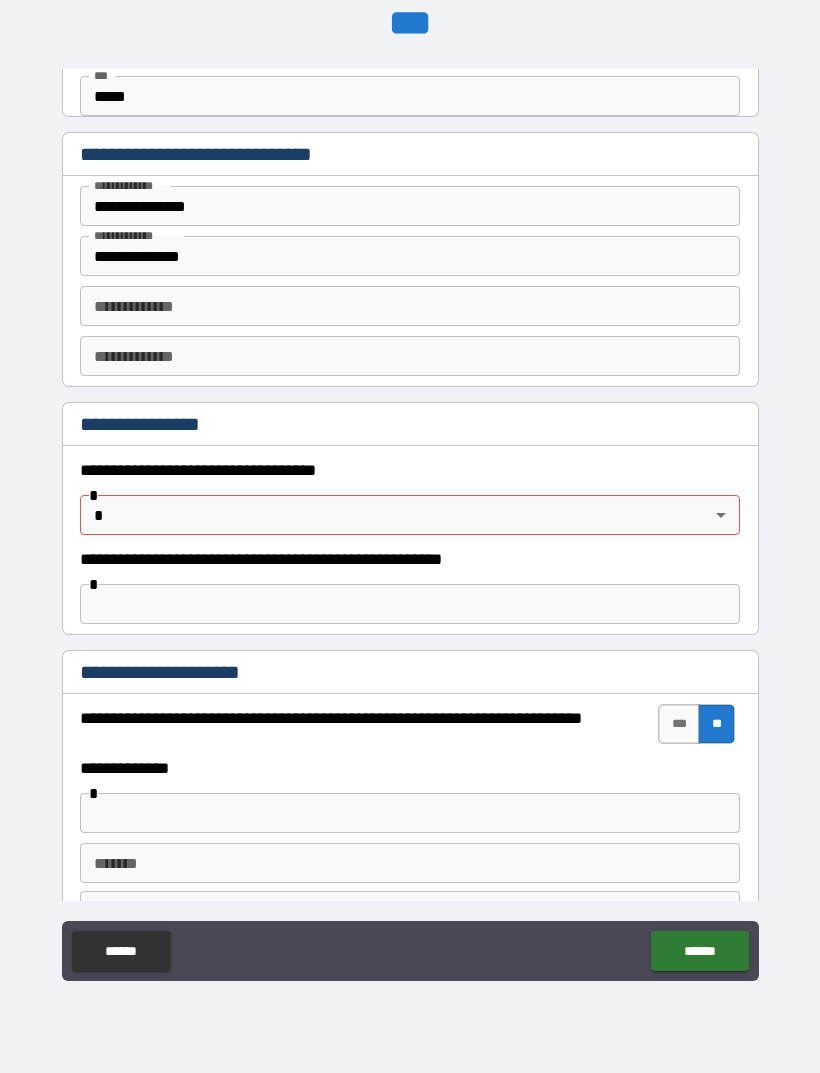 click on "**********" at bounding box center (410, 504) 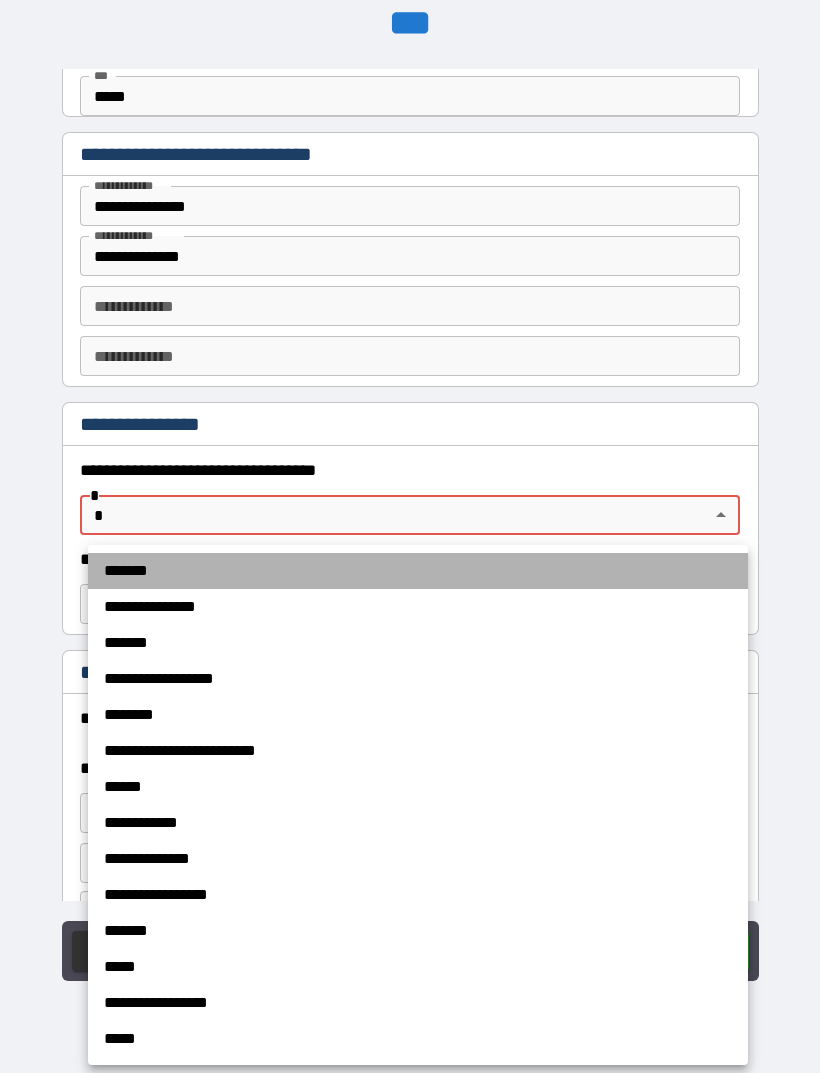 click on "*******" at bounding box center (418, 571) 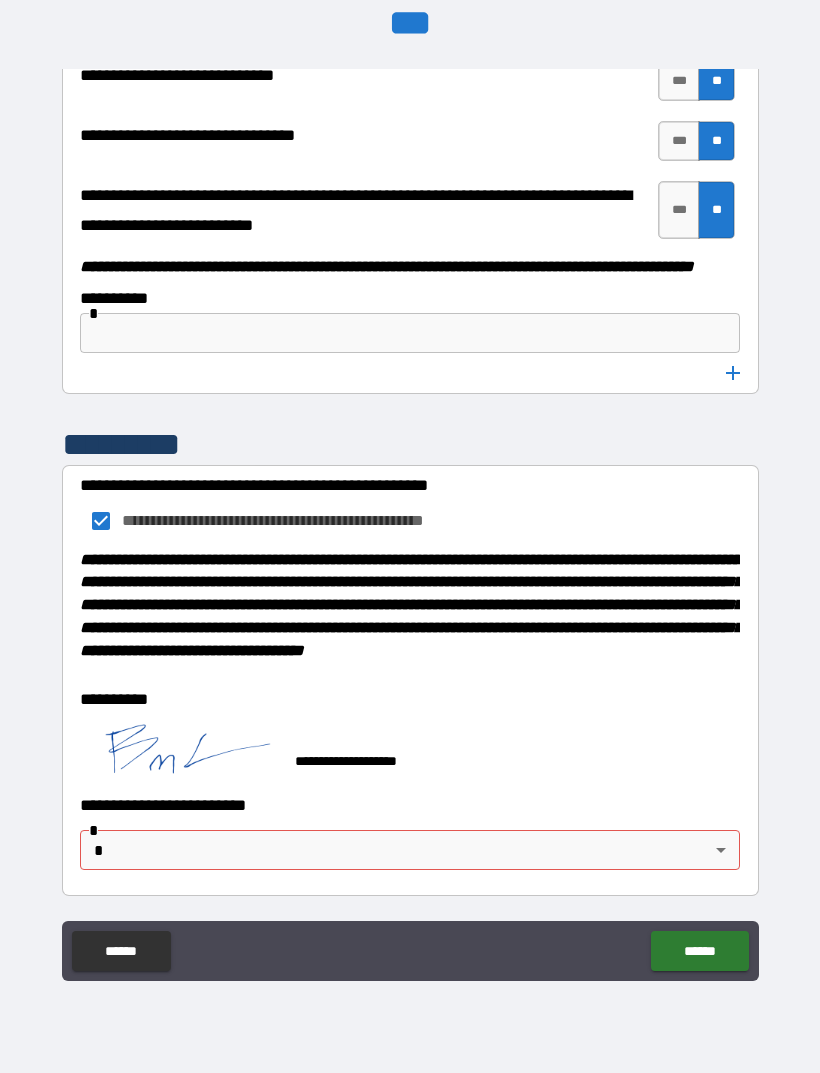scroll, scrollTop: 10336, scrollLeft: 0, axis: vertical 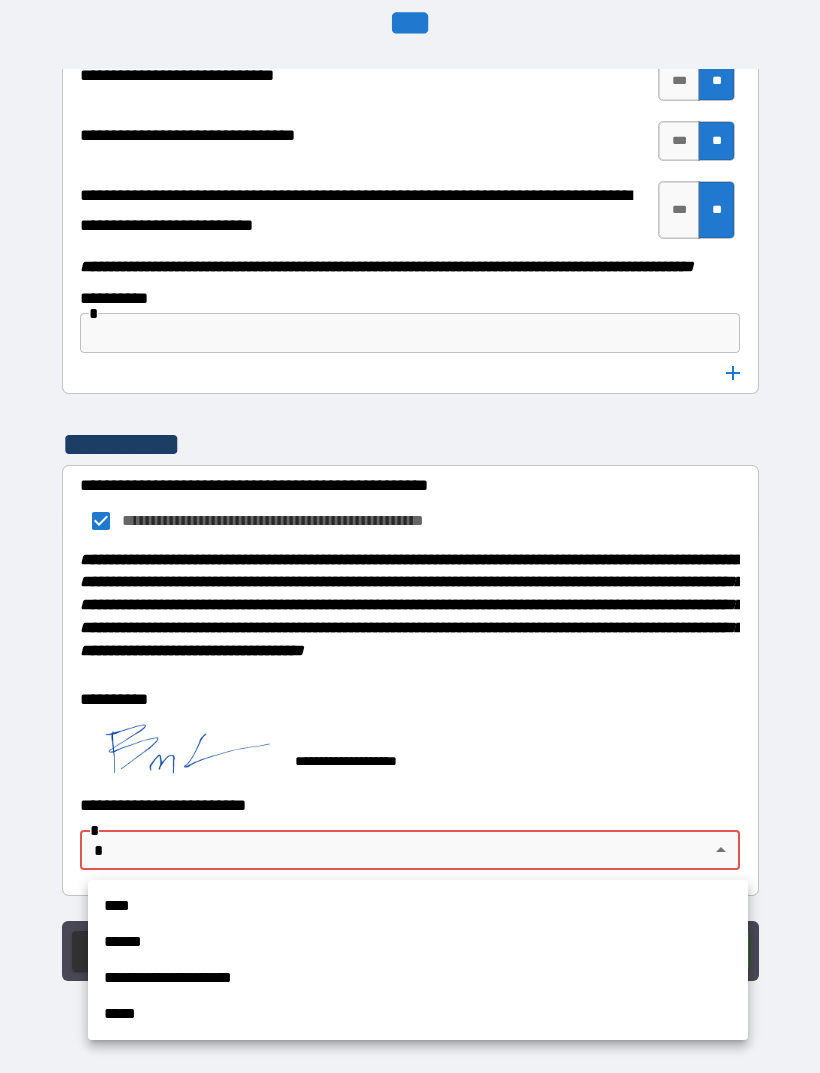 click on "****" at bounding box center (418, 906) 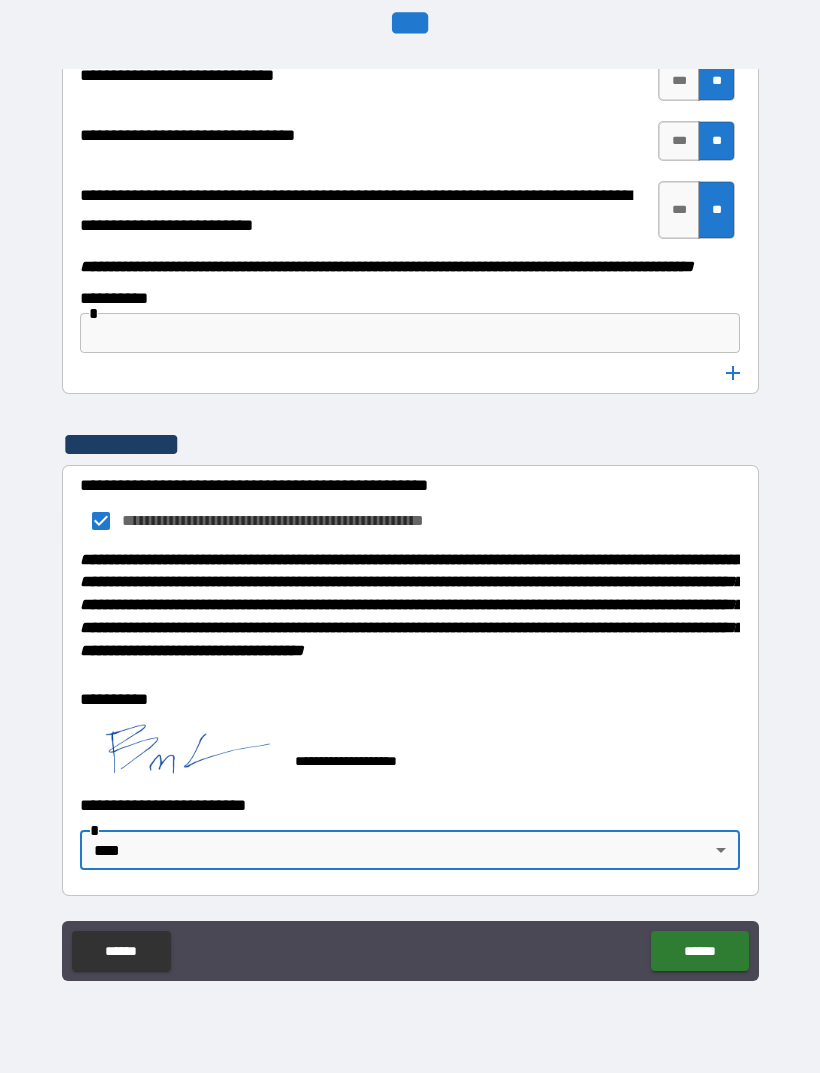 click on "******" at bounding box center [699, 951] 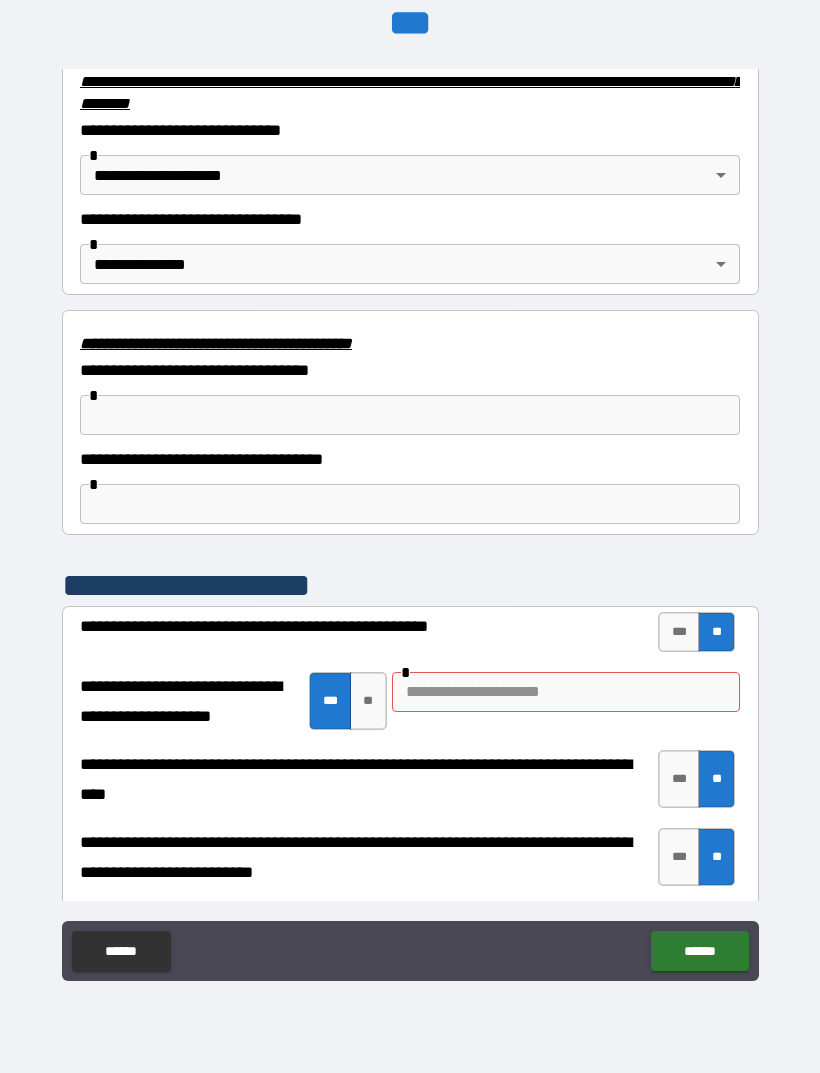 scroll, scrollTop: 3367, scrollLeft: 0, axis: vertical 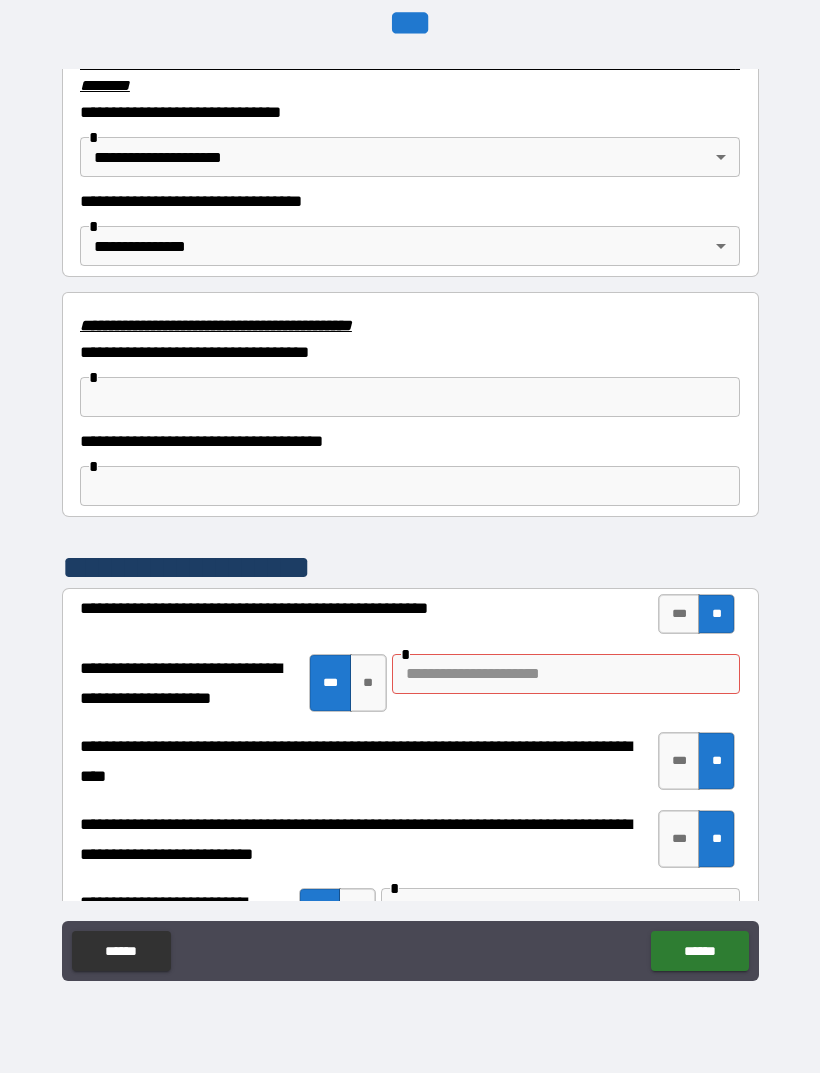 click on "**********" at bounding box center (410, 780) 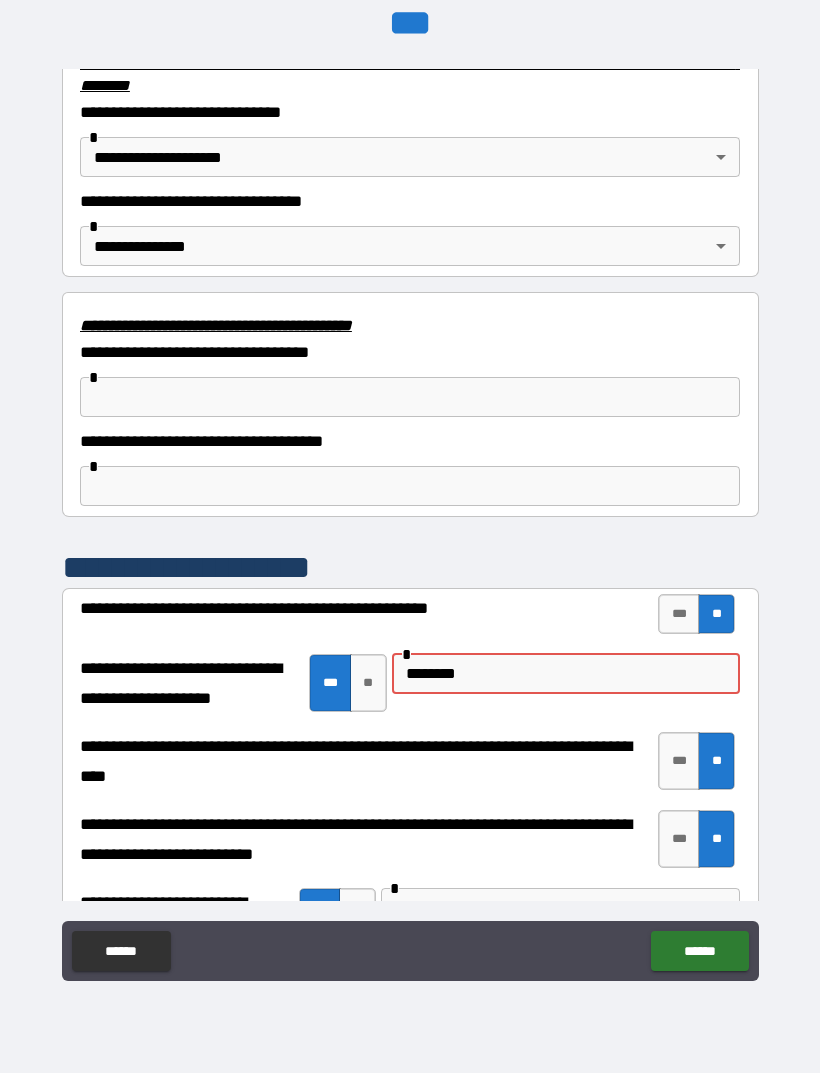 type on "*******" 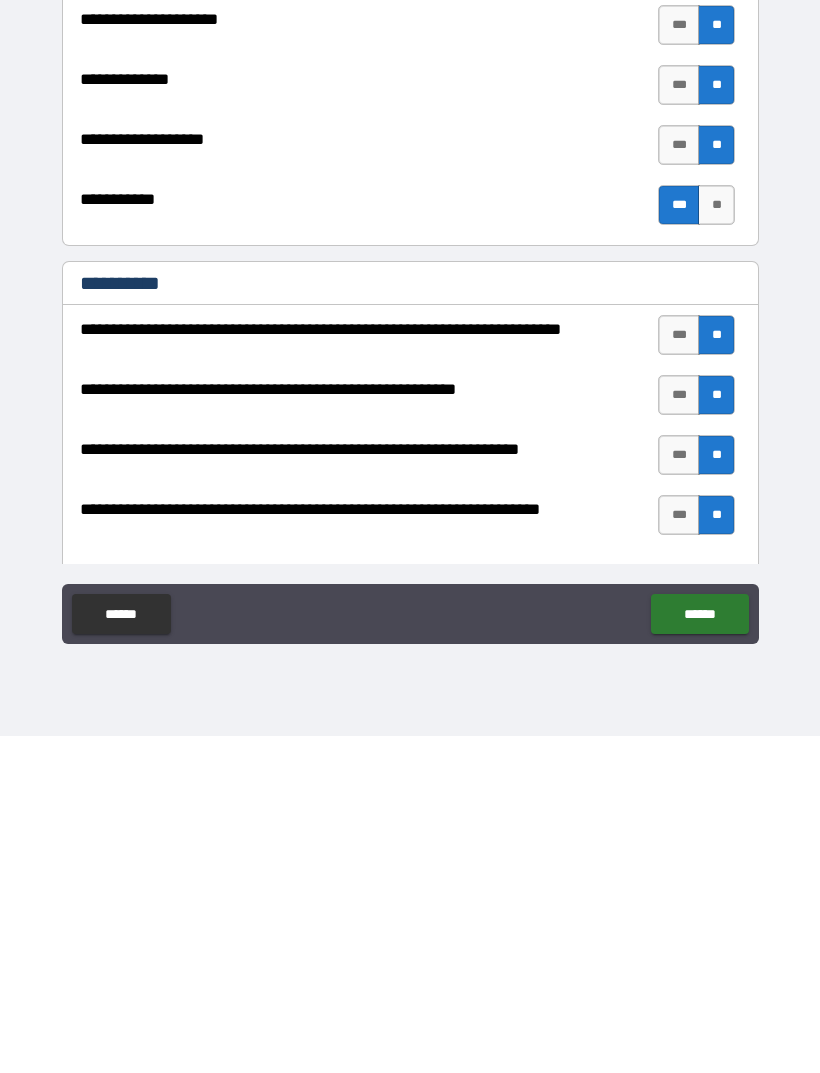 scroll, scrollTop: 4733, scrollLeft: 0, axis: vertical 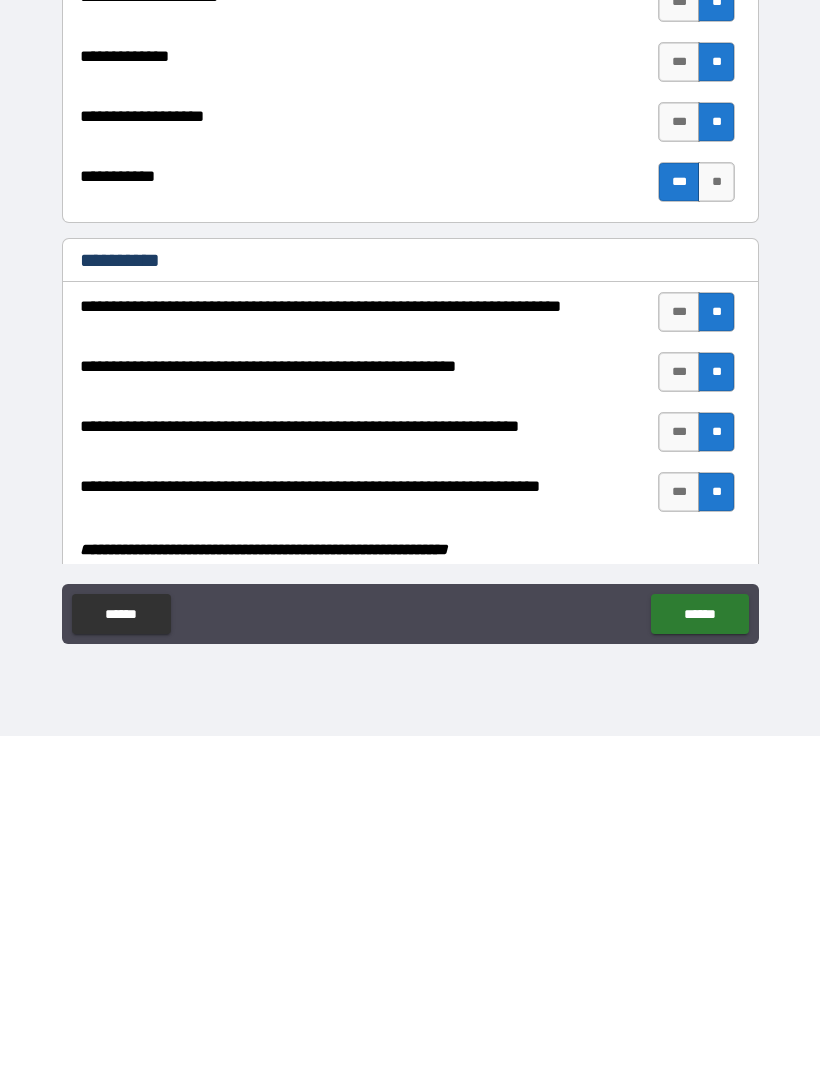 click on "******" at bounding box center [699, 951] 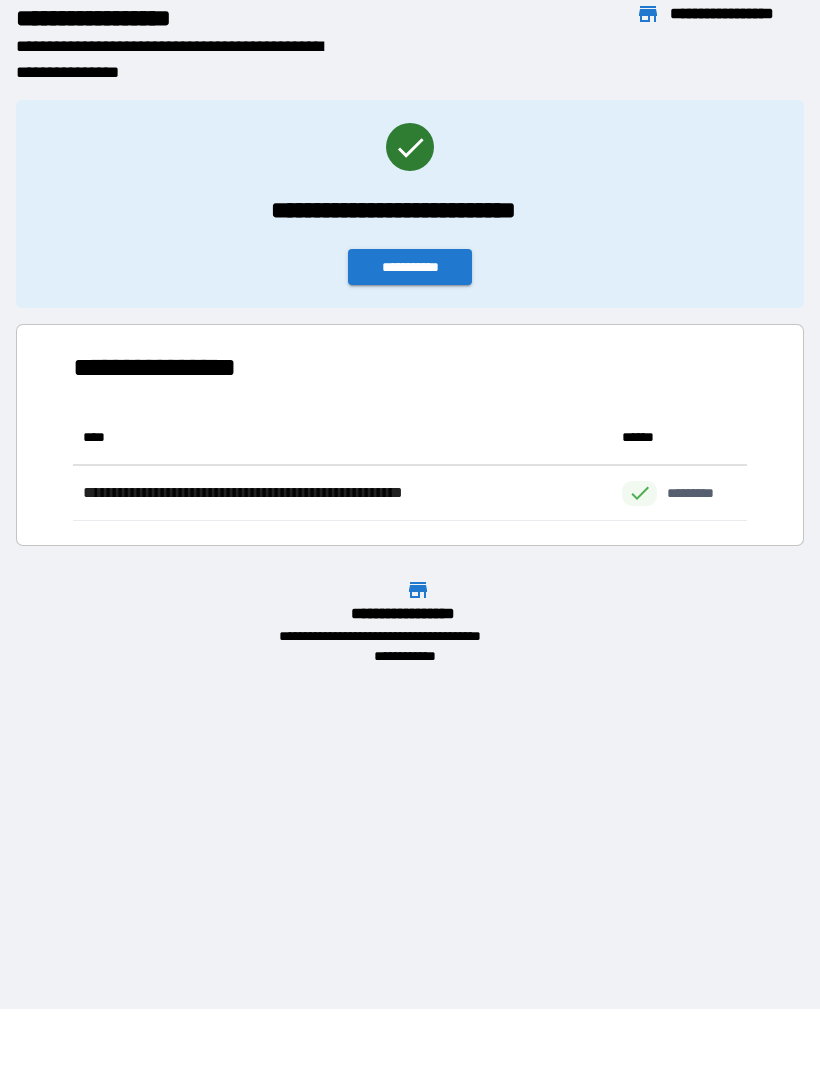 scroll, scrollTop: 1, scrollLeft: 1, axis: both 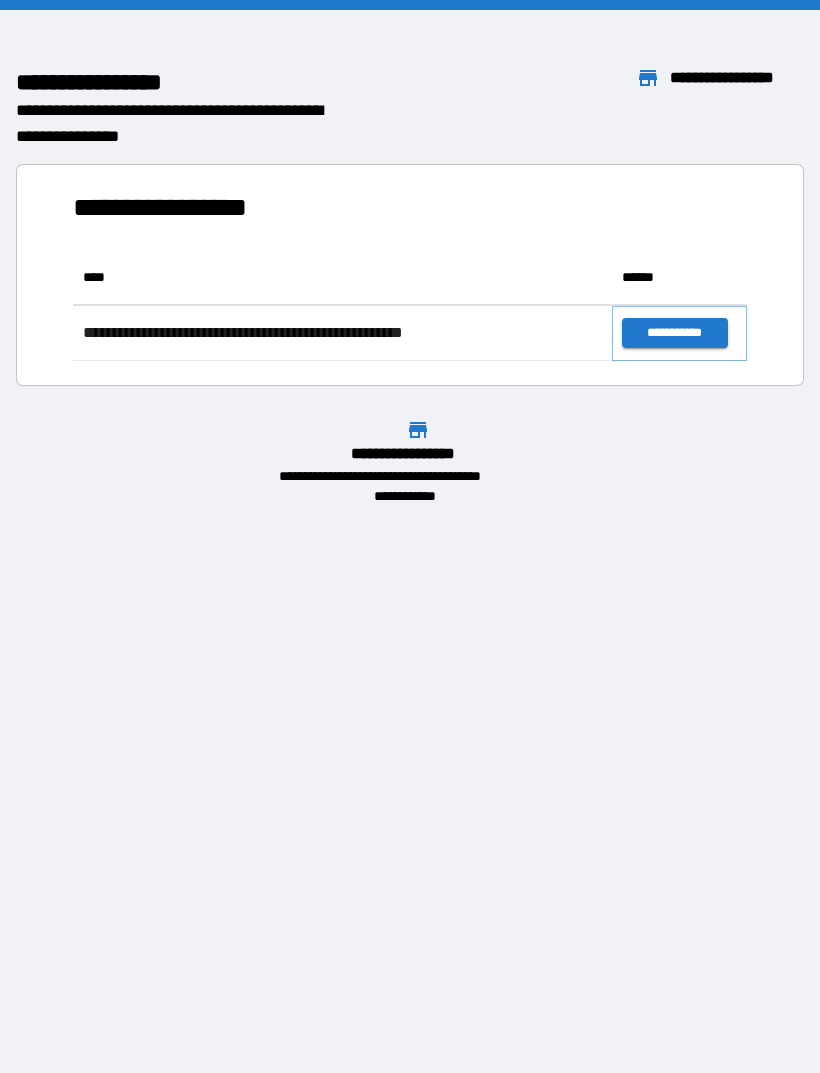 click on "**********" at bounding box center [674, 333] 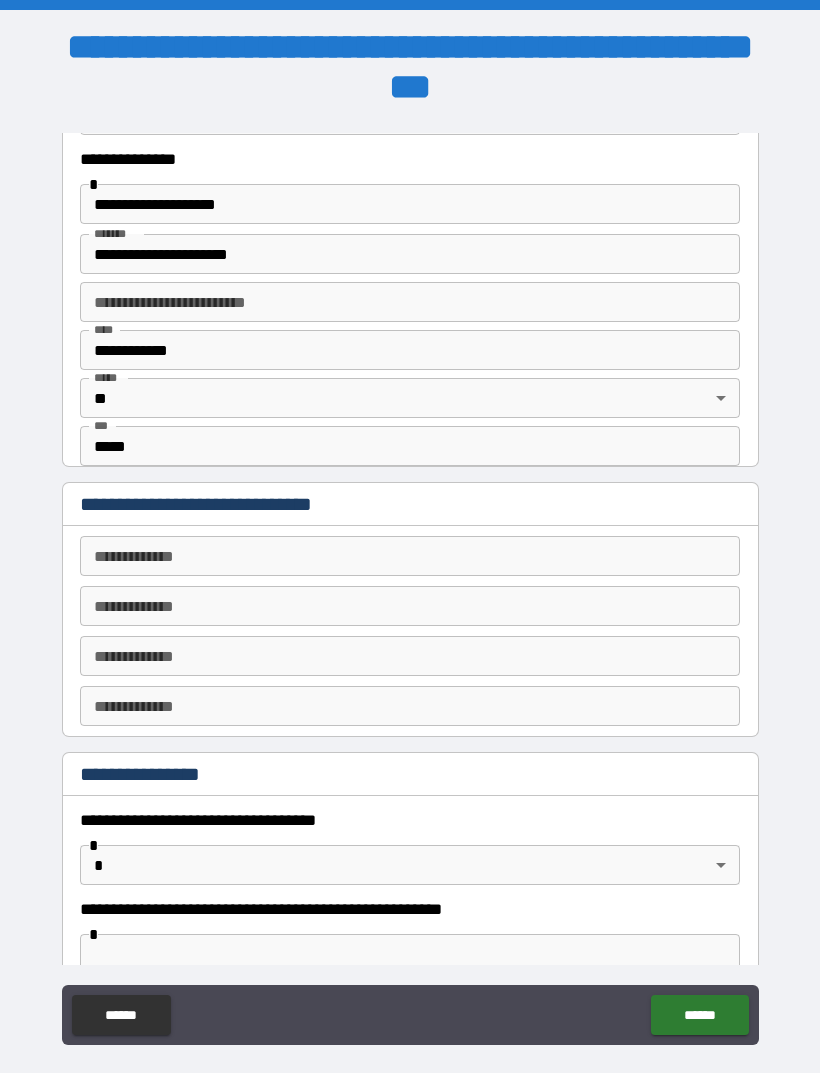 scroll, scrollTop: 645, scrollLeft: 0, axis: vertical 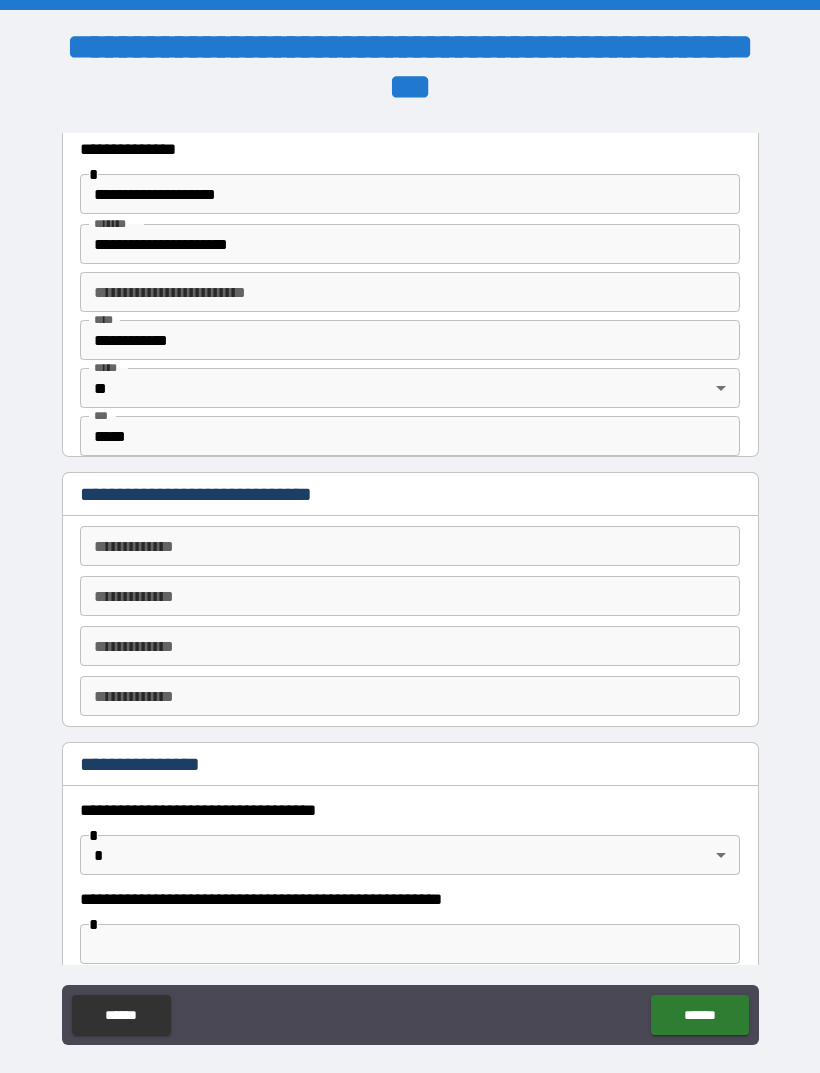 click on "**********" at bounding box center [410, 546] 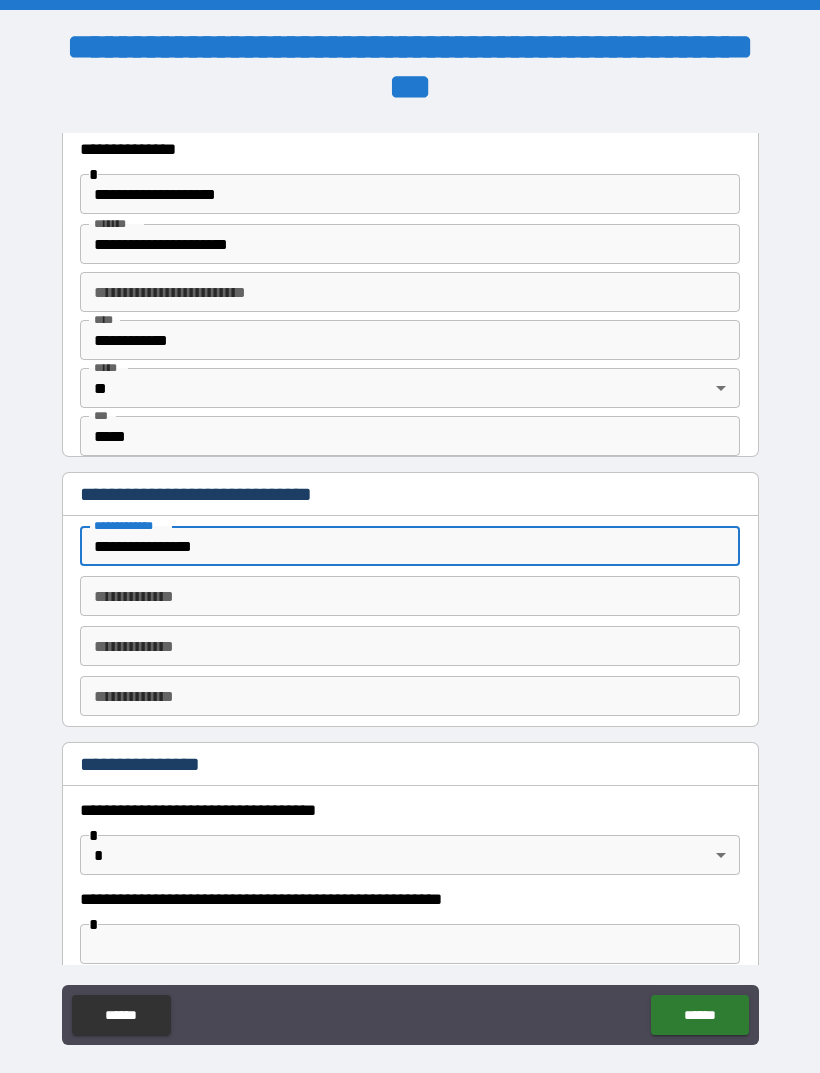 type on "**********" 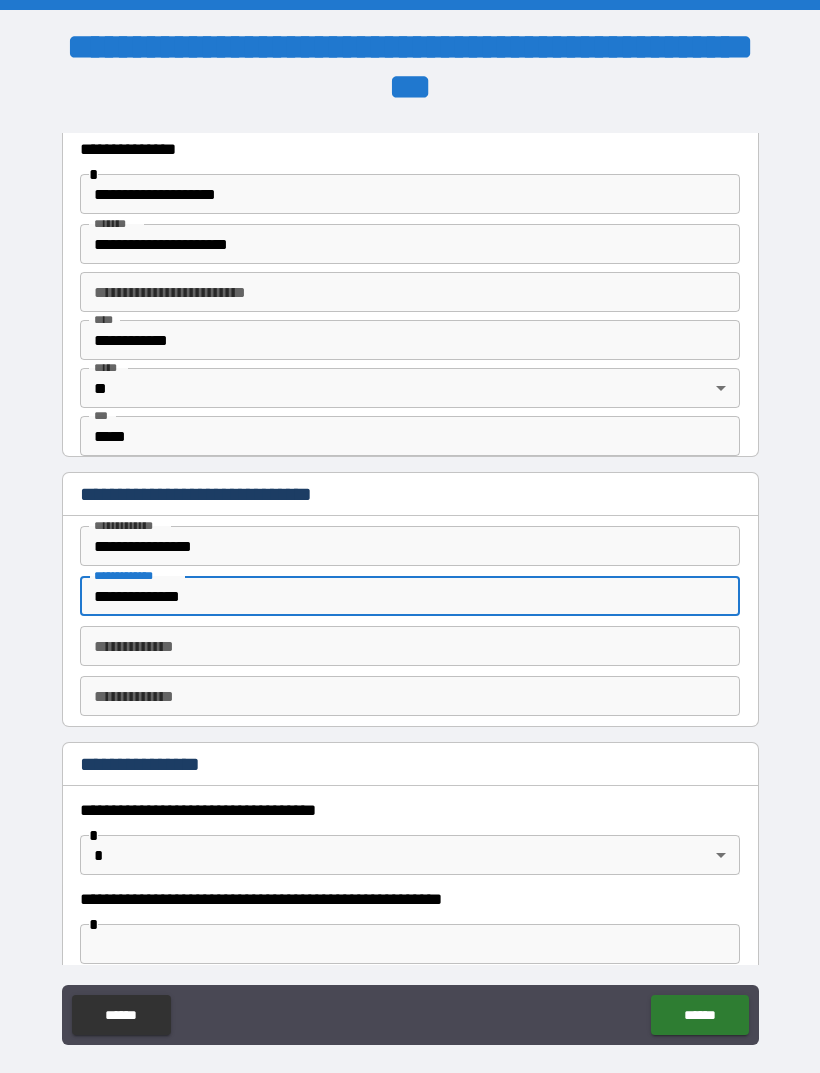 type on "**********" 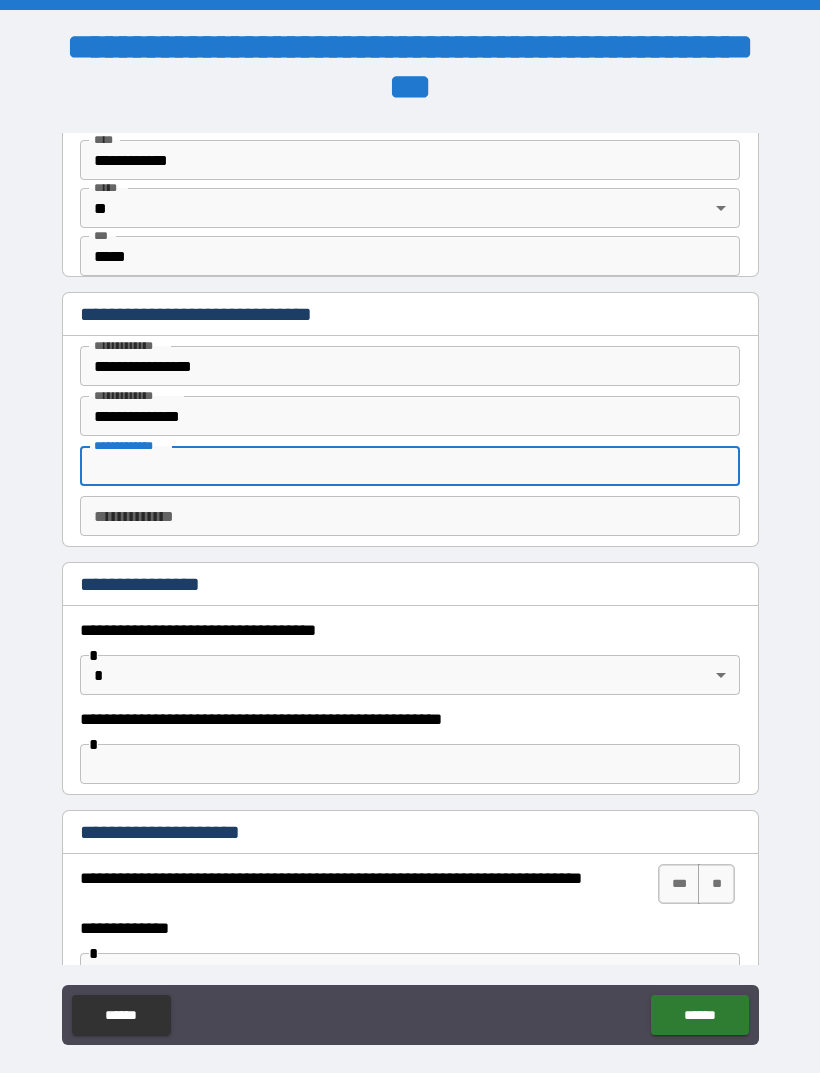 scroll, scrollTop: 824, scrollLeft: 0, axis: vertical 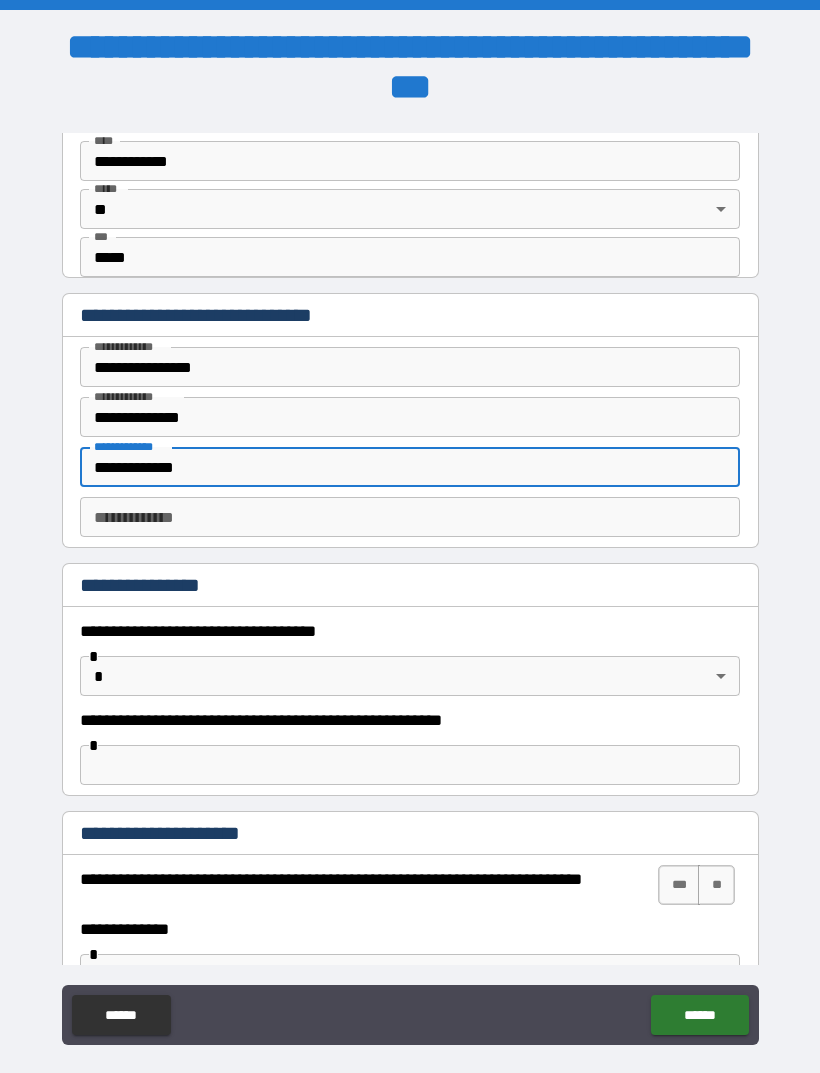 type on "**********" 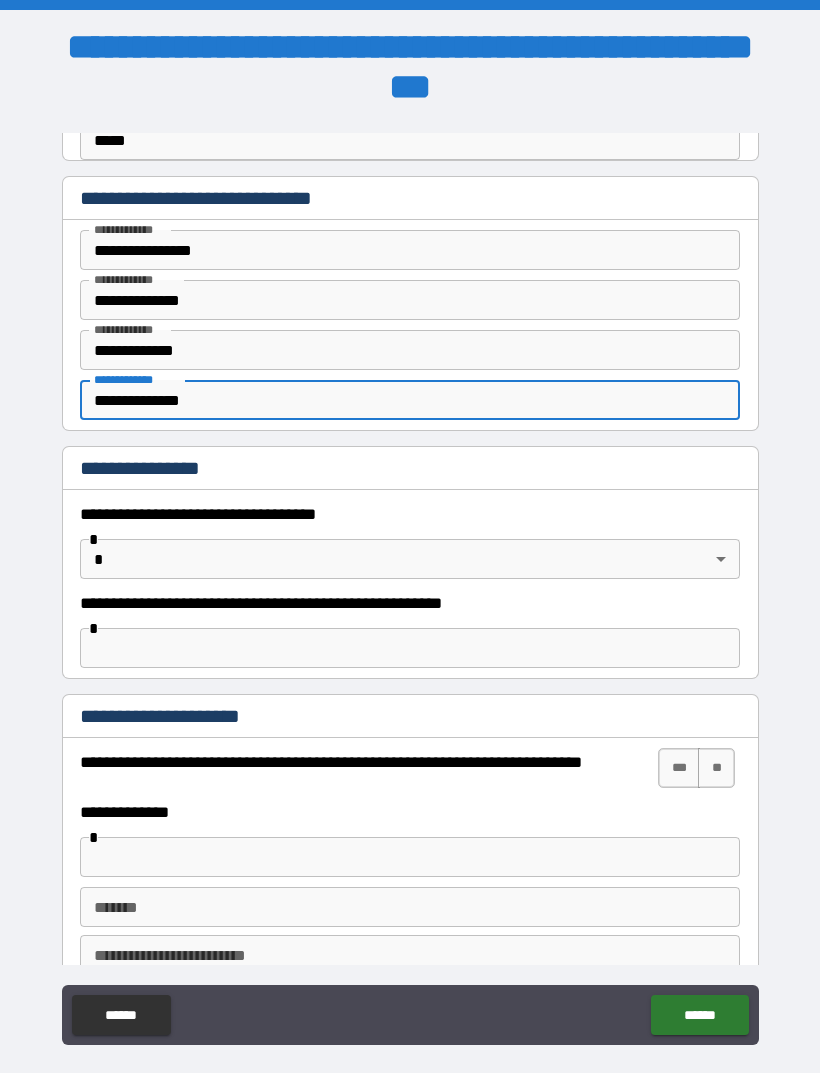 scroll, scrollTop: 996, scrollLeft: 0, axis: vertical 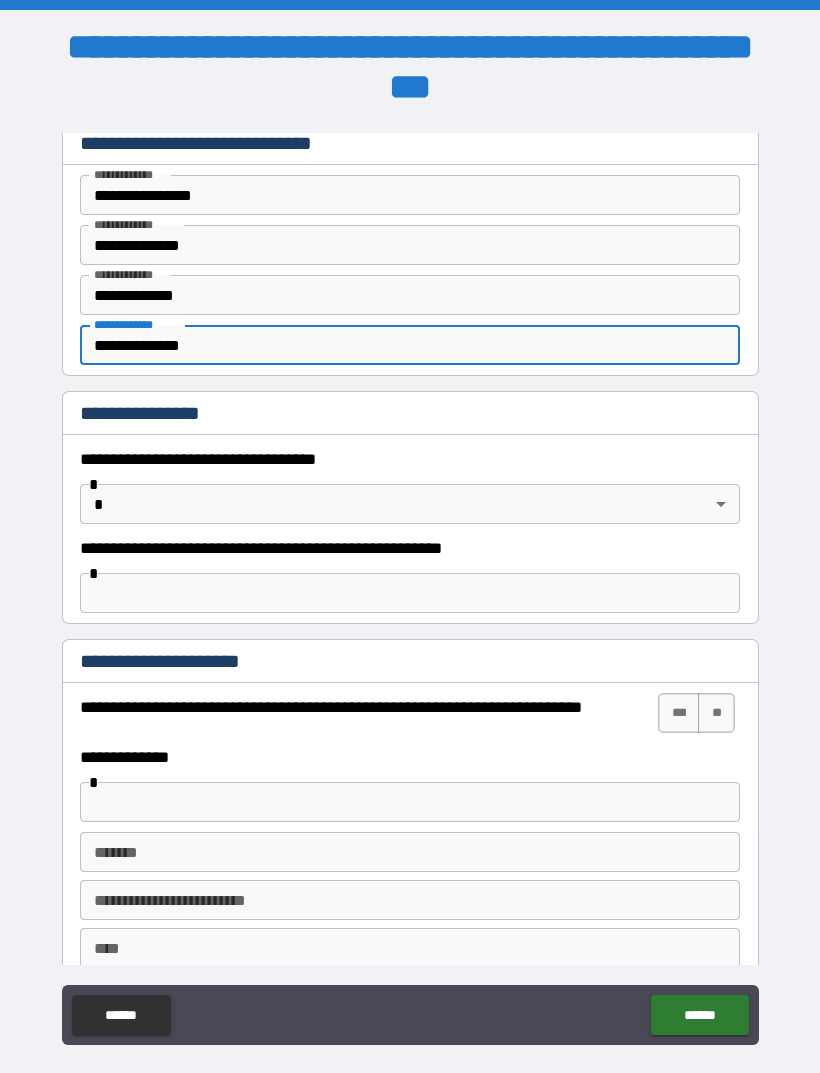 type on "**********" 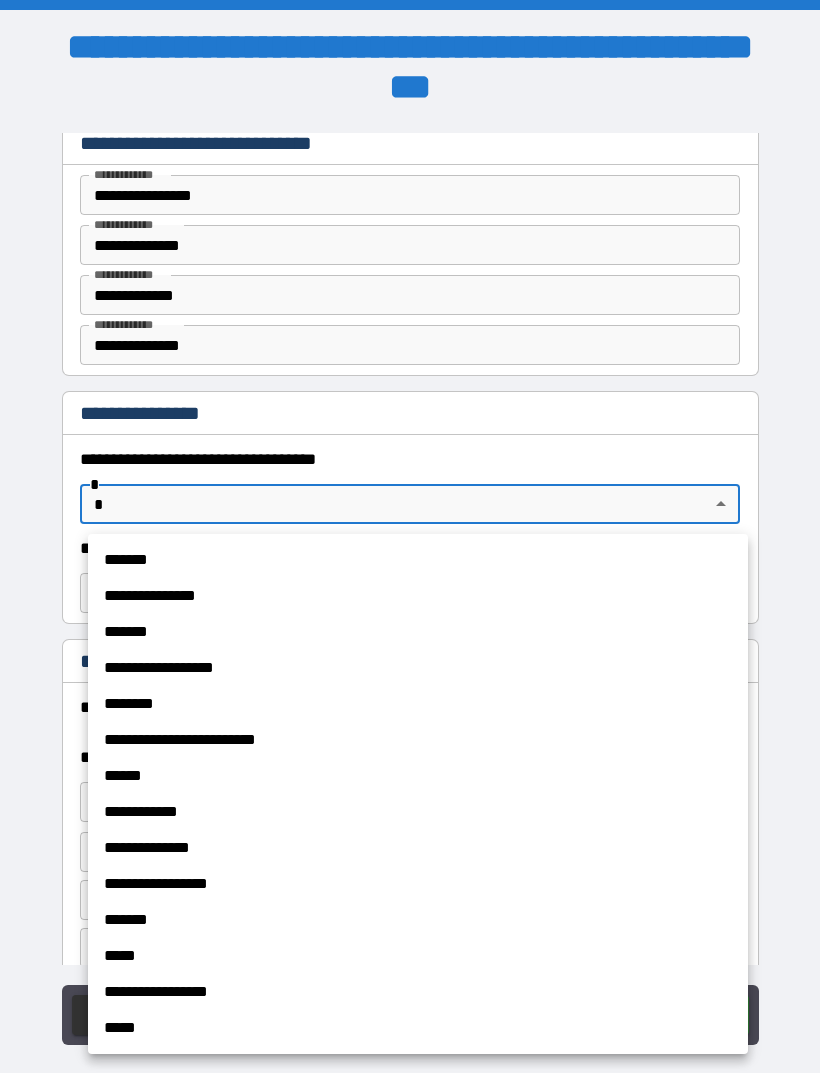click on "*****" at bounding box center (418, 1028) 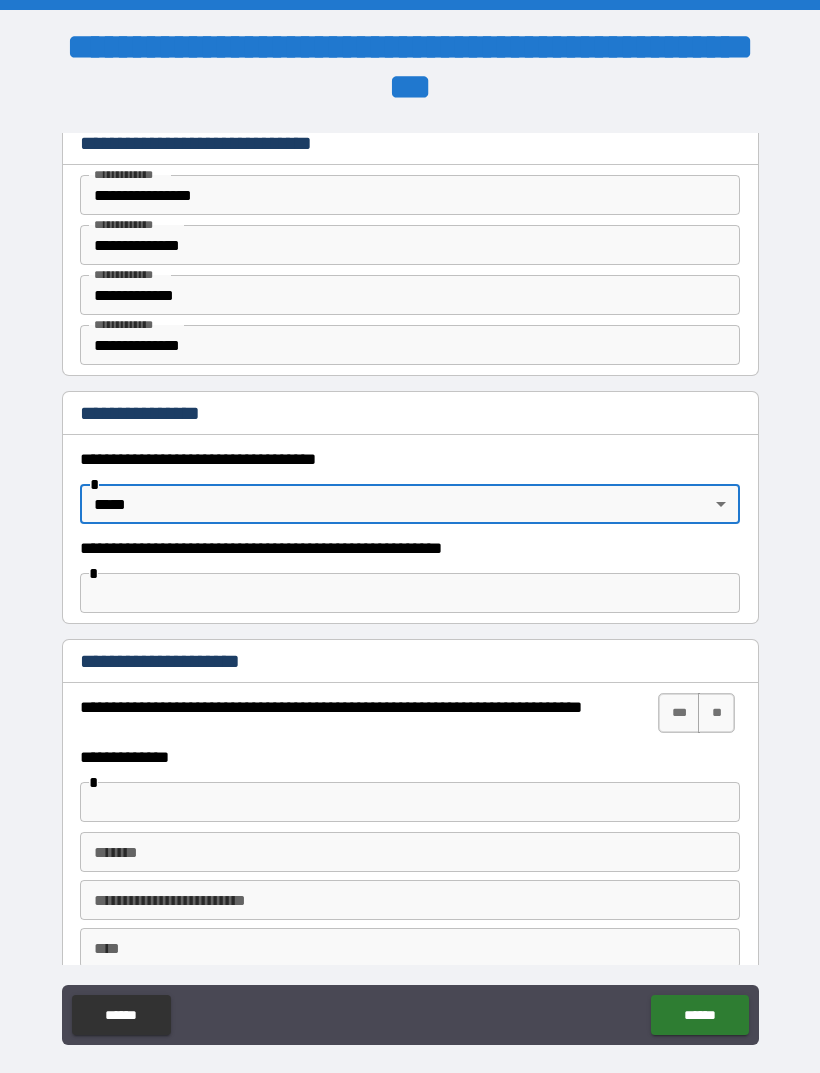 click at bounding box center [410, 593] 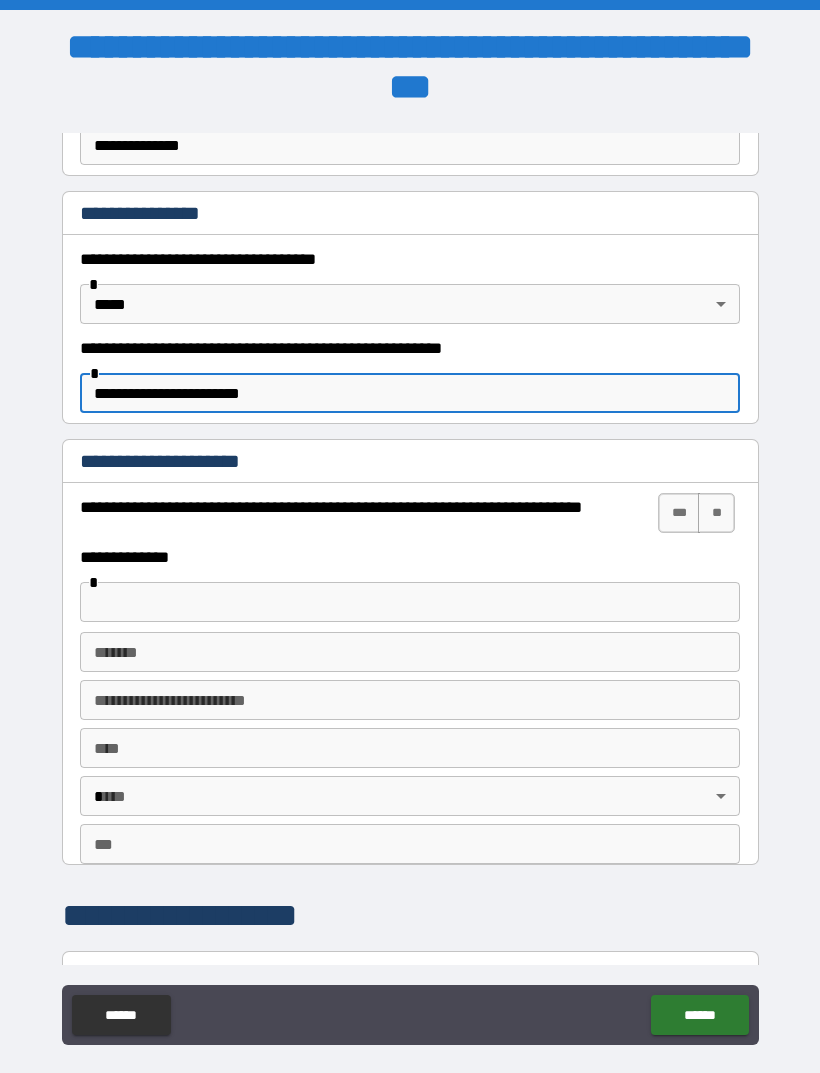 scroll, scrollTop: 1216, scrollLeft: 0, axis: vertical 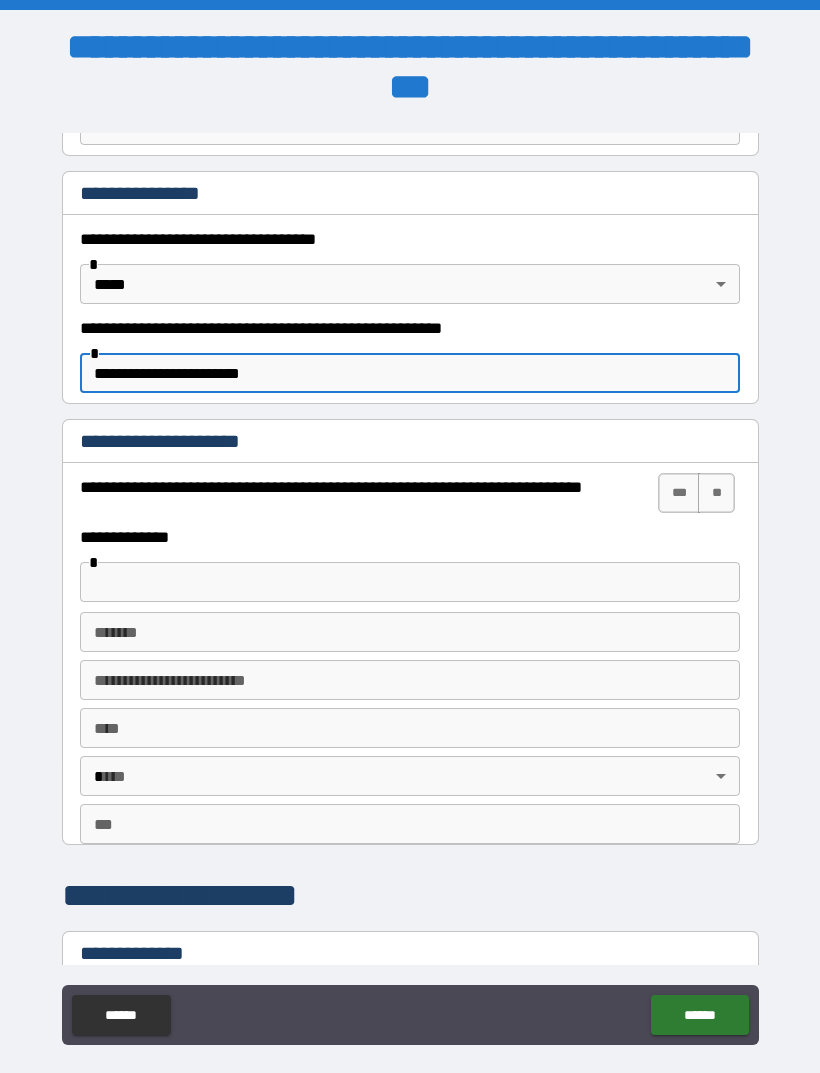 type on "**********" 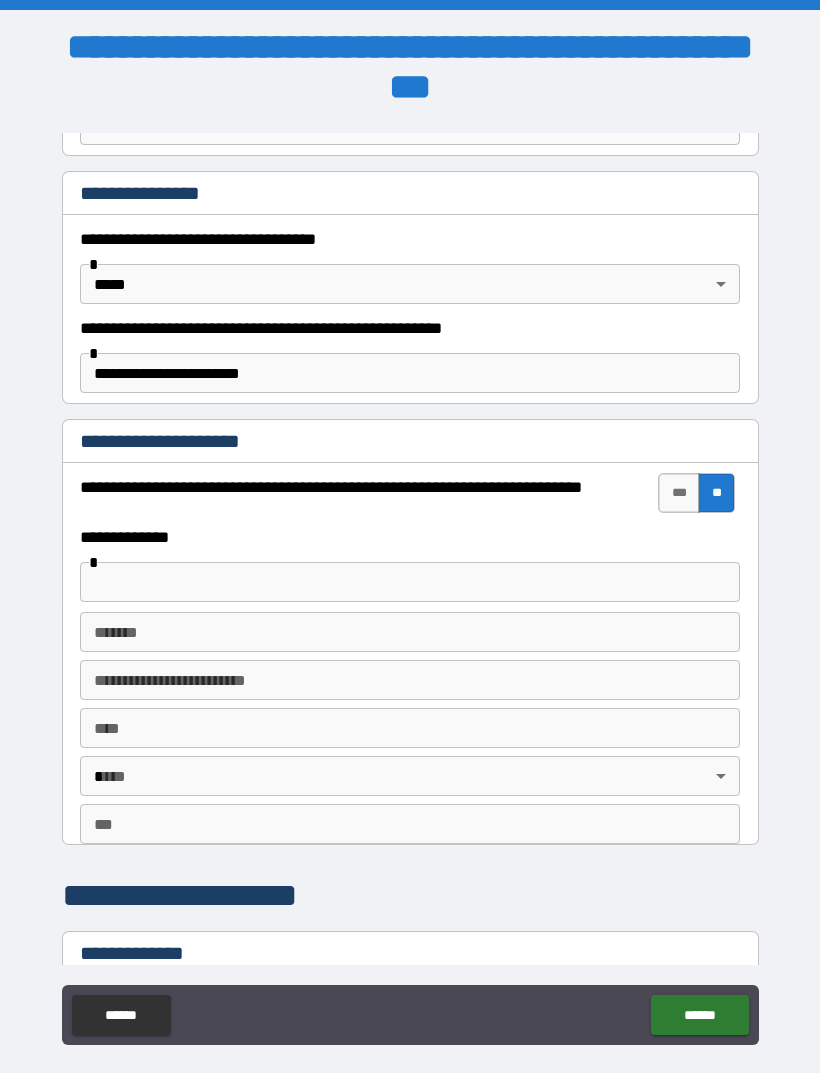 click on "***" at bounding box center [679, 493] 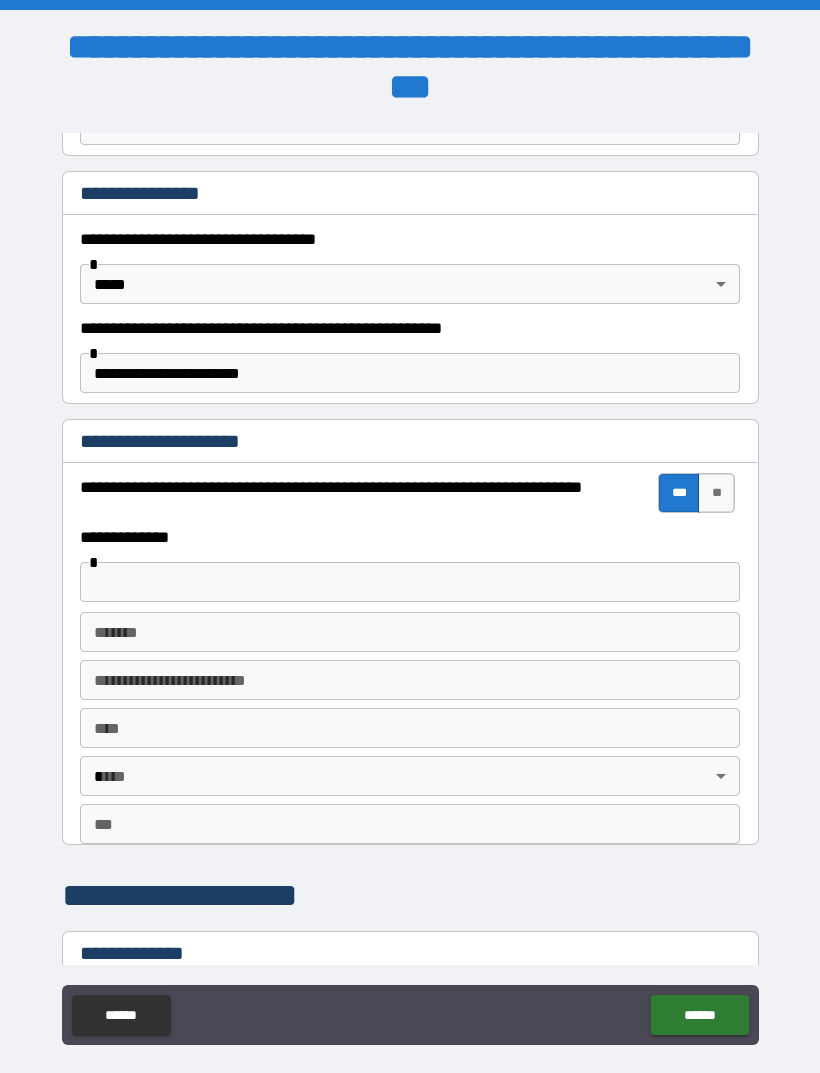 click on "**" at bounding box center [716, 493] 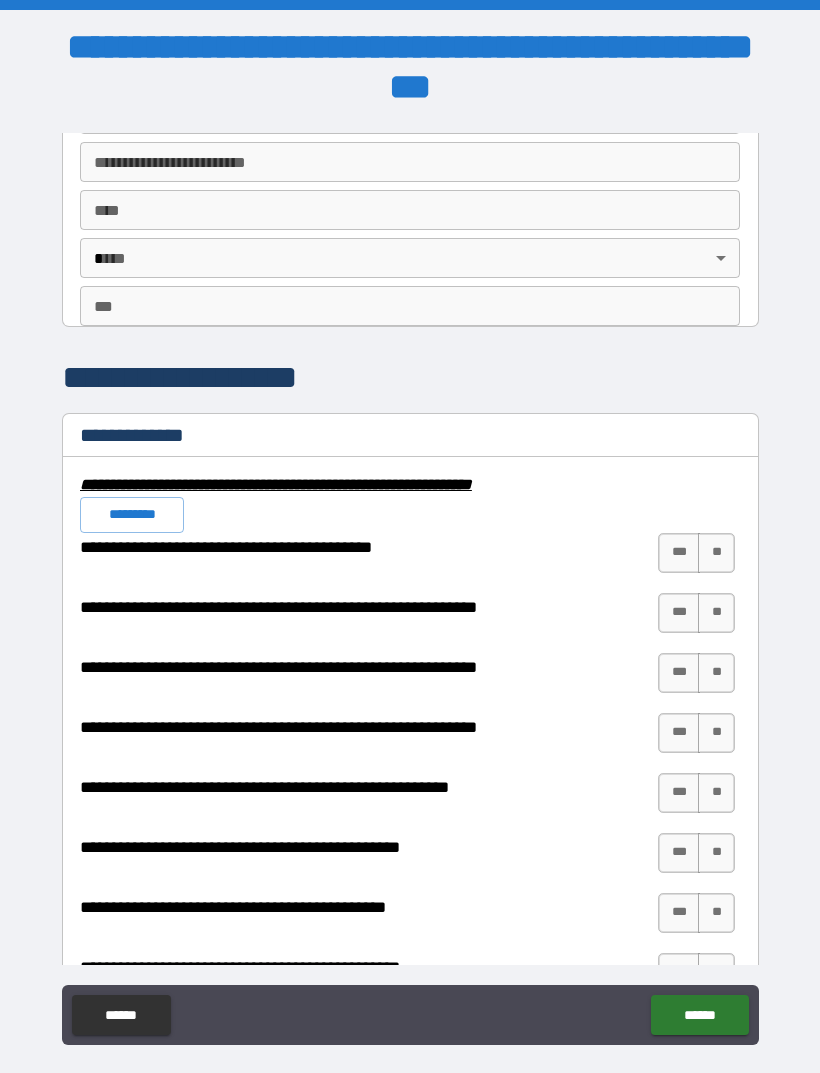 scroll, scrollTop: 1733, scrollLeft: 0, axis: vertical 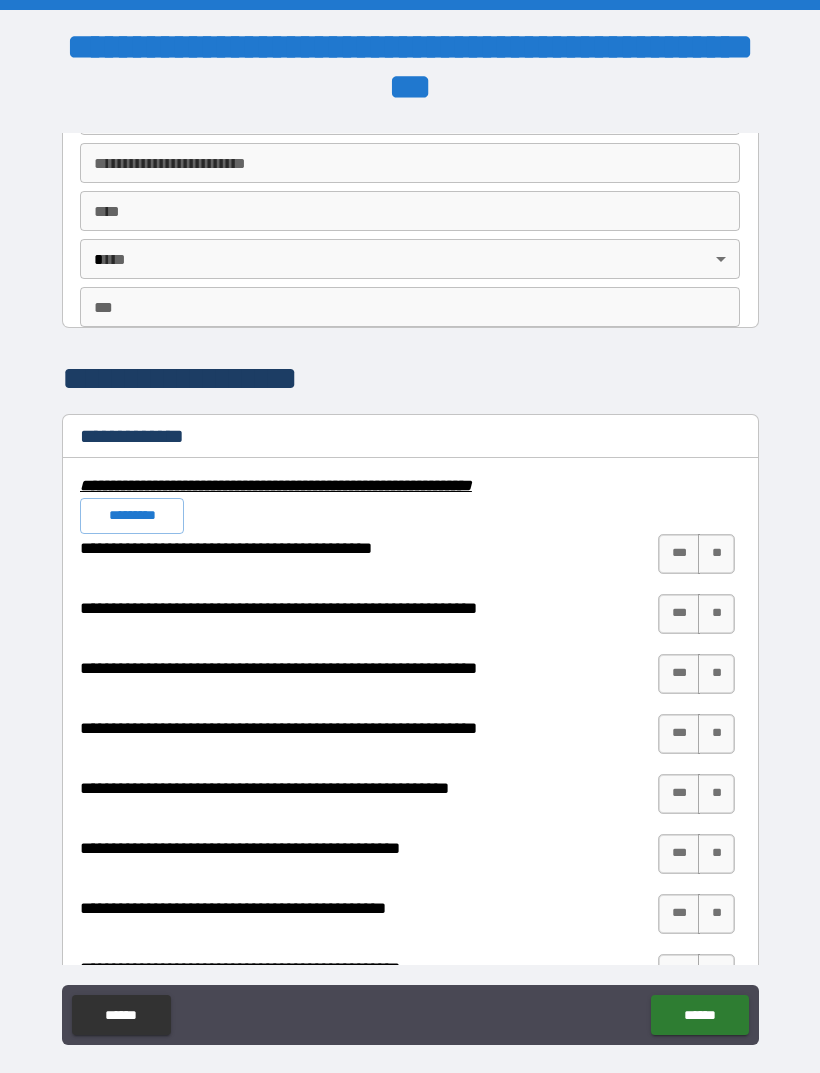click on "**" at bounding box center [716, 554] 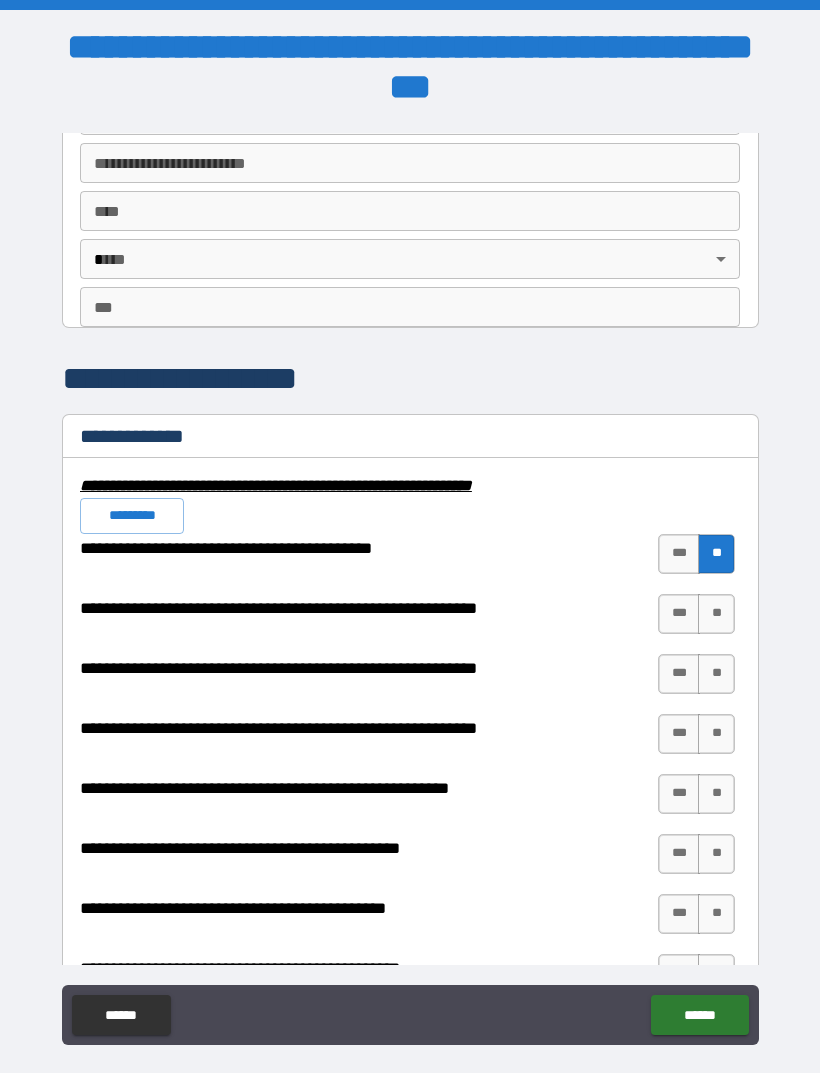 click on "**" at bounding box center [716, 614] 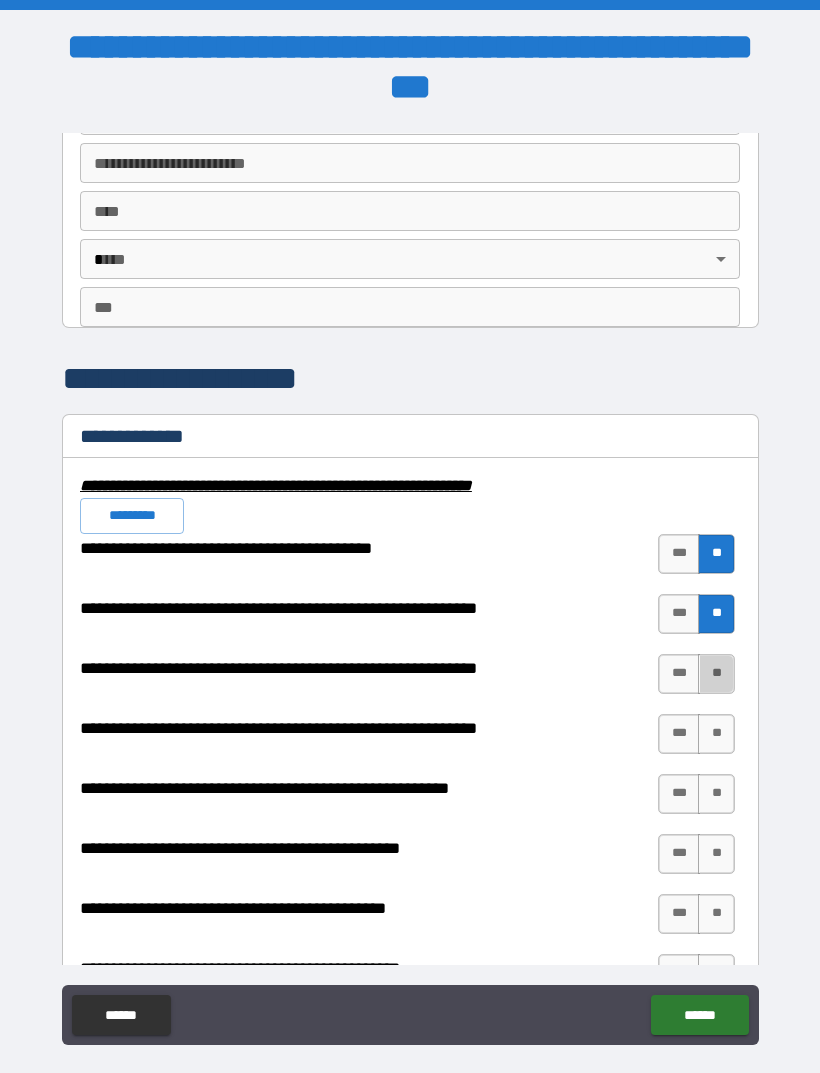 click on "**" at bounding box center [716, 674] 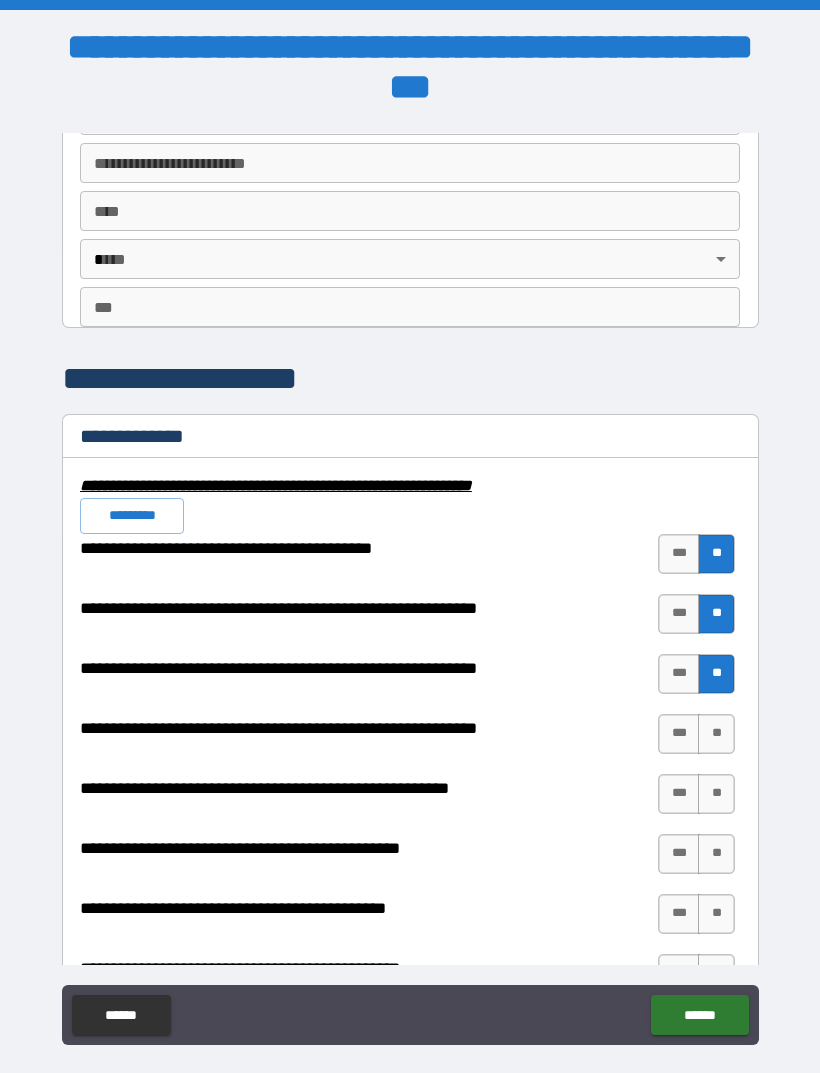 click on "**" at bounding box center [716, 734] 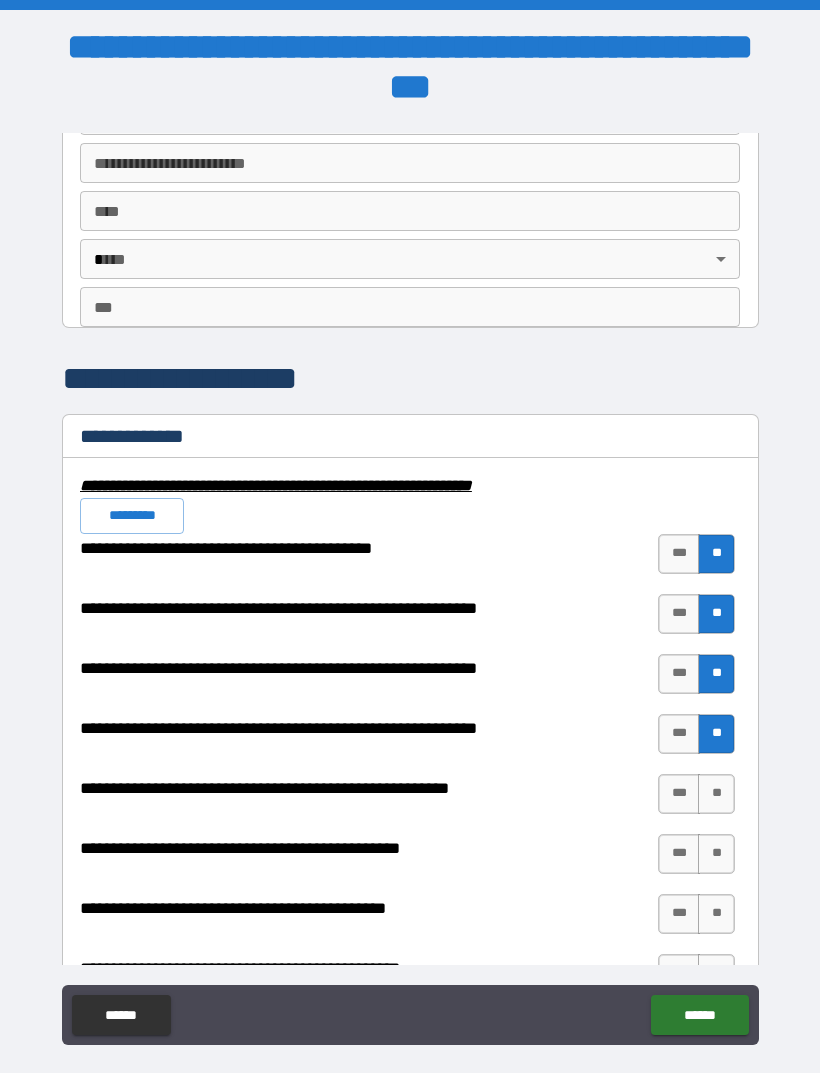 click on "**" at bounding box center [716, 794] 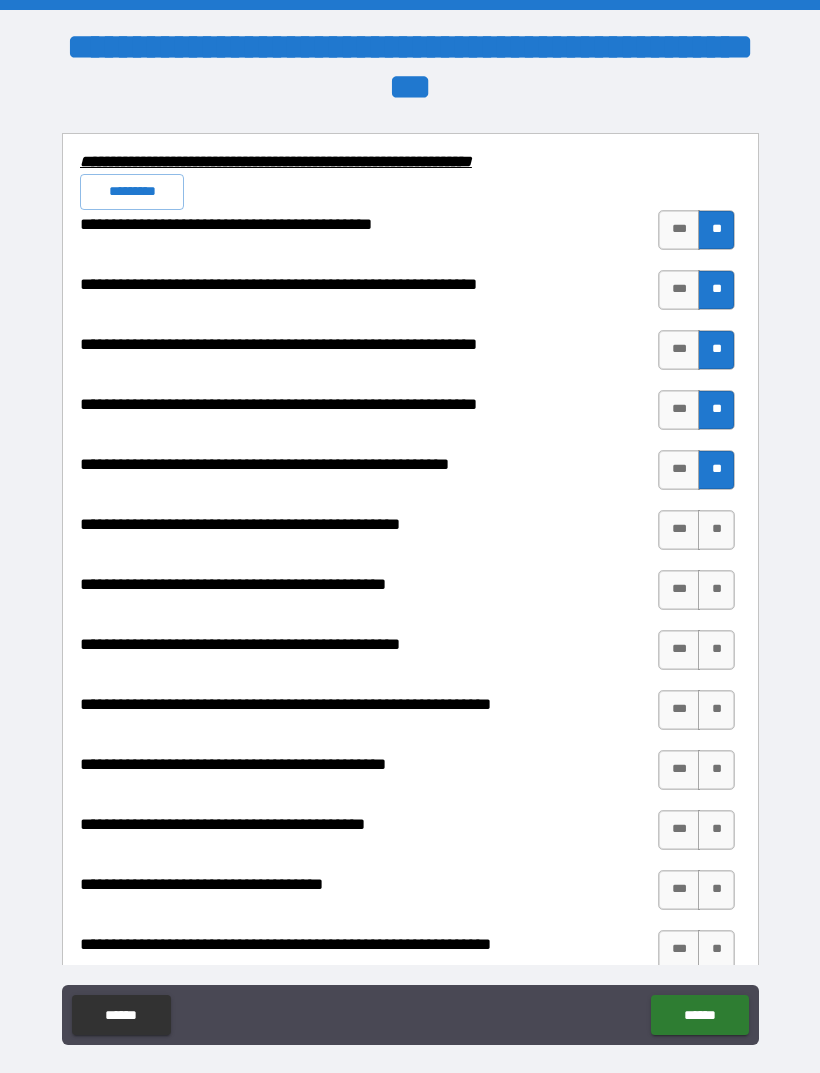 scroll, scrollTop: 2061, scrollLeft: 0, axis: vertical 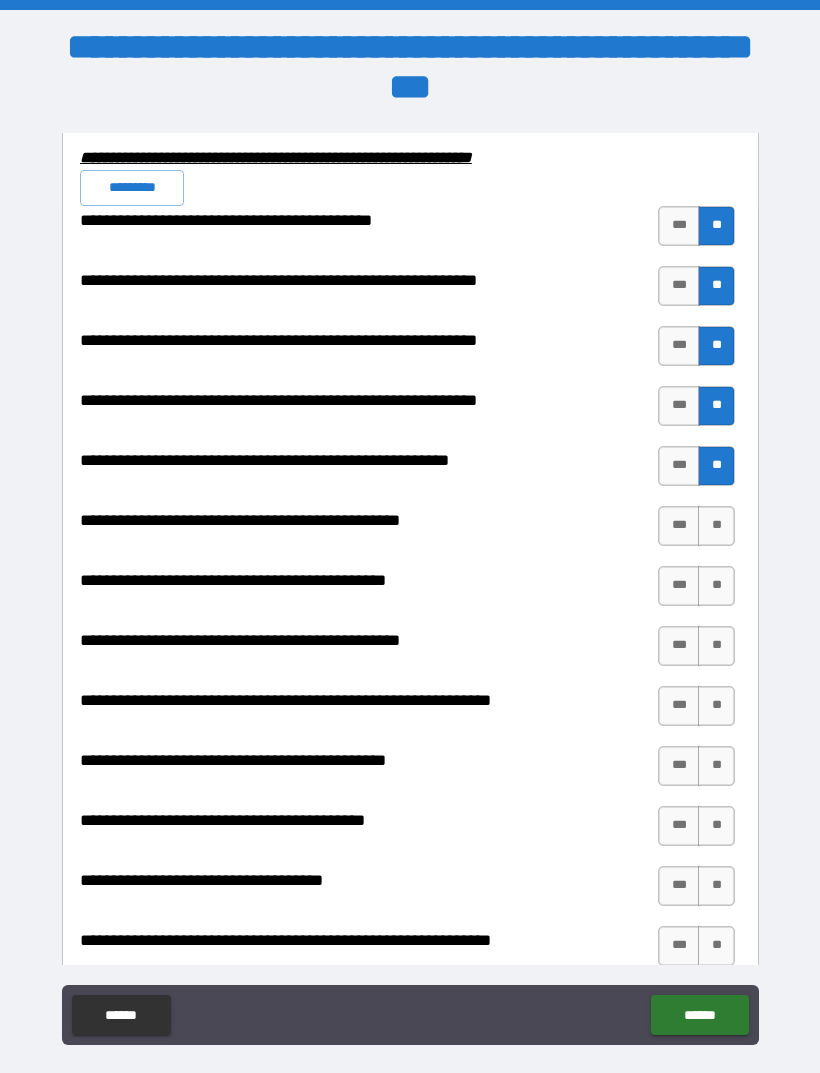 click on "**" at bounding box center (716, 526) 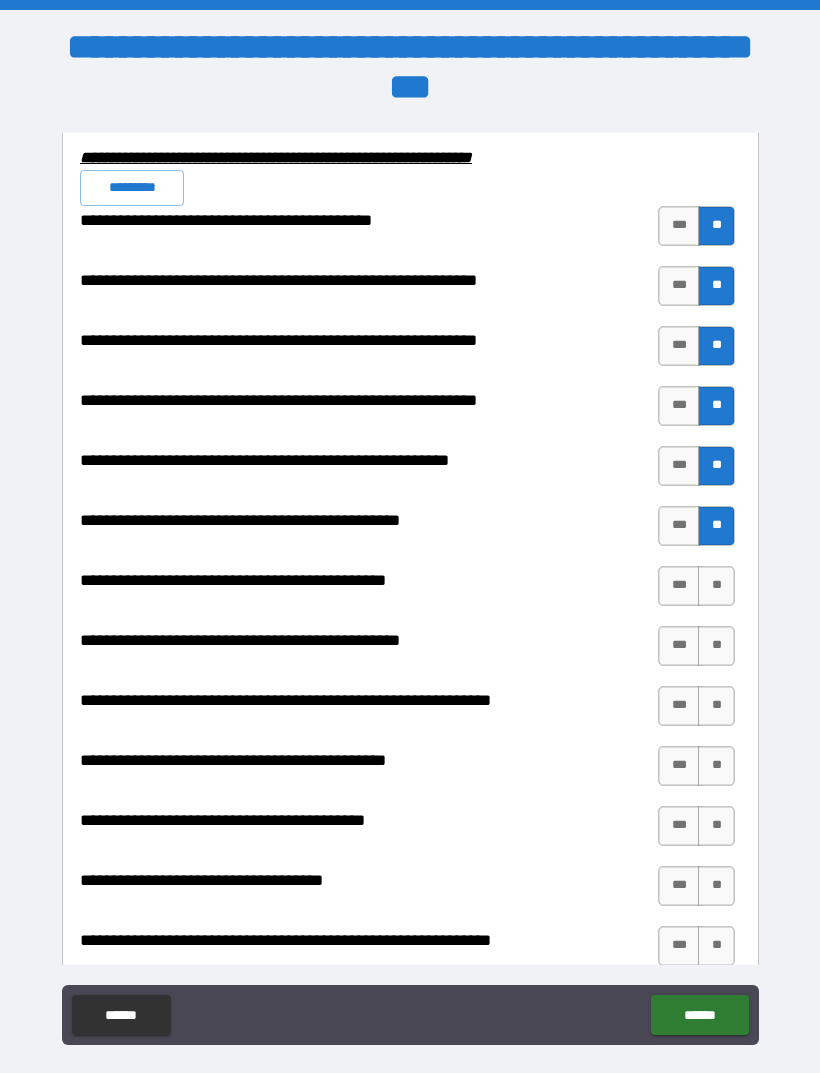 click on "**" at bounding box center (716, 586) 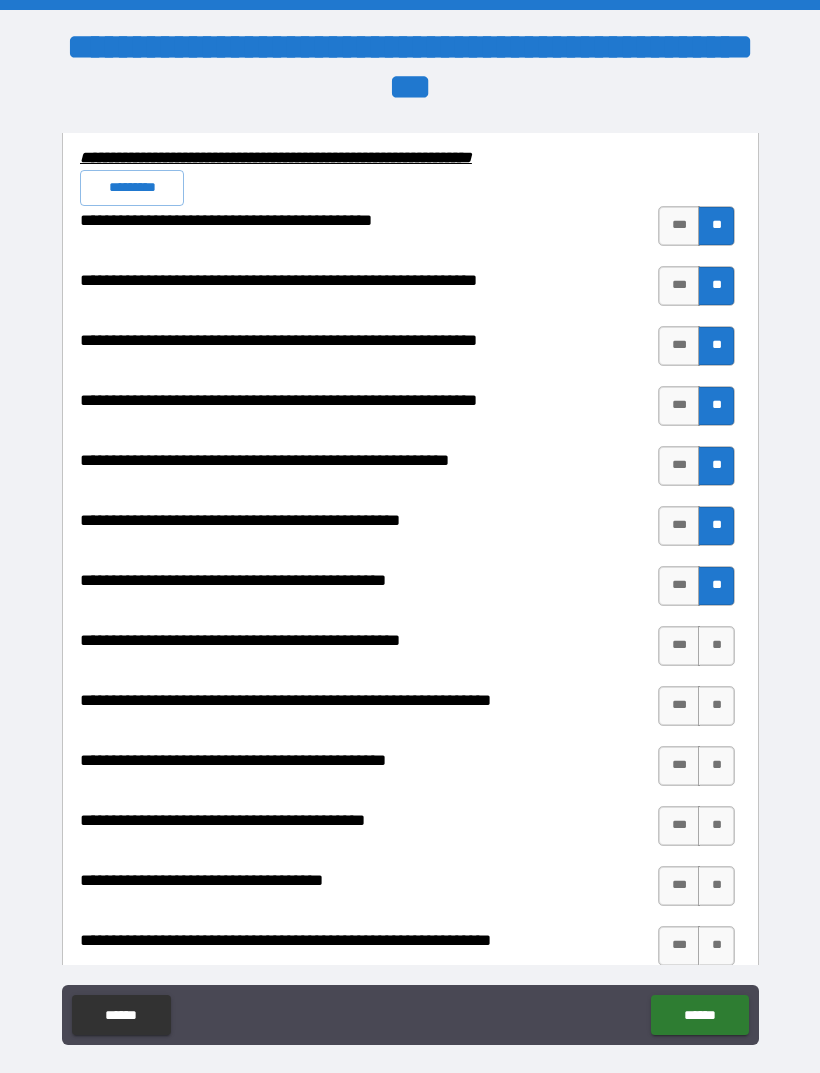 click on "**" at bounding box center [716, 646] 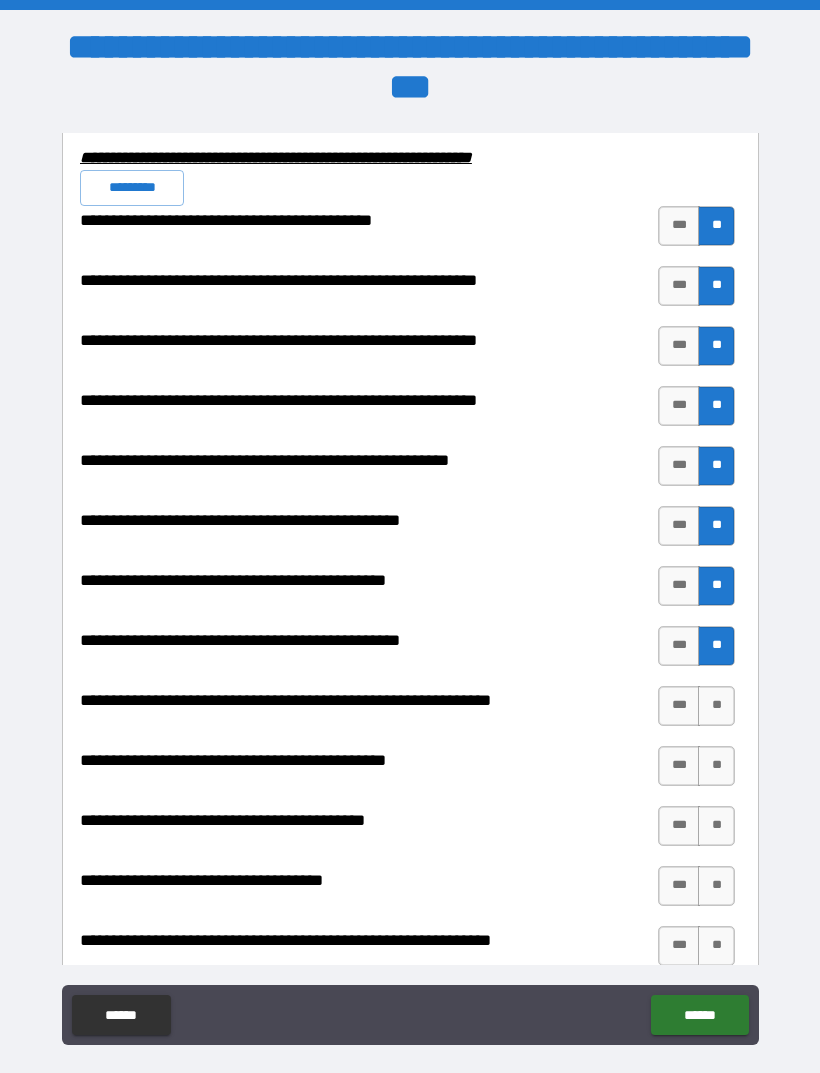 click on "**" at bounding box center [716, 706] 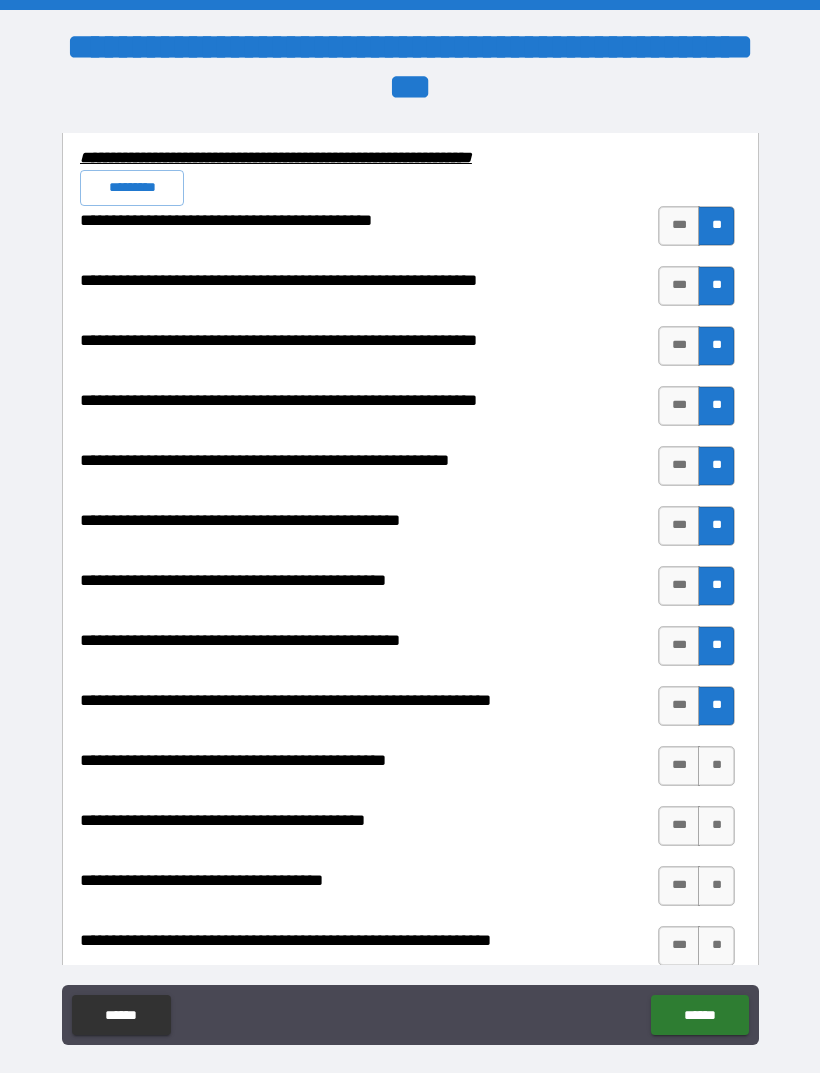 click on "**" at bounding box center (716, 766) 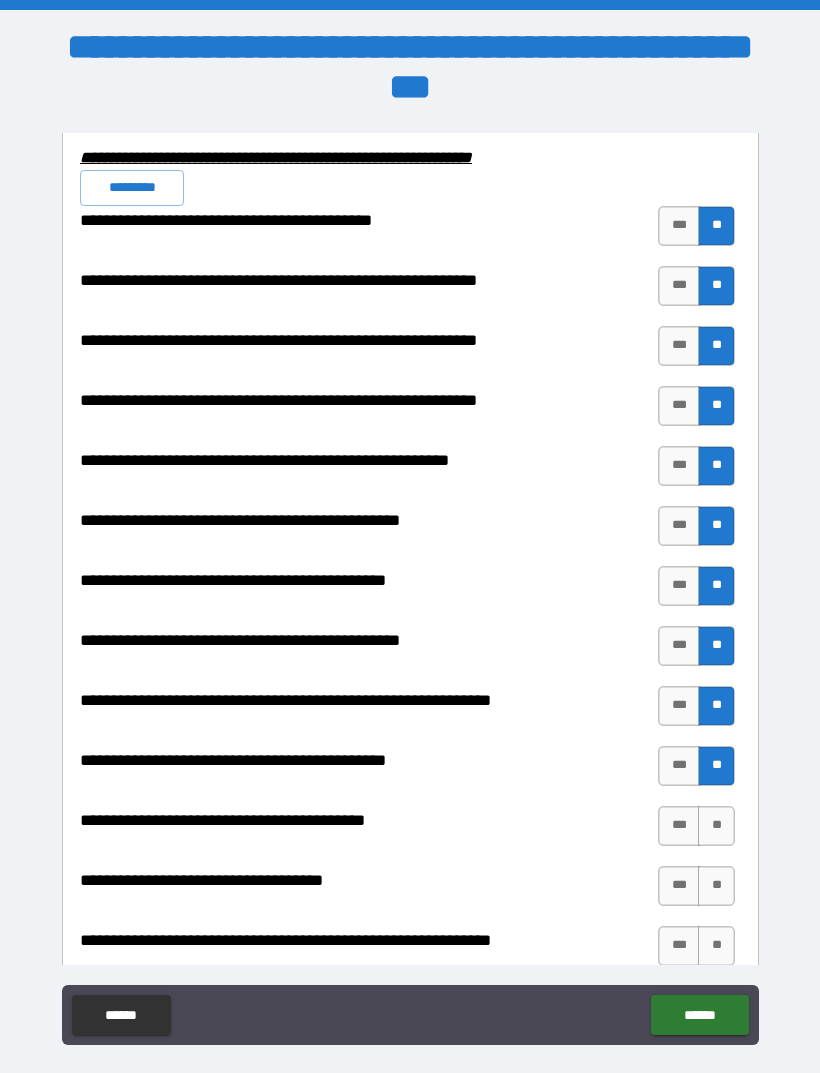 click on "***" at bounding box center (679, 826) 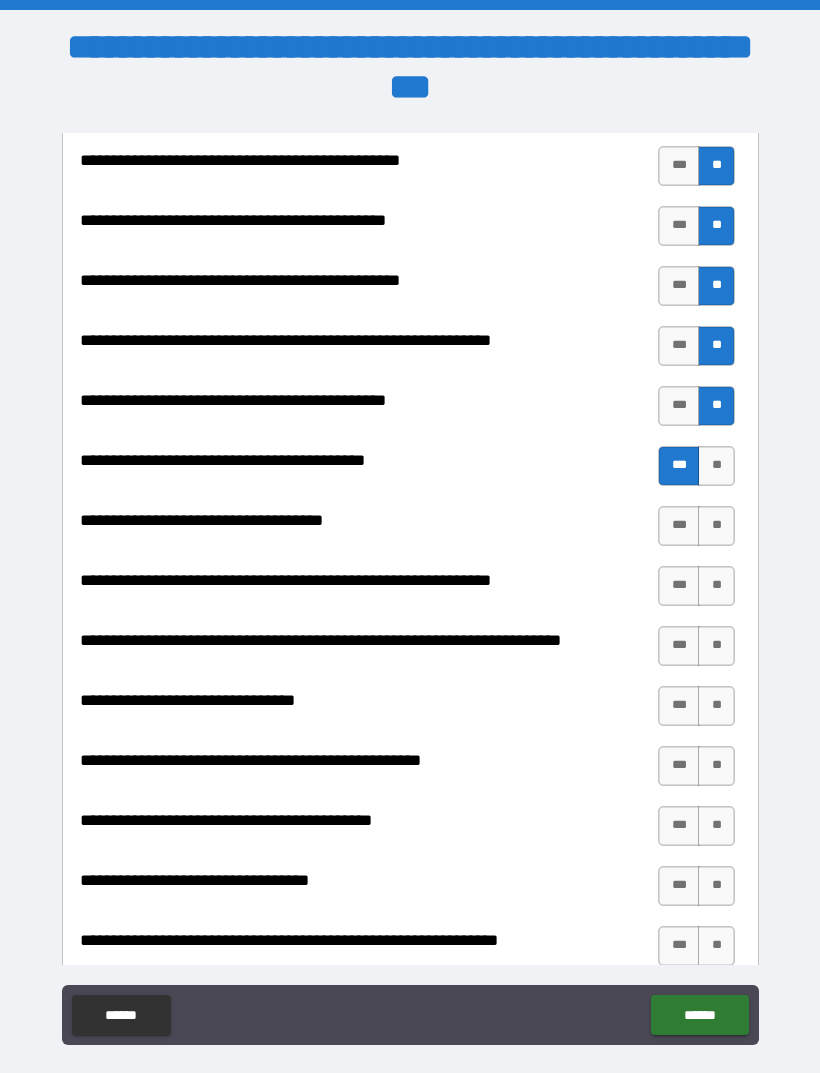 scroll, scrollTop: 2429, scrollLeft: 0, axis: vertical 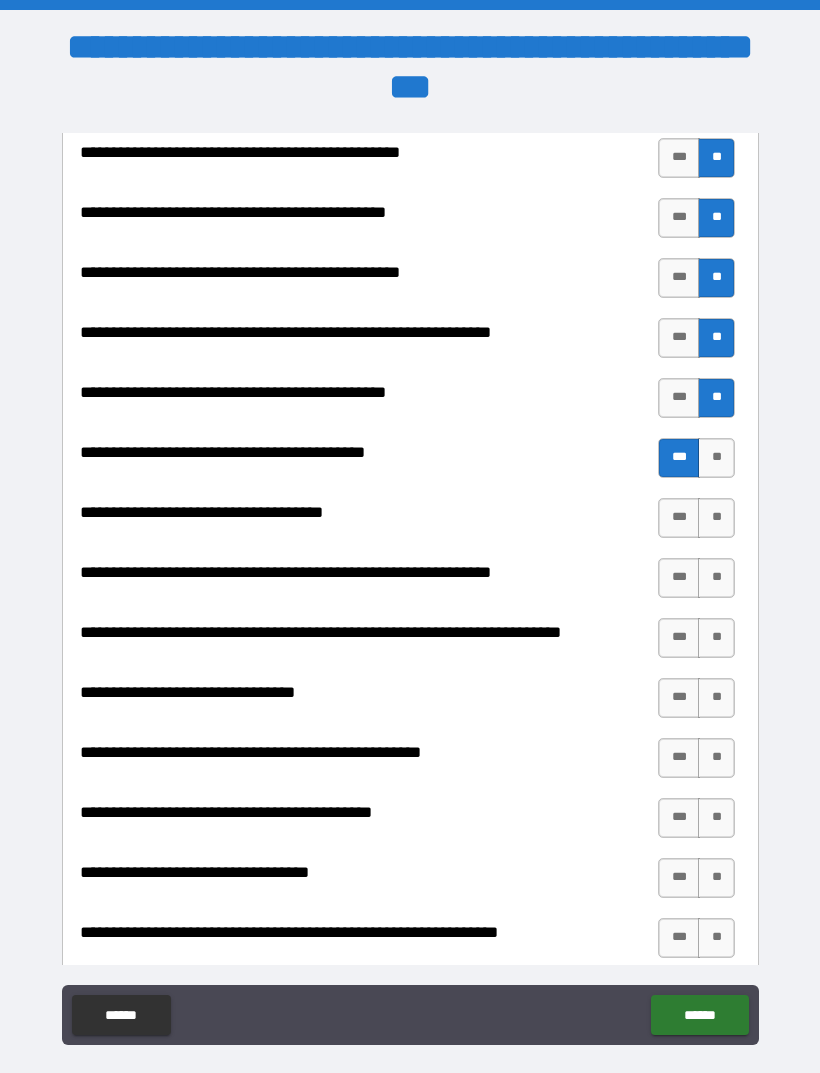 click on "**" at bounding box center (716, 518) 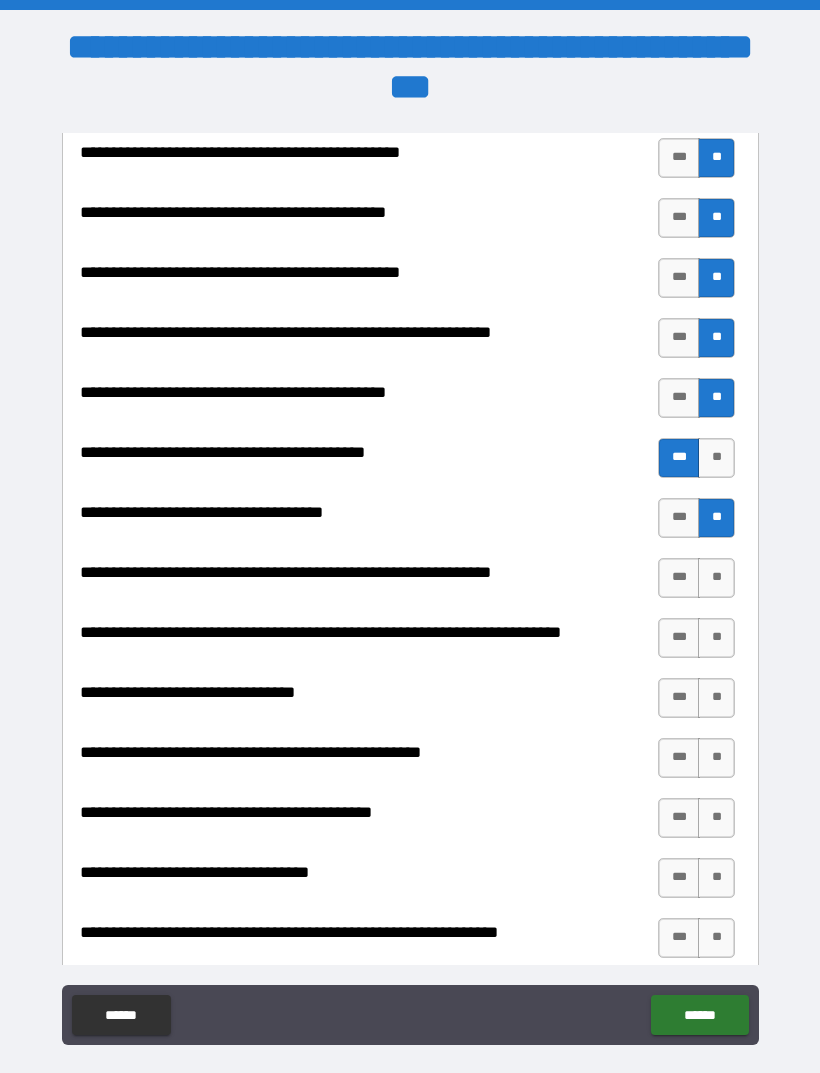 click on "**" at bounding box center (716, 578) 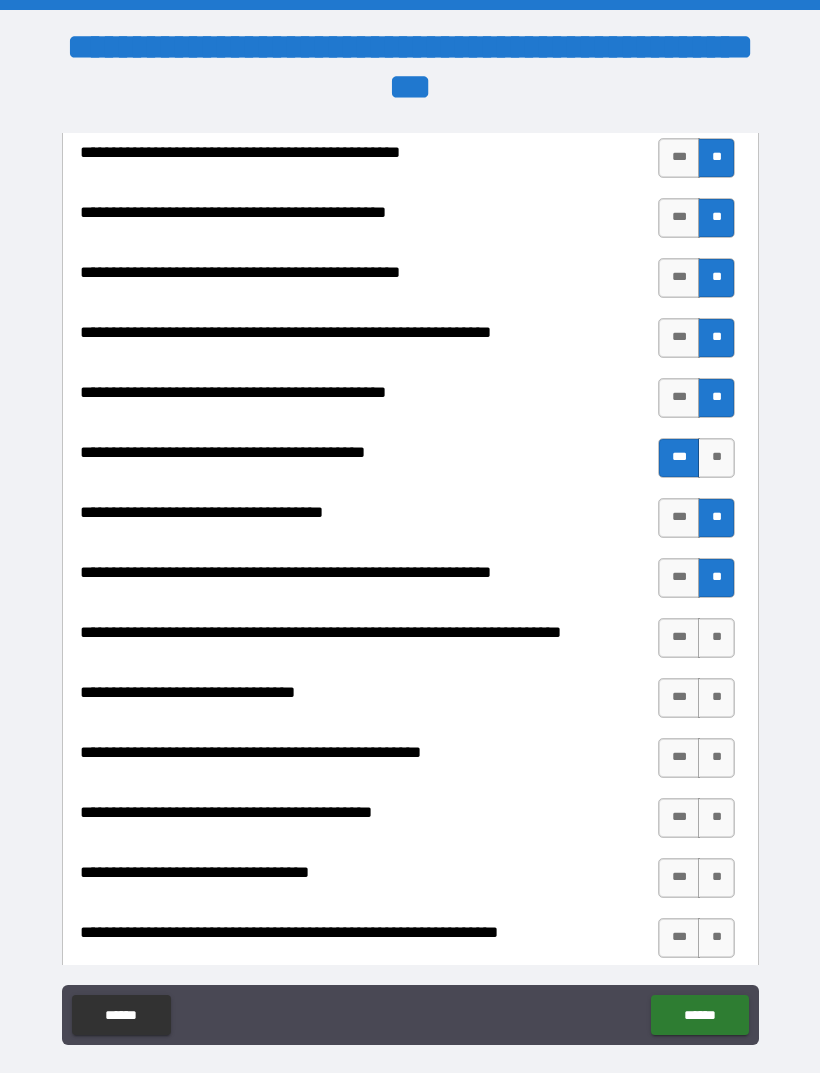 click on "**" at bounding box center [716, 638] 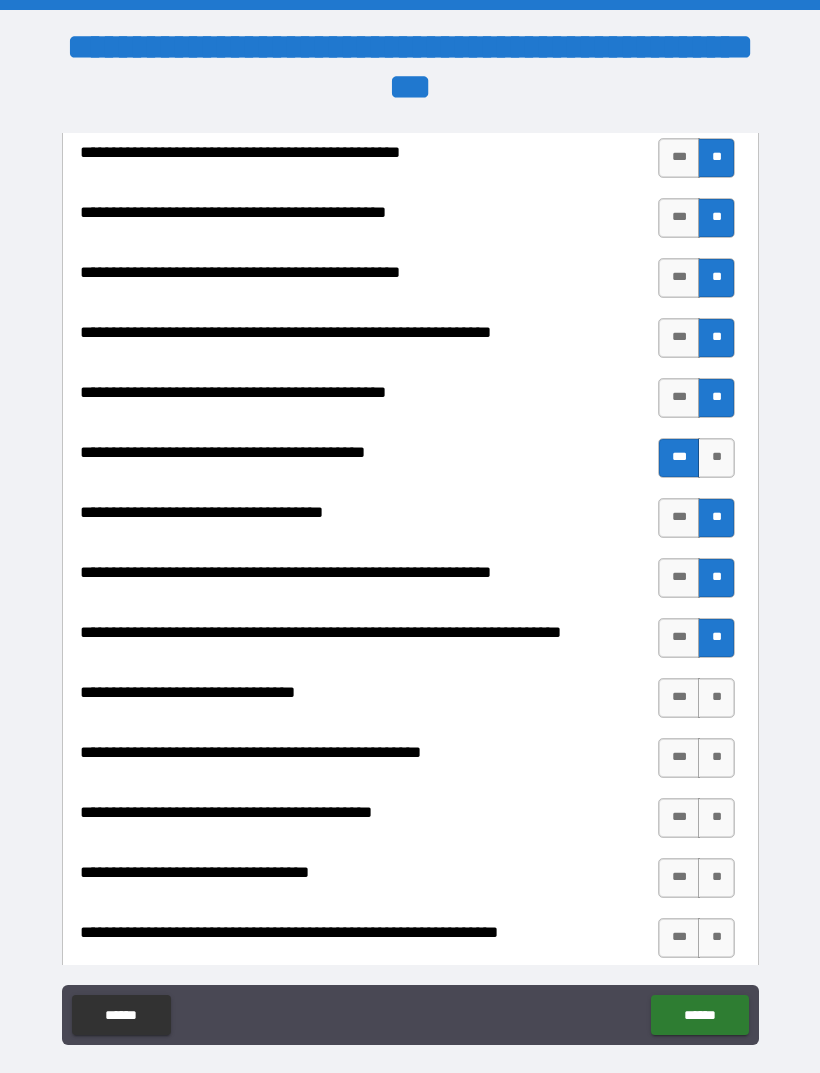 click on "**" at bounding box center [716, 698] 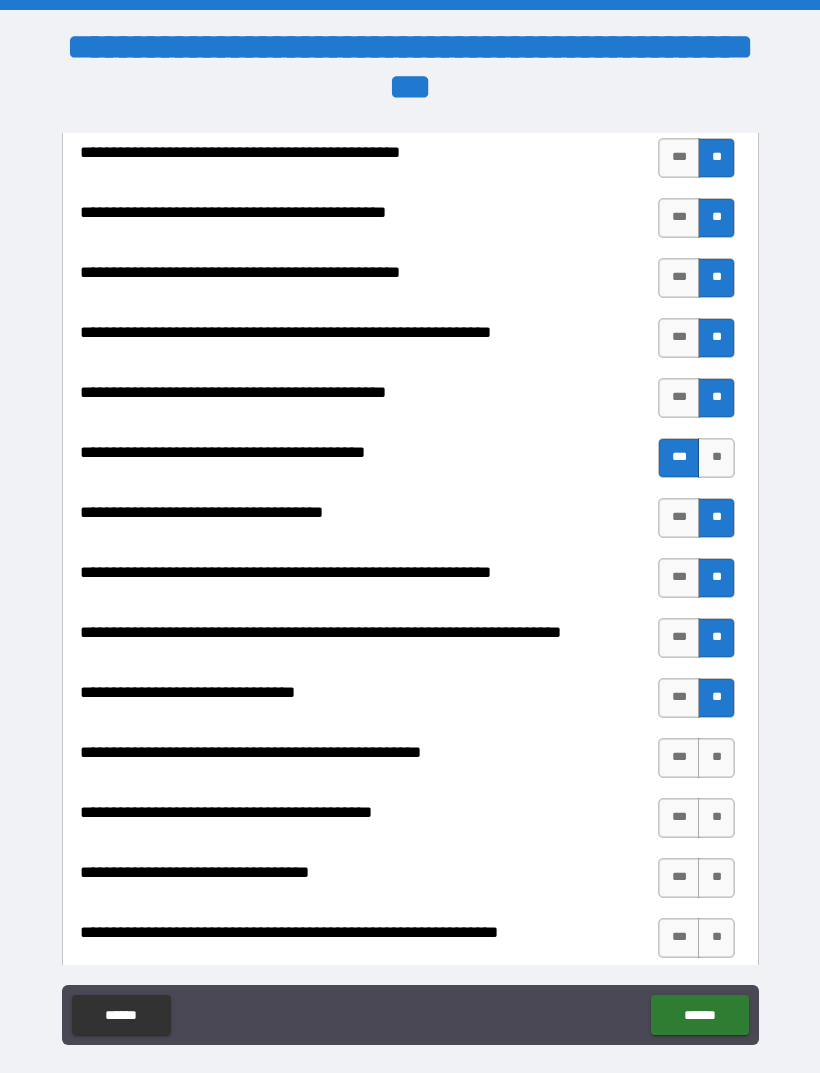 click on "**" at bounding box center (716, 758) 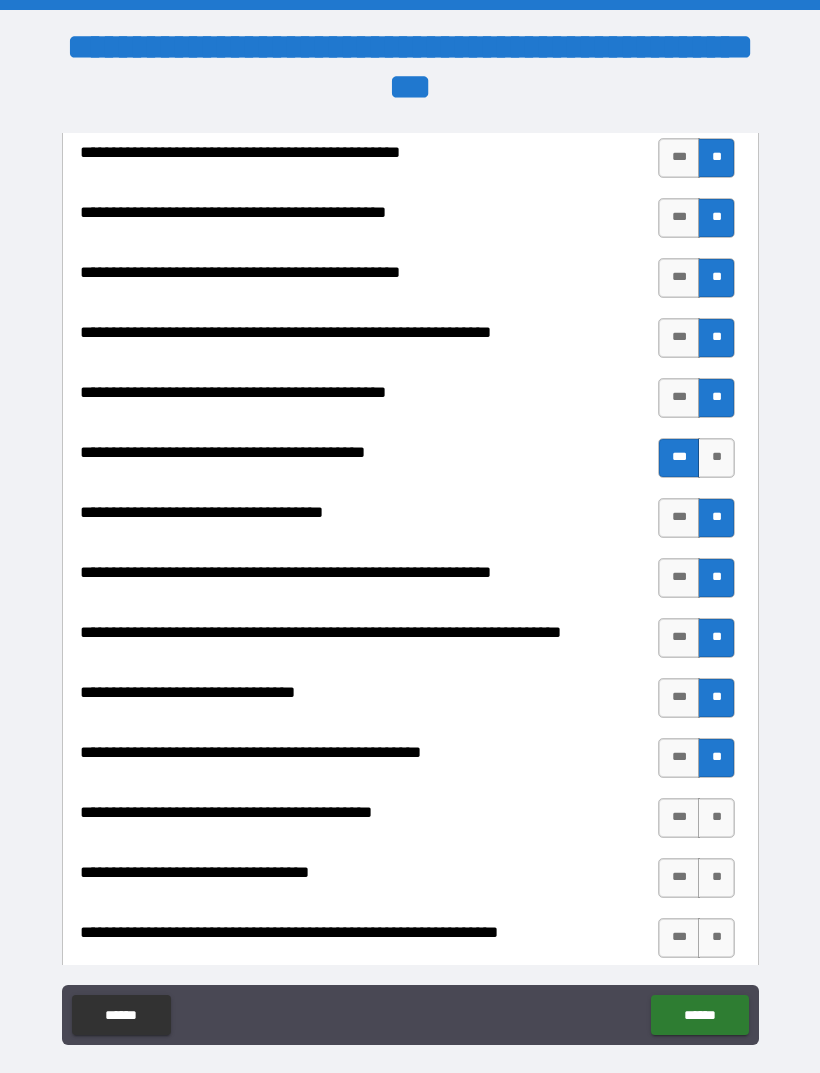 click on "**" at bounding box center (716, 818) 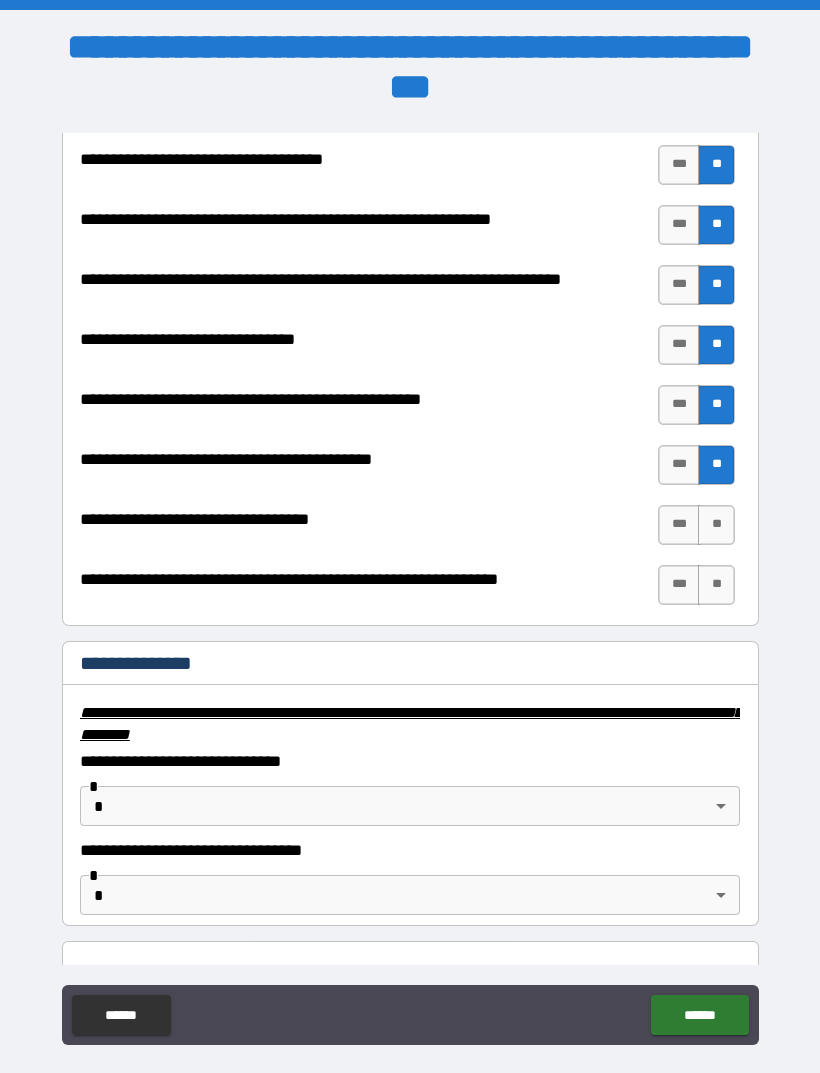 scroll, scrollTop: 2784, scrollLeft: 0, axis: vertical 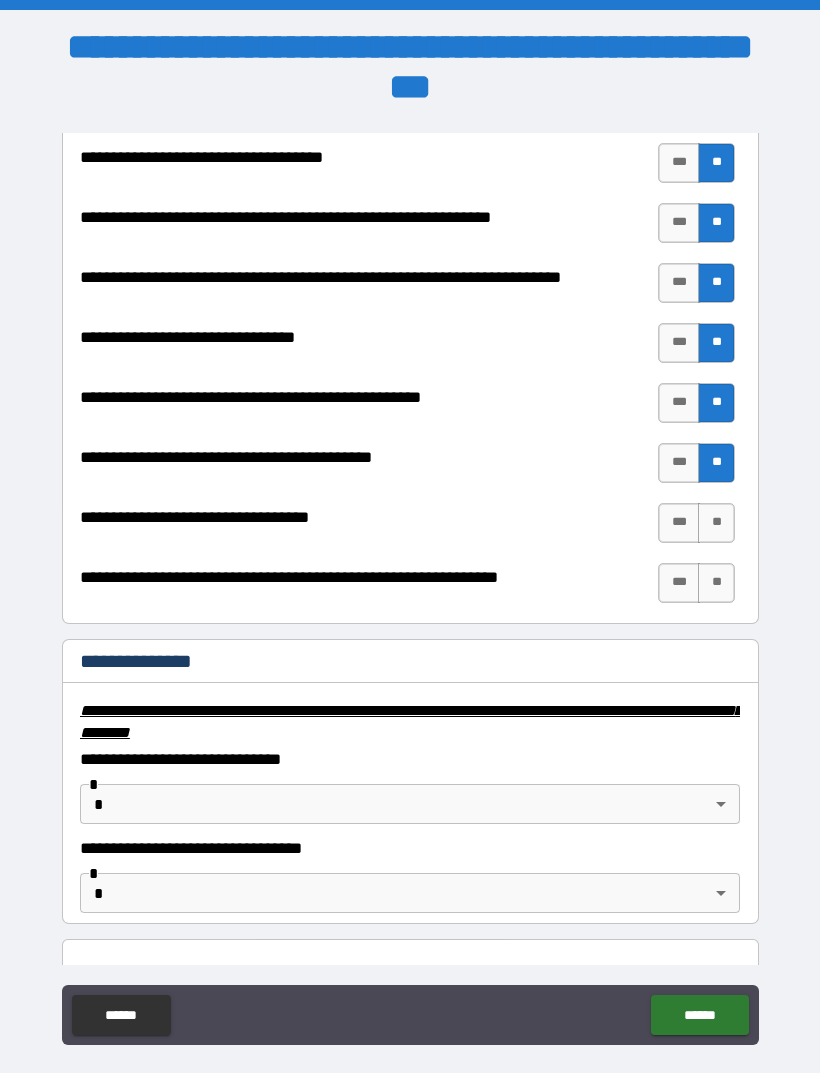 click on "**" at bounding box center (716, 523) 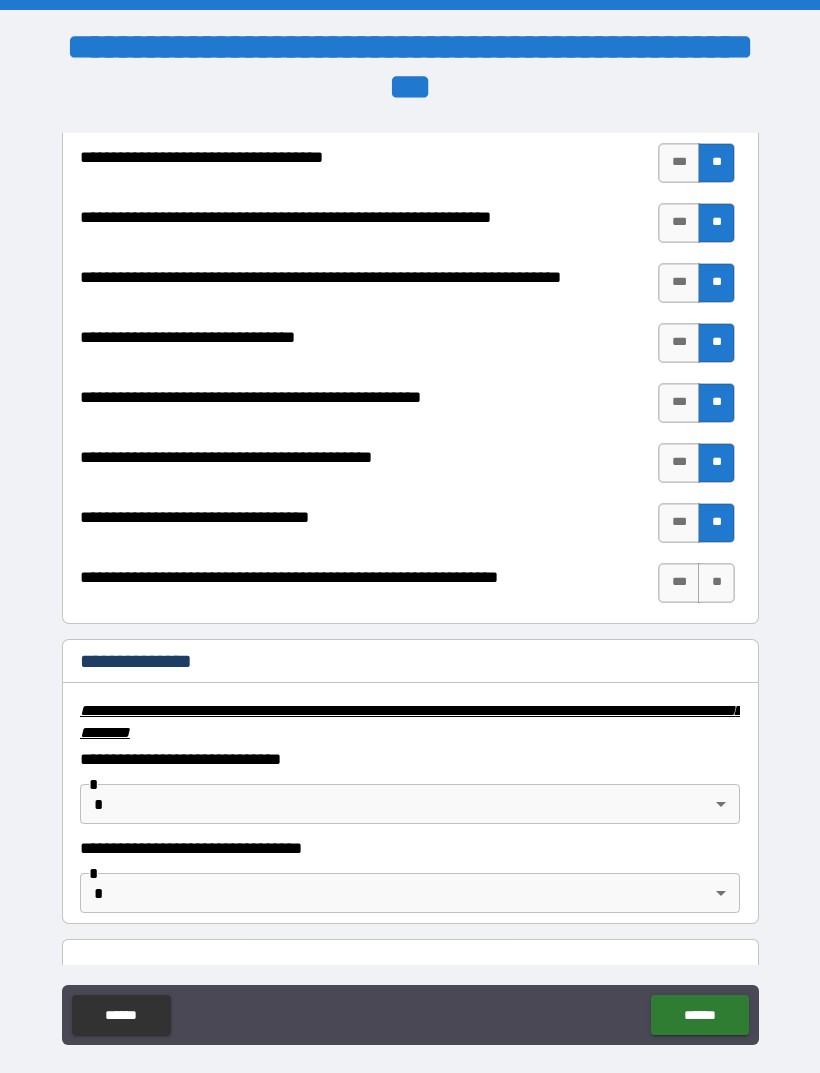click on "**" at bounding box center [716, 583] 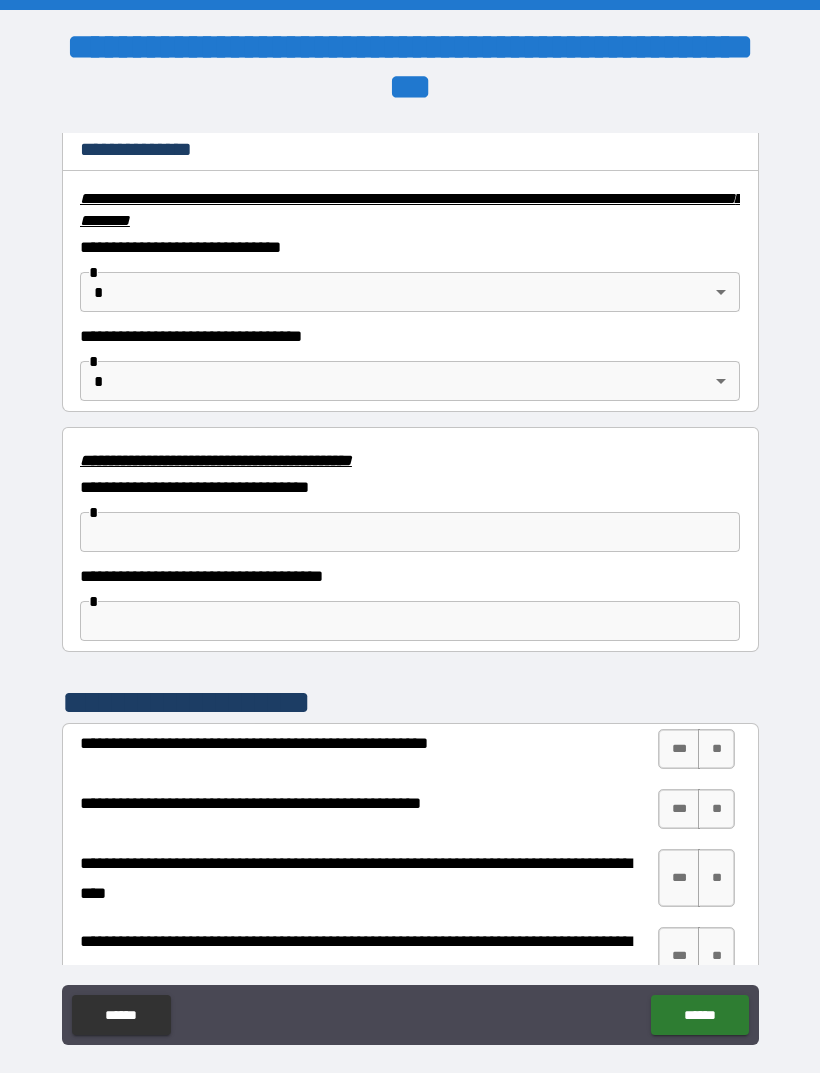 scroll, scrollTop: 3297, scrollLeft: 0, axis: vertical 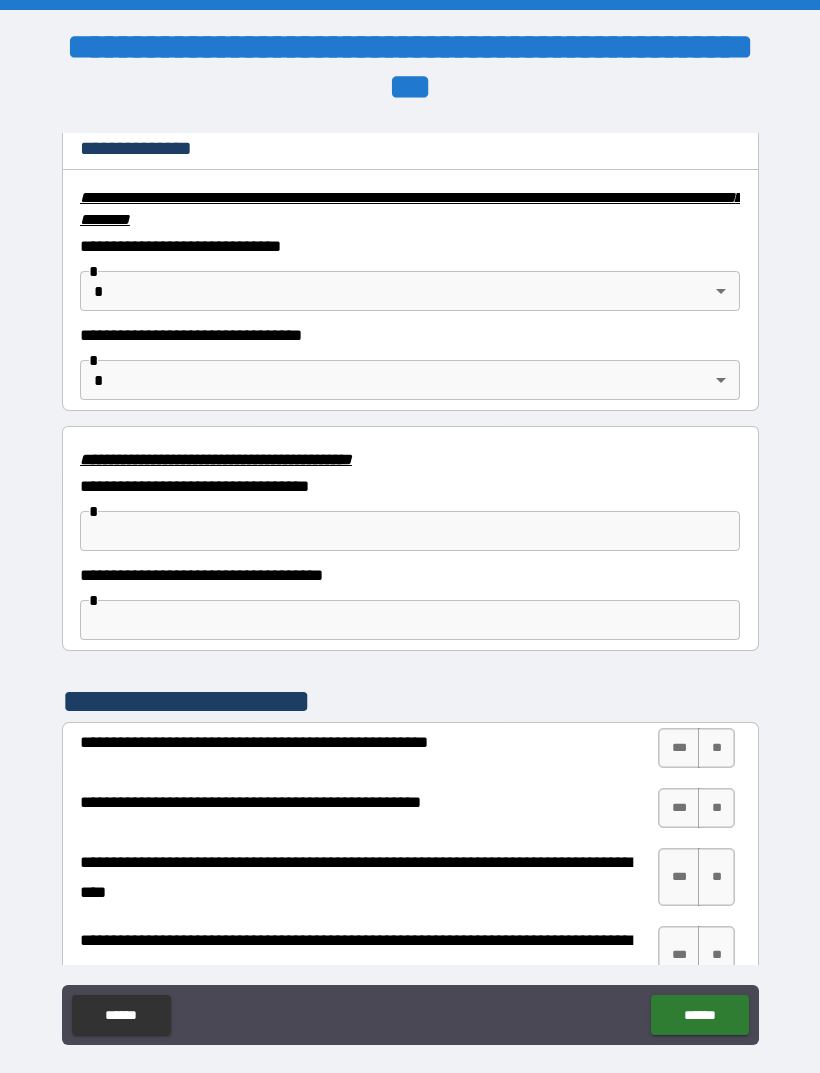 click at bounding box center (410, 531) 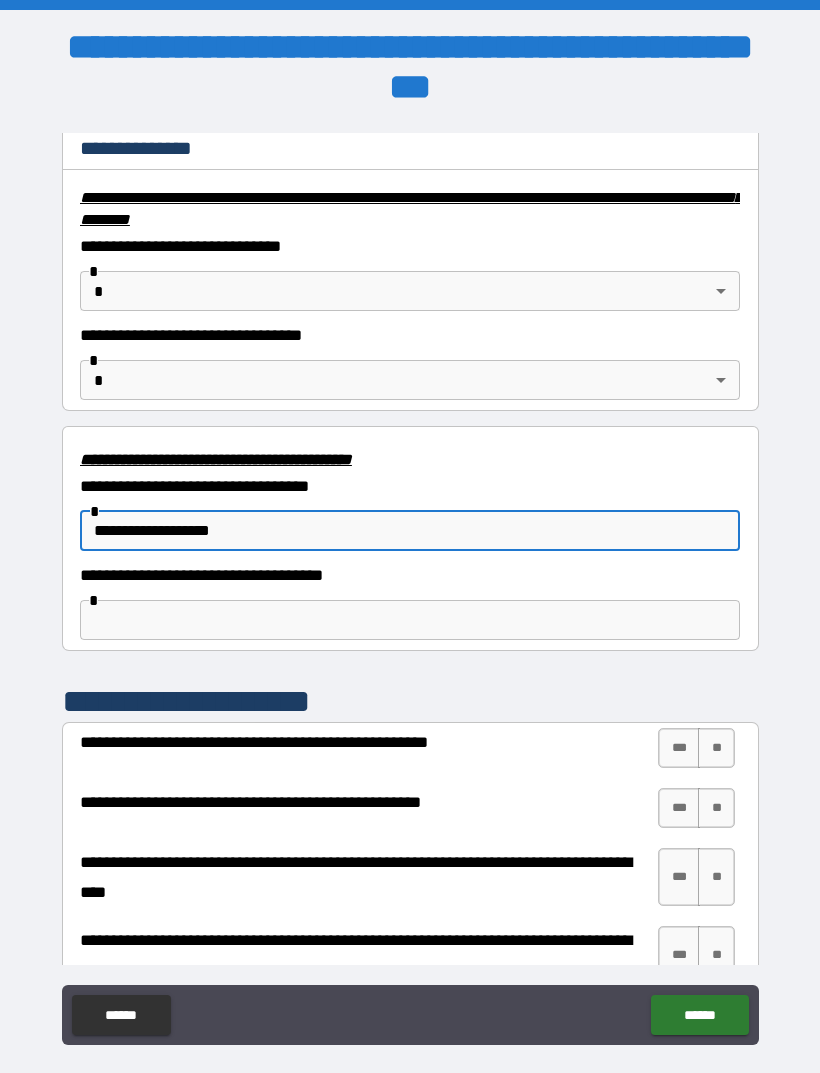 type on "**********" 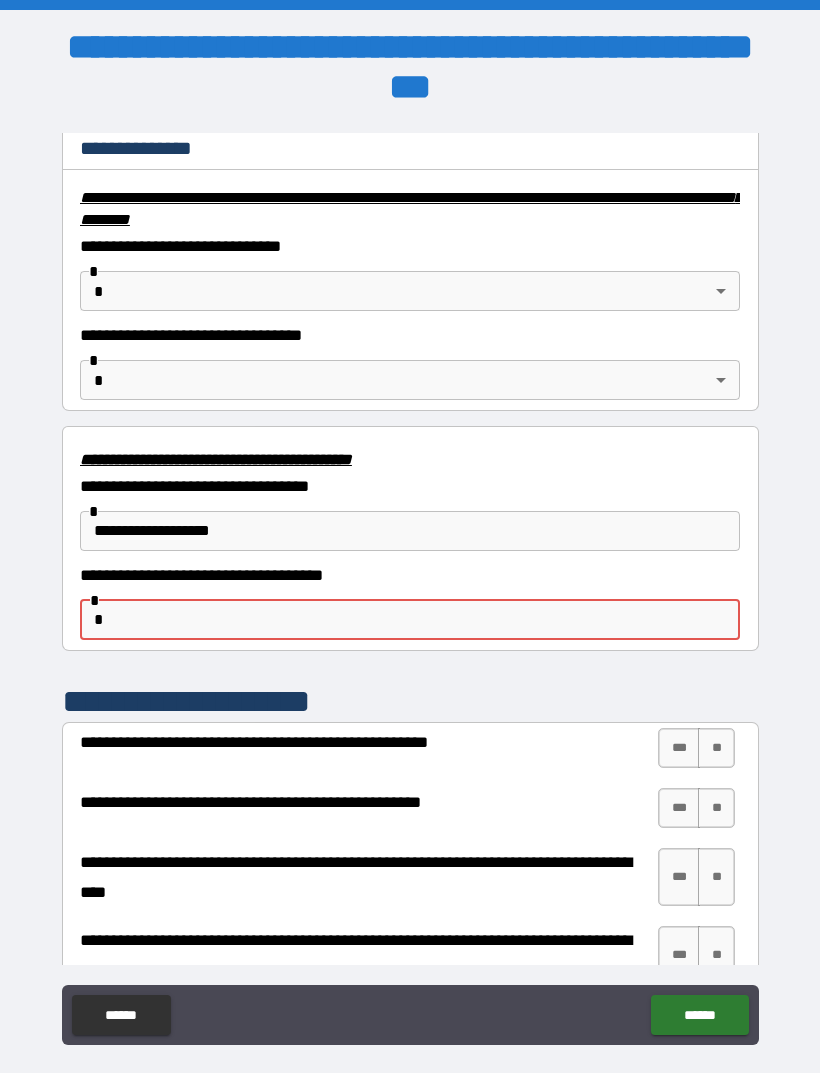 type on "*" 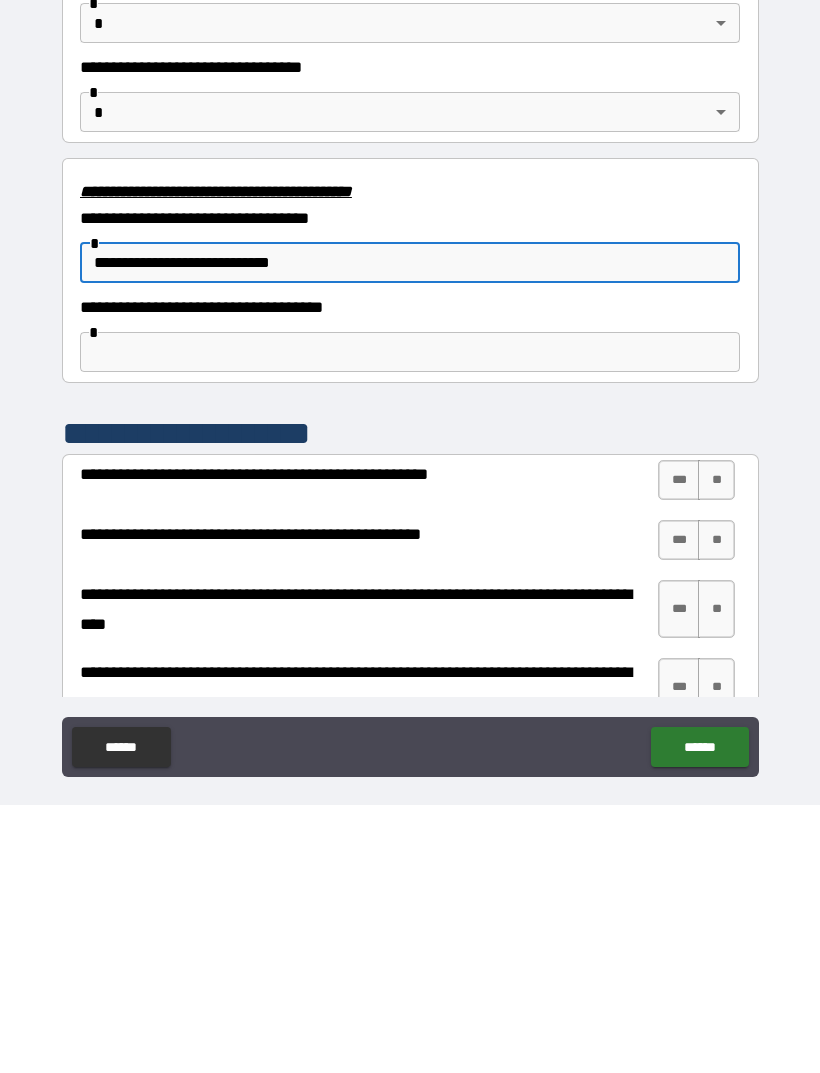 type on "**********" 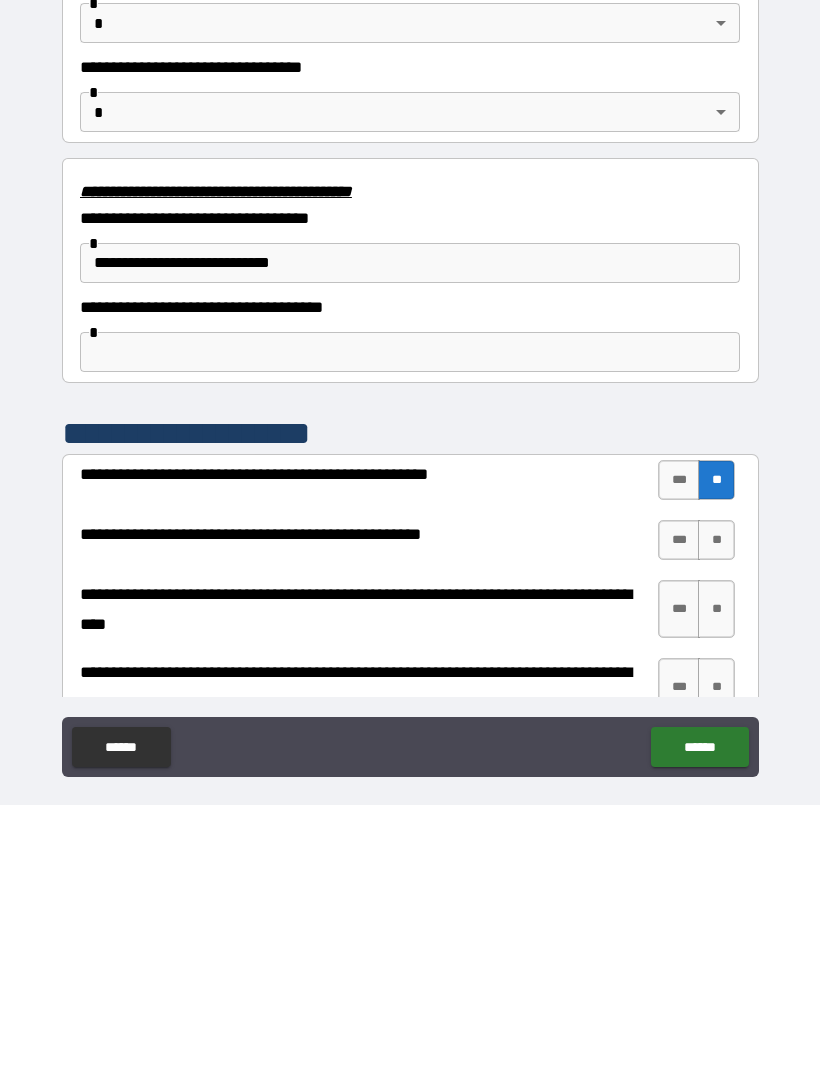 scroll, scrollTop: 64, scrollLeft: 0, axis: vertical 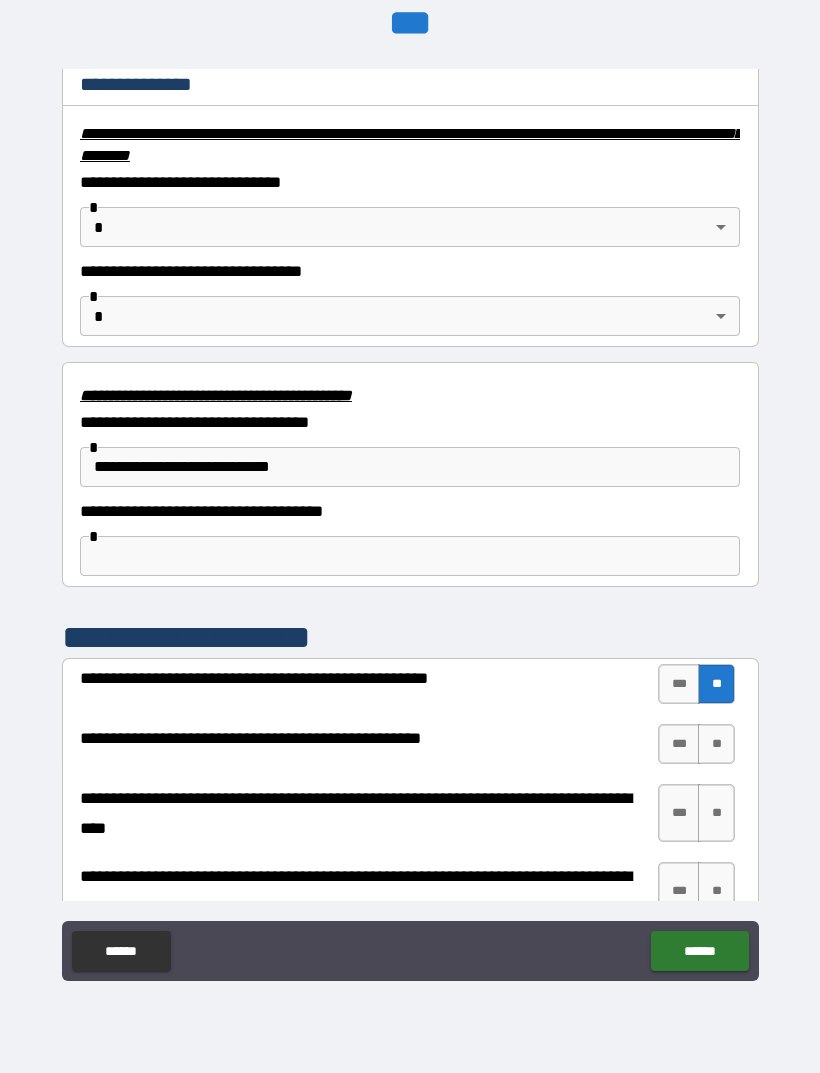 click on "***" at bounding box center [679, 744] 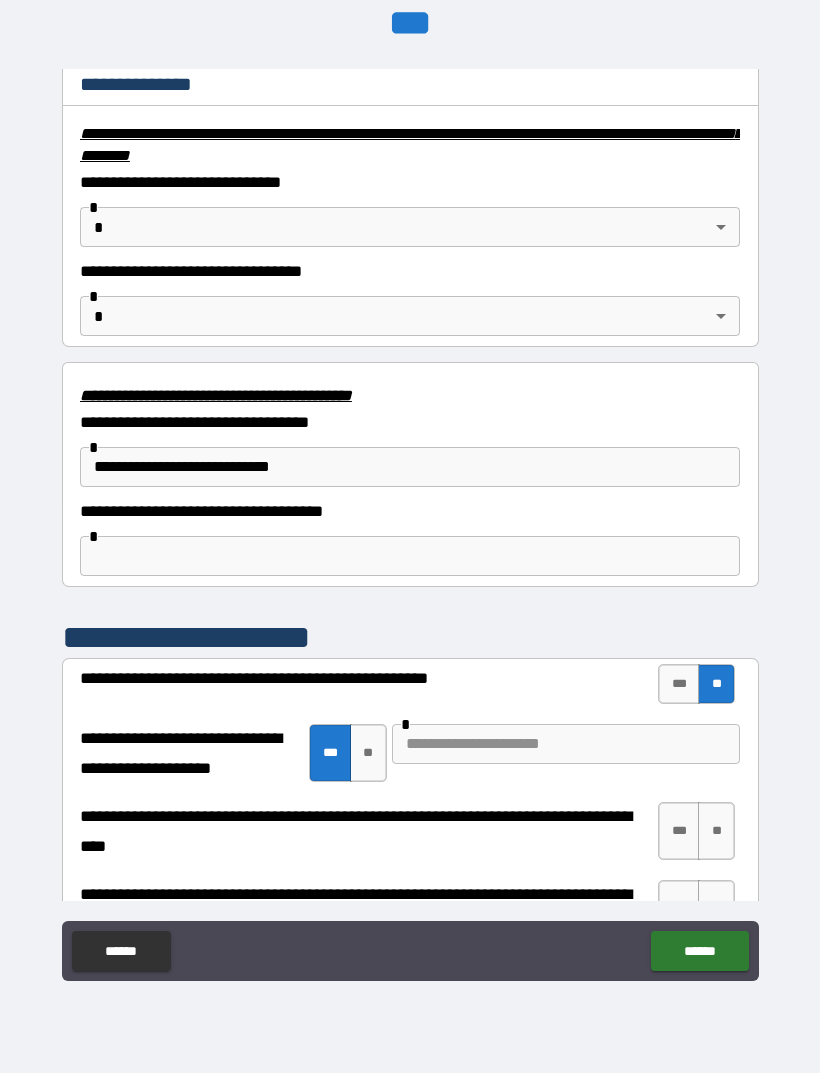 click at bounding box center [566, 744] 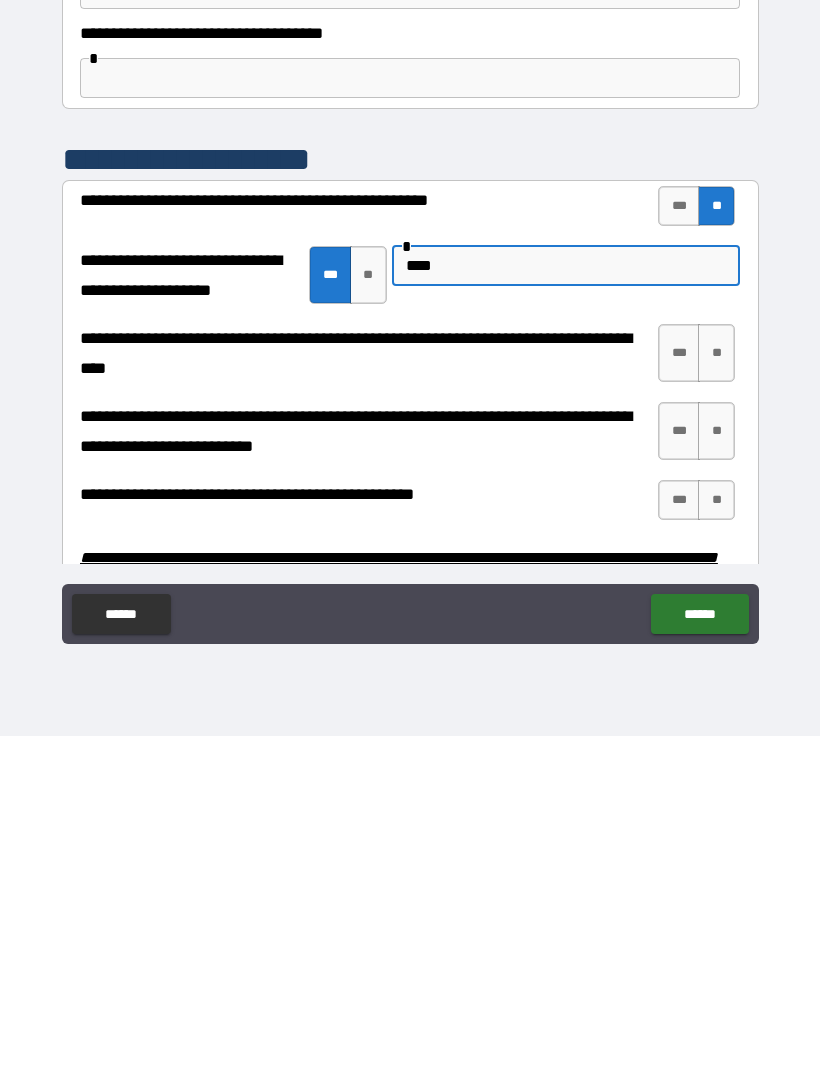 scroll, scrollTop: 3448, scrollLeft: 0, axis: vertical 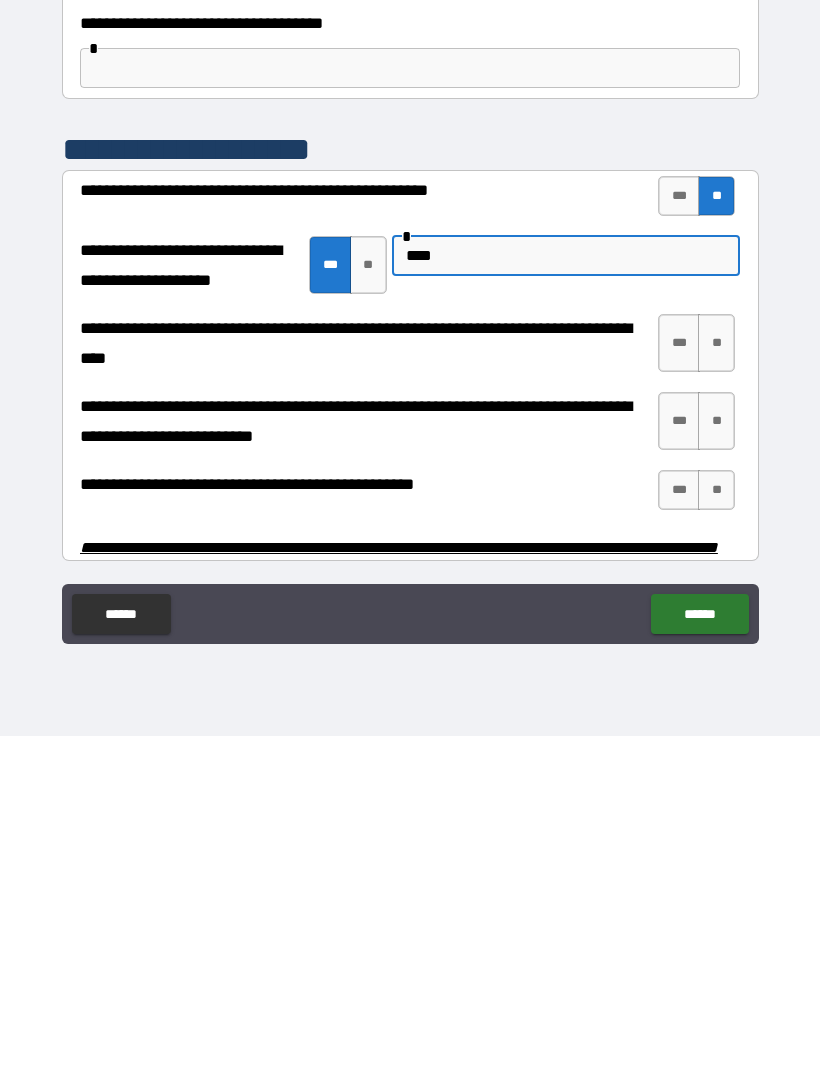 type on "****" 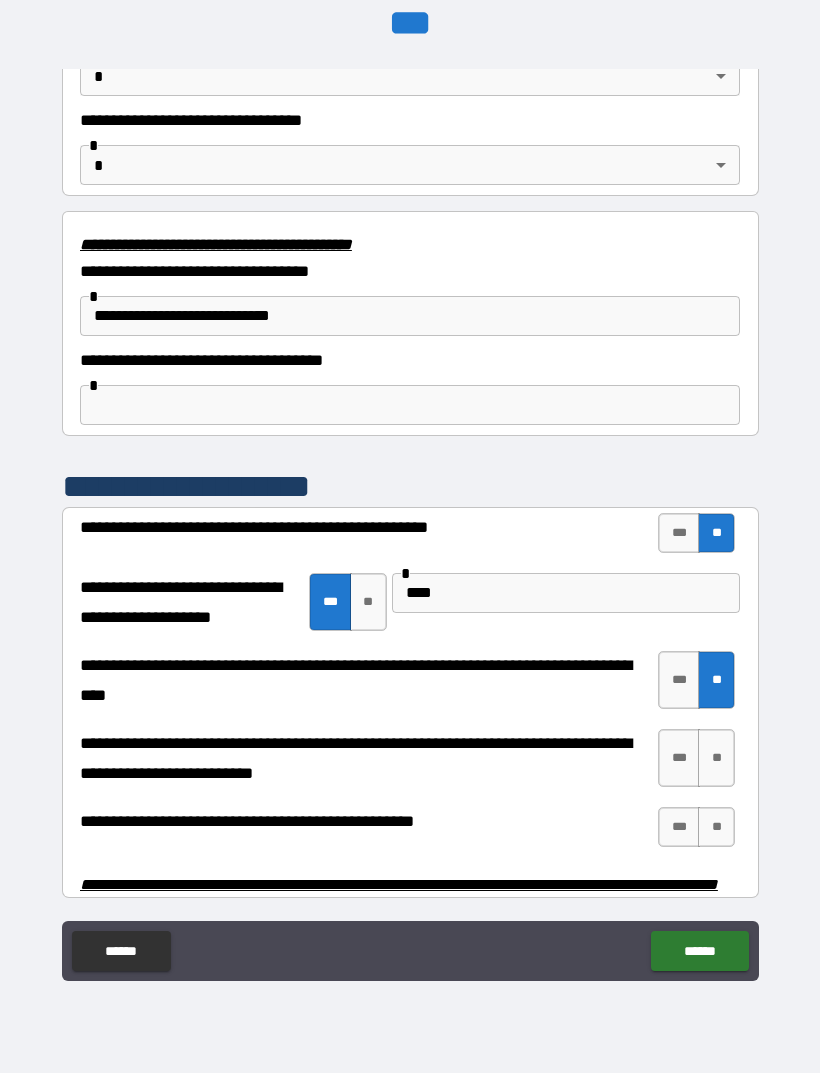 click on "**" at bounding box center [716, 758] 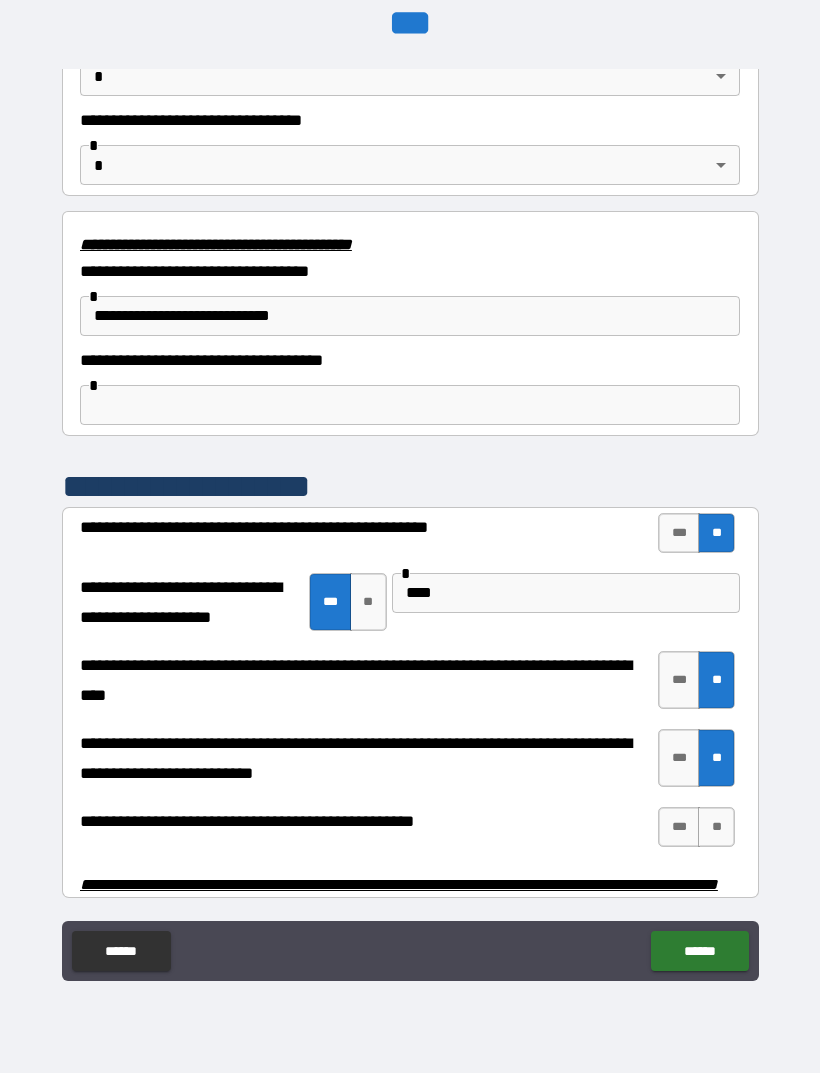 click on "***" at bounding box center (679, 827) 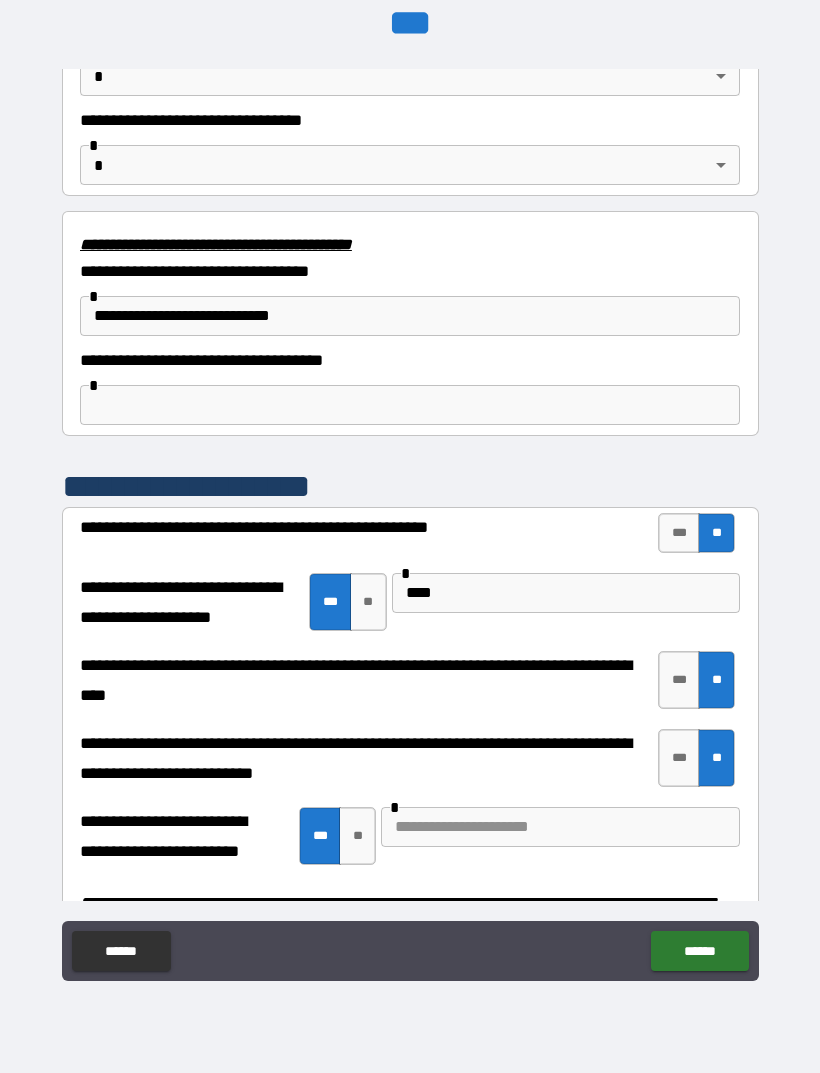 click at bounding box center [560, 827] 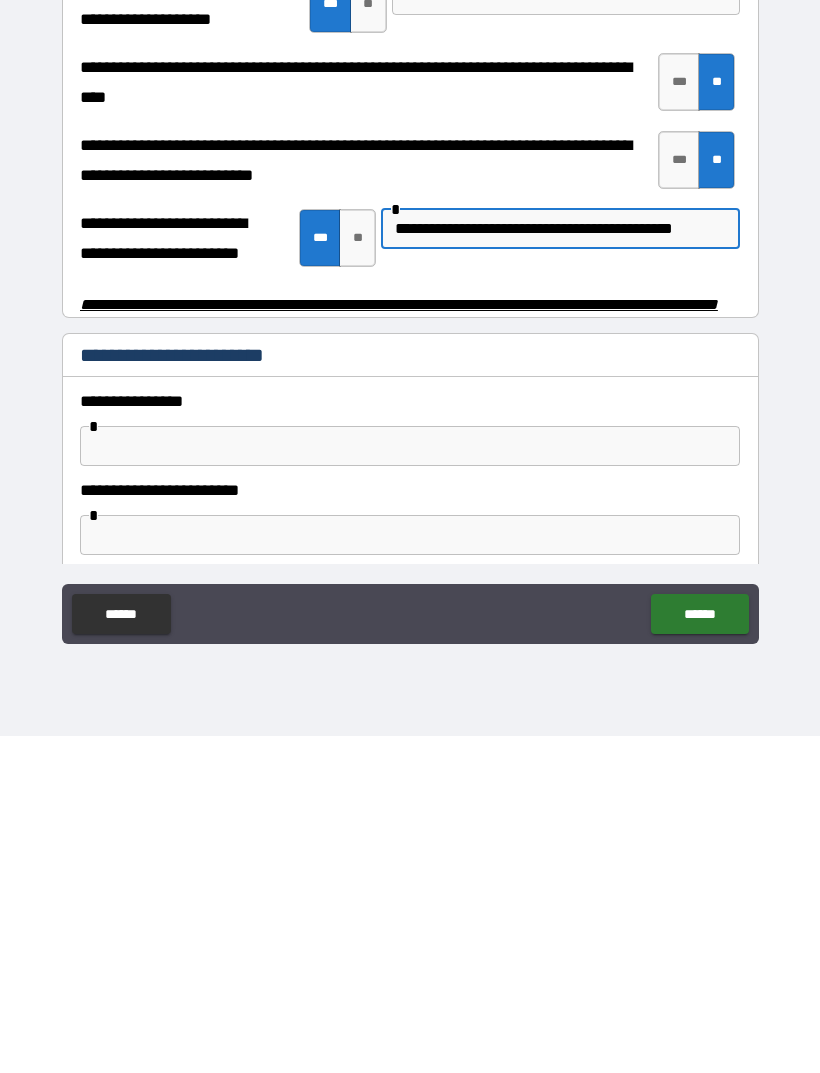 scroll, scrollTop: 3710, scrollLeft: 0, axis: vertical 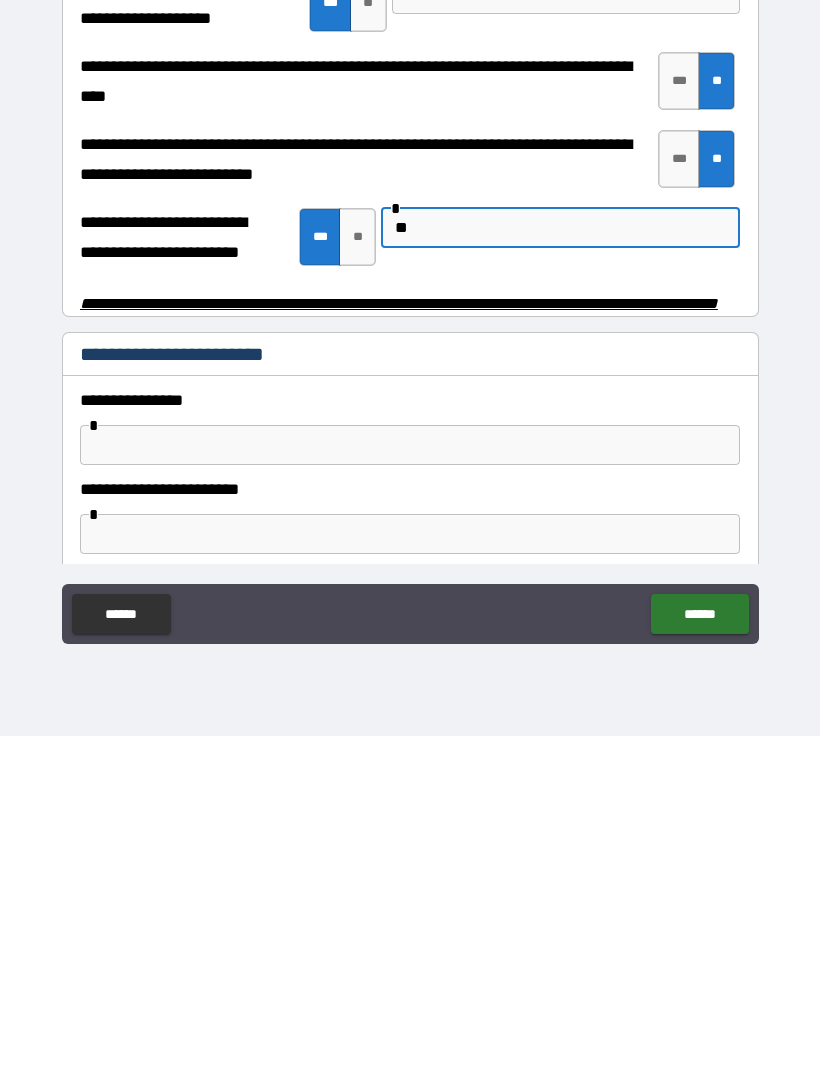 type on "*" 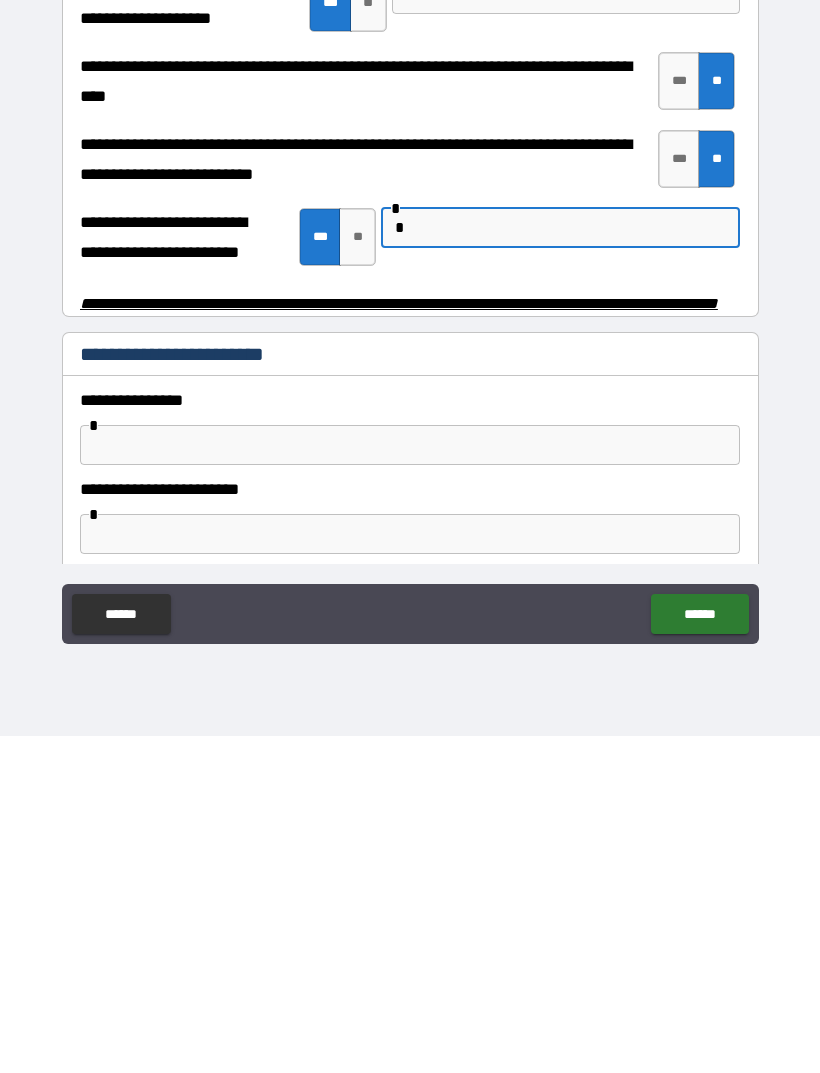 type 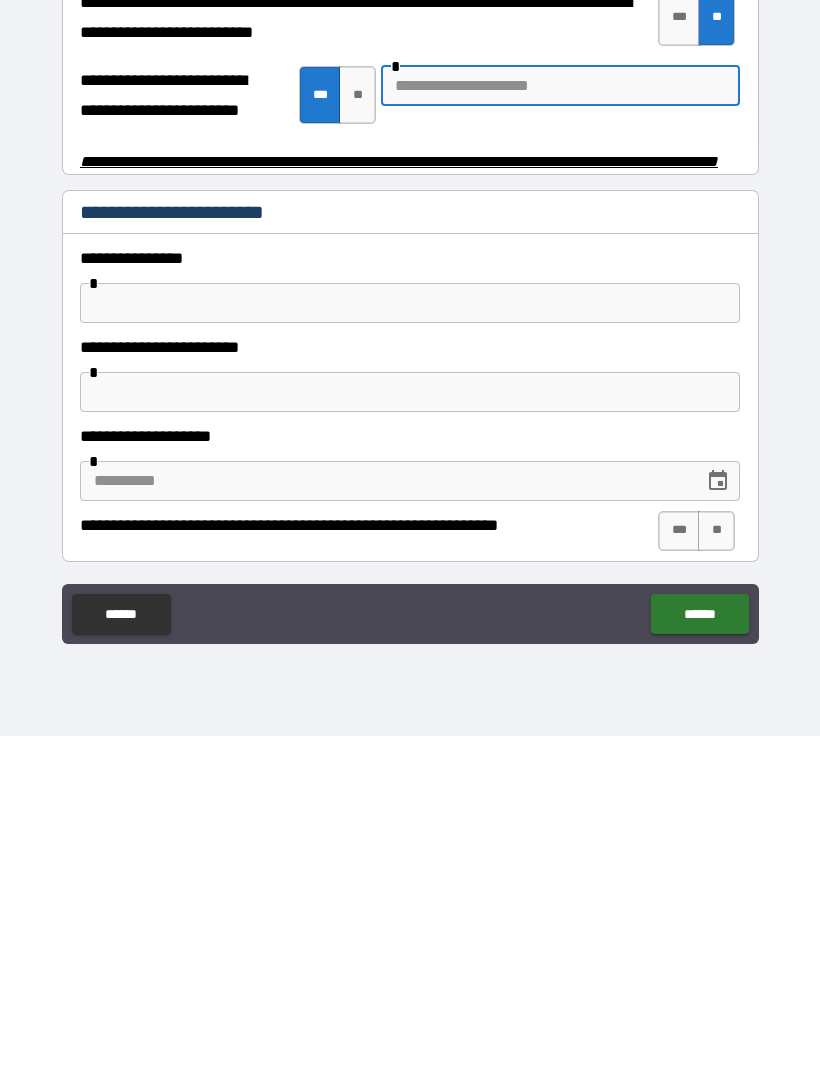 scroll, scrollTop: 3853, scrollLeft: 0, axis: vertical 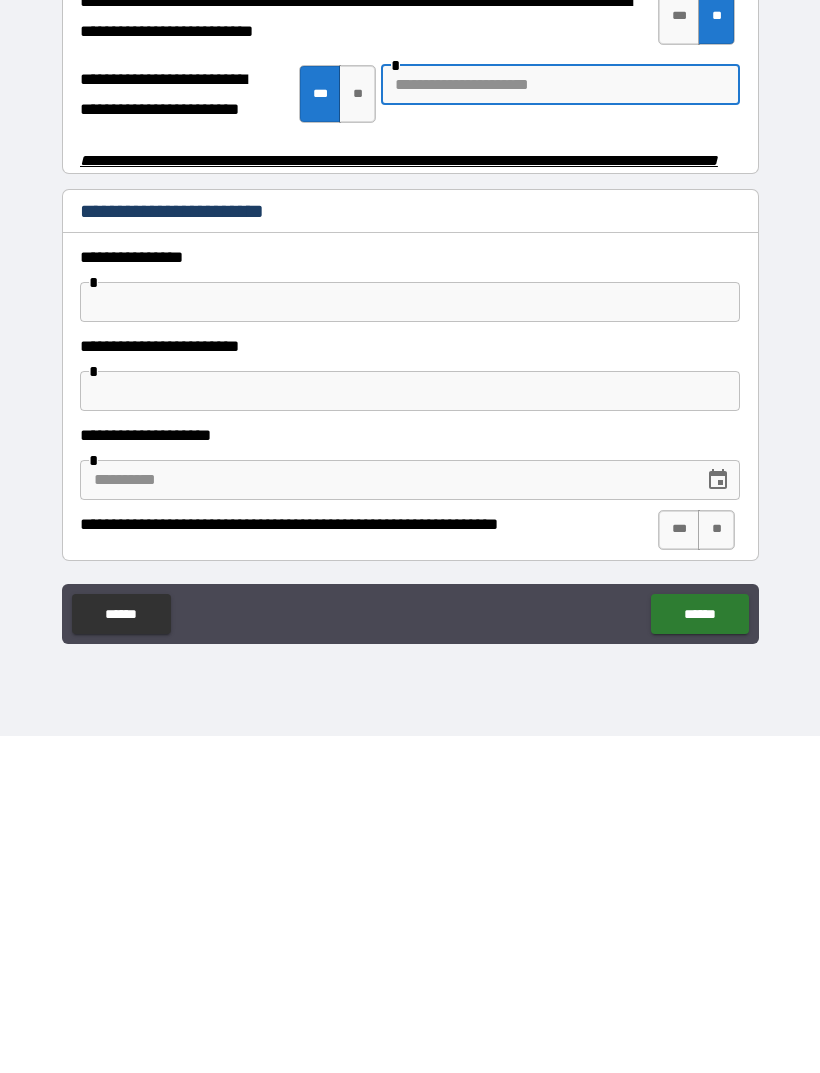 click at bounding box center (410, 639) 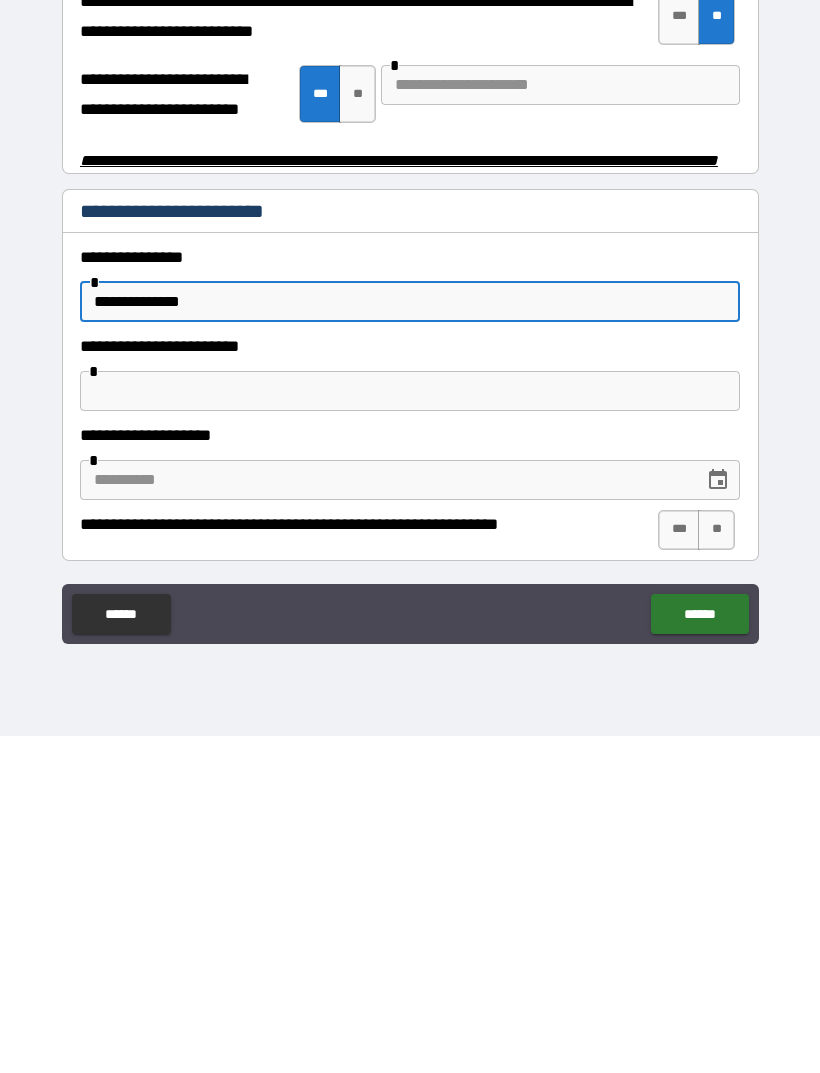 type on "**********" 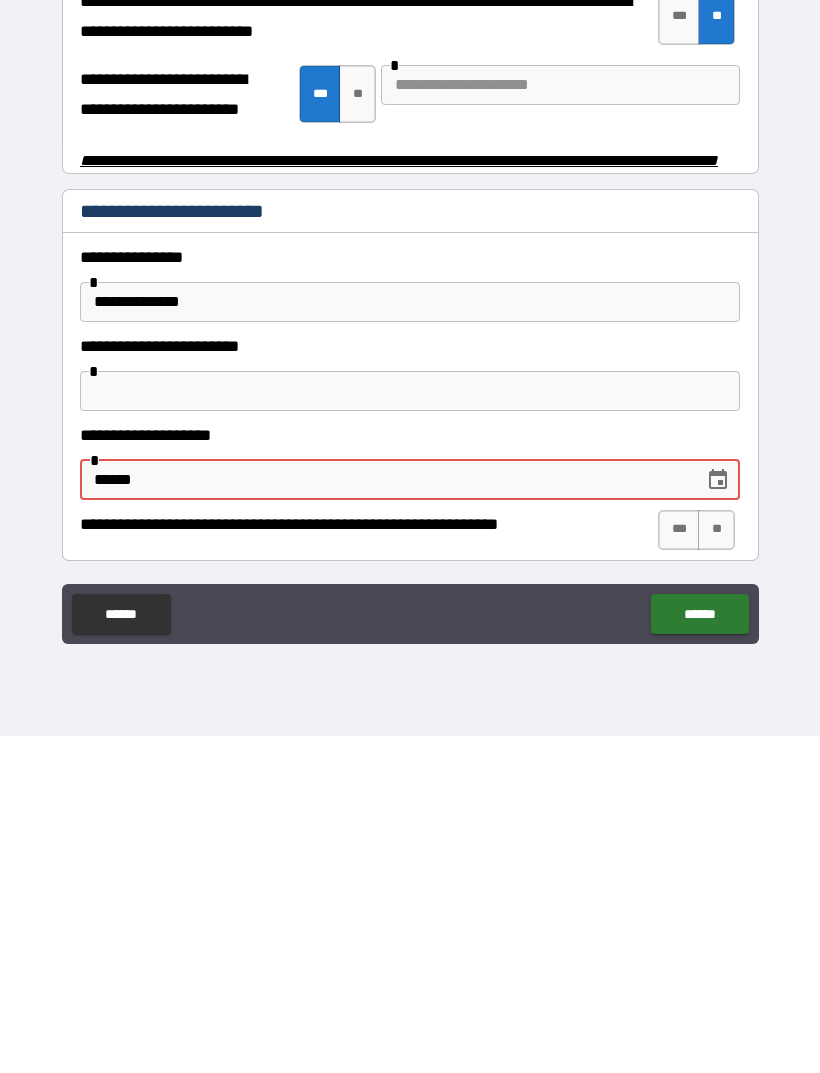 click on "******" at bounding box center (385, 817) 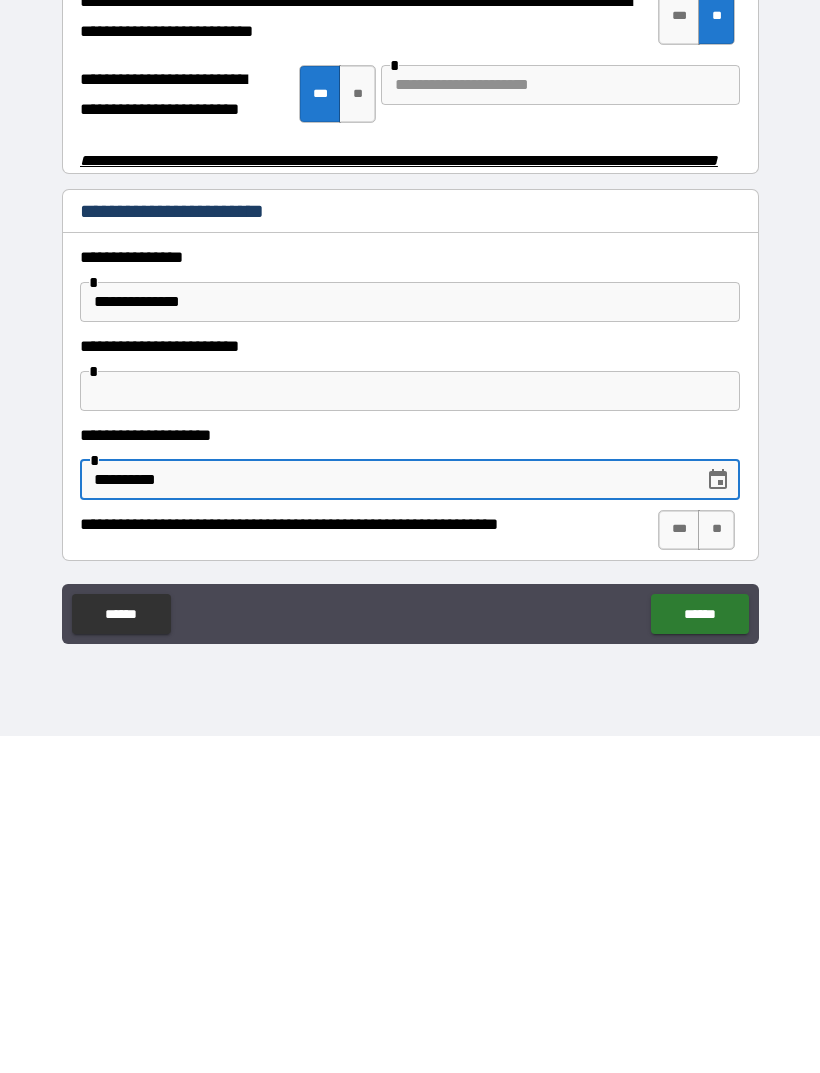 type on "**********" 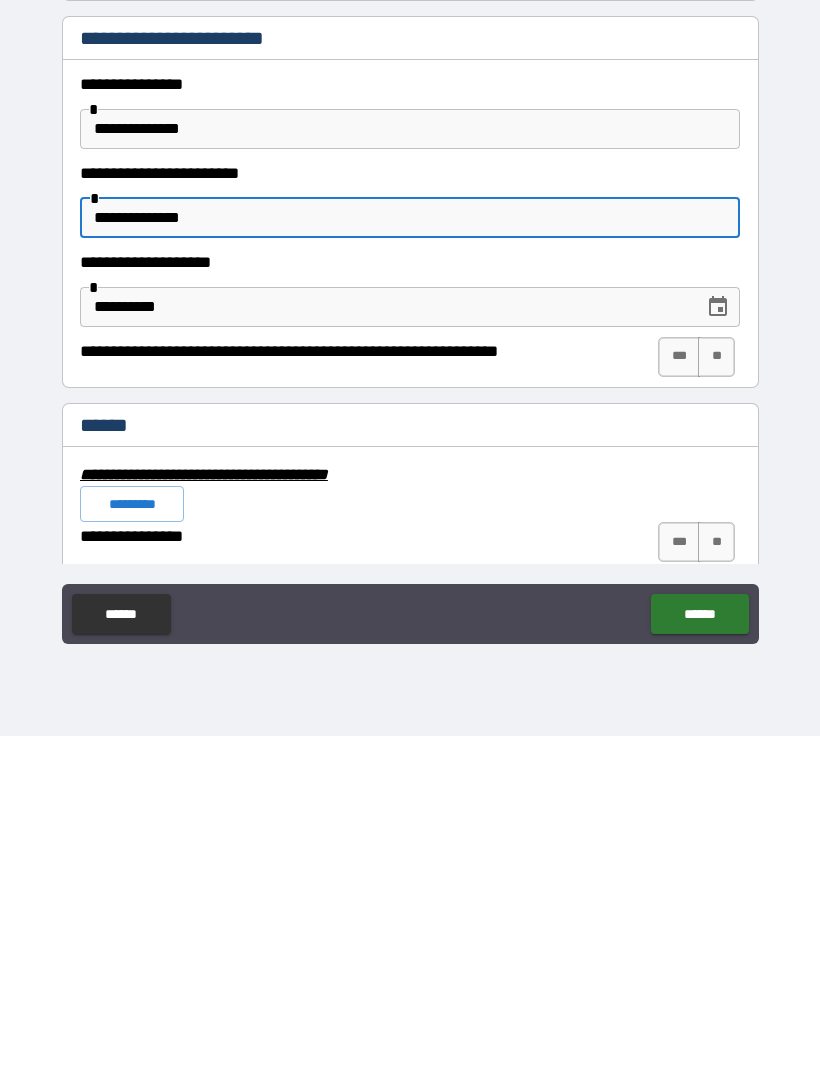 scroll, scrollTop: 4049, scrollLeft: 0, axis: vertical 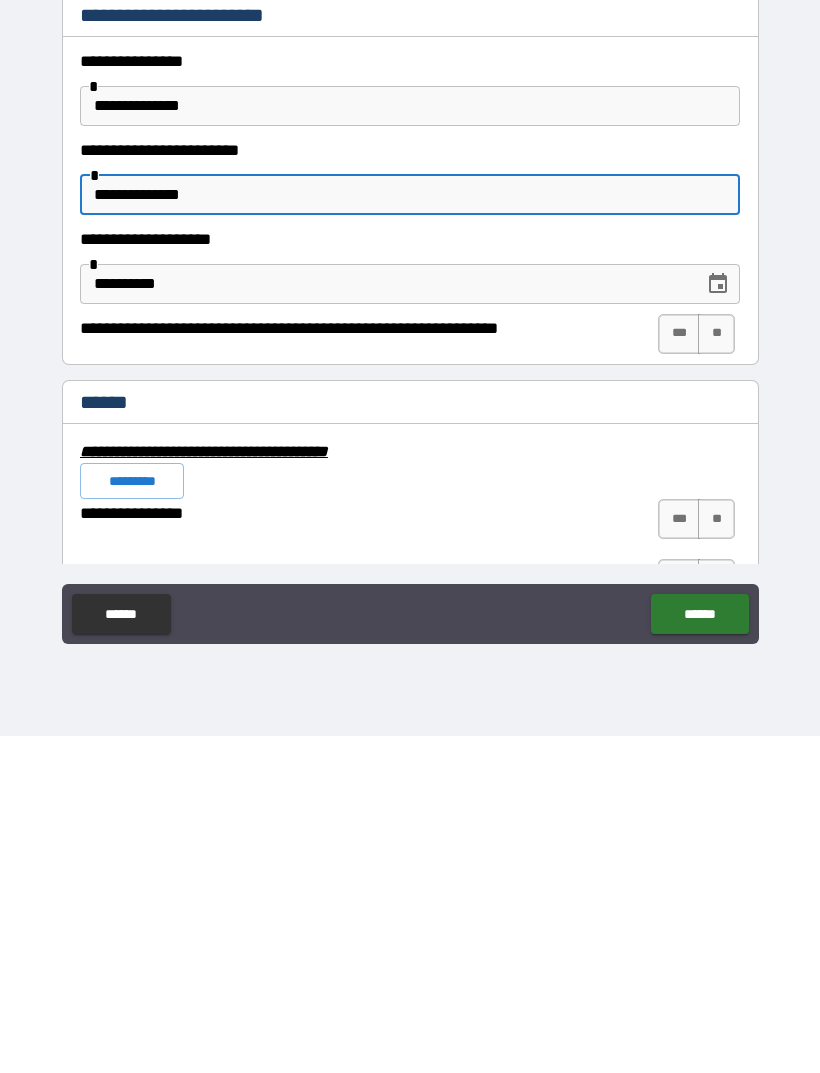 type on "**********" 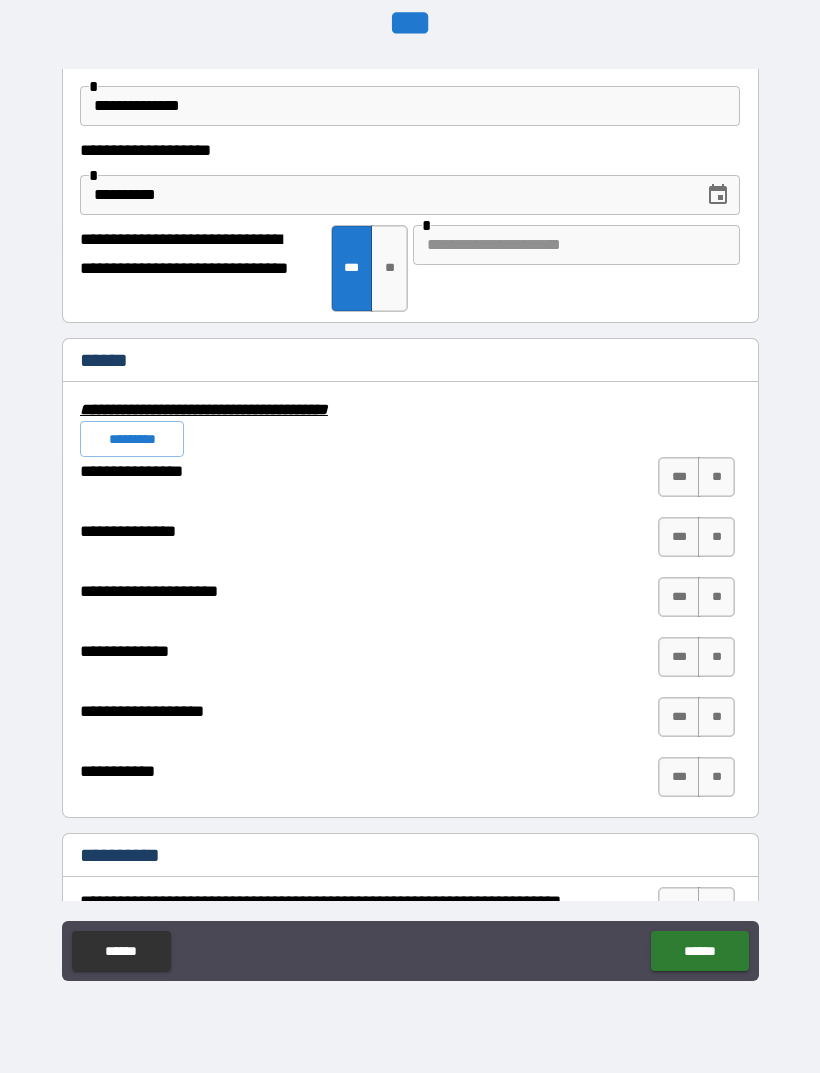 scroll, scrollTop: 4477, scrollLeft: 0, axis: vertical 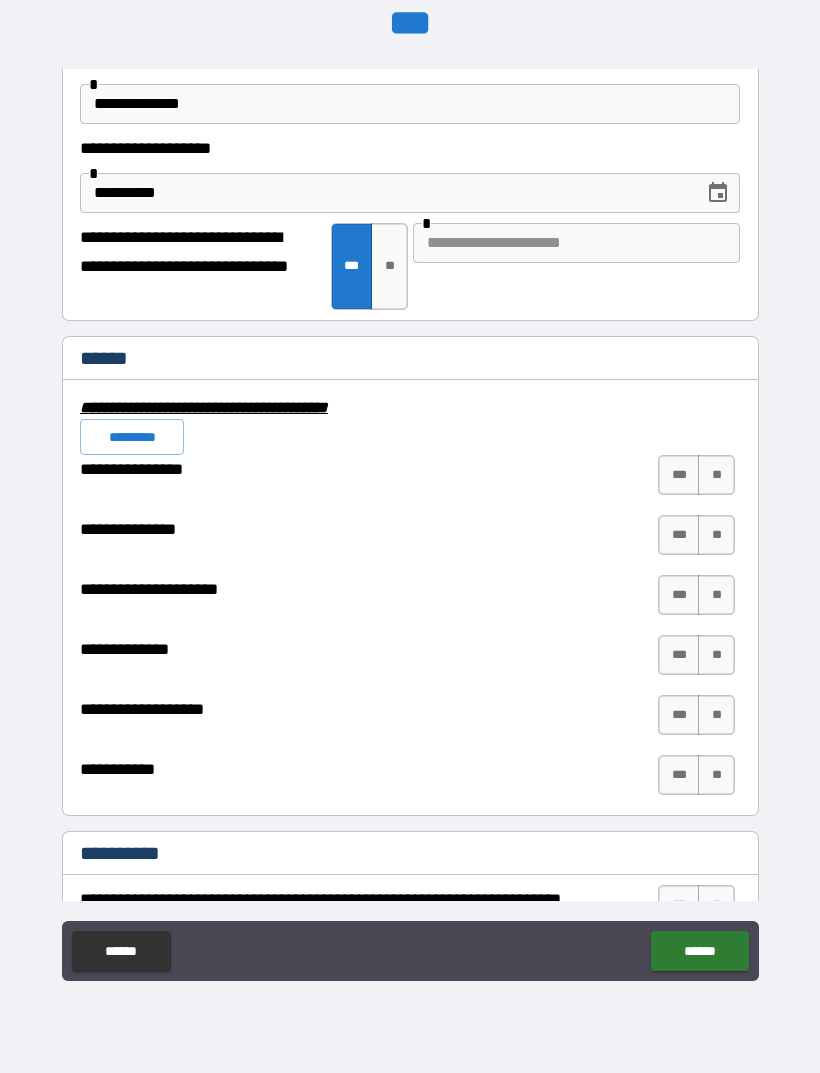 click at bounding box center (576, 243) 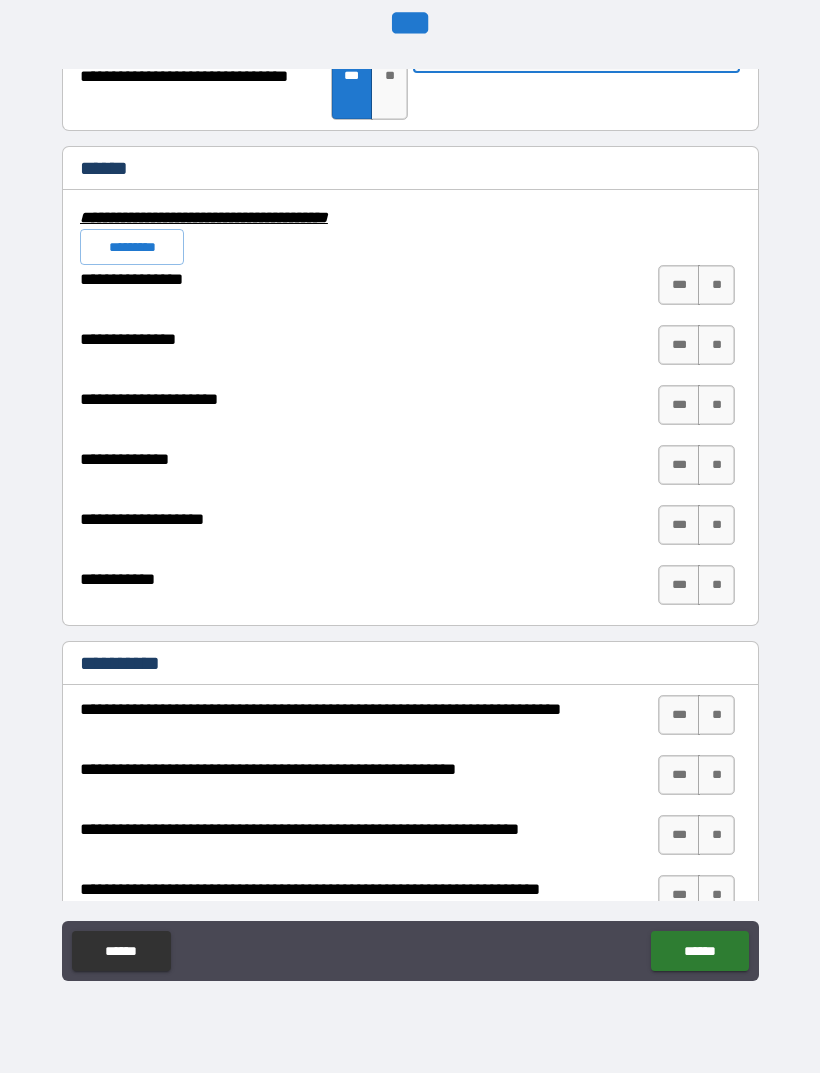 scroll, scrollTop: 4732, scrollLeft: 0, axis: vertical 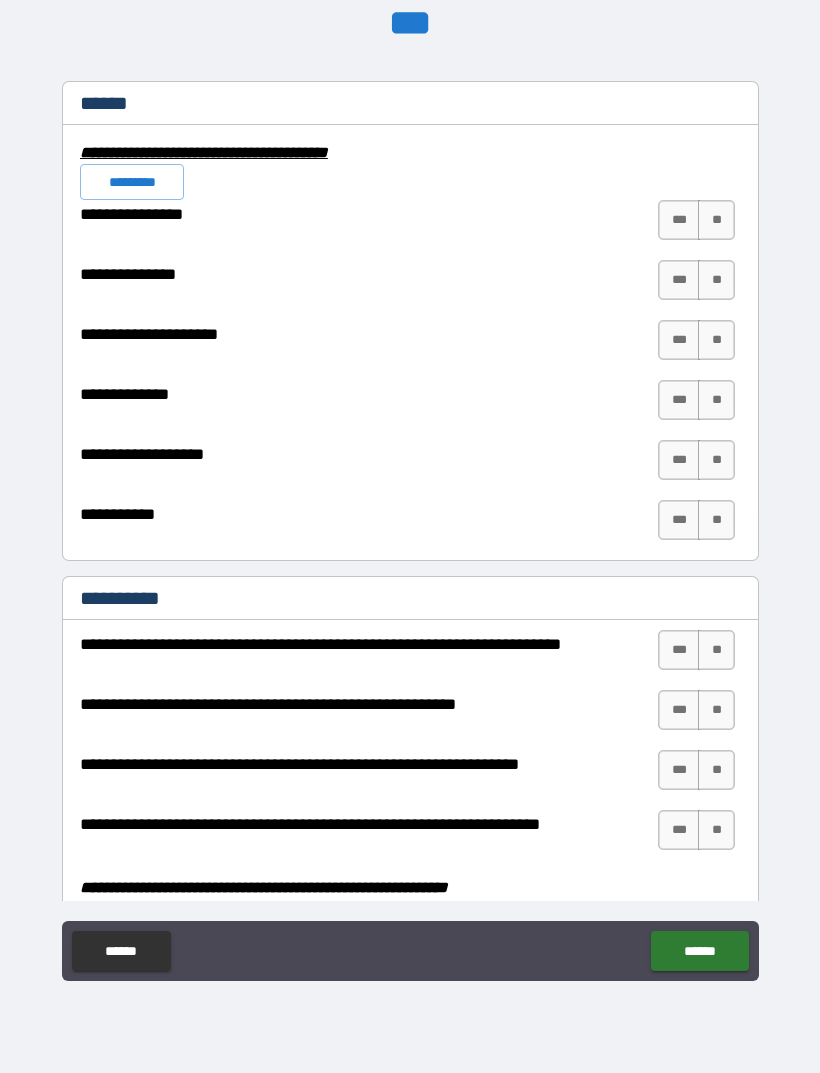 type on "*******" 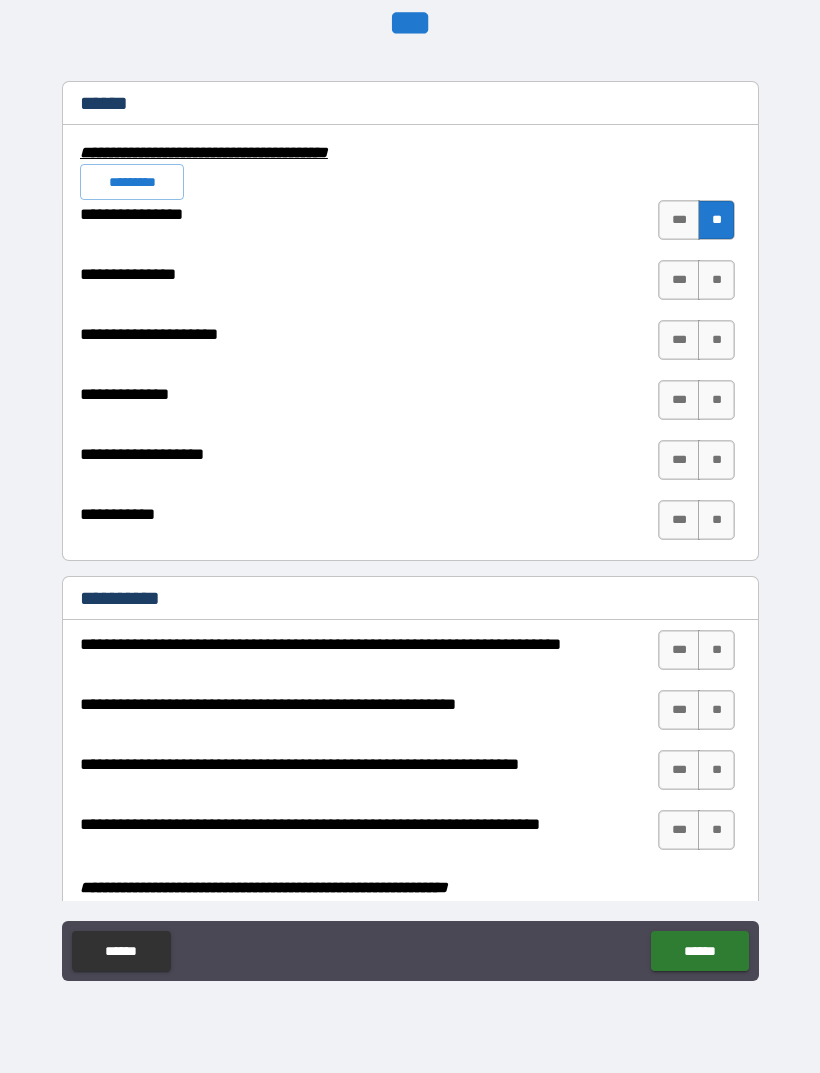 click on "**" at bounding box center [716, 280] 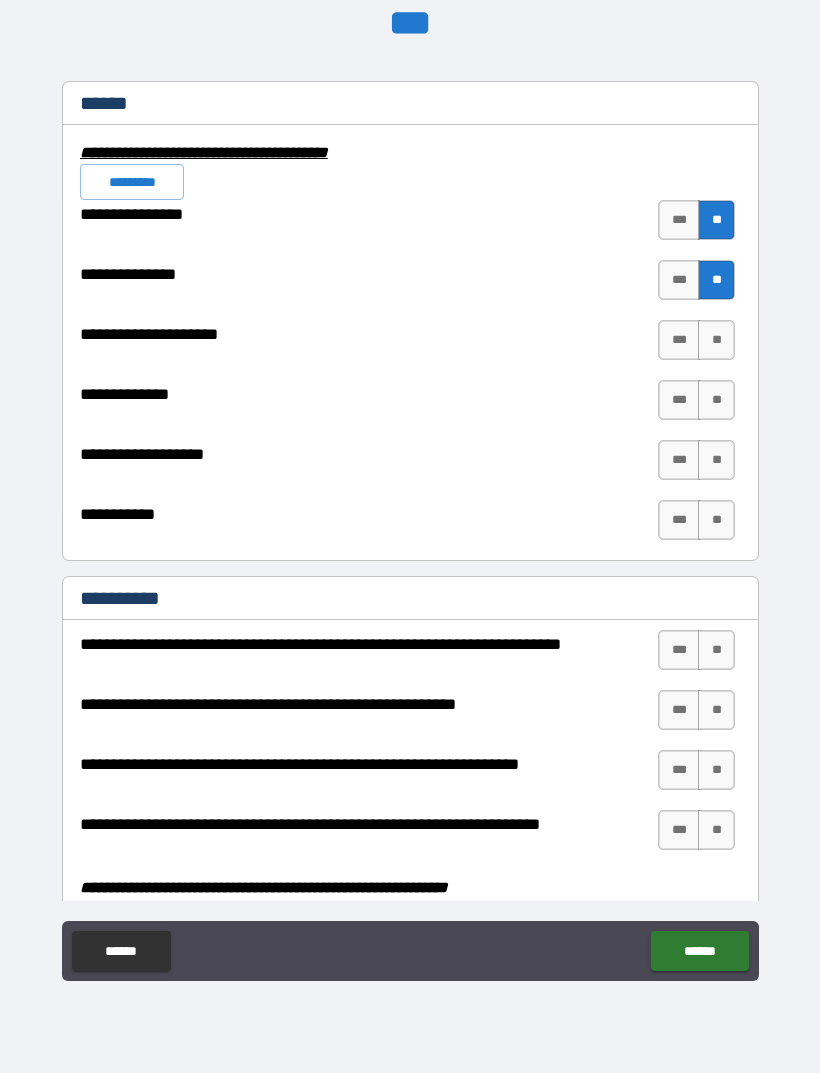 click on "**" at bounding box center [716, 340] 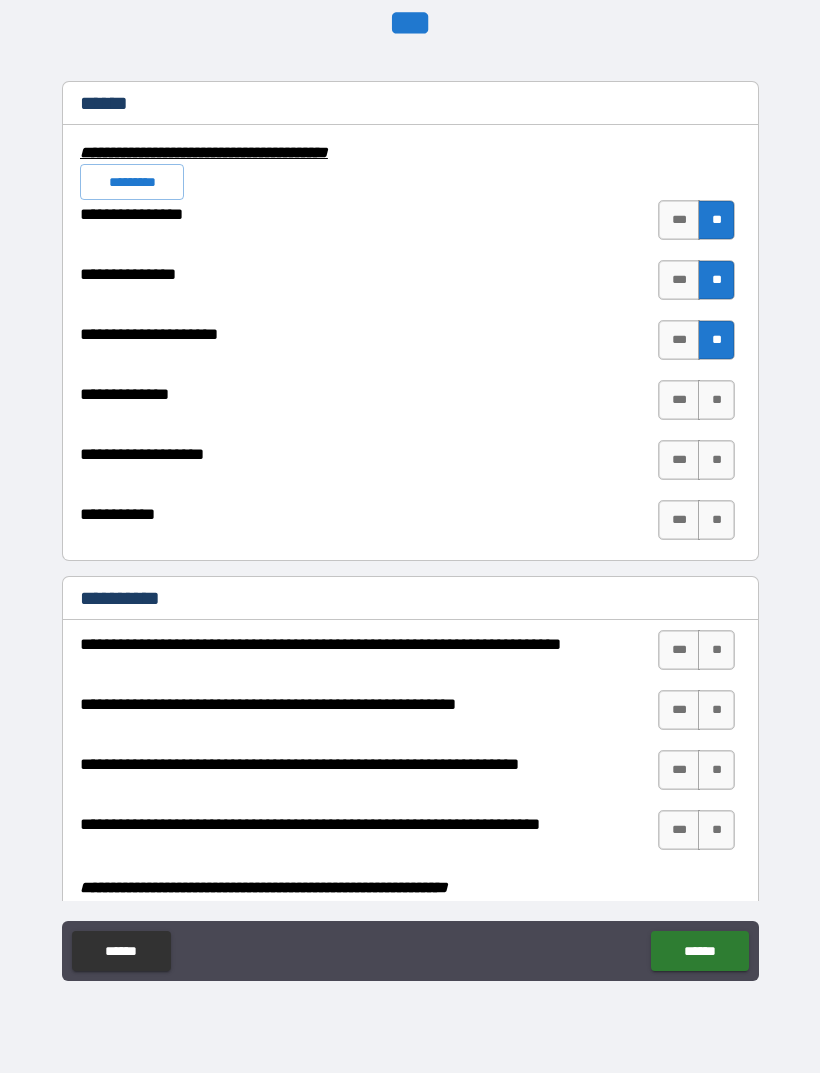 click on "**" at bounding box center (716, 400) 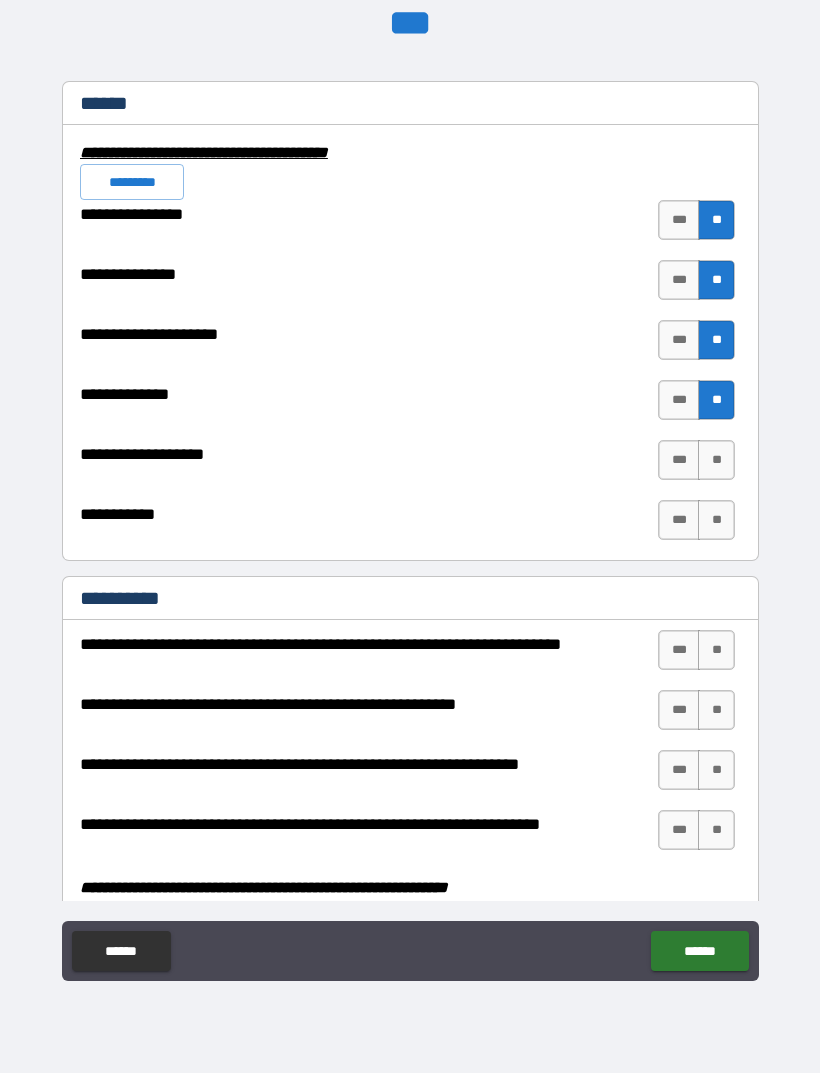 click on "**" at bounding box center (716, 460) 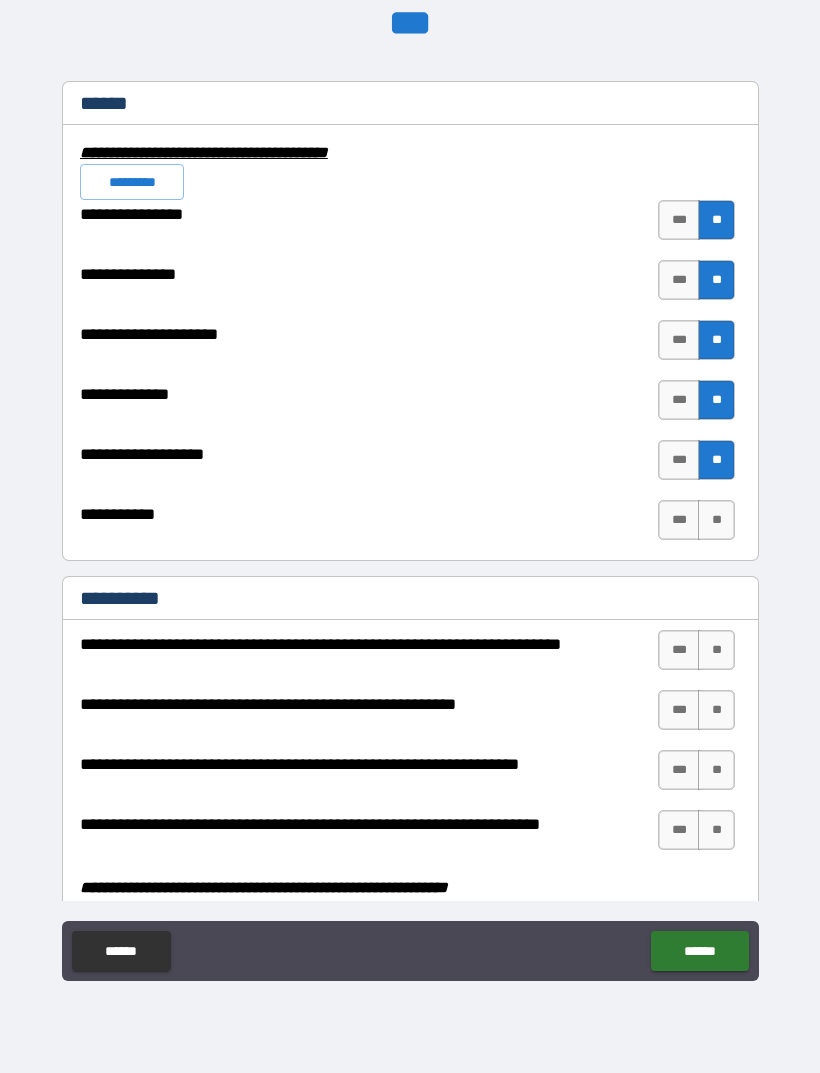 click on "**" at bounding box center (716, 520) 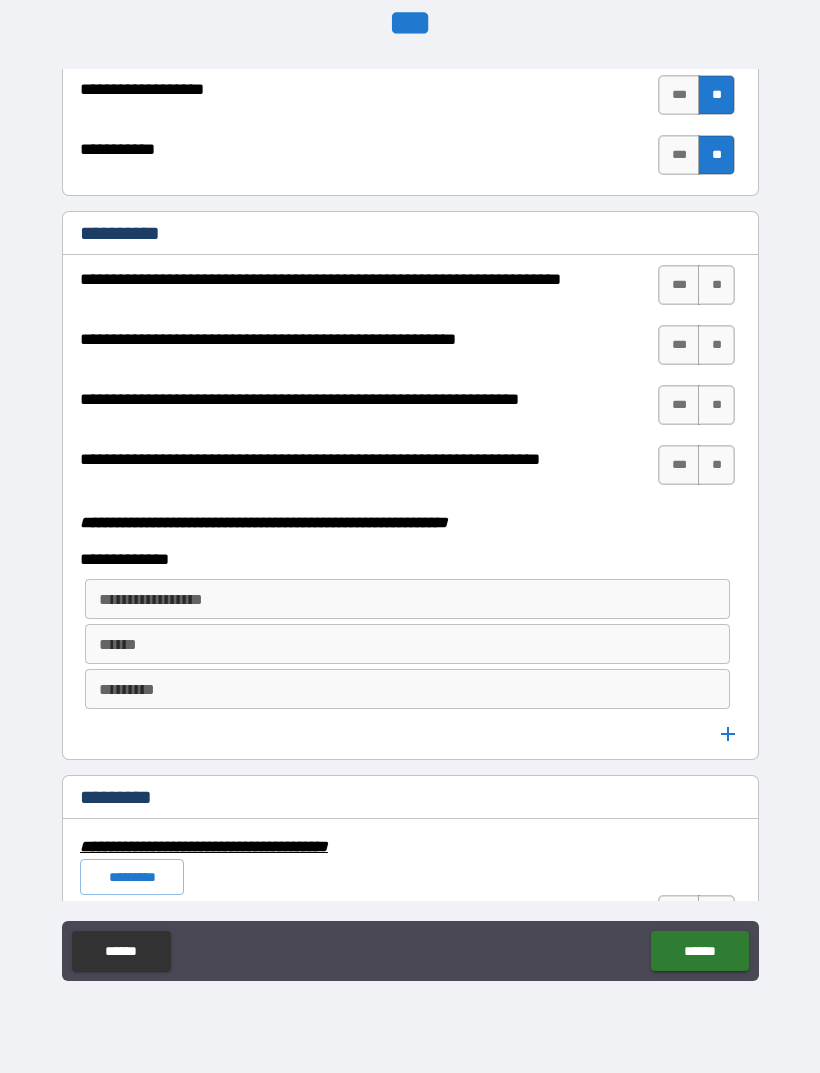 scroll, scrollTop: 5105, scrollLeft: 0, axis: vertical 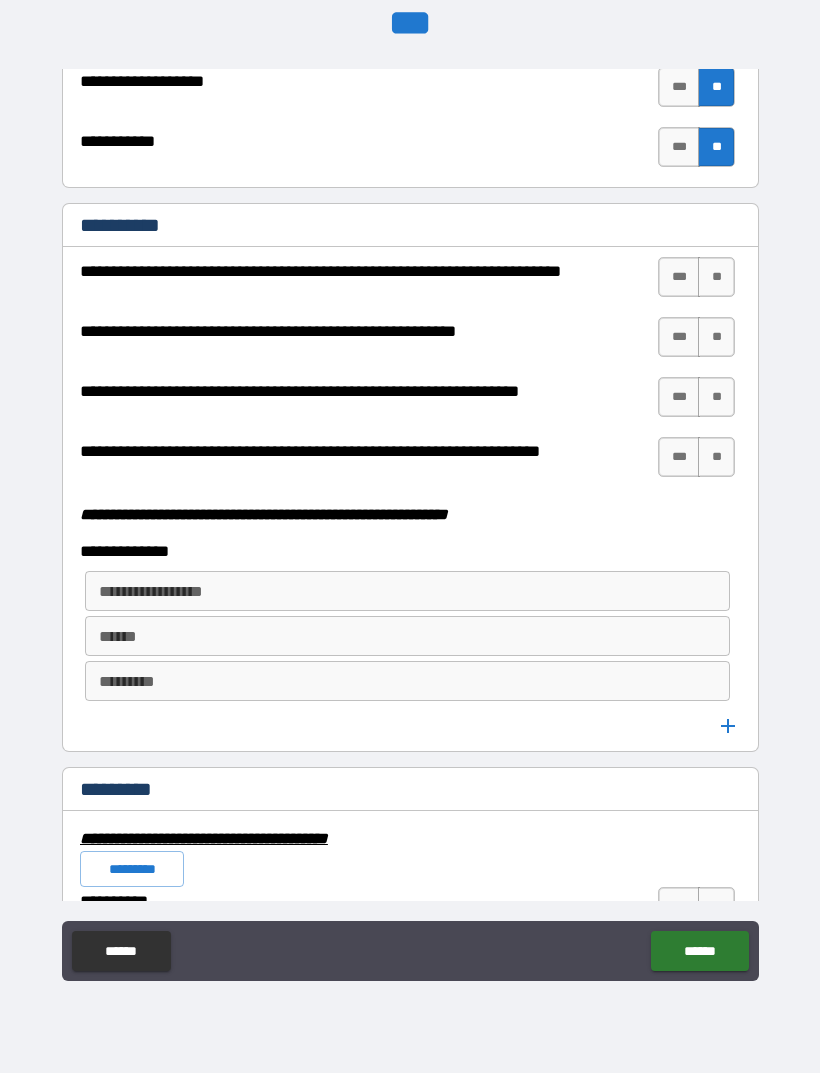 click on "**" at bounding box center (716, 277) 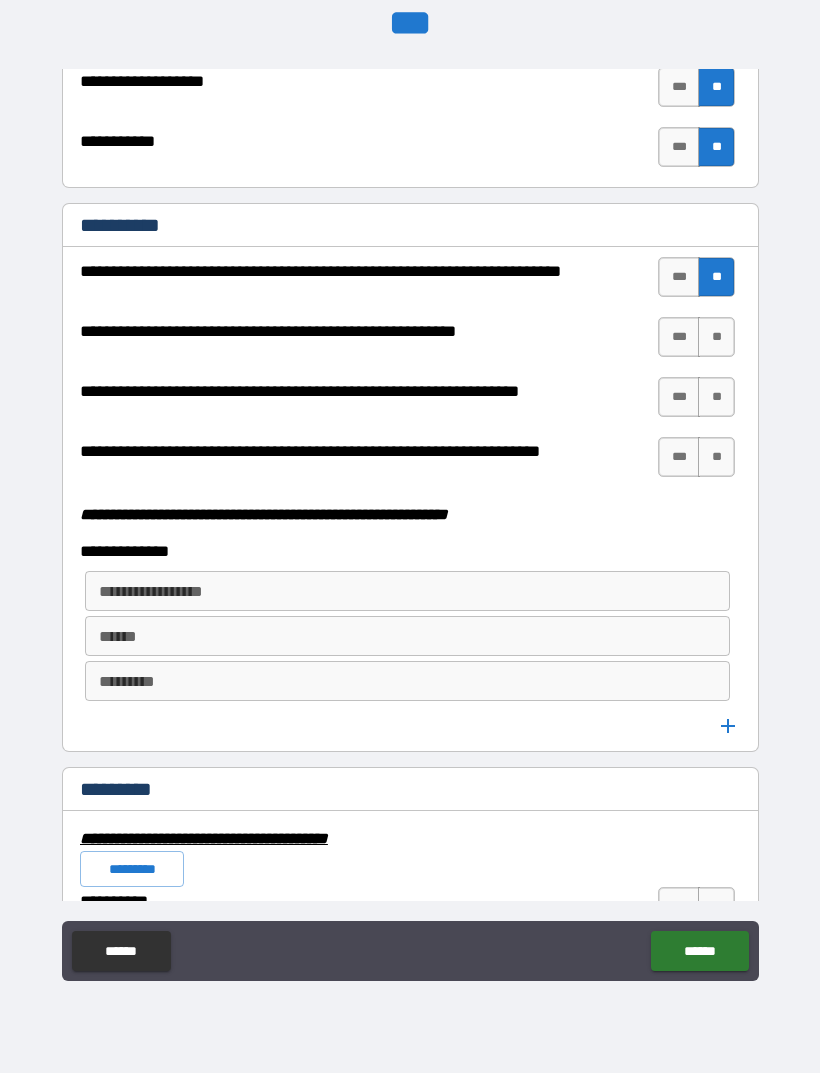 click on "***" at bounding box center (679, 337) 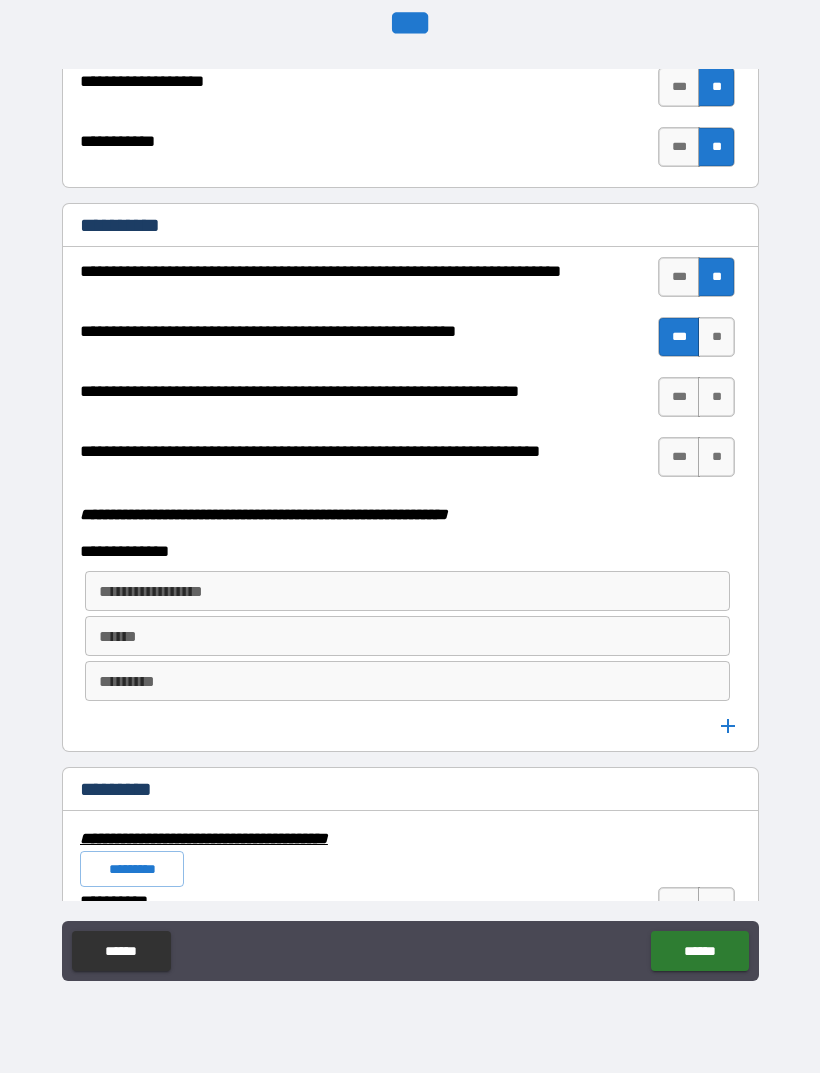 click on "**" at bounding box center [716, 397] 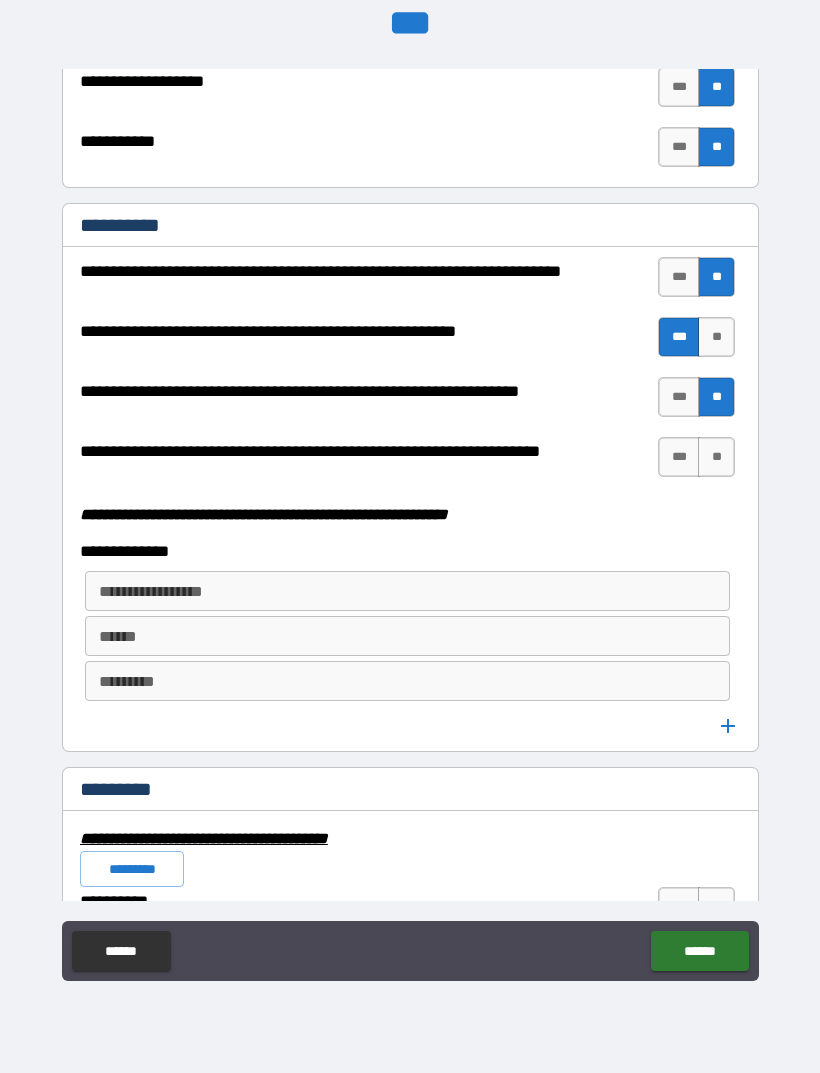 click on "***" at bounding box center [679, 457] 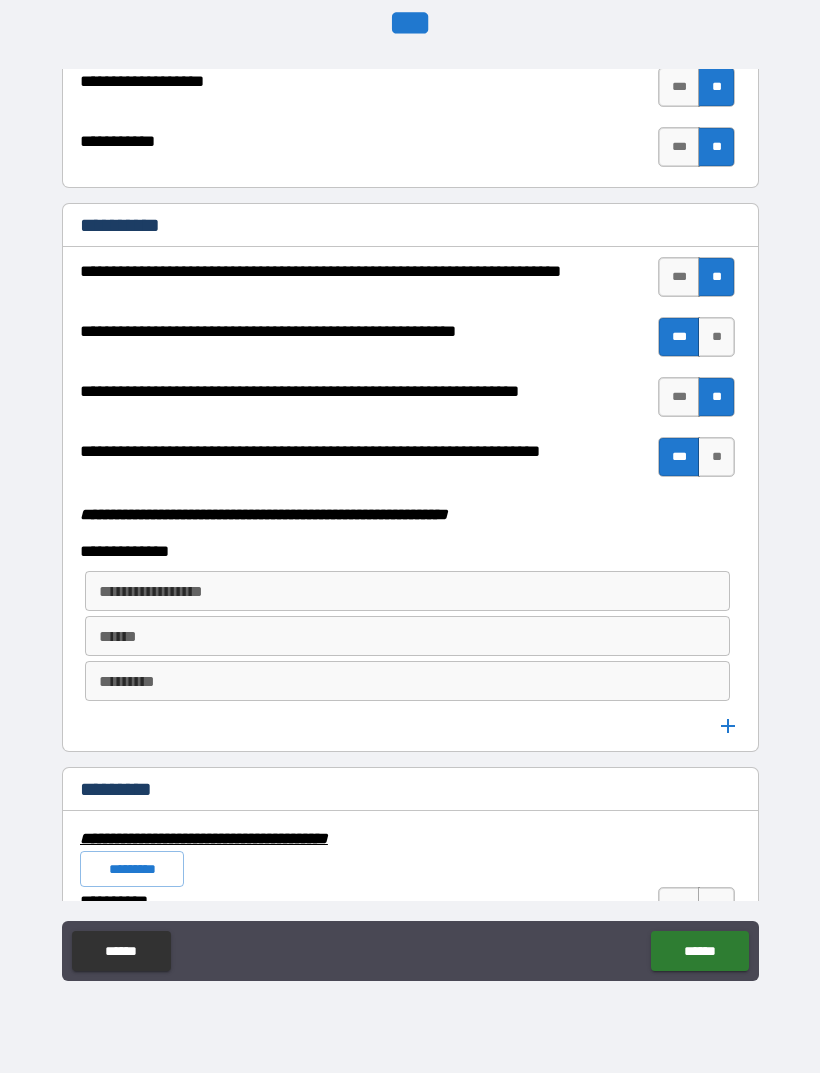 click on "**********" at bounding box center (406, 591) 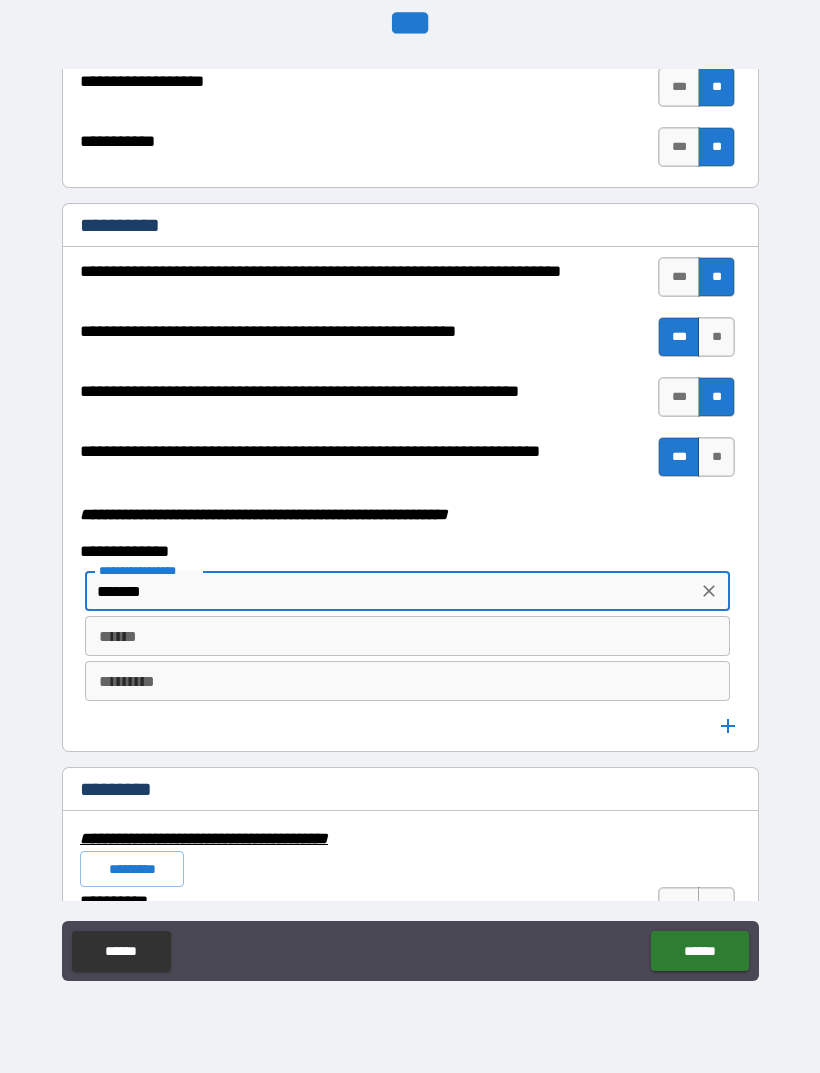 type on "******" 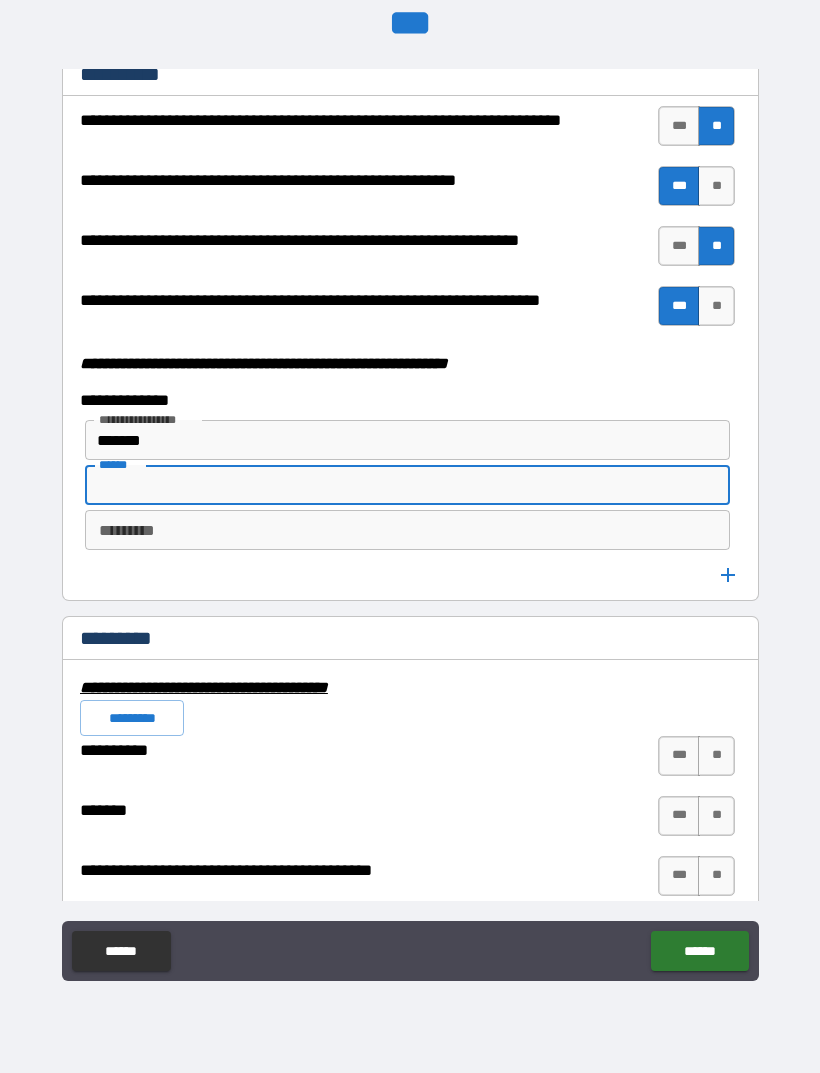 scroll, scrollTop: 5267, scrollLeft: 0, axis: vertical 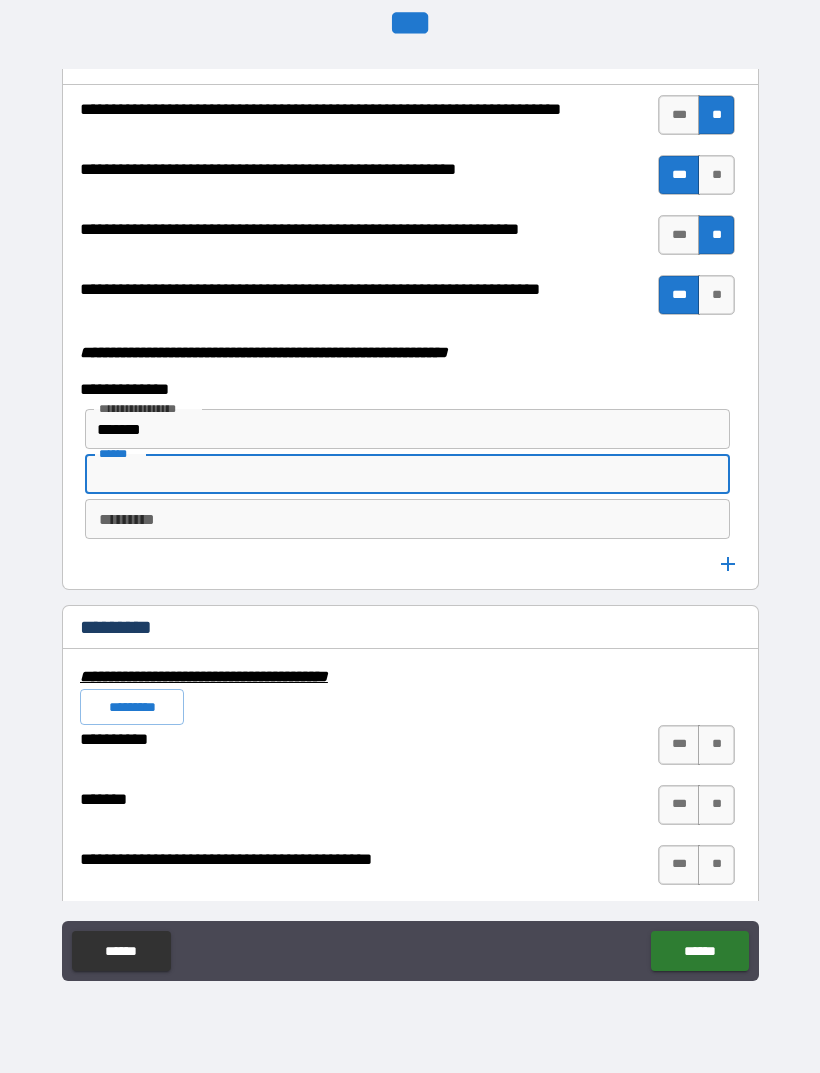click on "*********" at bounding box center [407, 519] 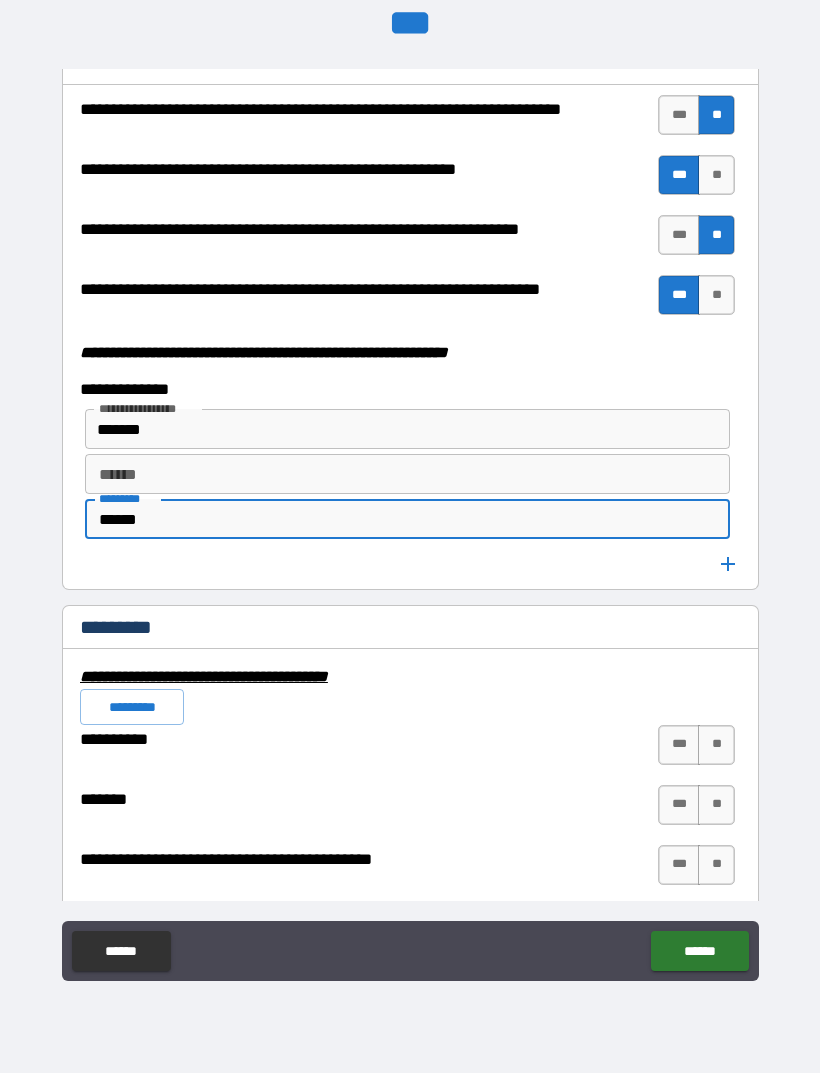 type on "*****" 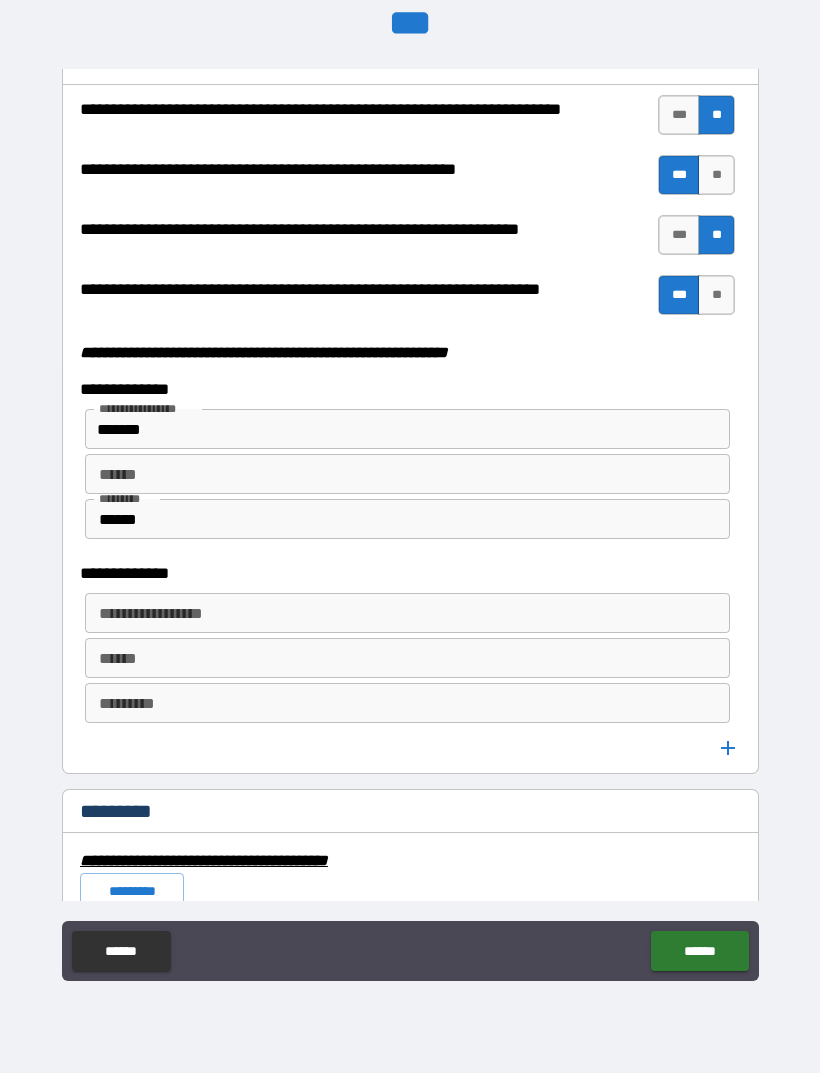 click on "**********" at bounding box center (406, 613) 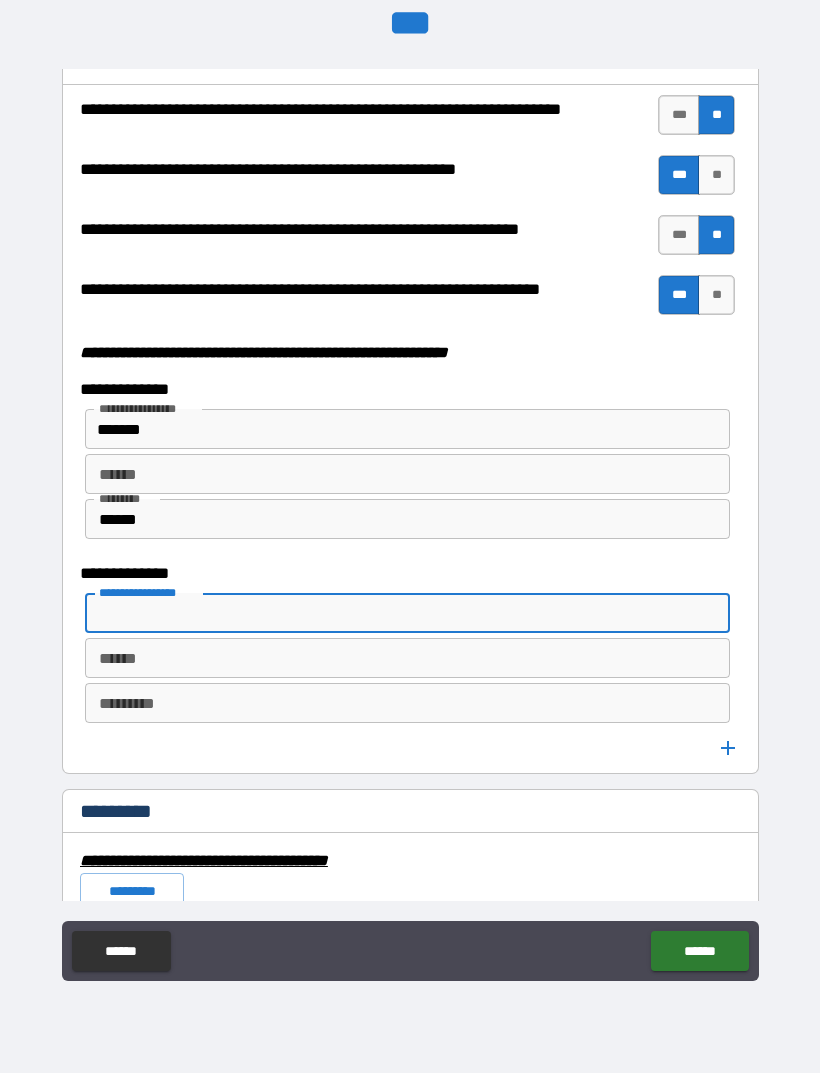 type on "*" 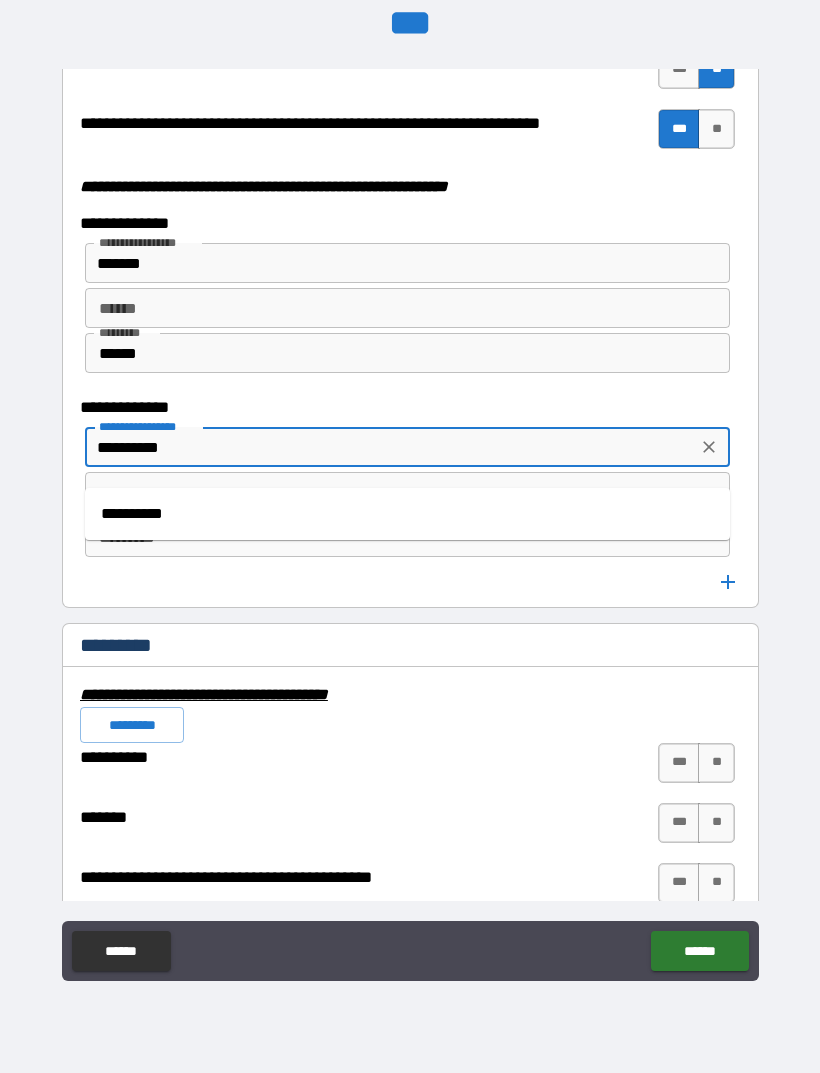 scroll, scrollTop: 5431, scrollLeft: 0, axis: vertical 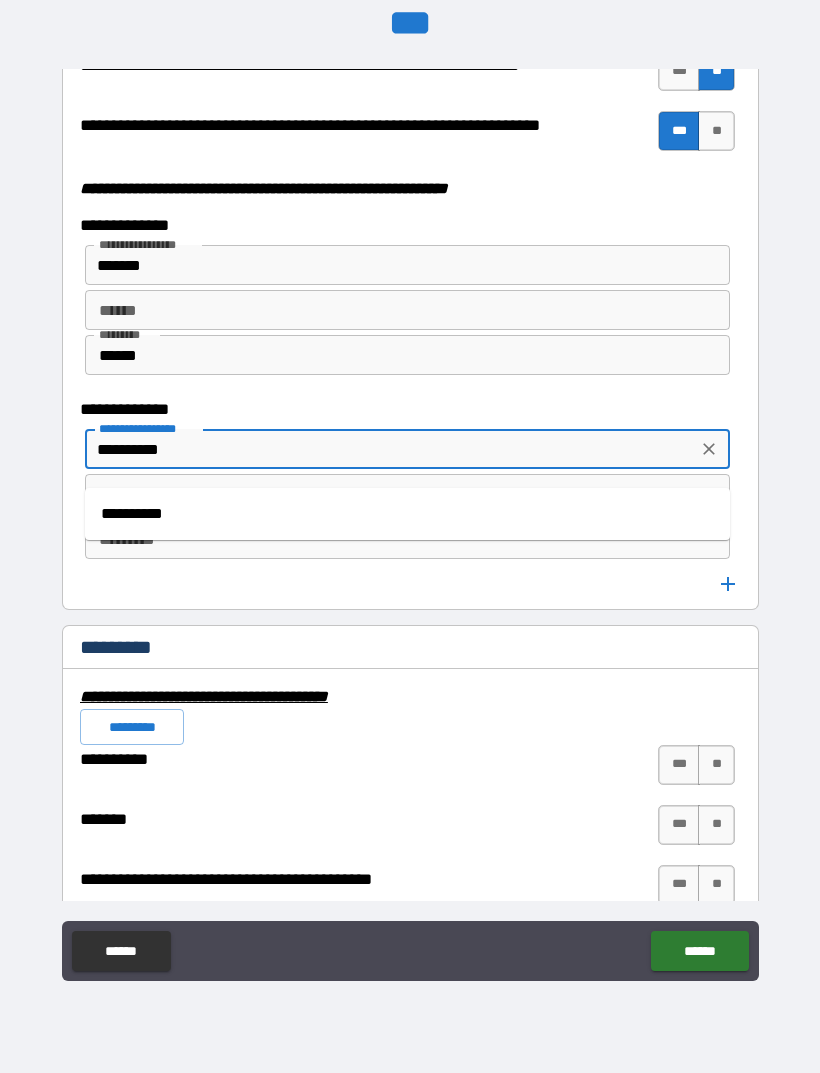 click on "**********" at bounding box center [407, 514] 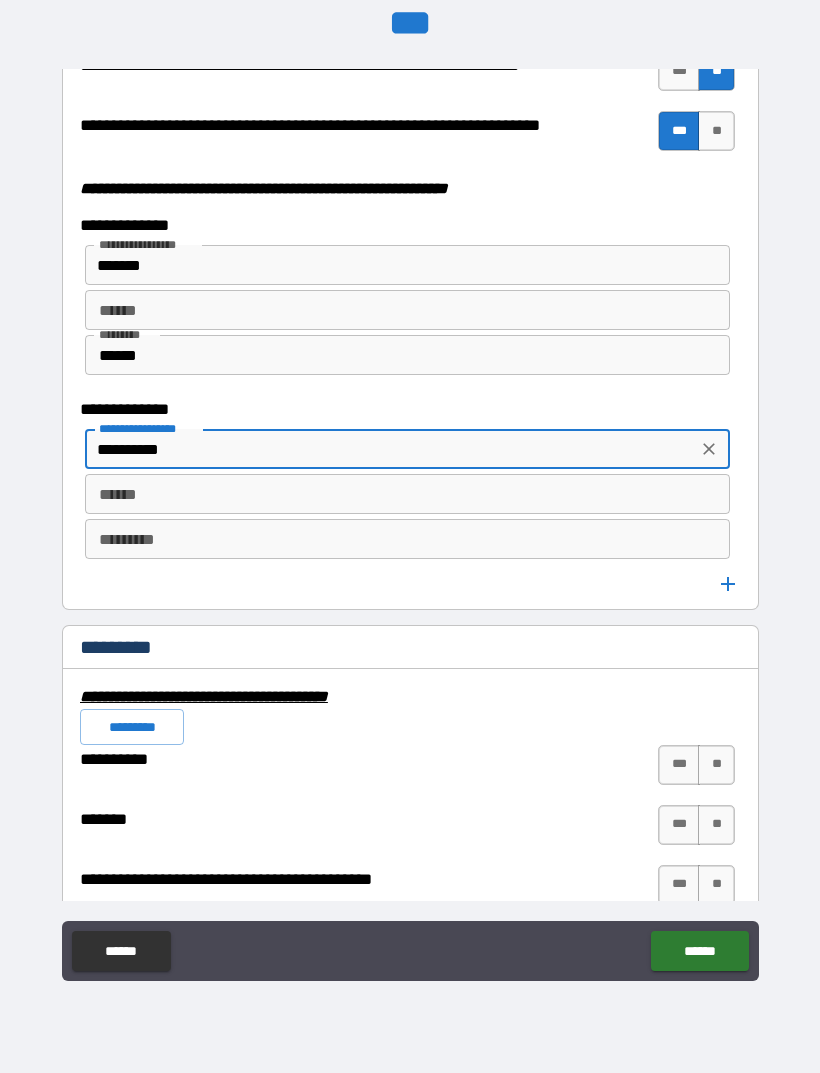 type on "**********" 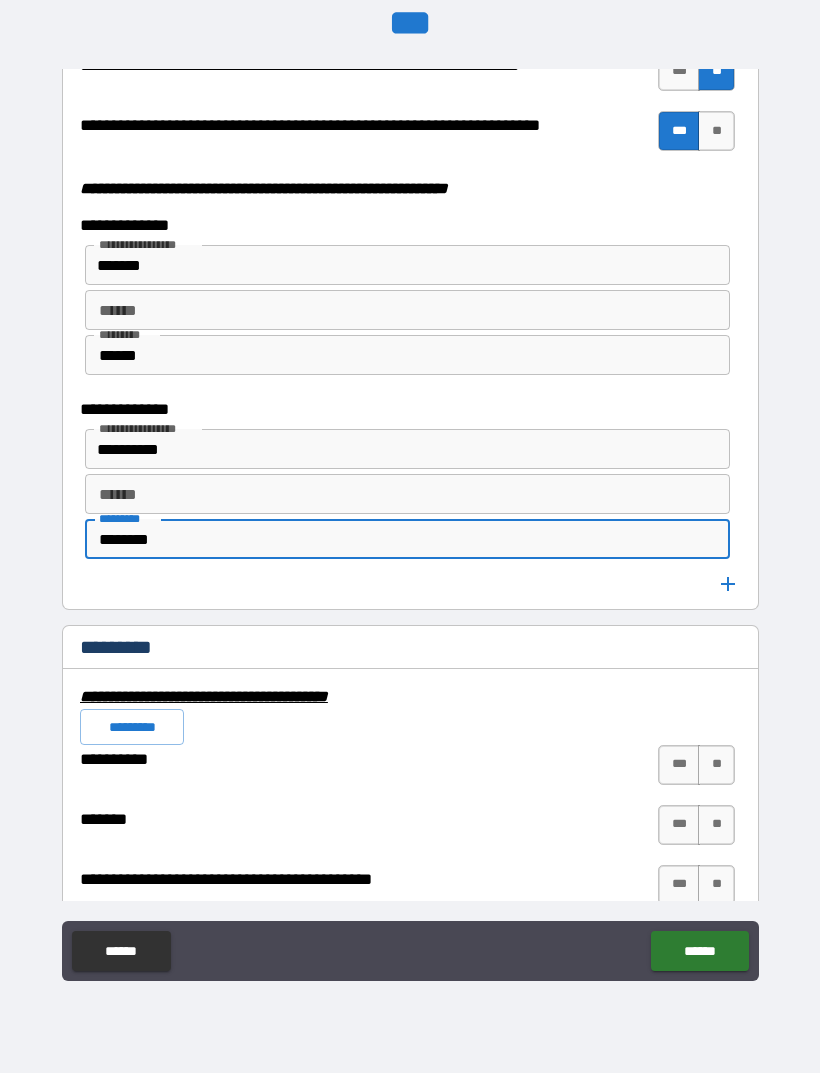 type on "*******" 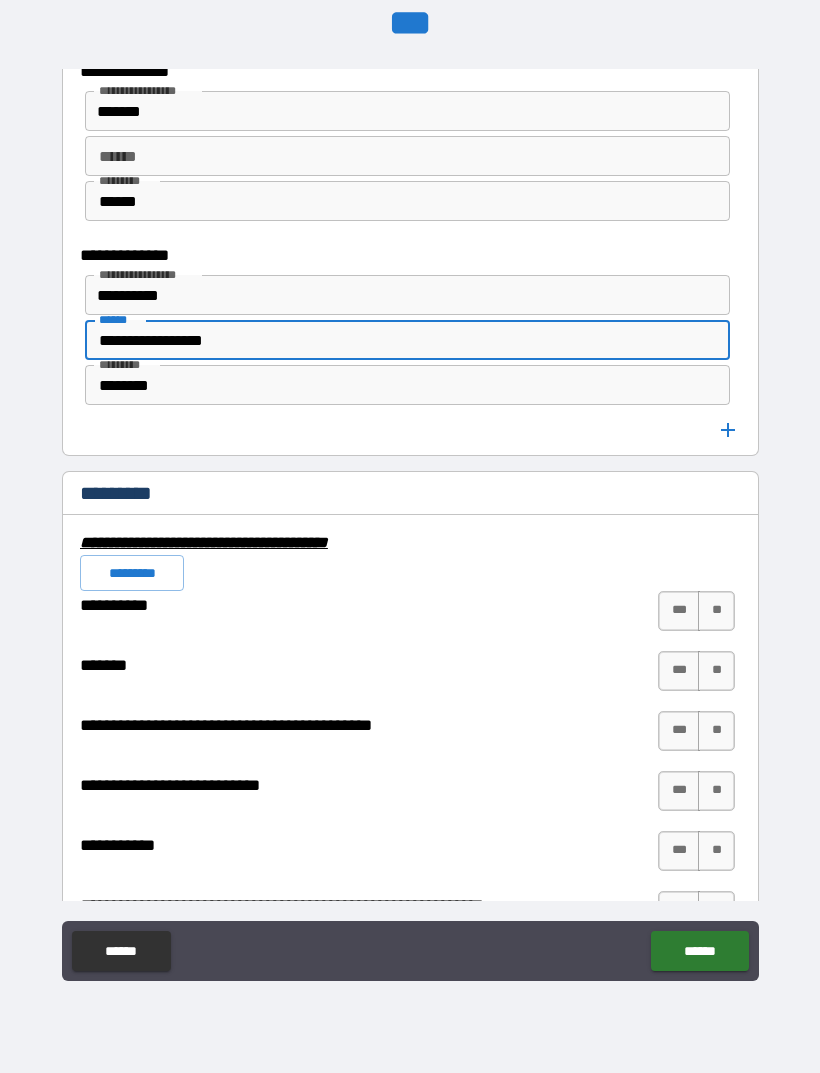 scroll, scrollTop: 5628, scrollLeft: 0, axis: vertical 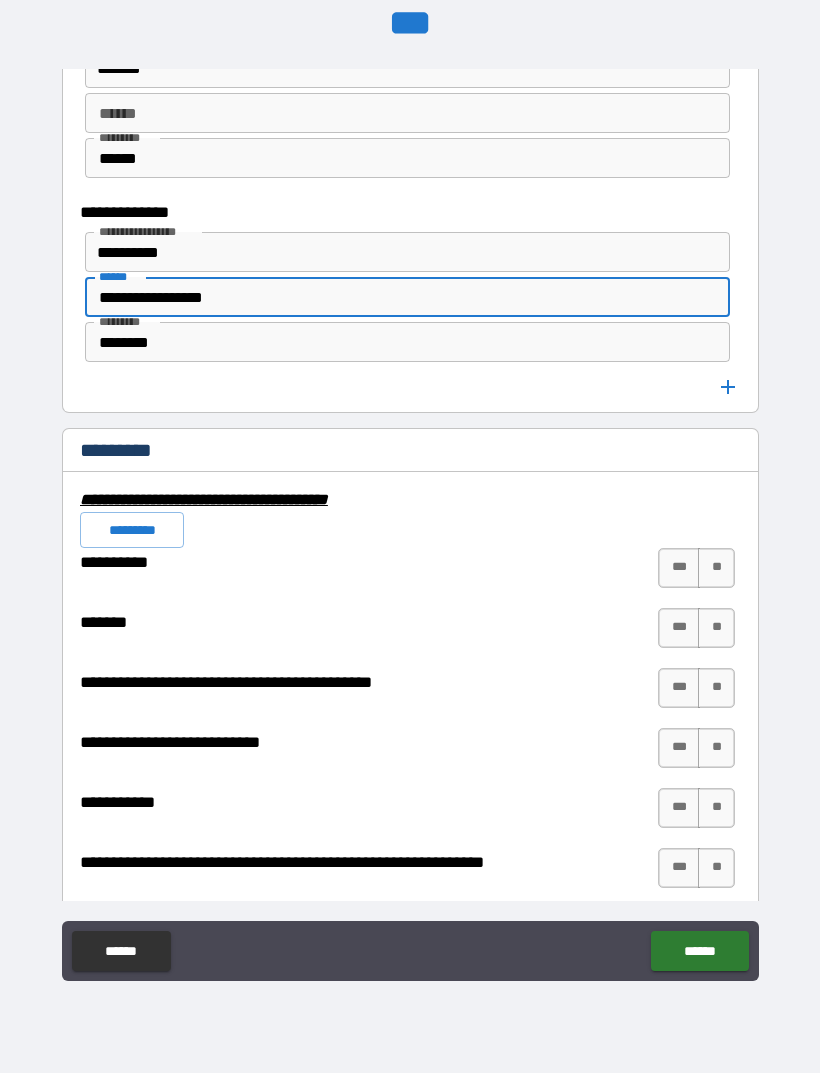 type on "**********" 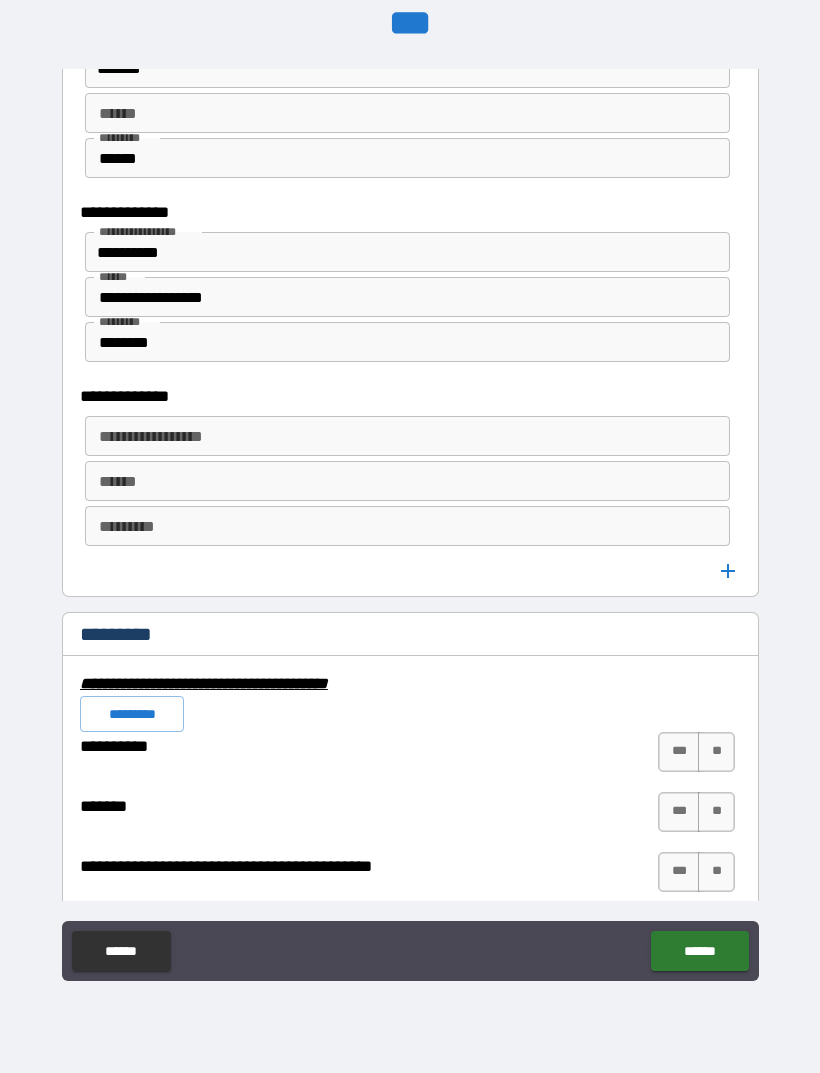 click on "**********" at bounding box center (406, 436) 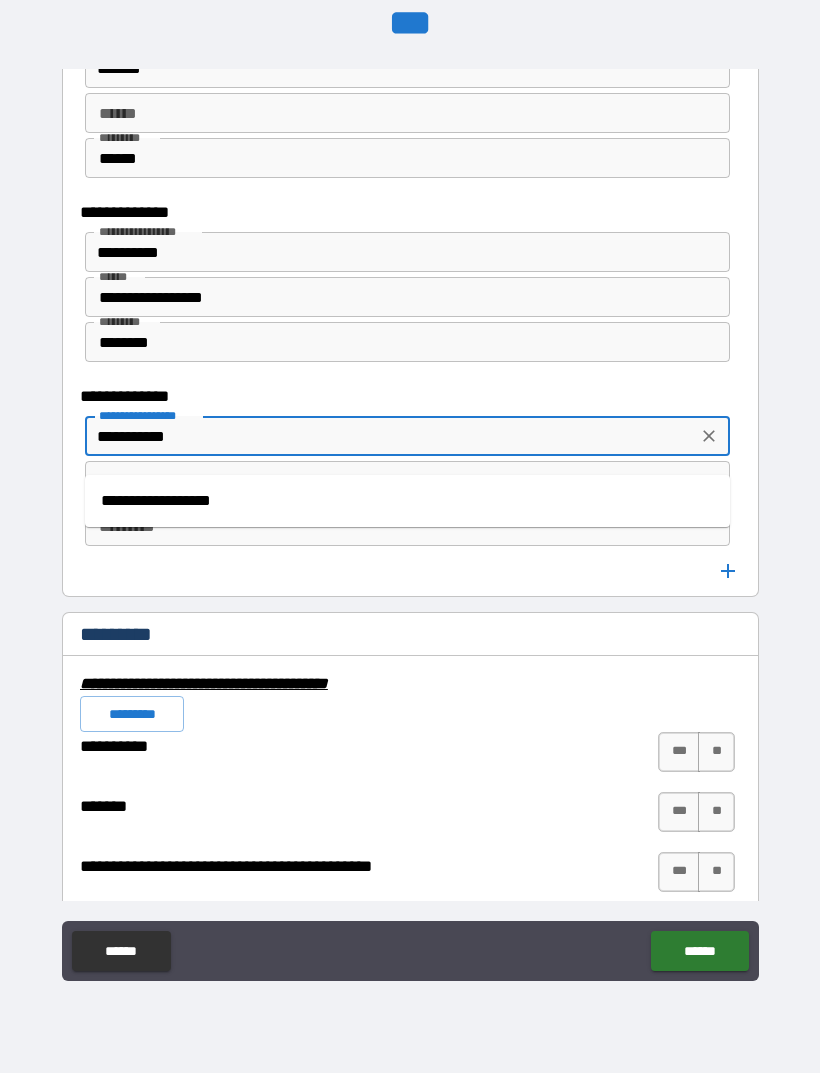 type on "**********" 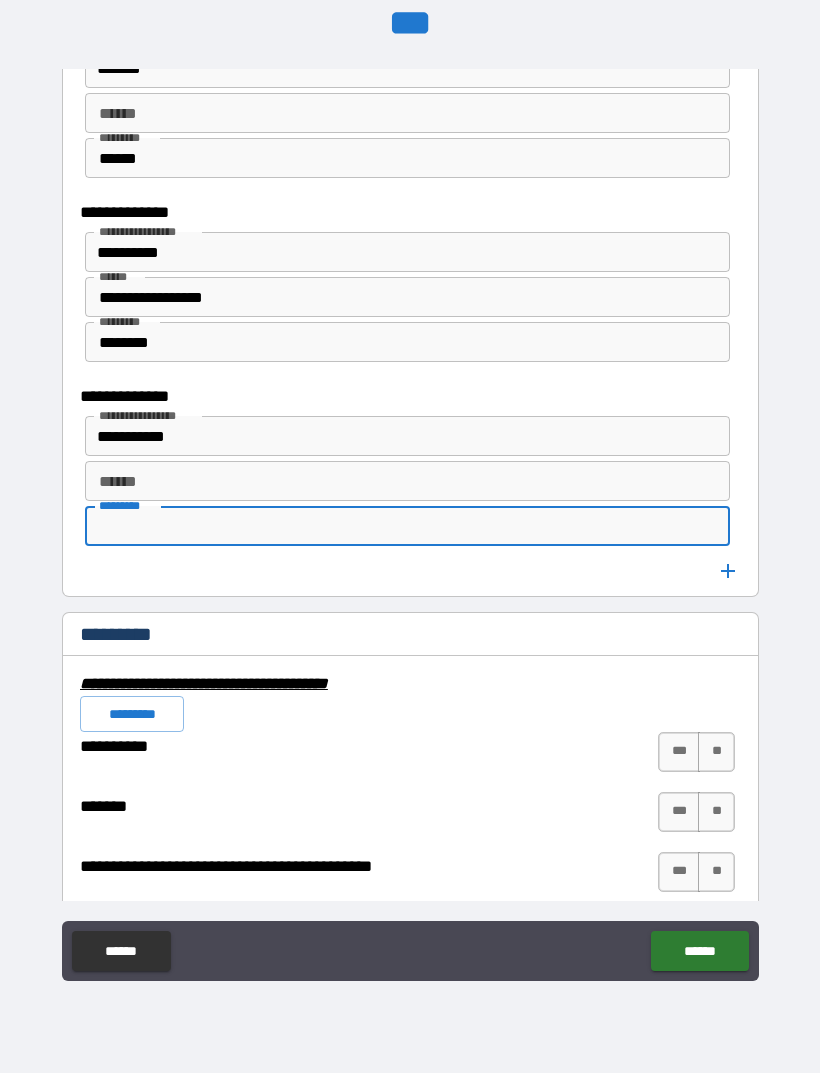click on "******" at bounding box center [407, 481] 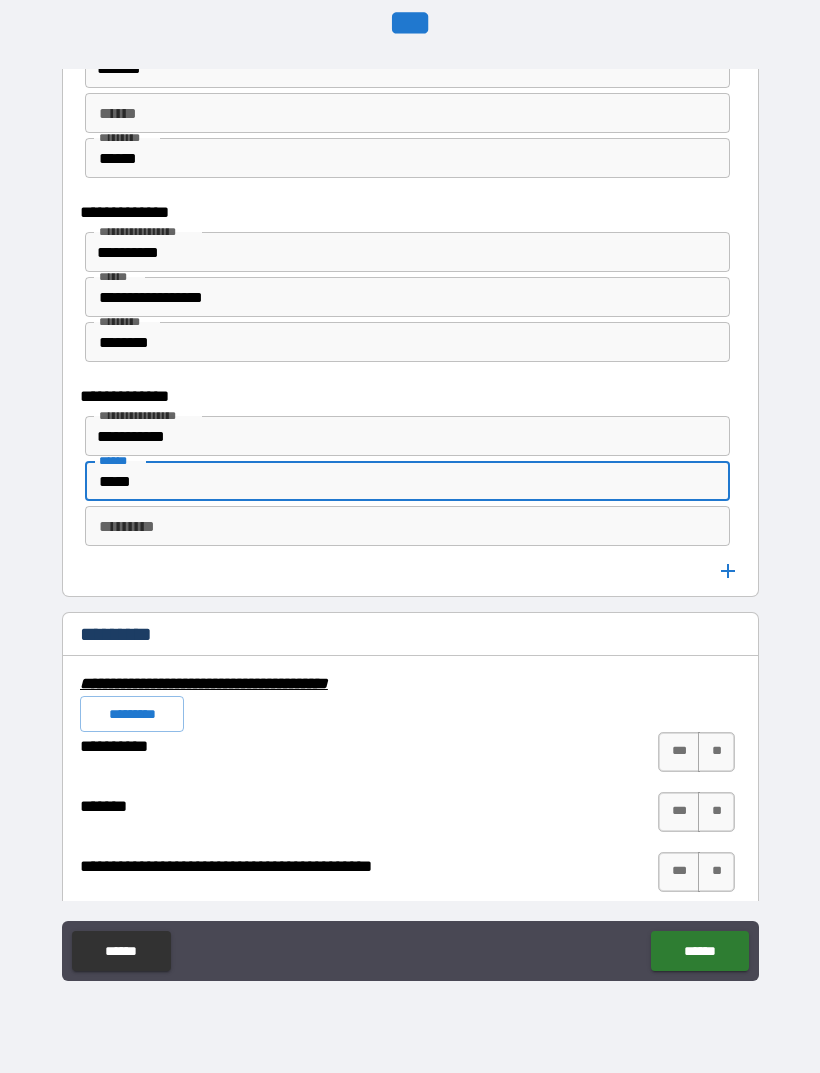 type on "*****" 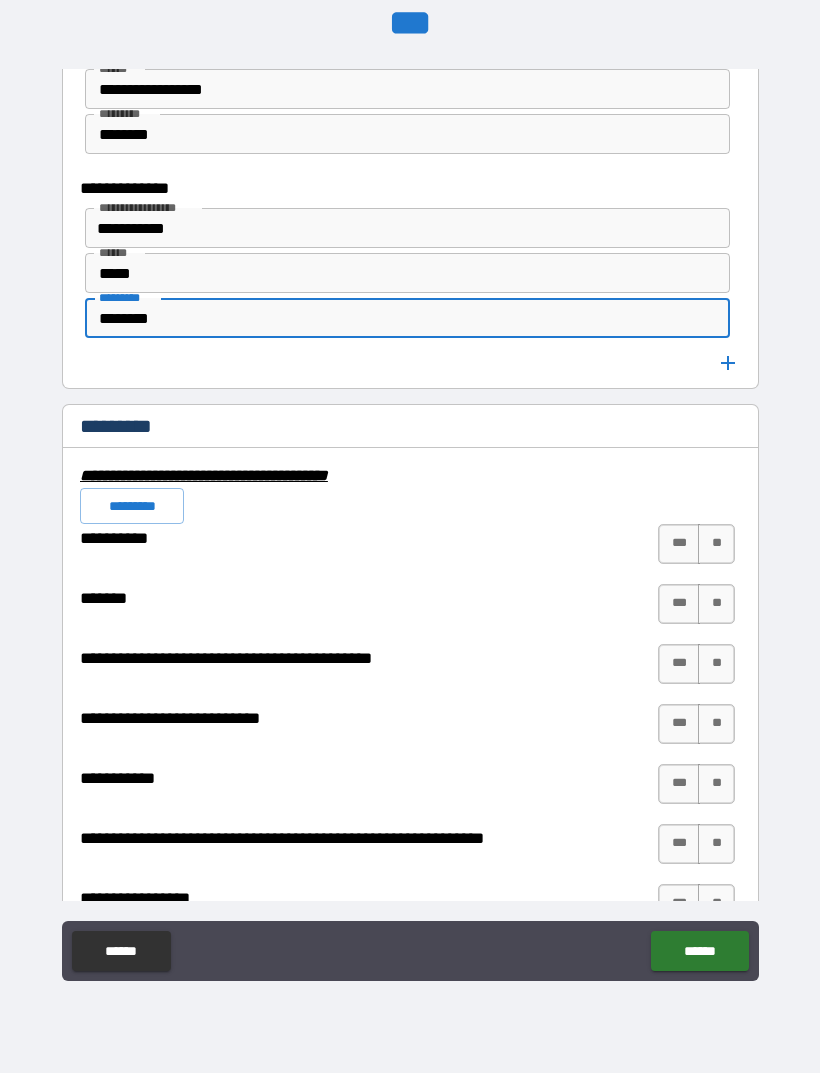 scroll, scrollTop: 5855, scrollLeft: 0, axis: vertical 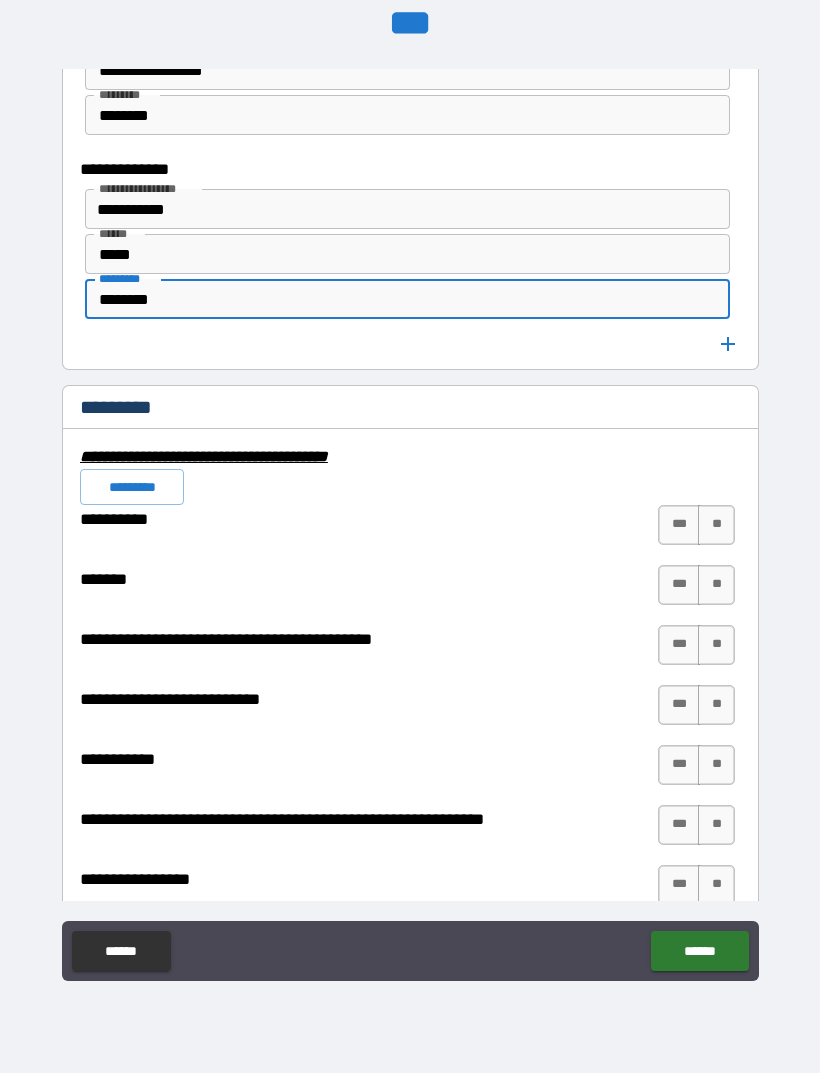 type on "*******" 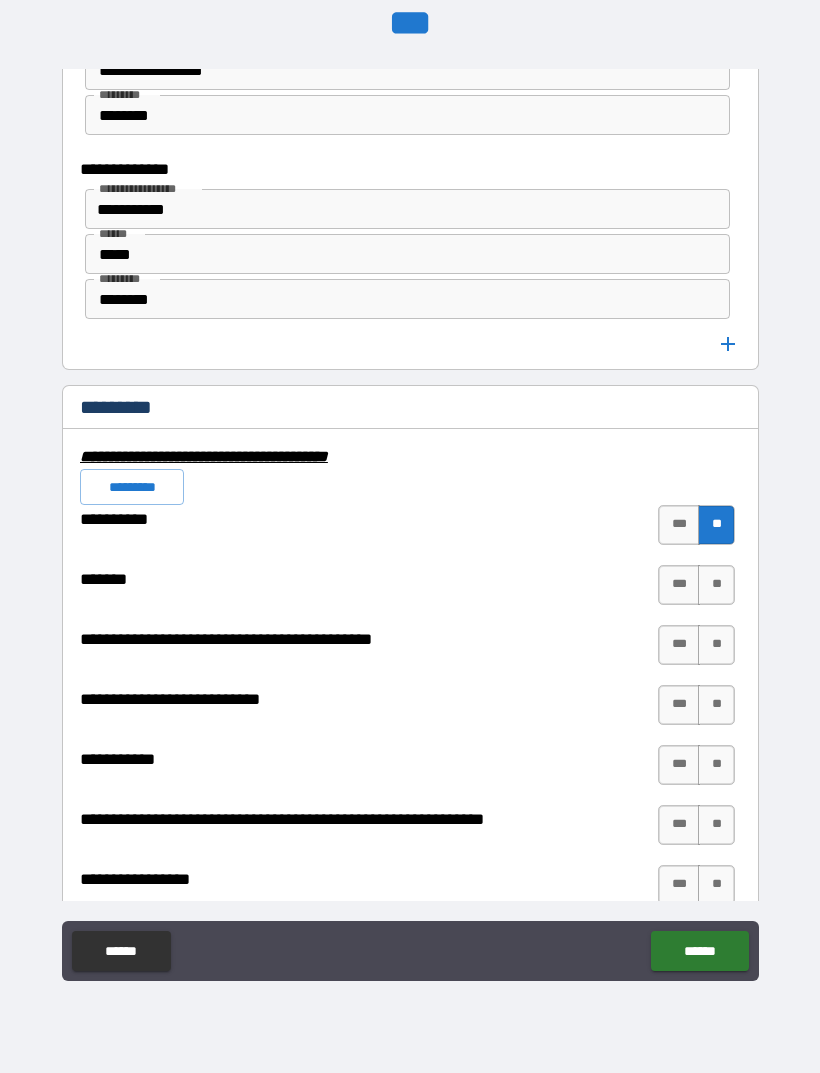 click on "**" at bounding box center [716, 585] 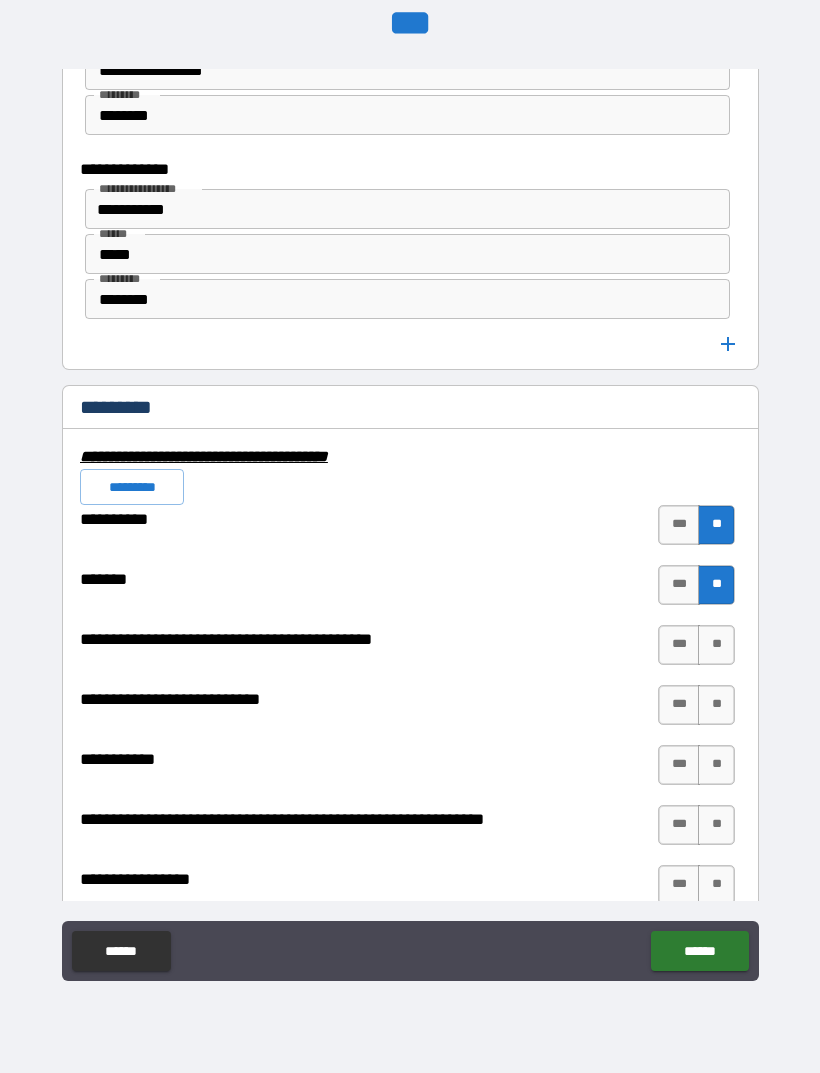 click on "**" at bounding box center [716, 645] 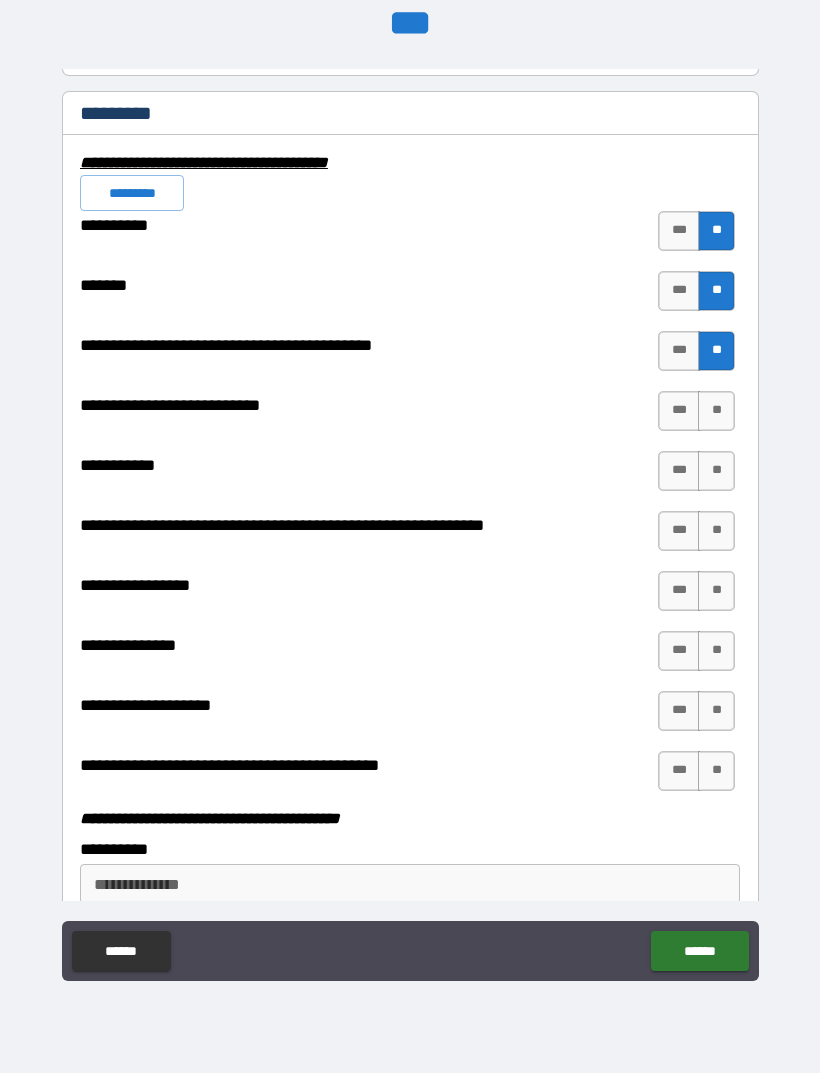 scroll, scrollTop: 6155, scrollLeft: 0, axis: vertical 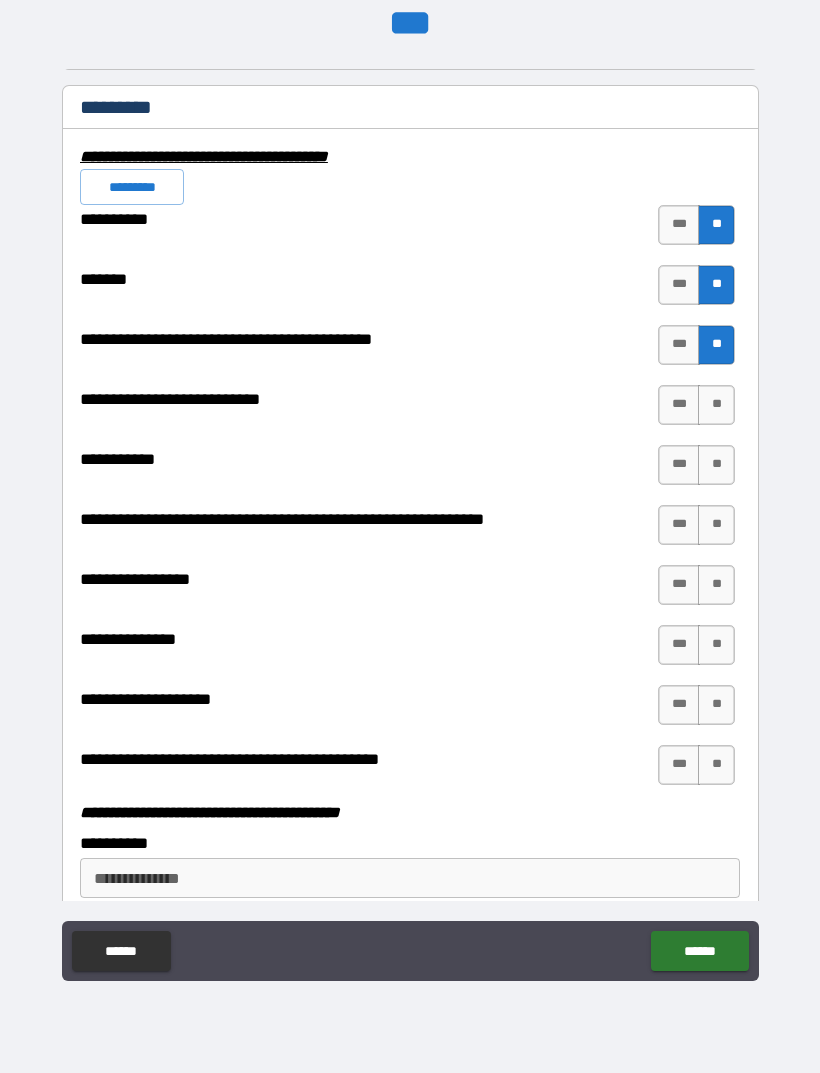 click on "**" at bounding box center (716, 405) 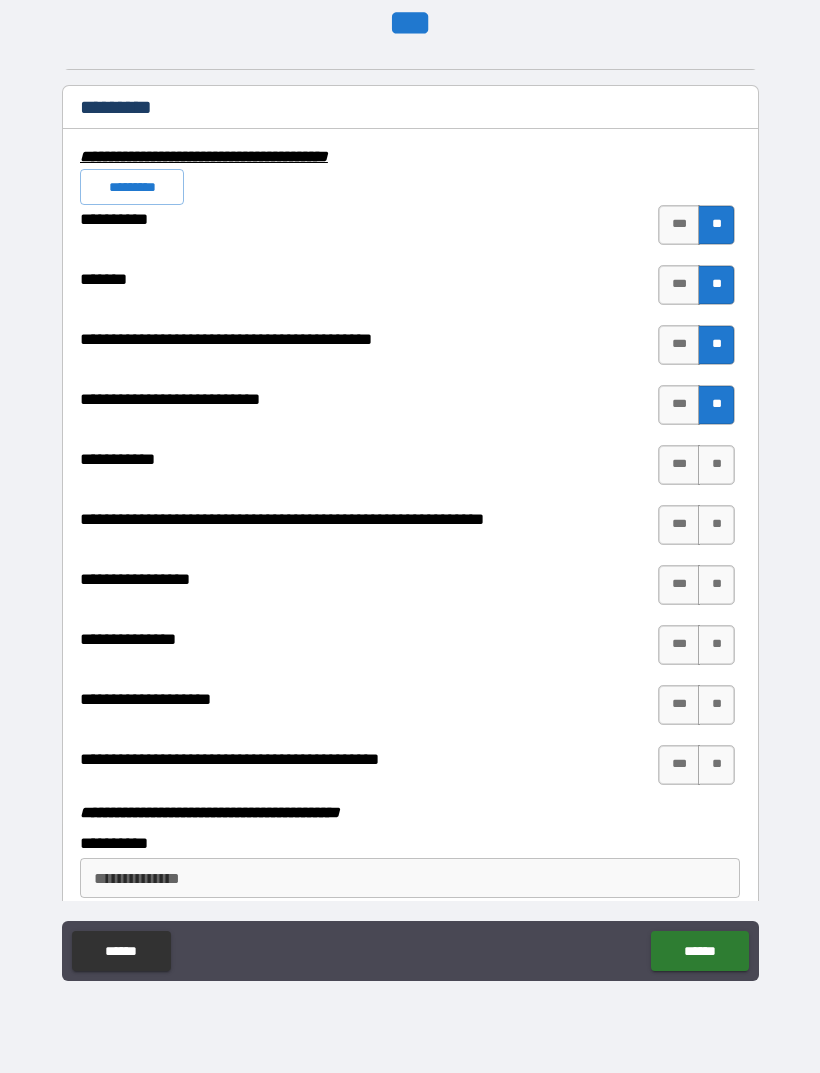 click on "**" at bounding box center [716, 465] 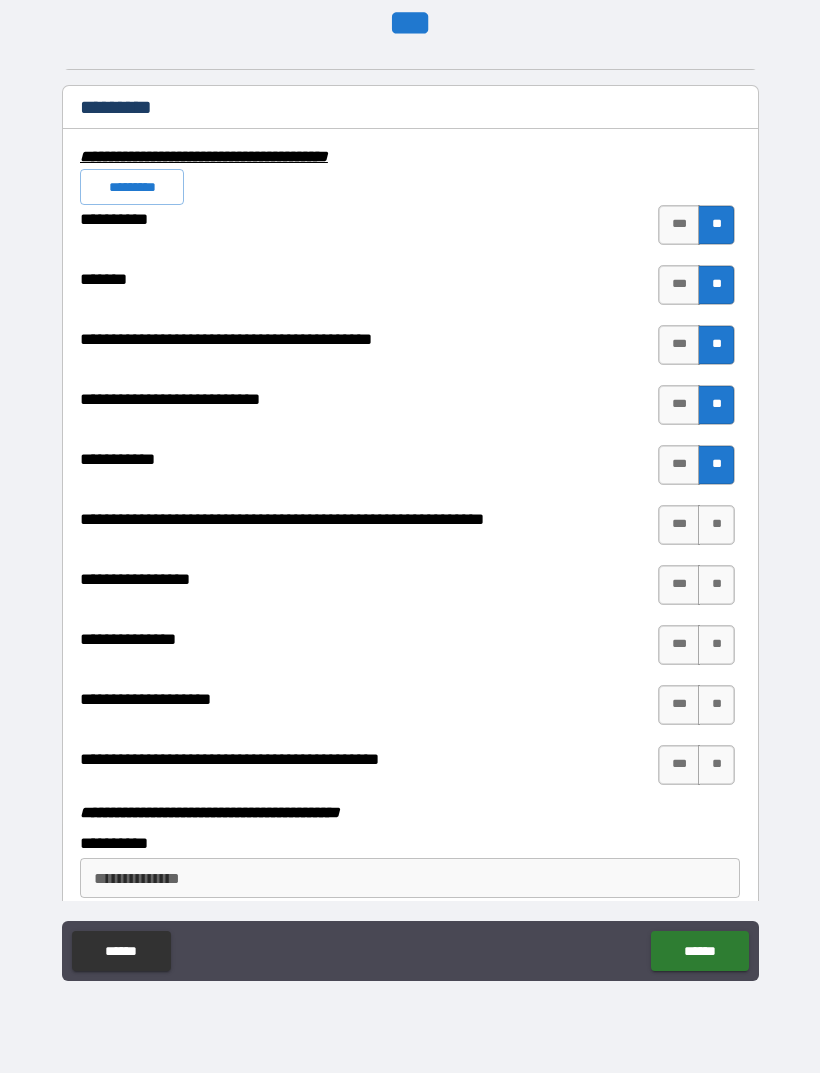 click on "**" at bounding box center (716, 525) 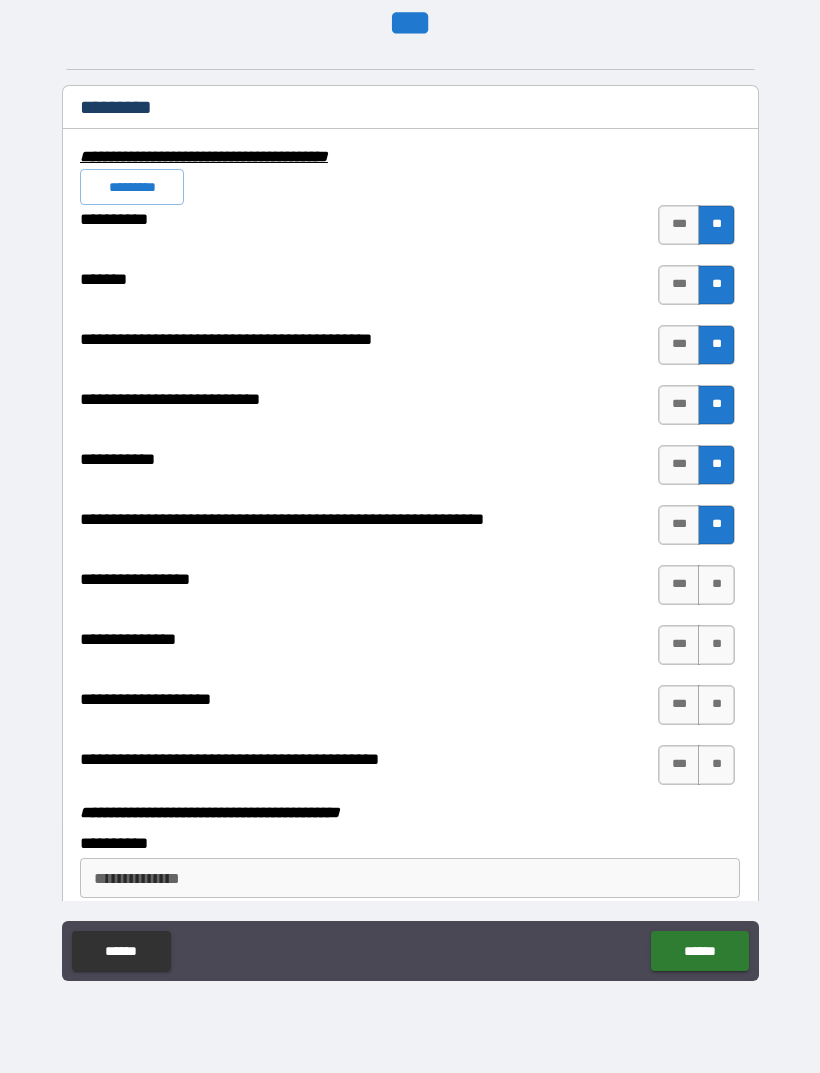 click on "**" at bounding box center (716, 585) 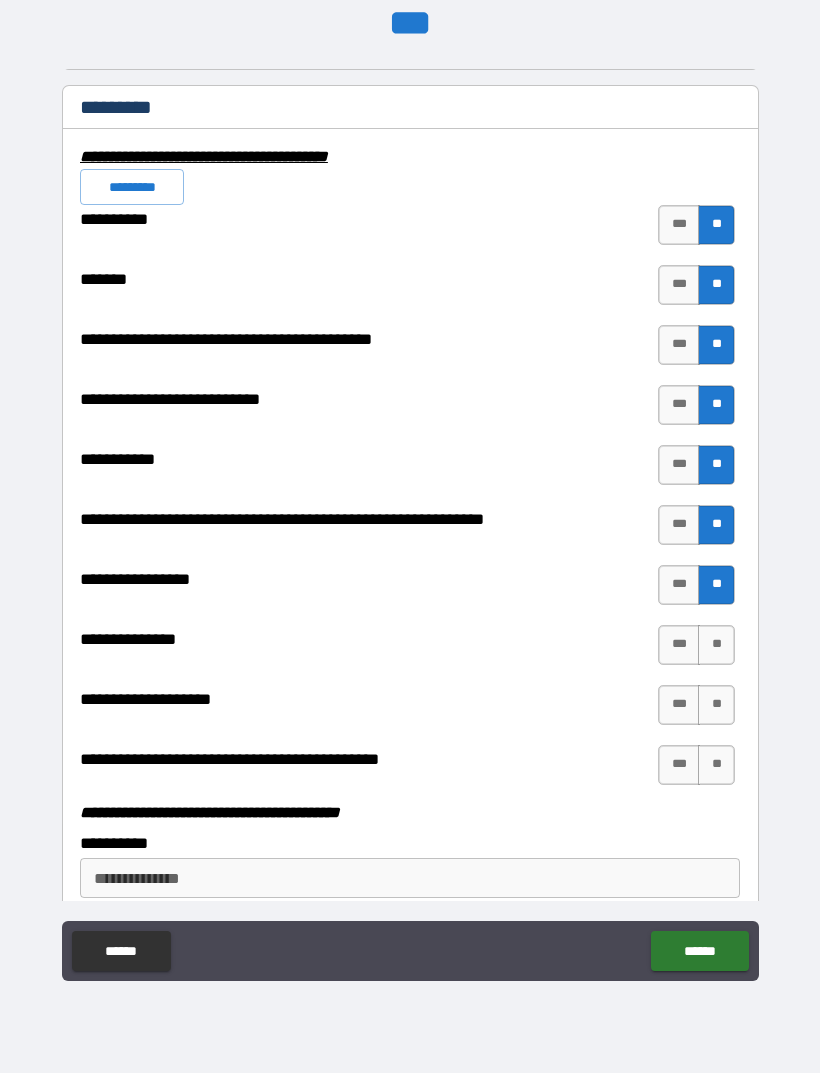 click on "**" at bounding box center (716, 645) 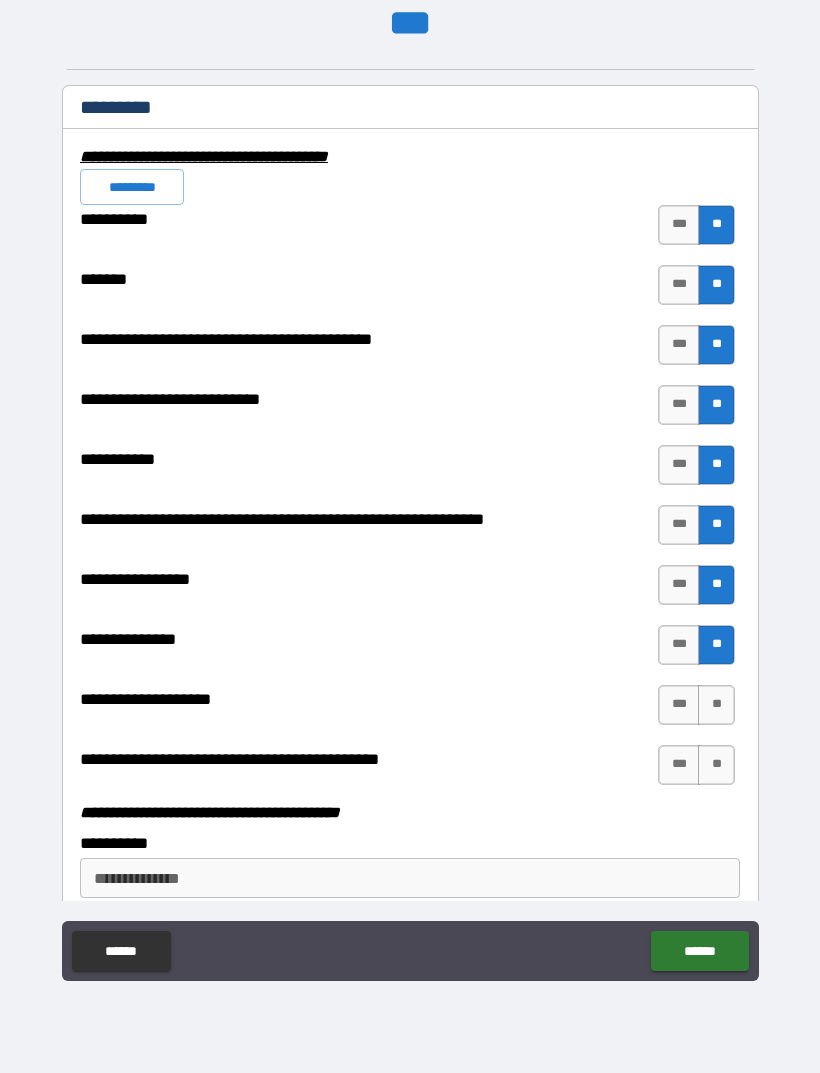 click on "***" at bounding box center [679, 525] 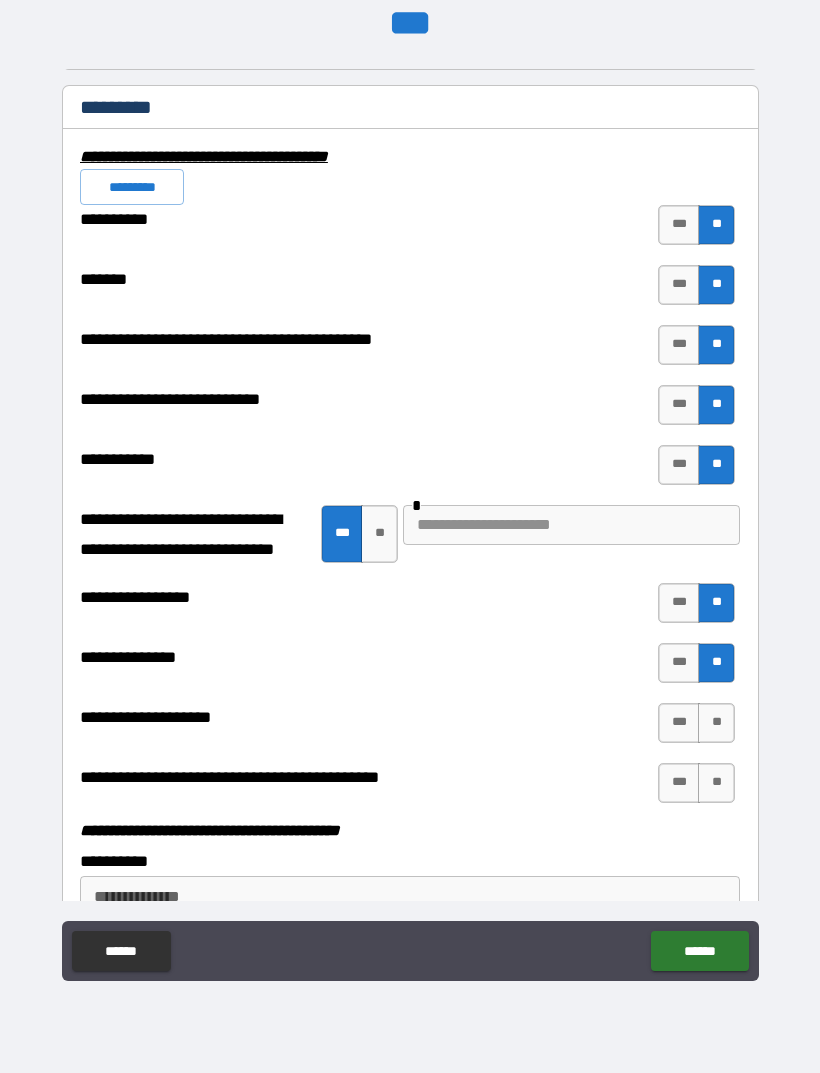 click at bounding box center [571, 525] 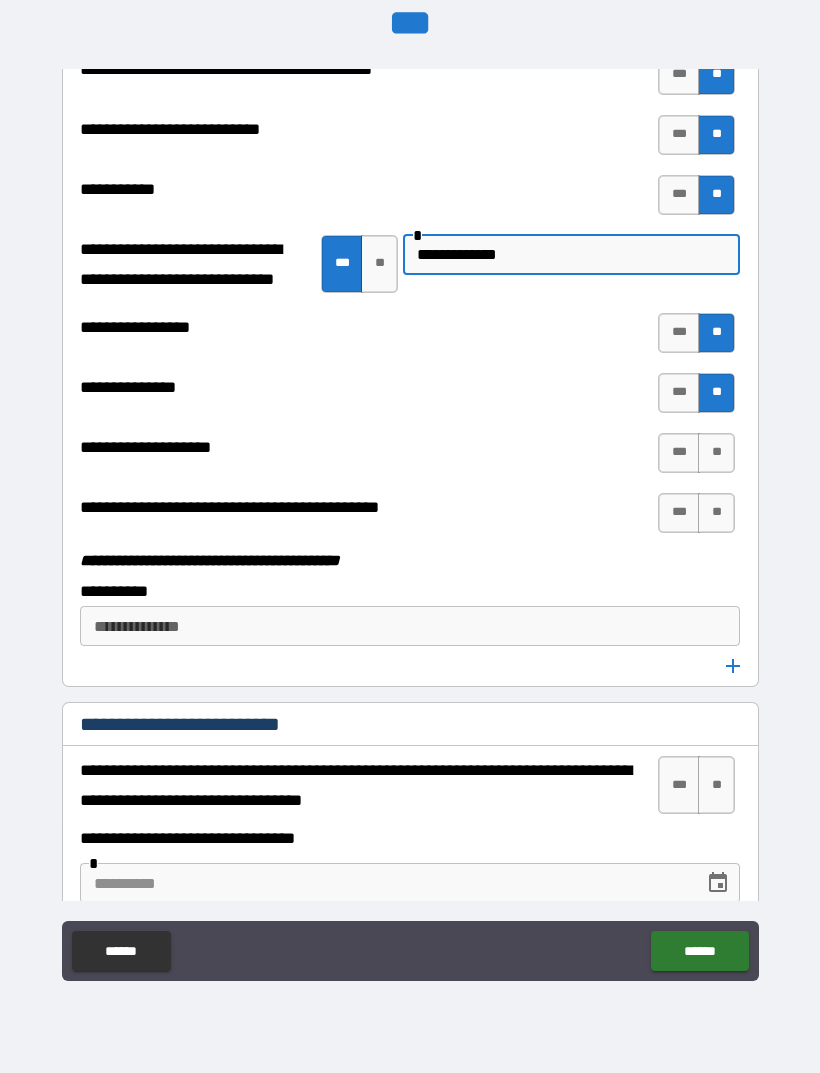 scroll, scrollTop: 6429, scrollLeft: 0, axis: vertical 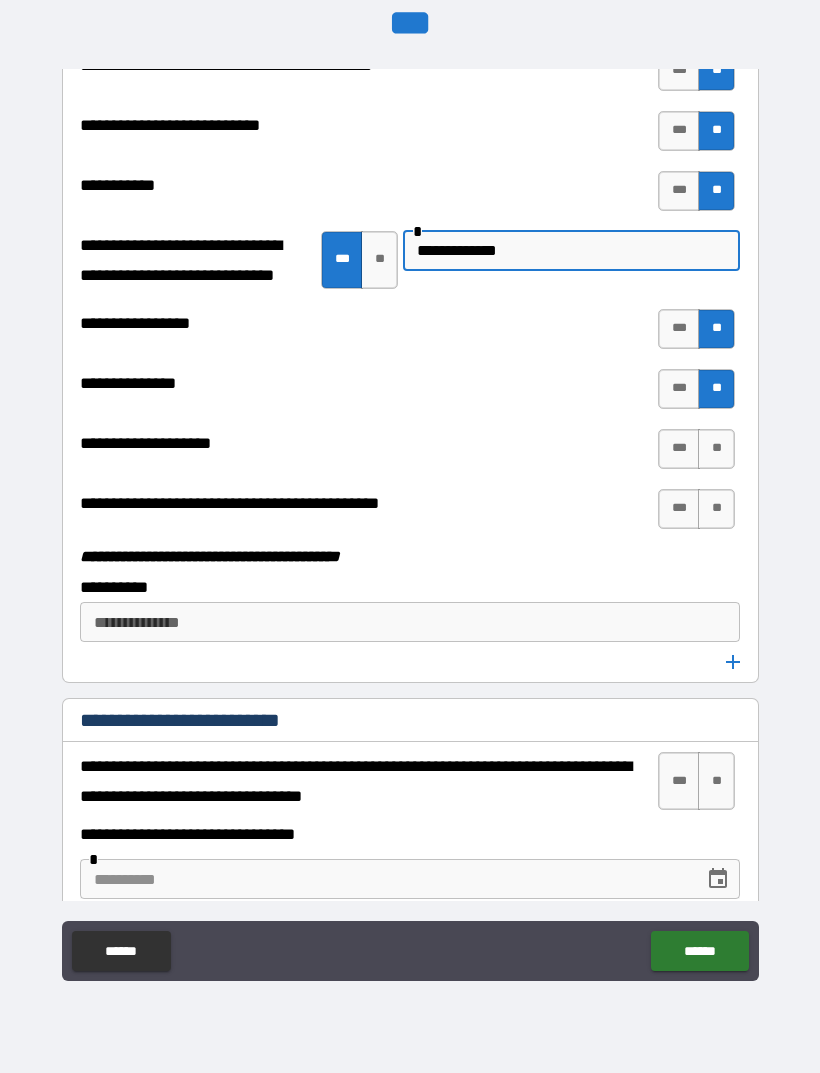type on "**********" 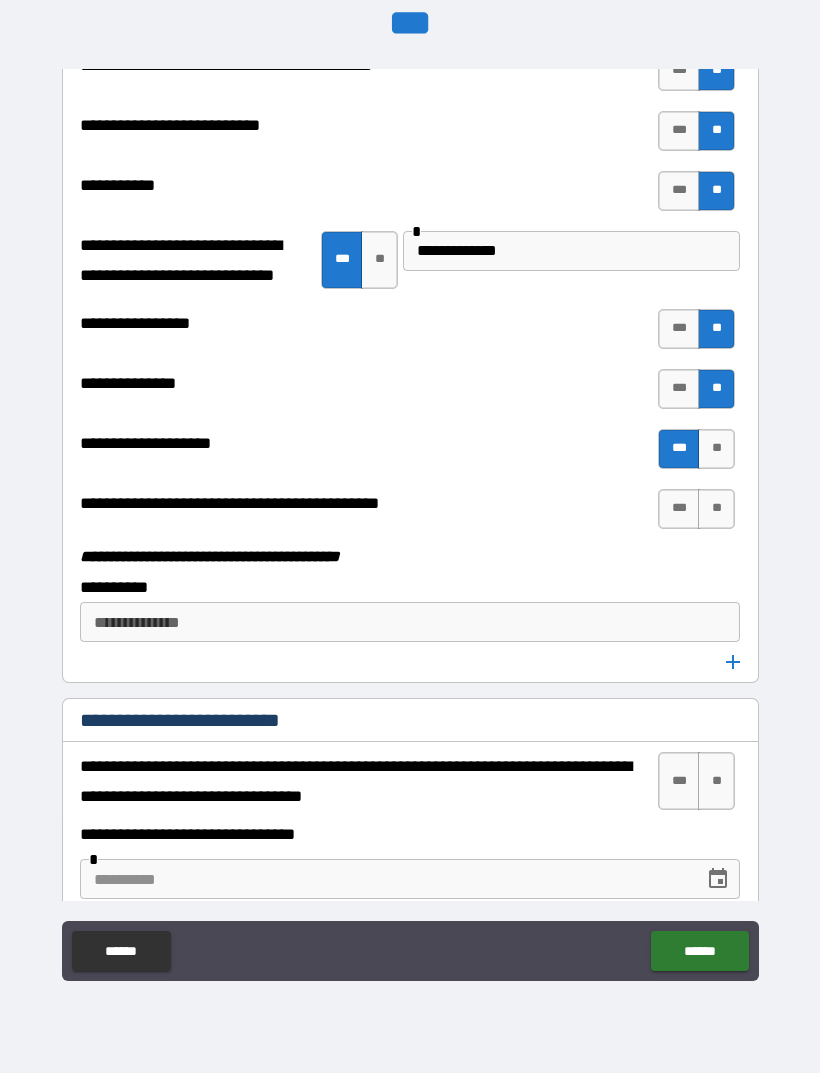 click on "***" at bounding box center (679, 509) 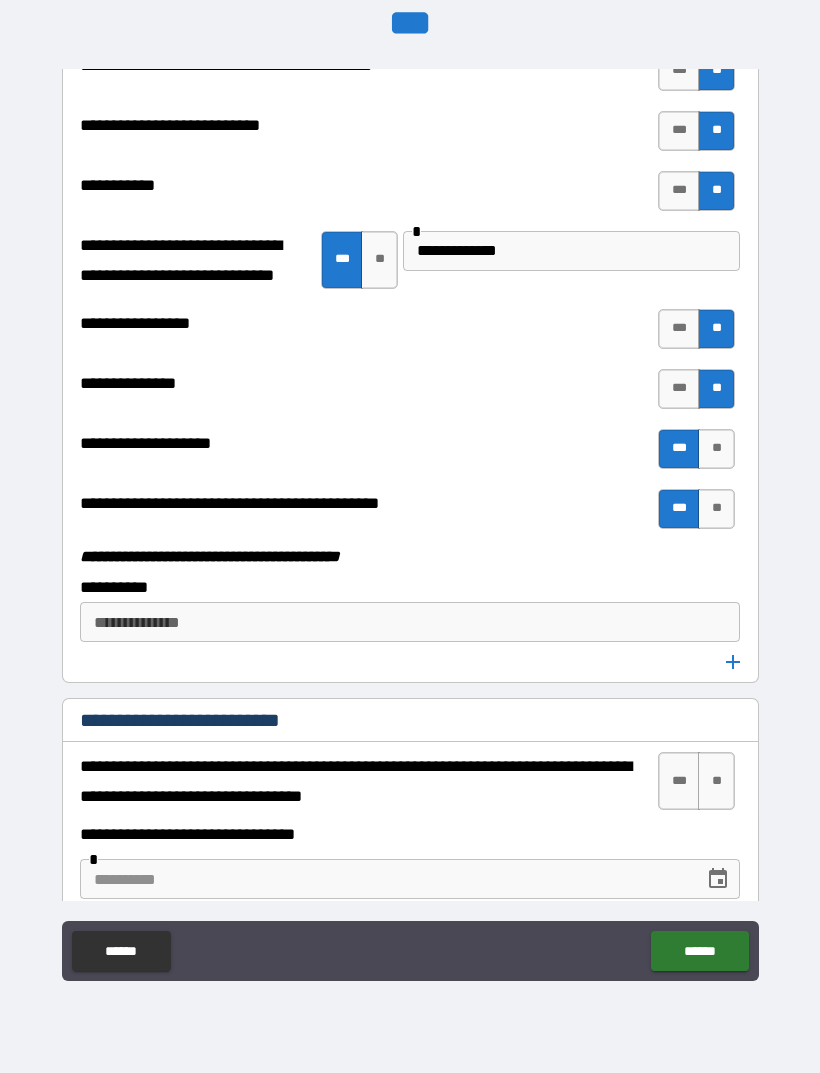 click on "**********" at bounding box center (408, 622) 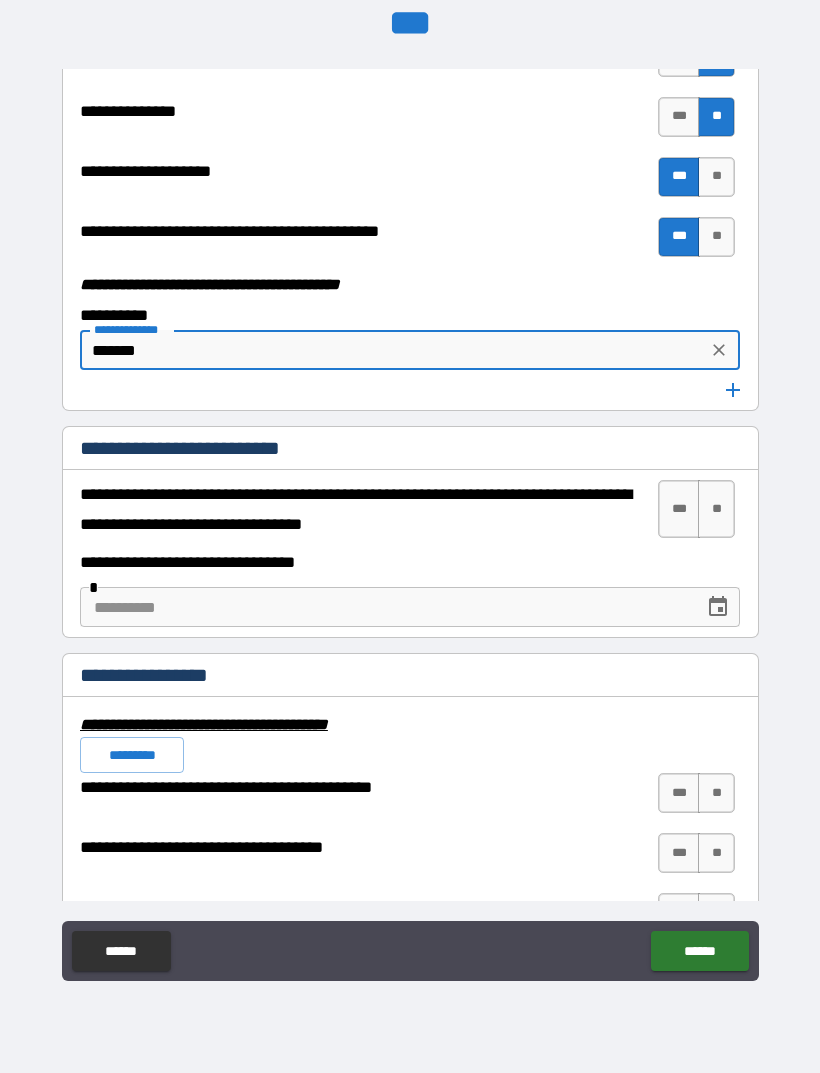 scroll, scrollTop: 6720, scrollLeft: 0, axis: vertical 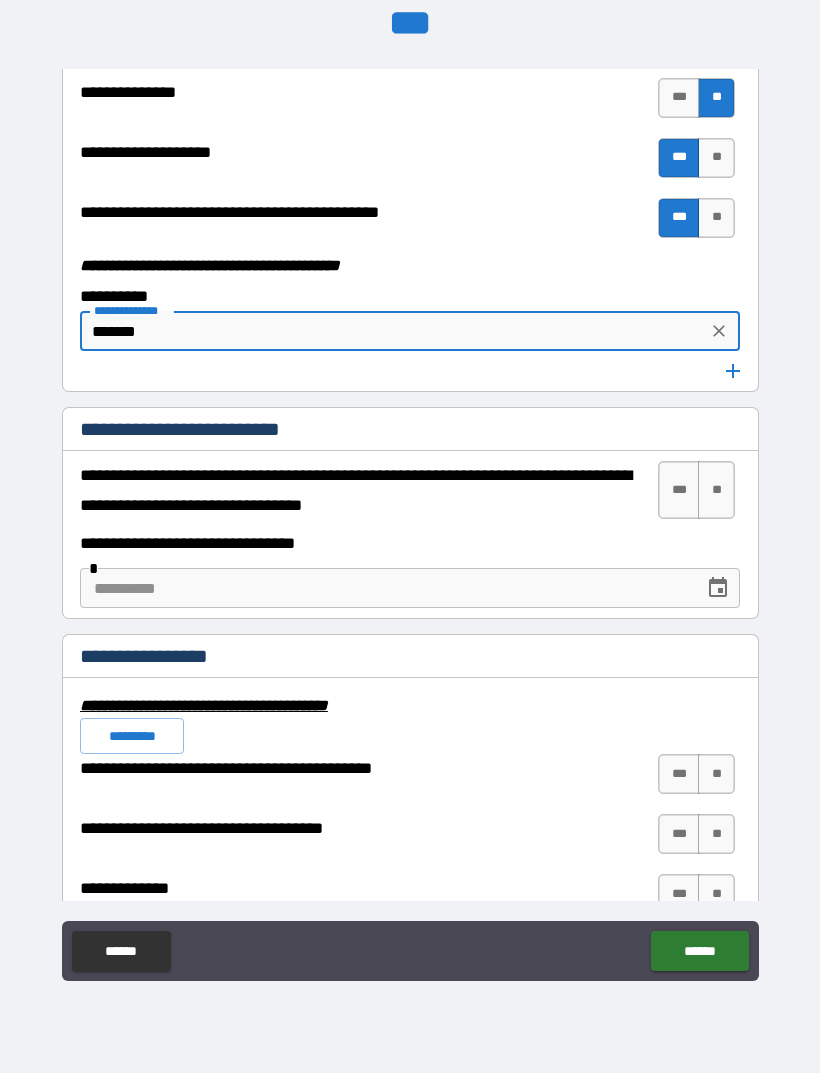 type on "******" 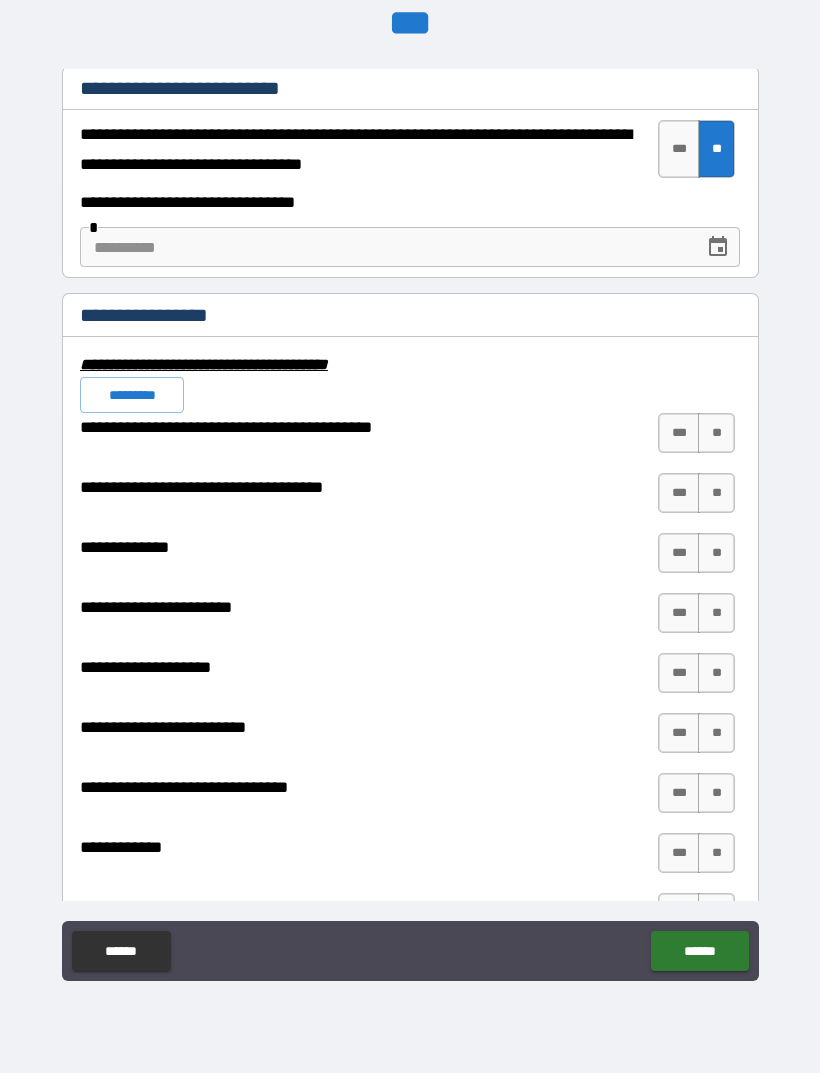 scroll, scrollTop: 7070, scrollLeft: 0, axis: vertical 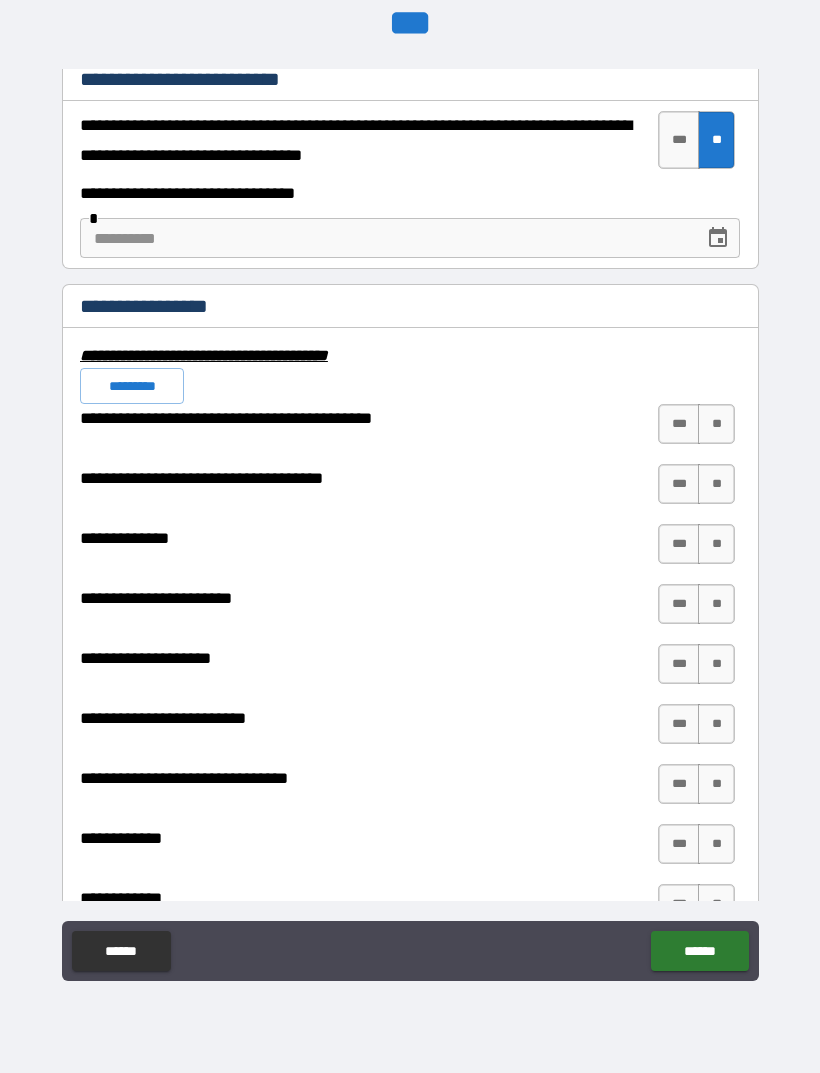 click on "**" at bounding box center (716, 424) 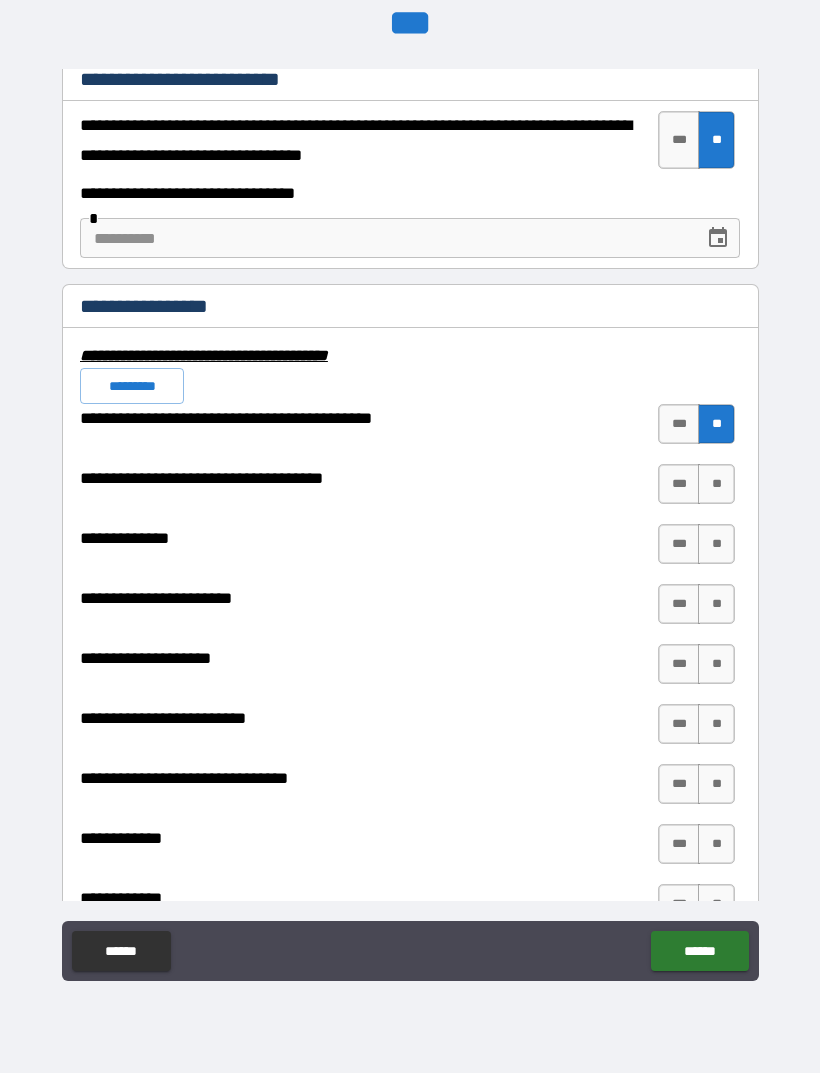 click on "**" at bounding box center [716, 484] 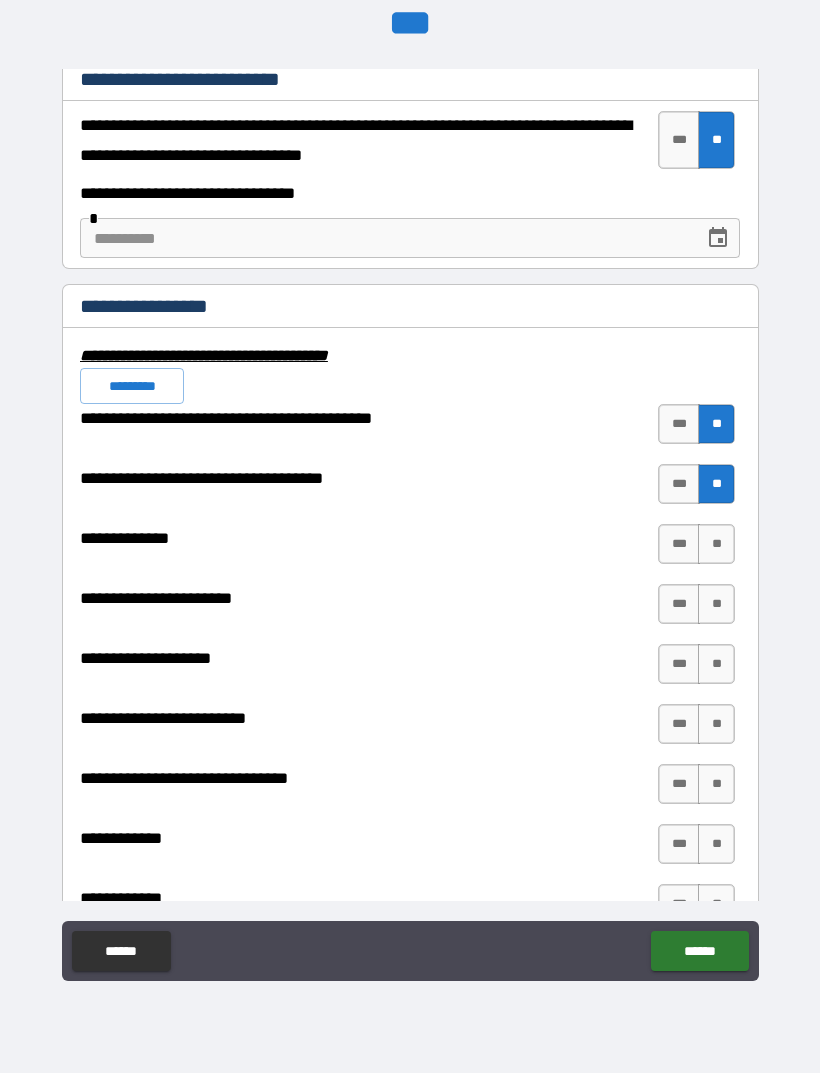 click on "**" at bounding box center [716, 544] 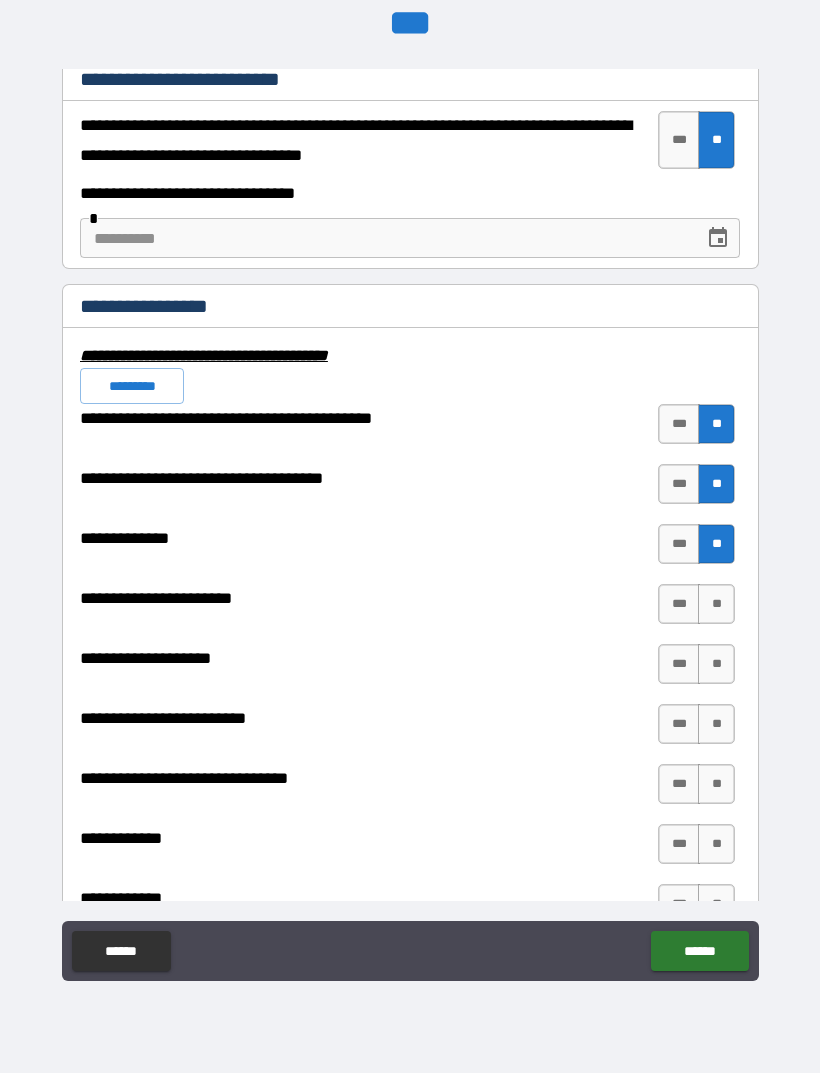 click on "**" at bounding box center (716, 604) 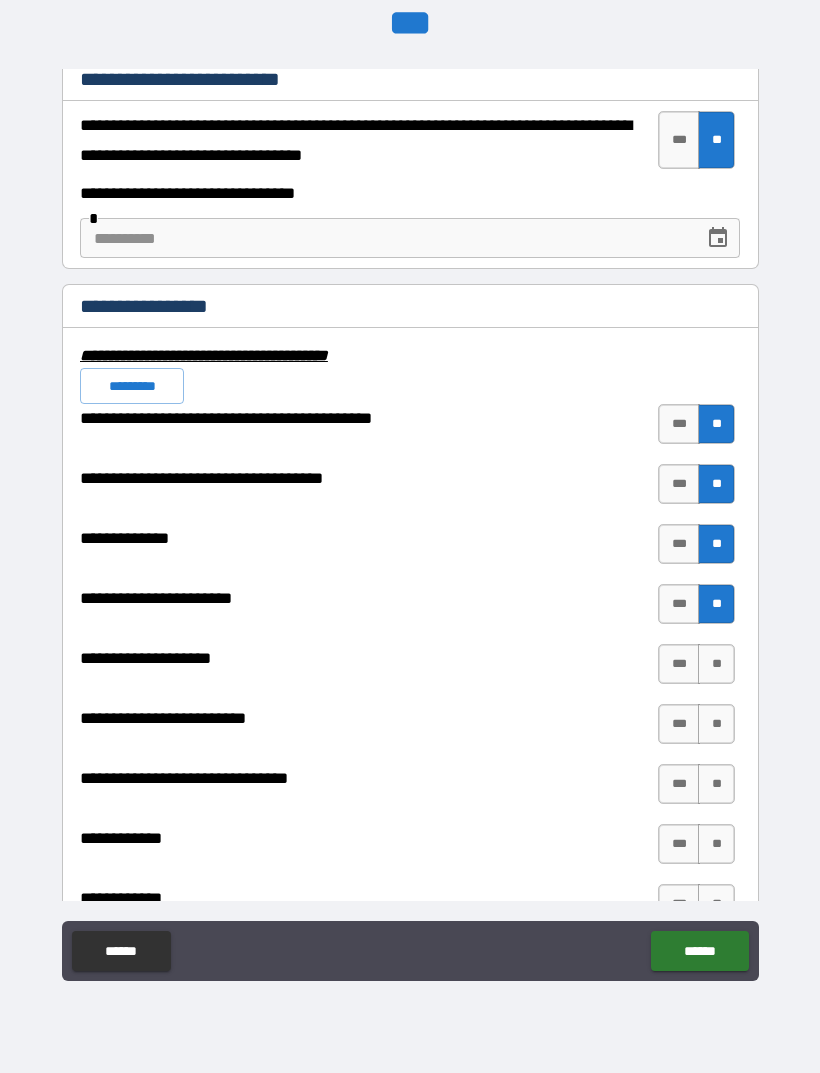 click on "**" at bounding box center [716, 664] 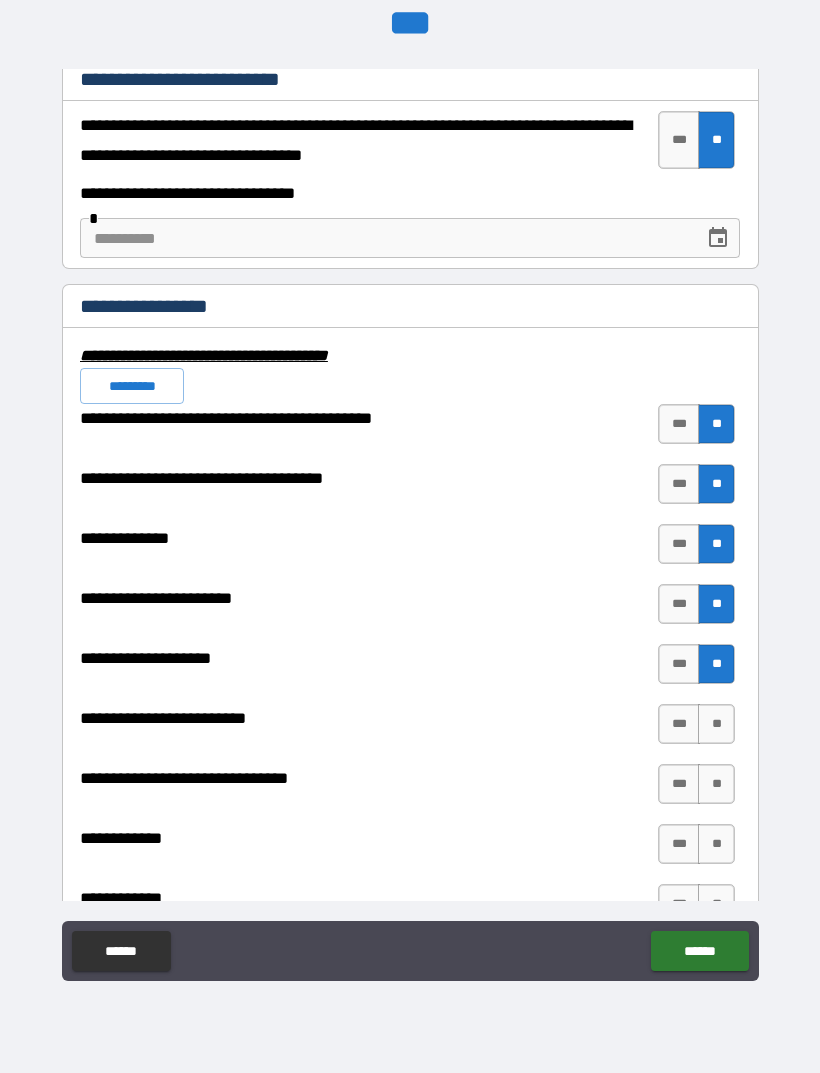 click on "**" at bounding box center [716, 724] 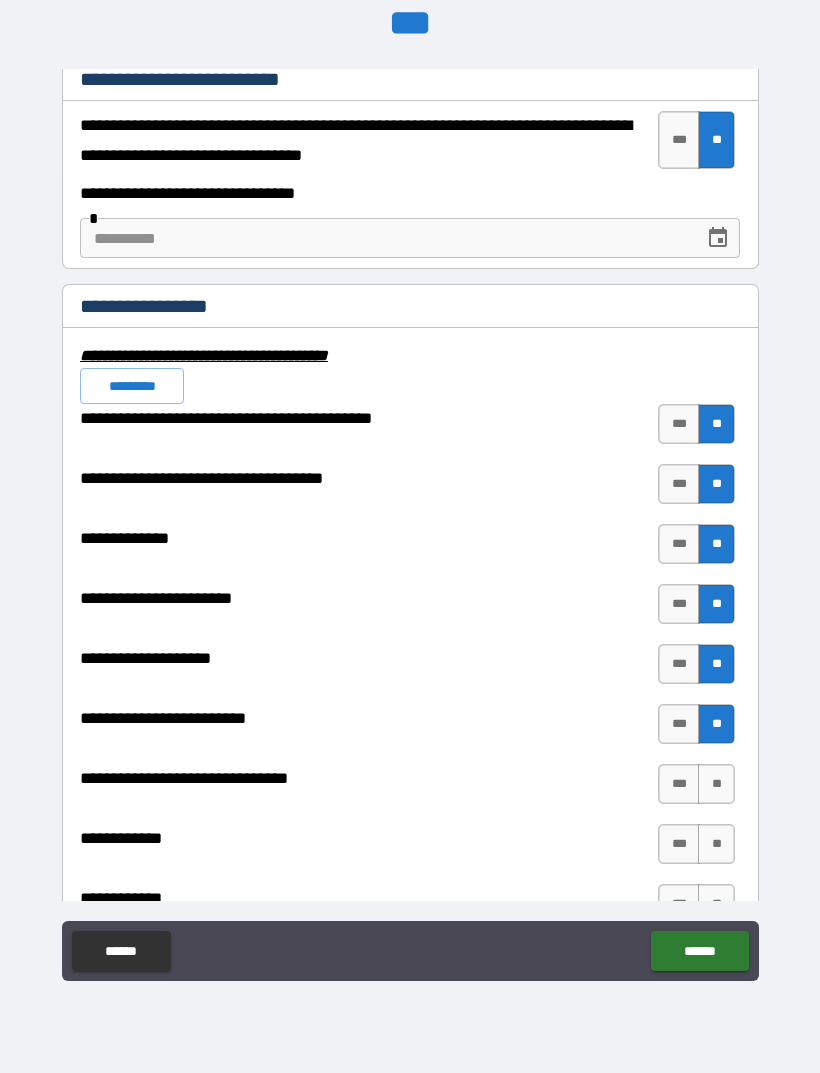 click on "**" at bounding box center (716, 784) 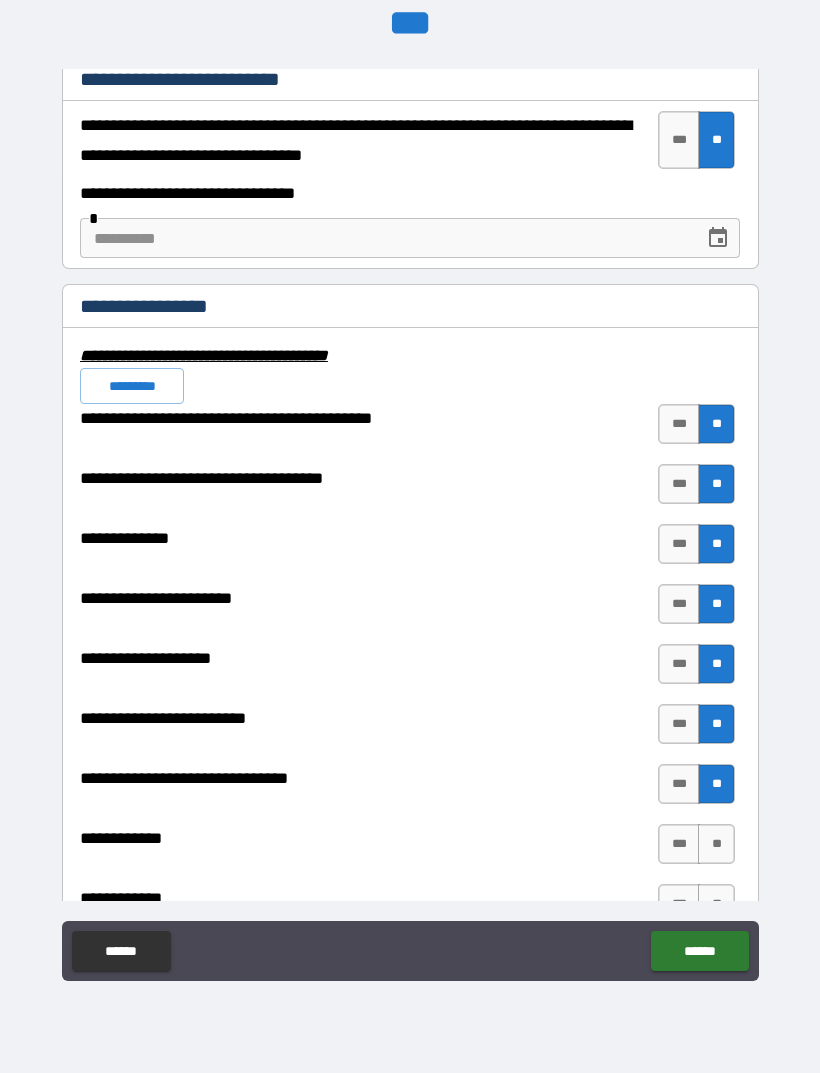 click on "**" at bounding box center [716, 844] 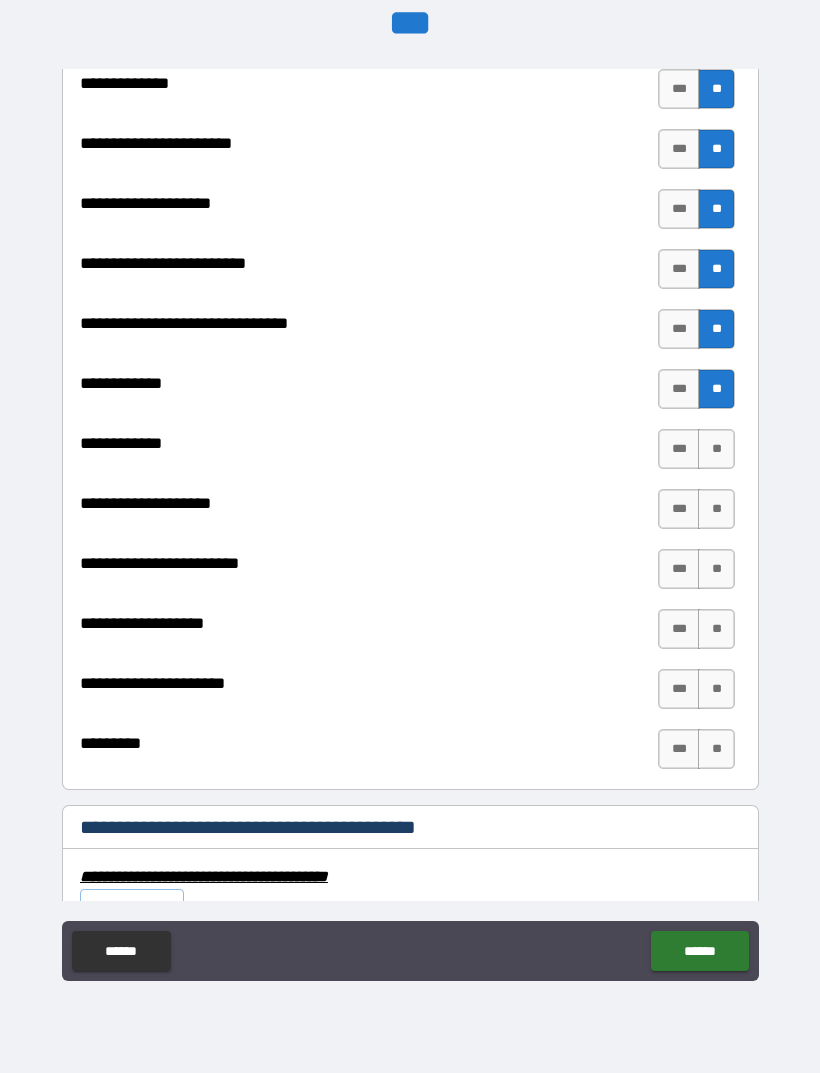 scroll, scrollTop: 7531, scrollLeft: 0, axis: vertical 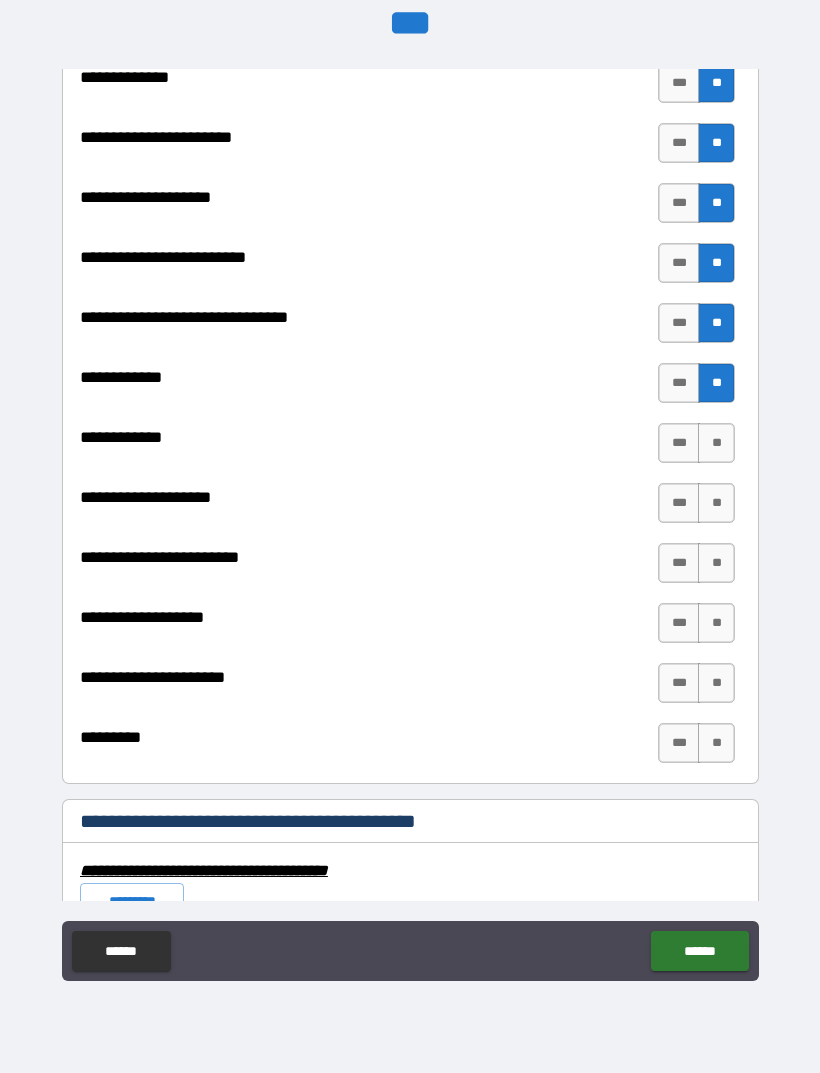 click on "**" at bounding box center (716, 443) 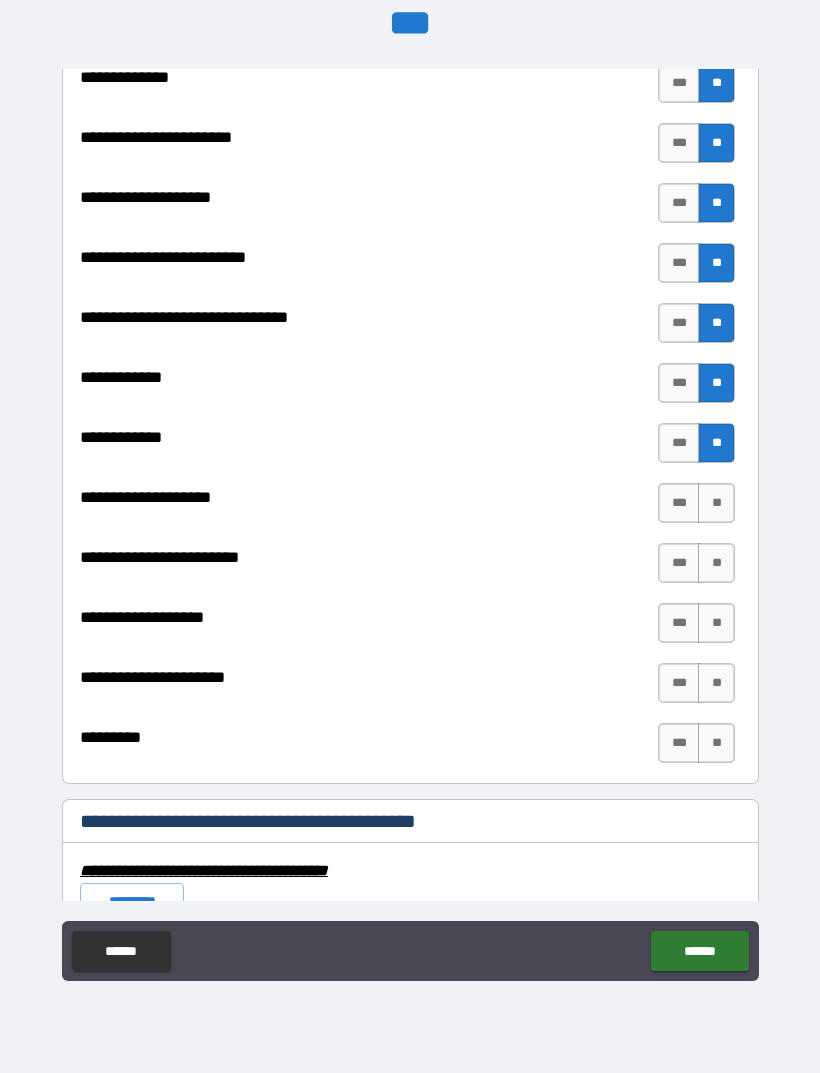 click on "**" at bounding box center (716, 503) 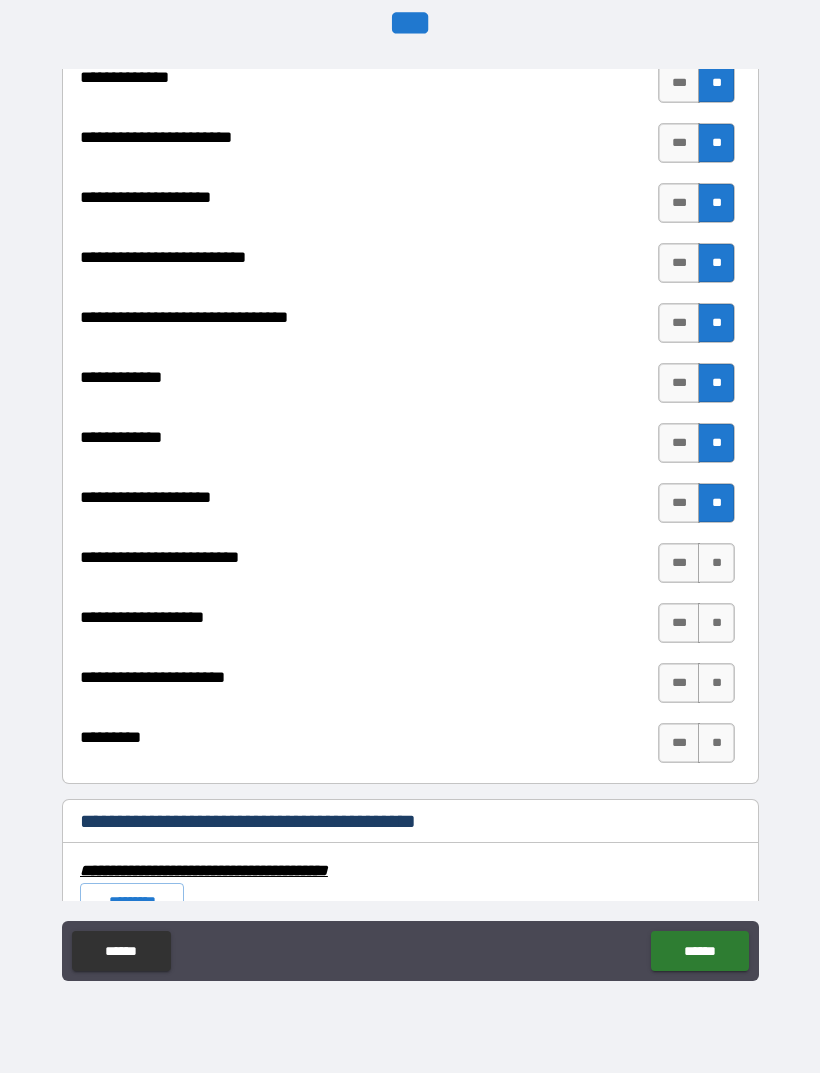click on "**" at bounding box center (716, 563) 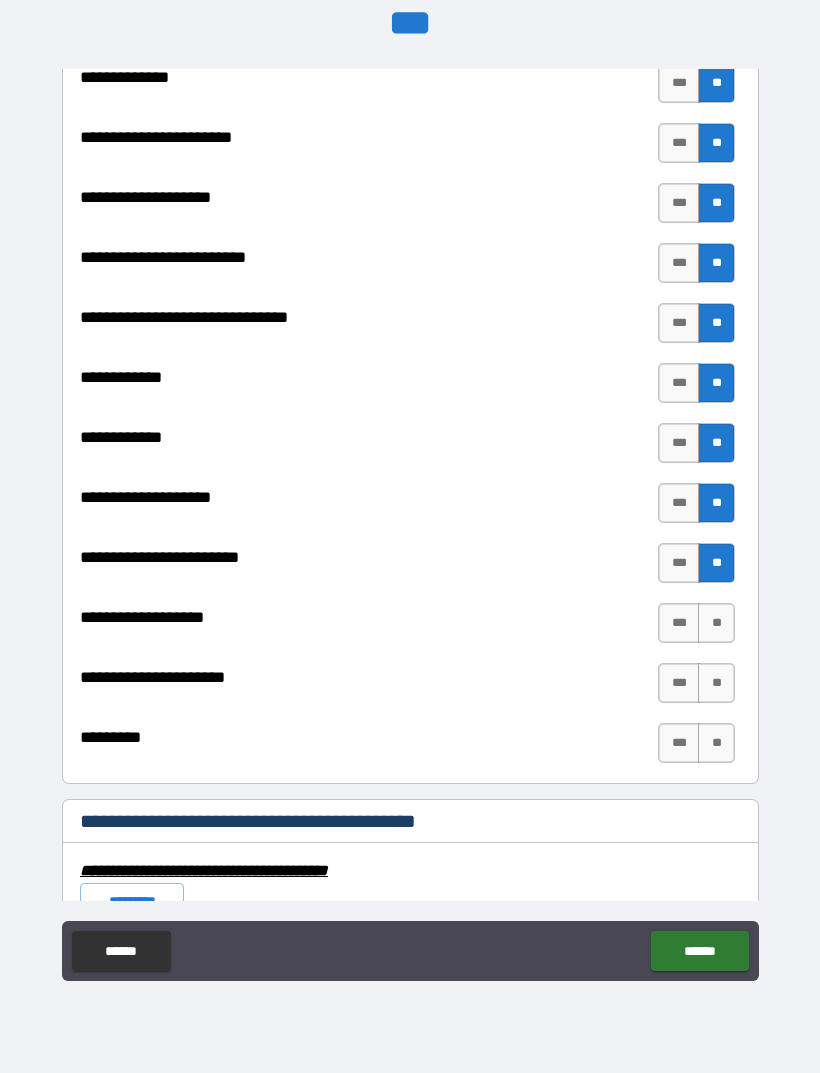 click on "**" at bounding box center [716, 623] 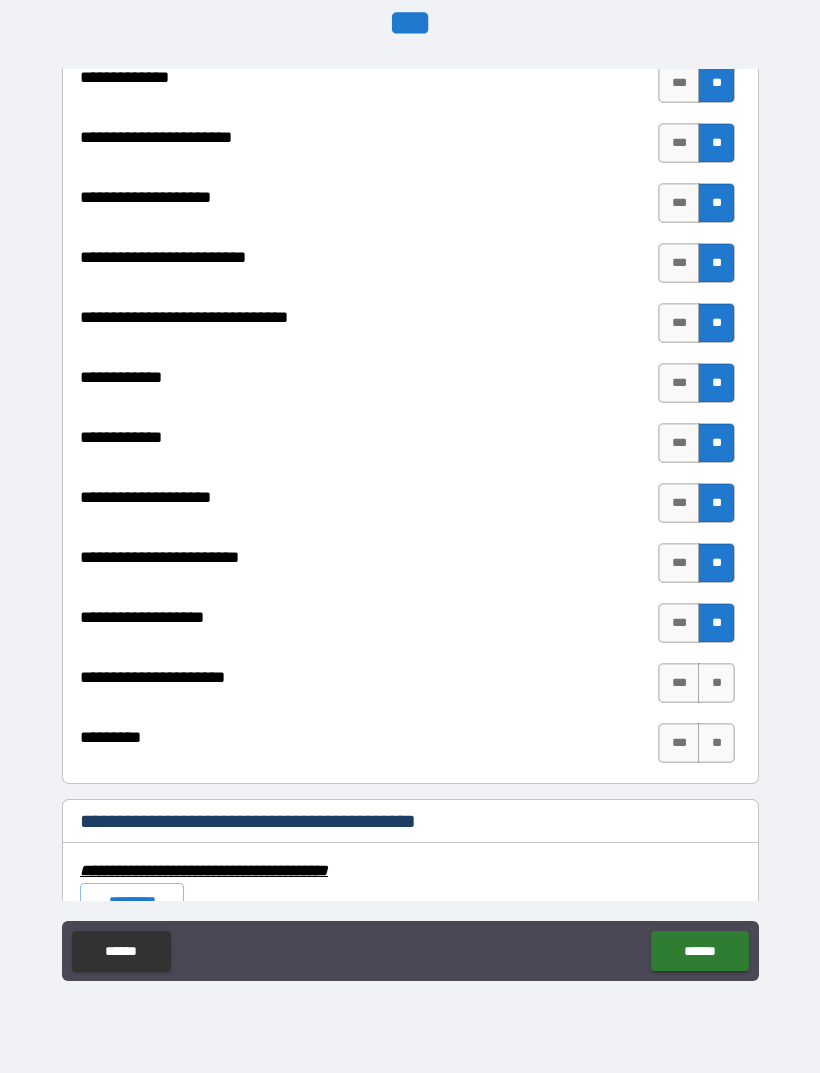 click on "**" at bounding box center [716, 683] 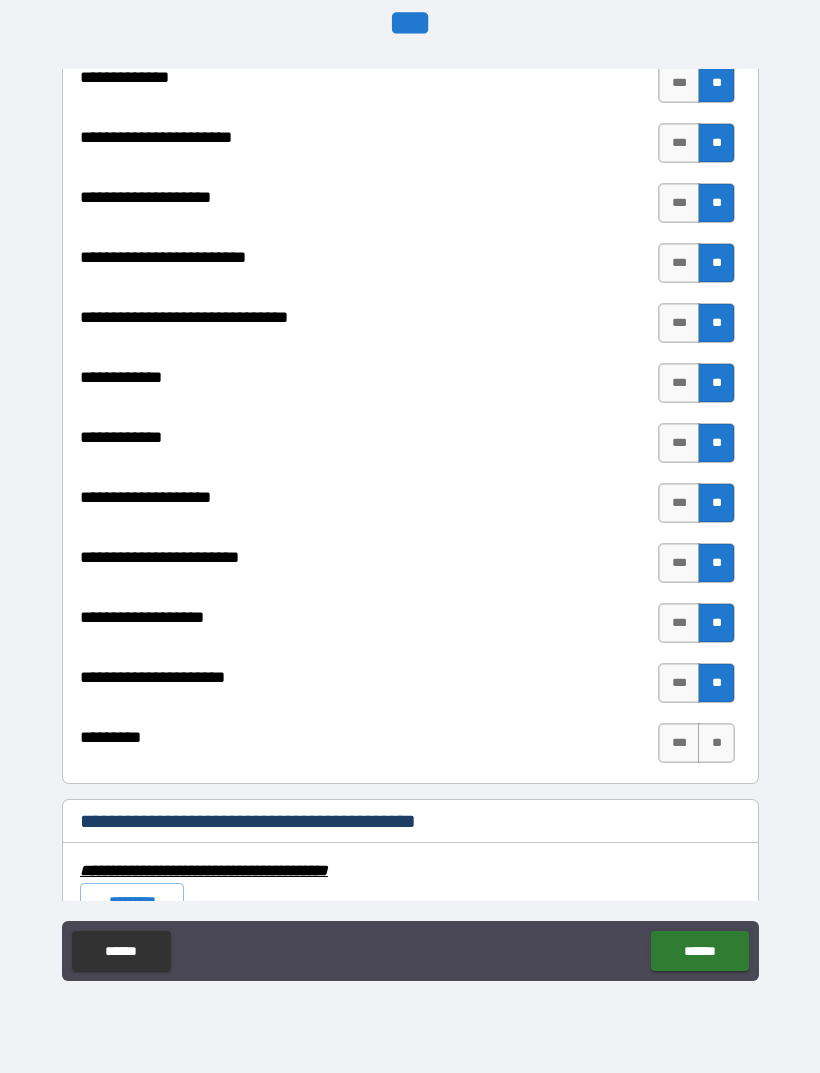click on "**" at bounding box center [716, 743] 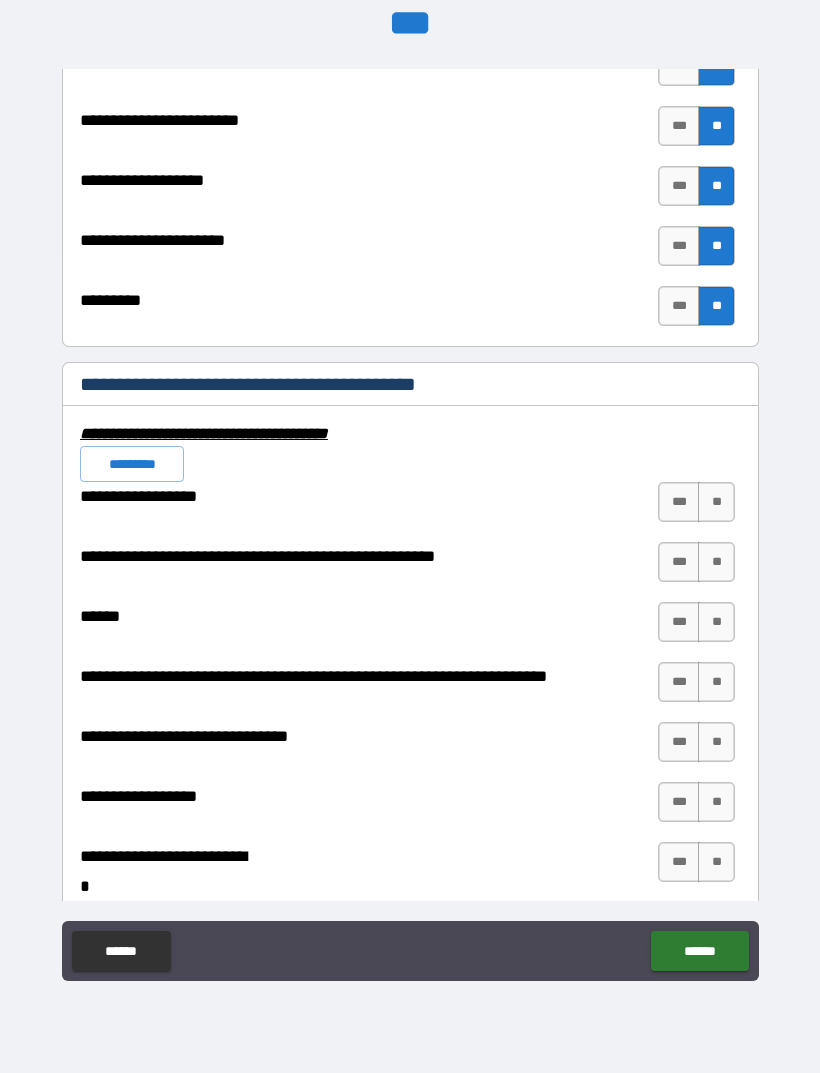 scroll, scrollTop: 7999, scrollLeft: 0, axis: vertical 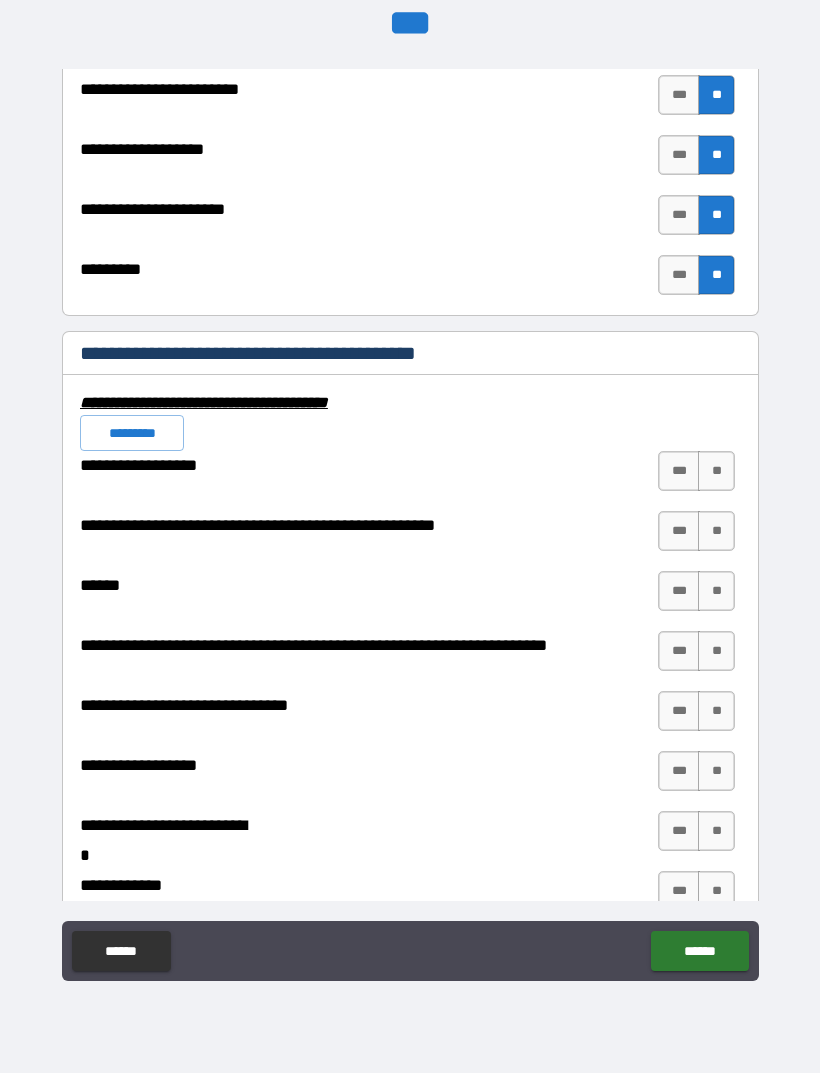 click on "***" at bounding box center [679, 471] 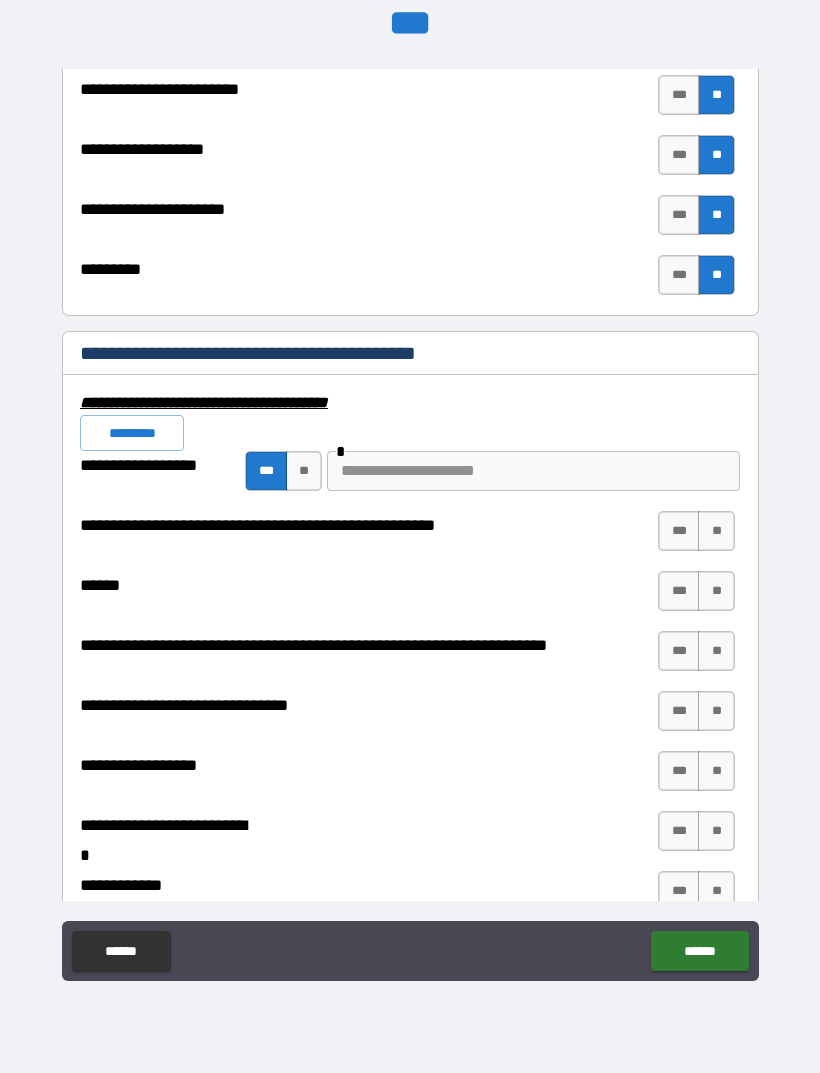 click on "**" at bounding box center (304, 471) 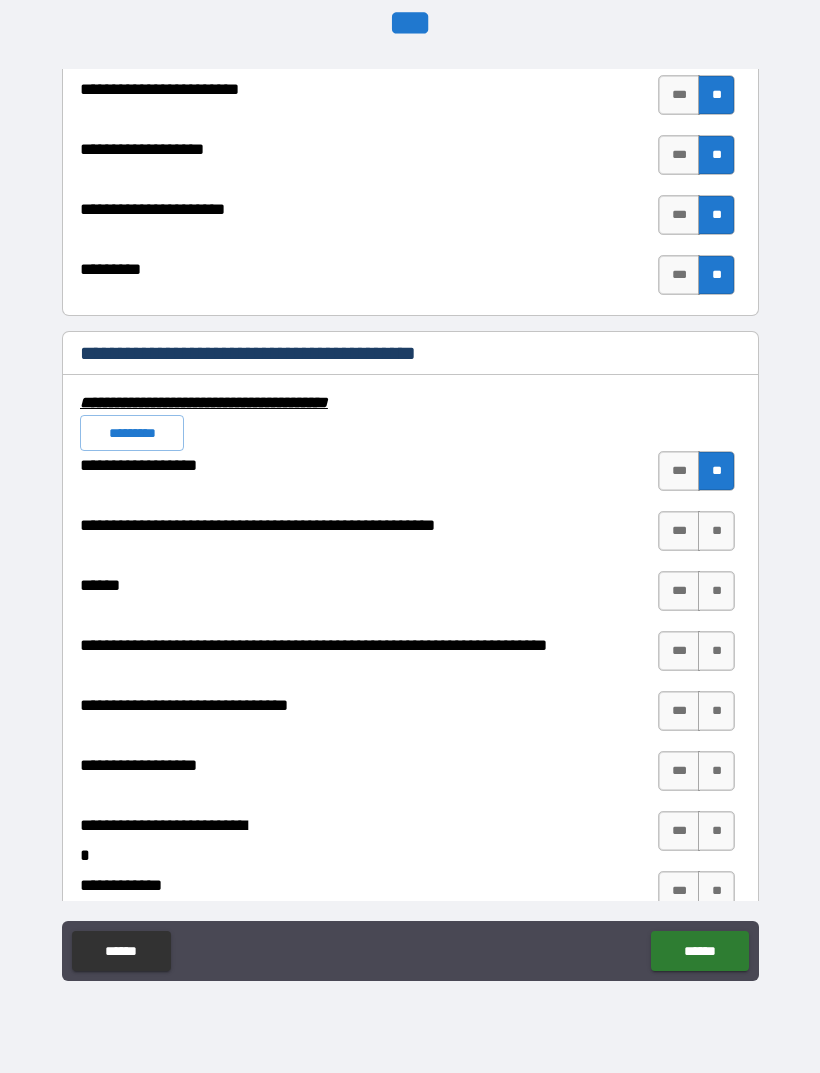 click on "***" at bounding box center [679, 531] 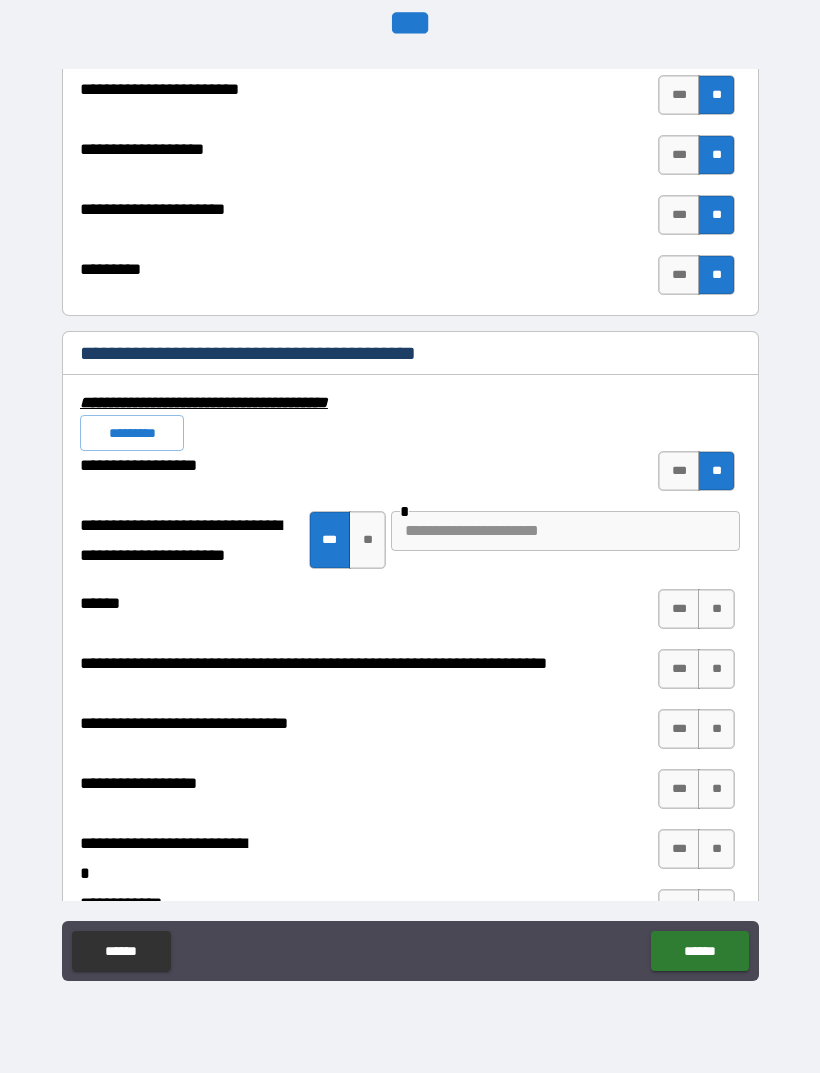 click at bounding box center [565, 531] 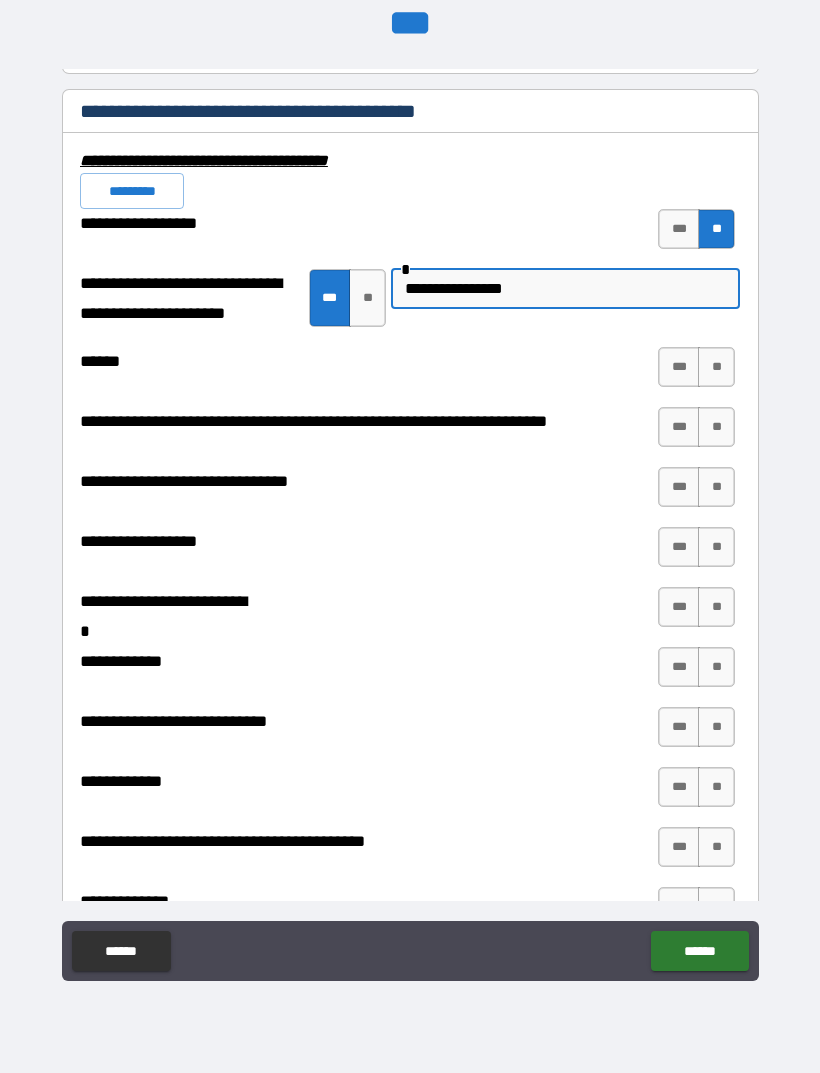 scroll, scrollTop: 8256, scrollLeft: 0, axis: vertical 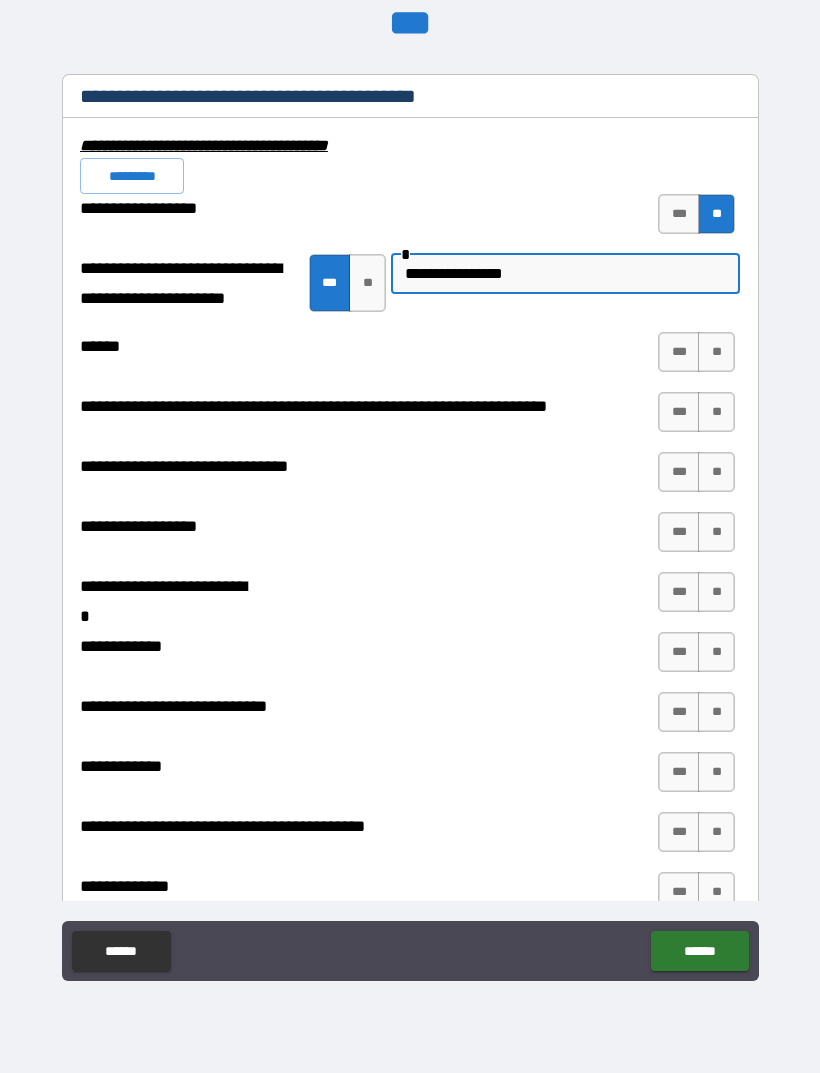 type on "**********" 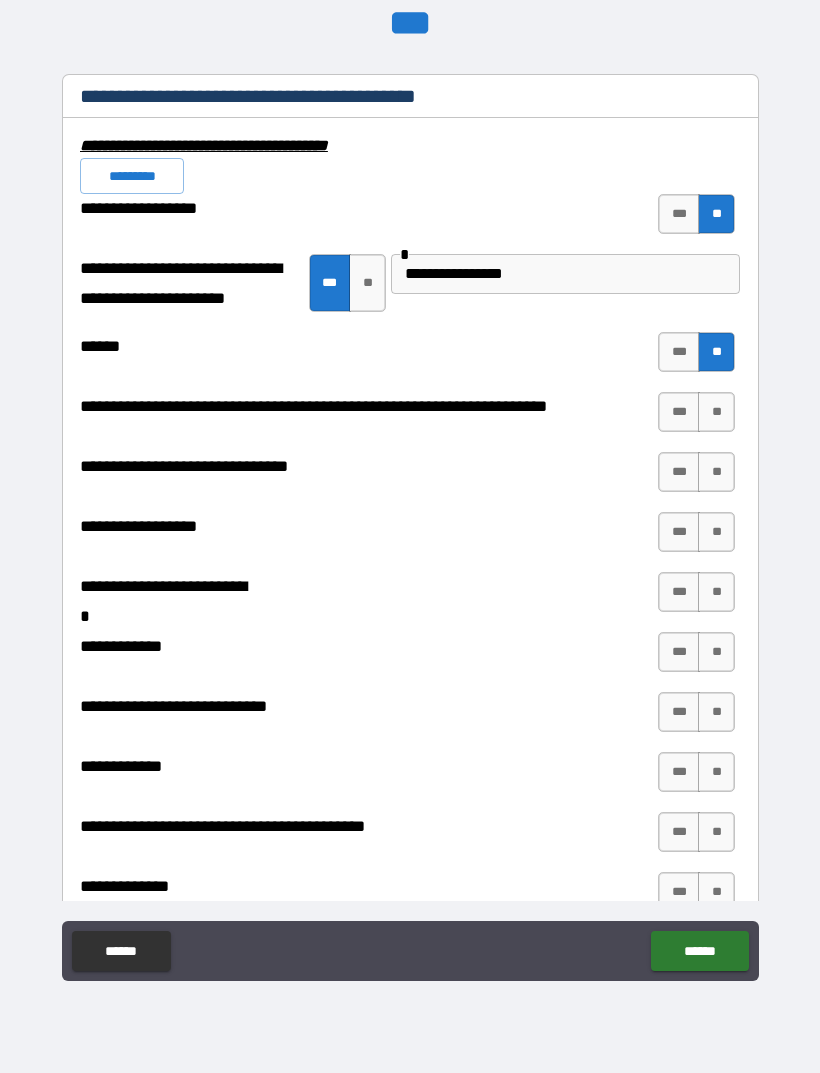 click on "**" at bounding box center (716, 412) 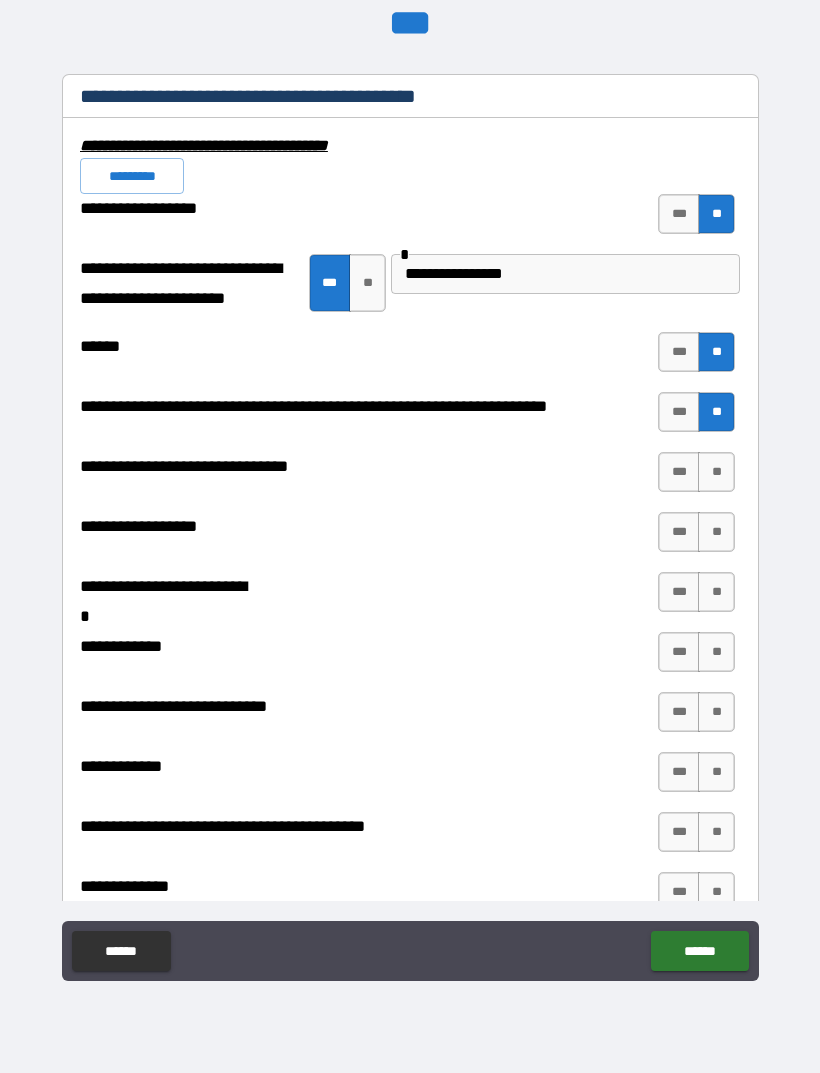 click on "**" at bounding box center [716, 472] 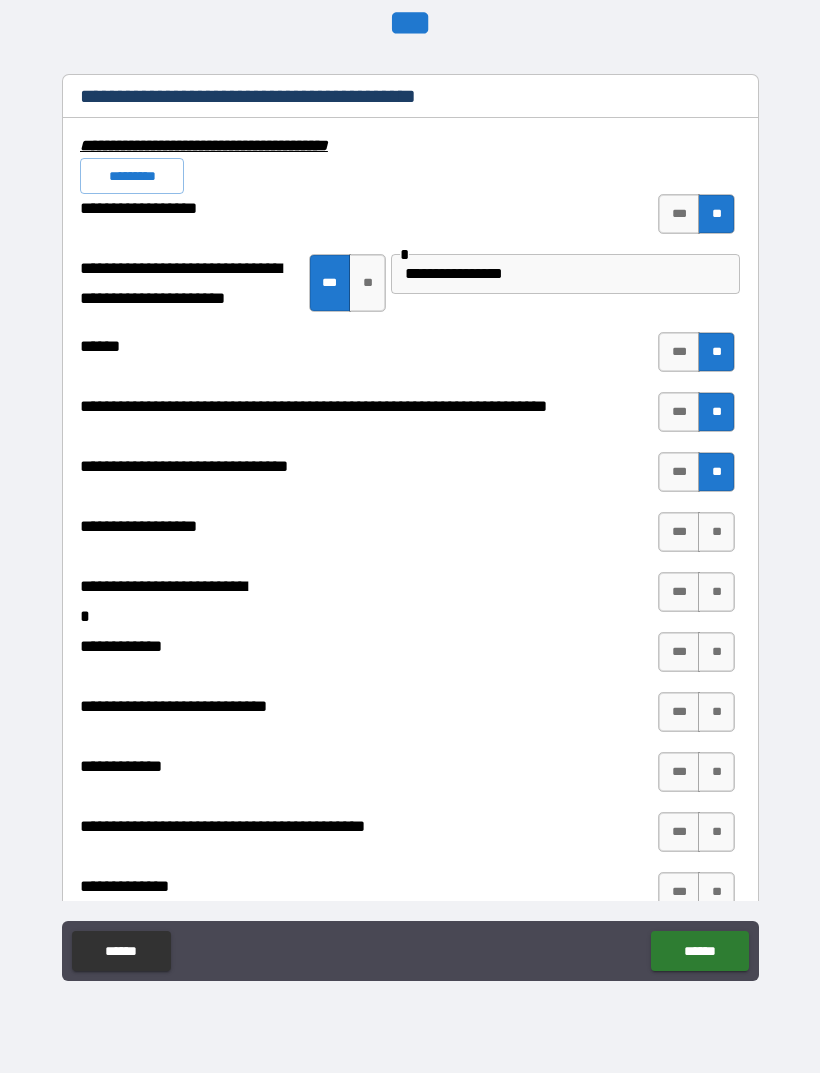 click on "**" at bounding box center [716, 532] 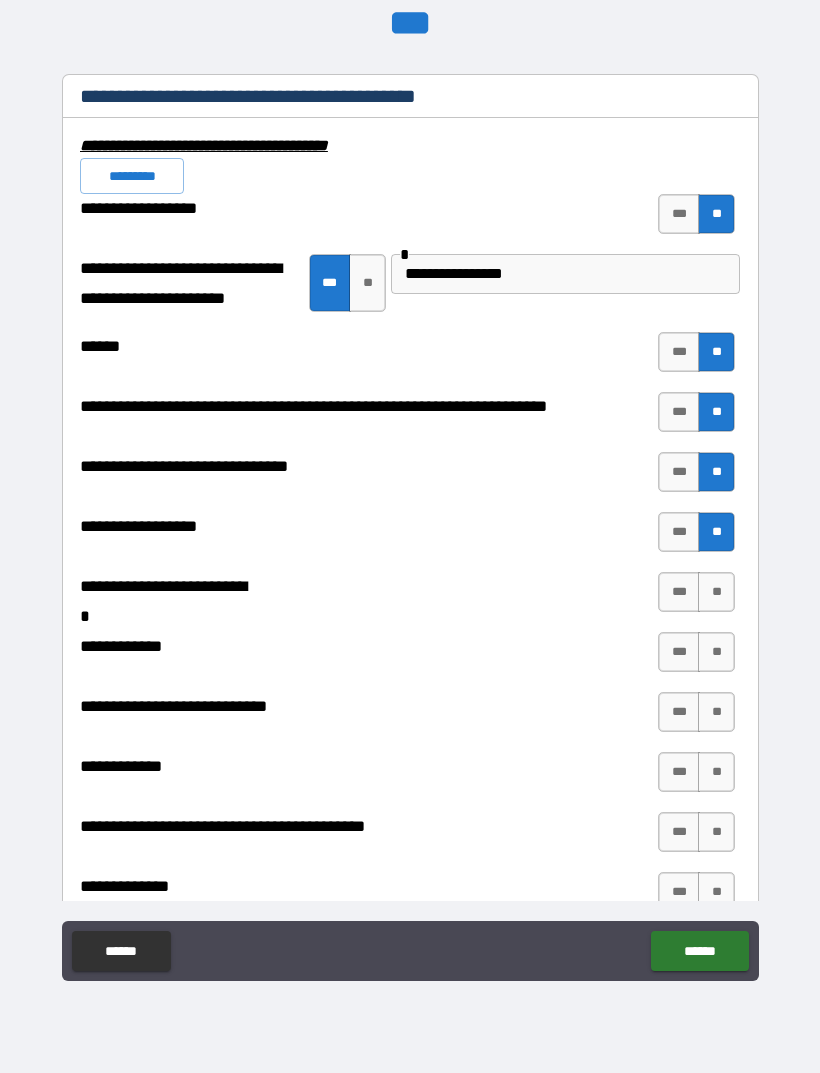 click on "**" at bounding box center (716, 592) 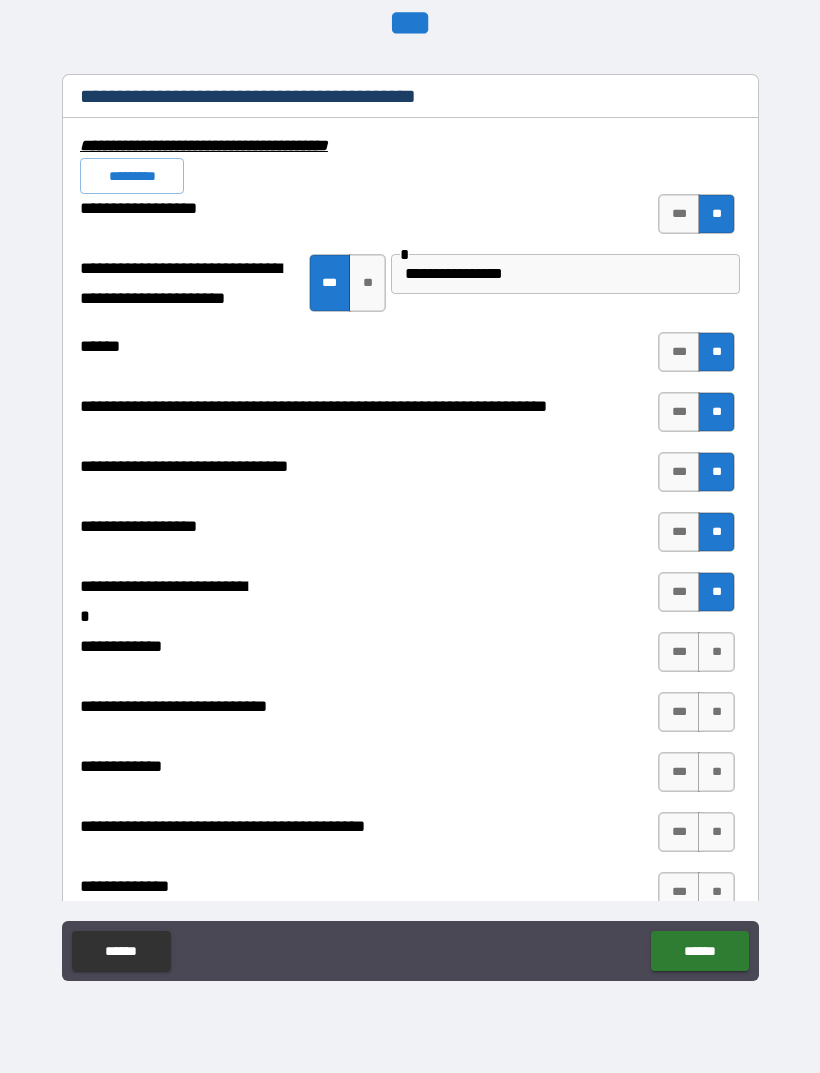 click on "**" at bounding box center (716, 652) 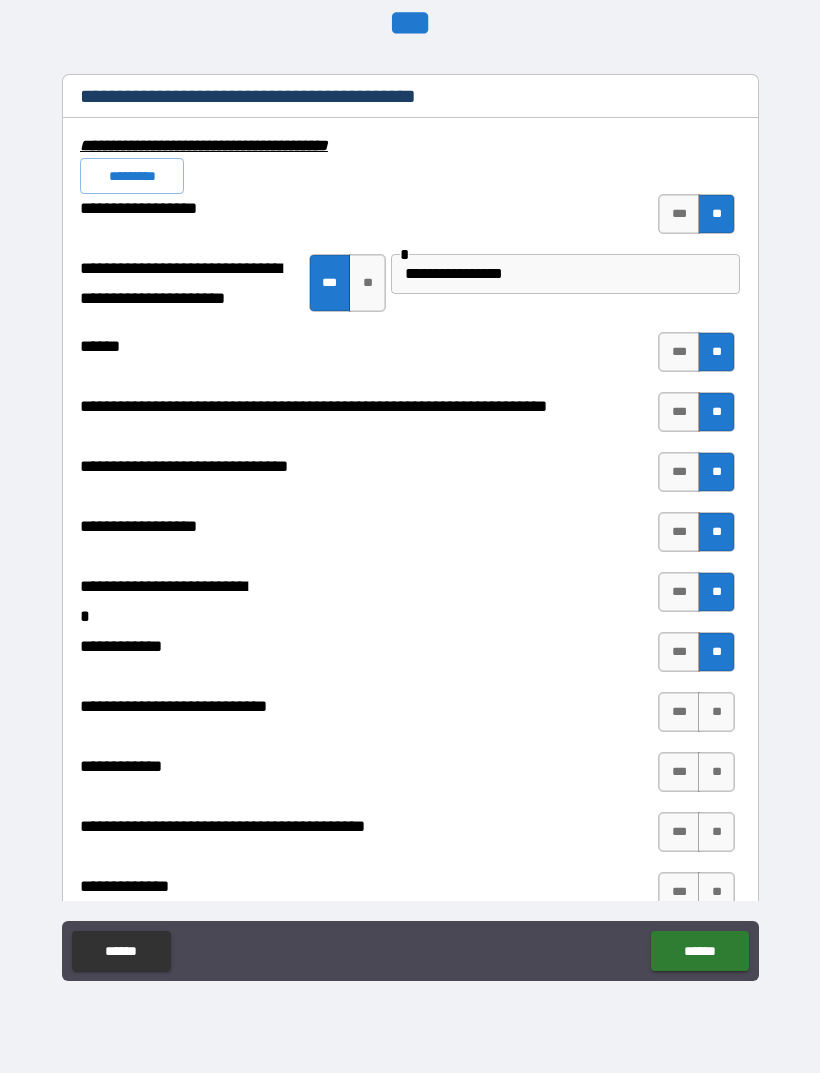click on "**" at bounding box center [716, 712] 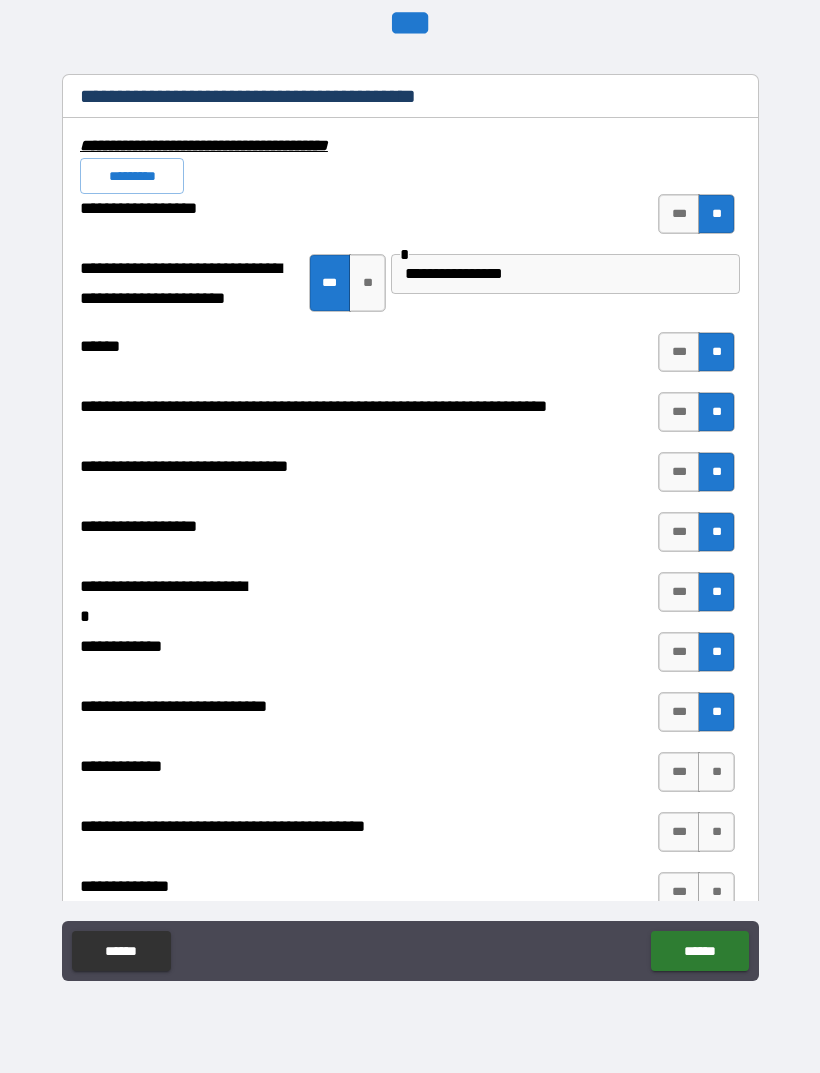 click on "**" at bounding box center [716, 772] 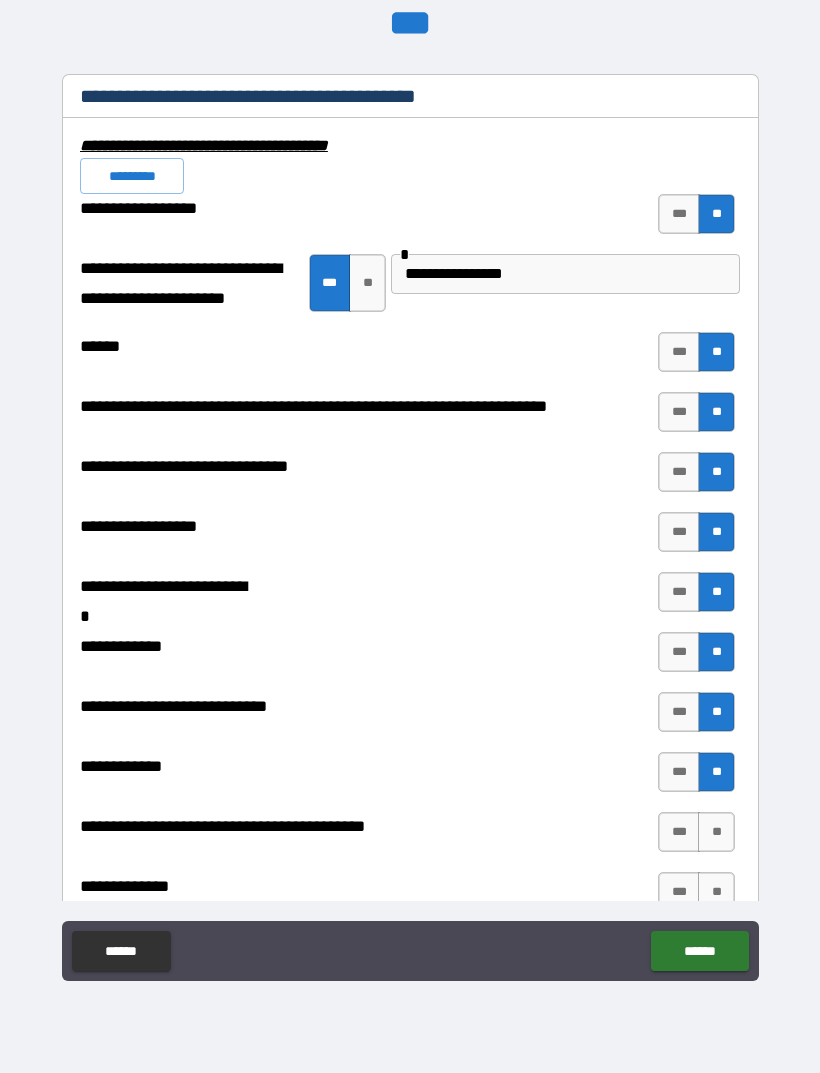 click on "**" at bounding box center [716, 832] 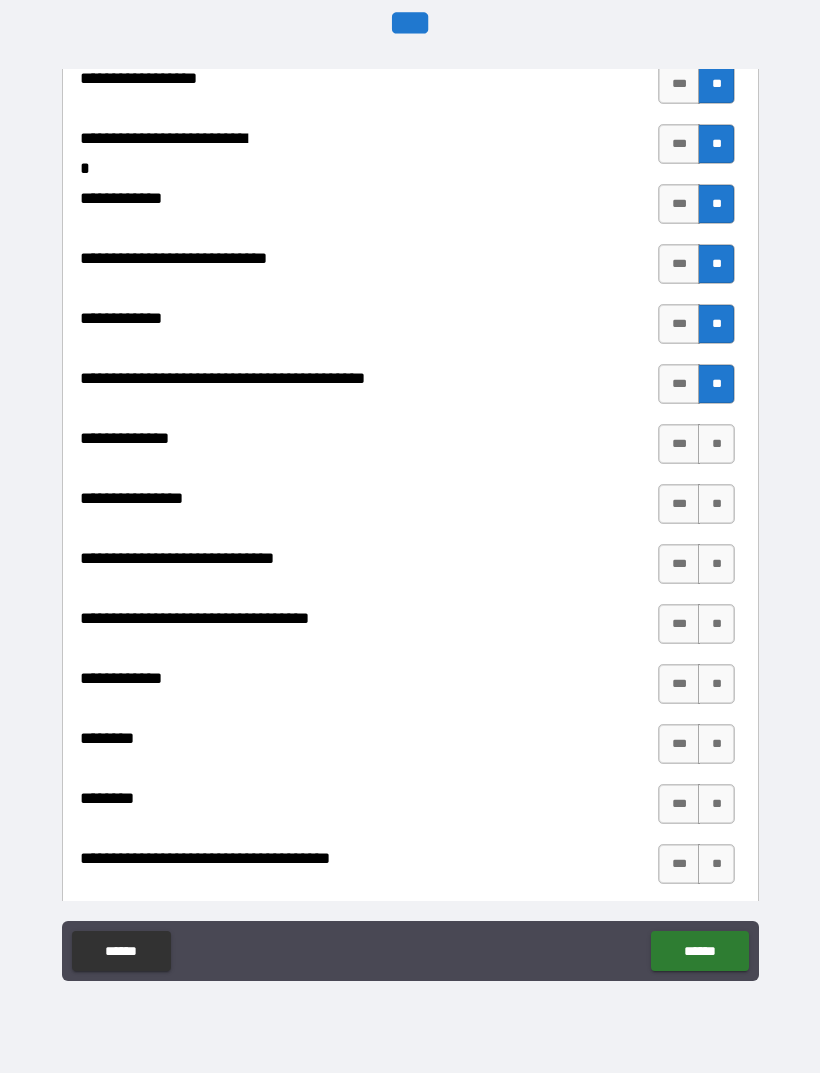 scroll, scrollTop: 8750, scrollLeft: 0, axis: vertical 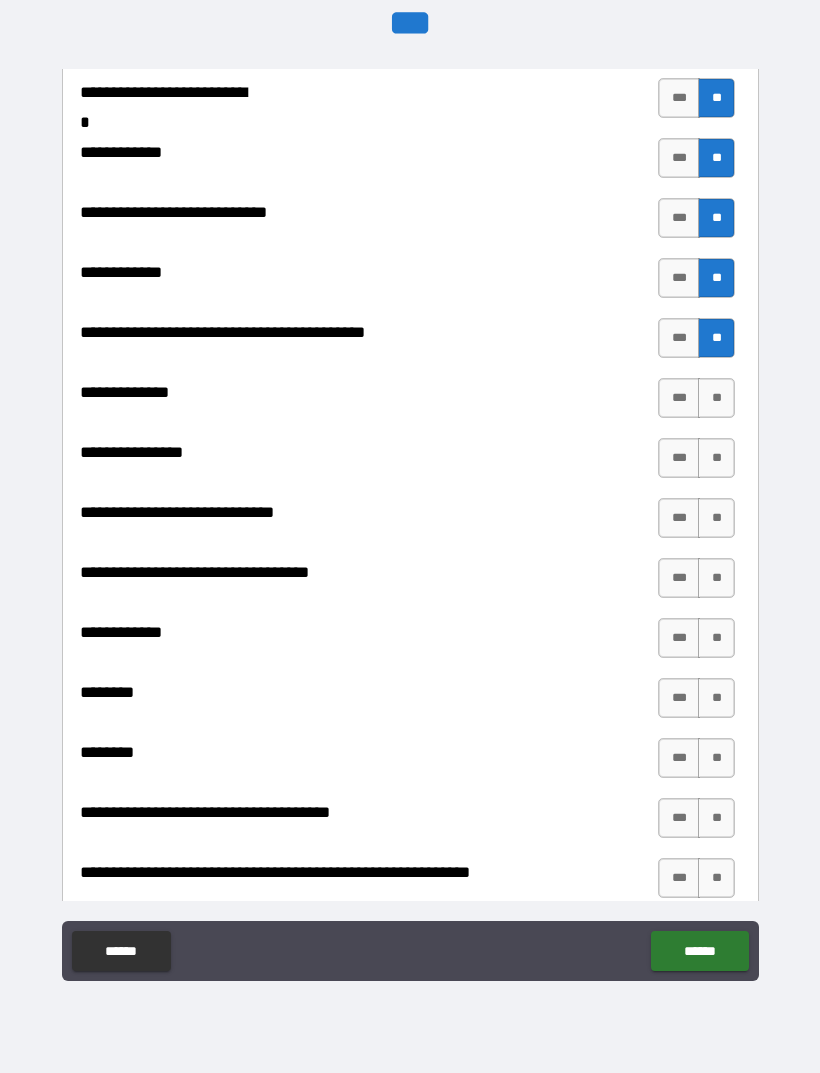 click on "**" at bounding box center (716, 398) 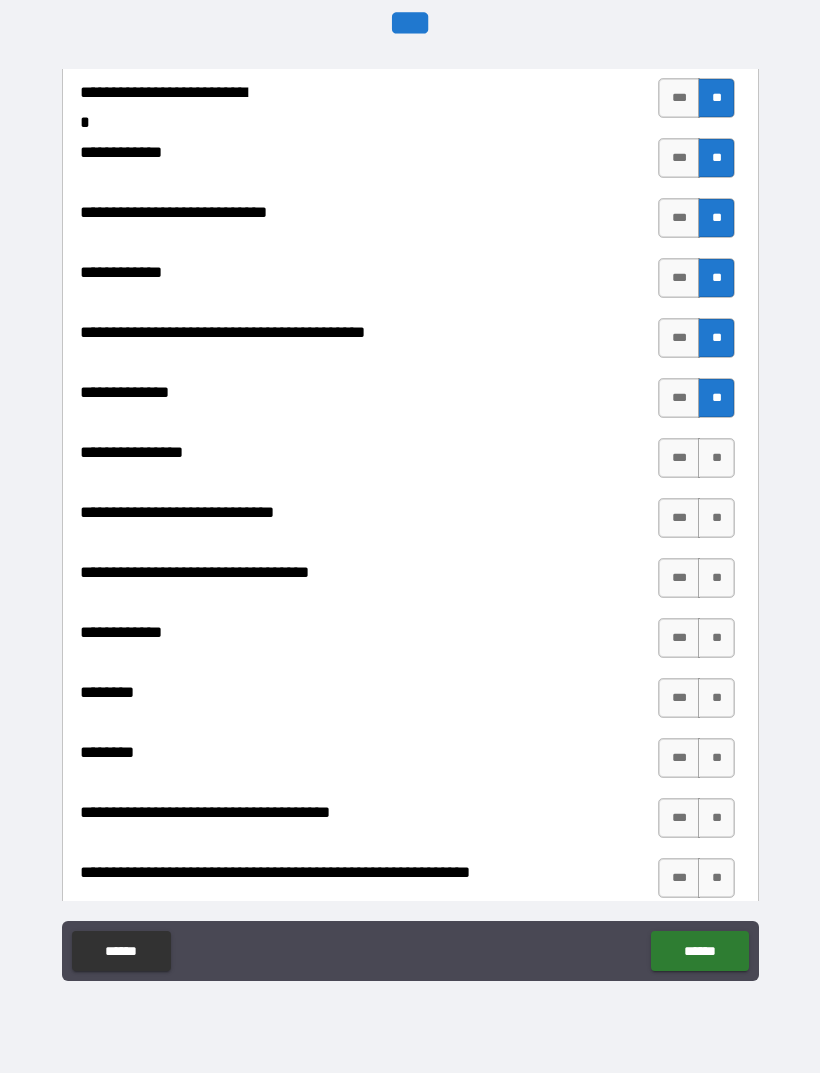 click on "**" at bounding box center (716, 458) 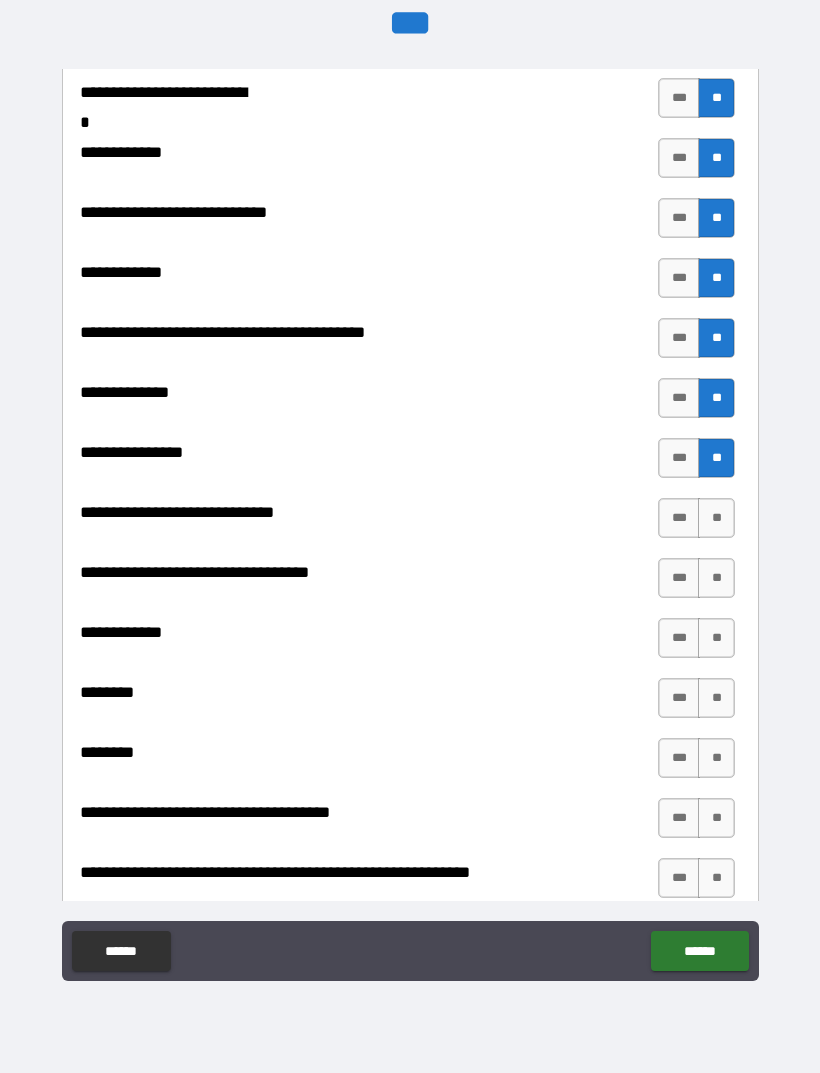 click on "***" at bounding box center [679, 518] 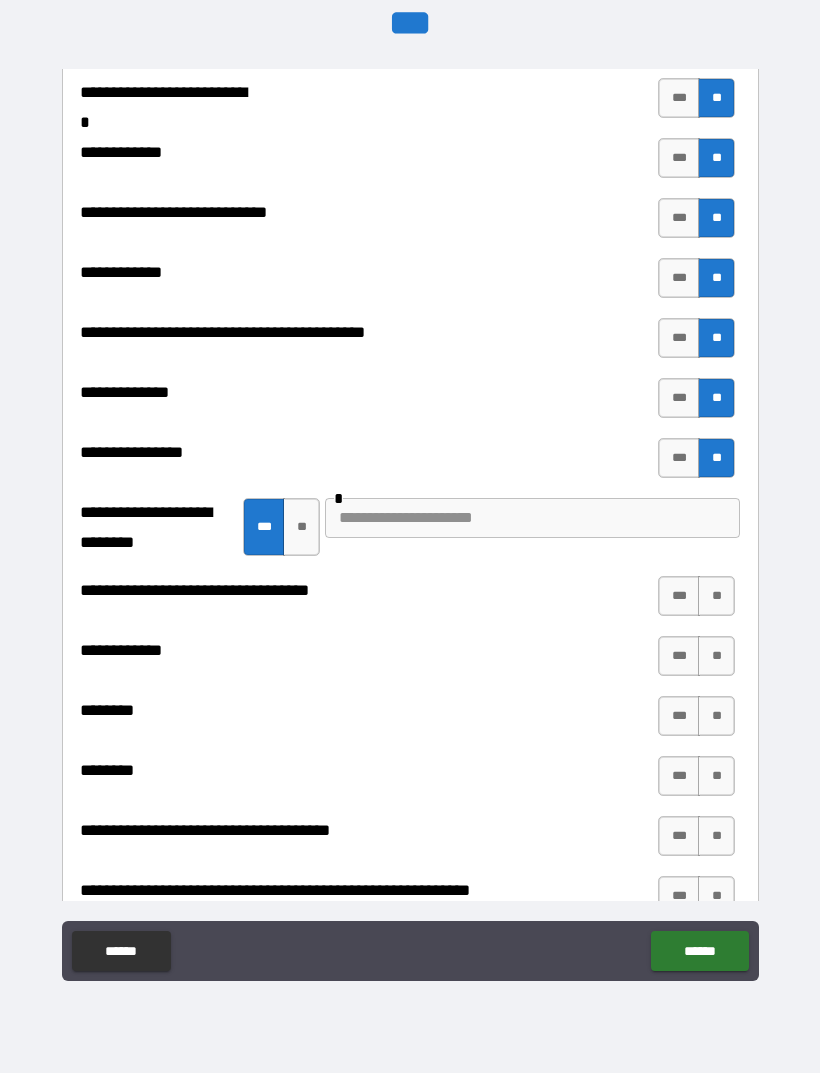 click at bounding box center [532, 518] 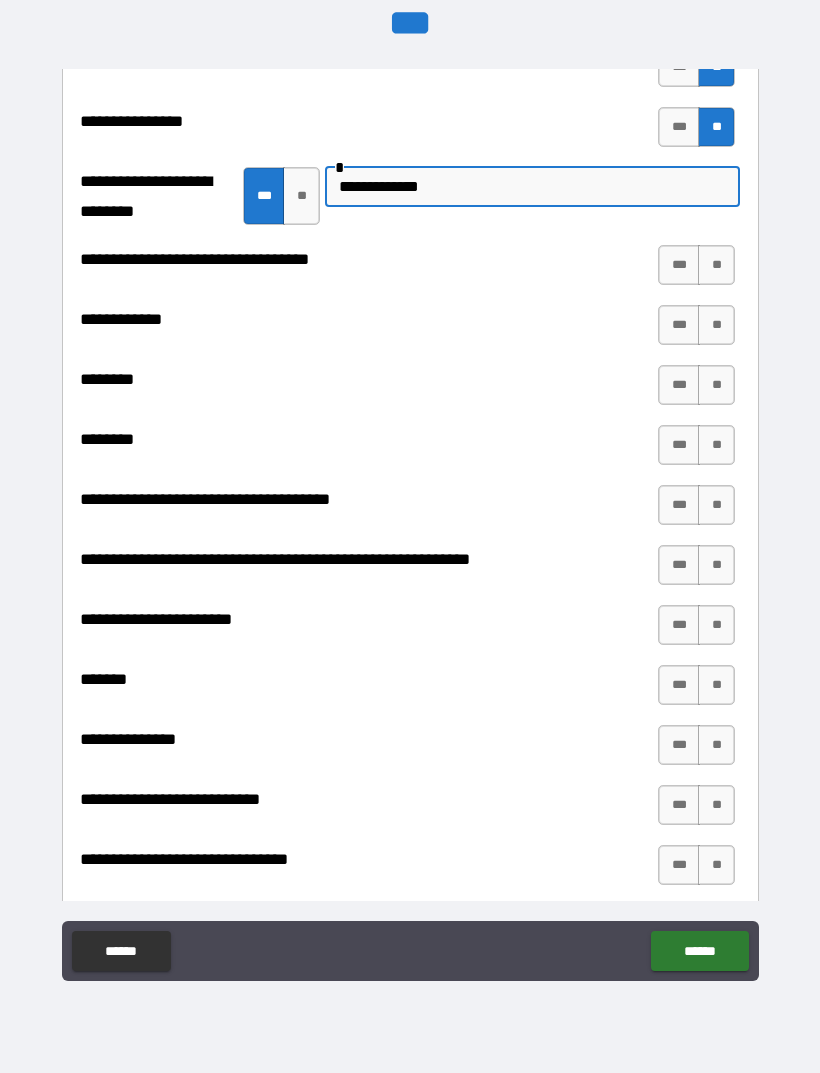 scroll, scrollTop: 9096, scrollLeft: 0, axis: vertical 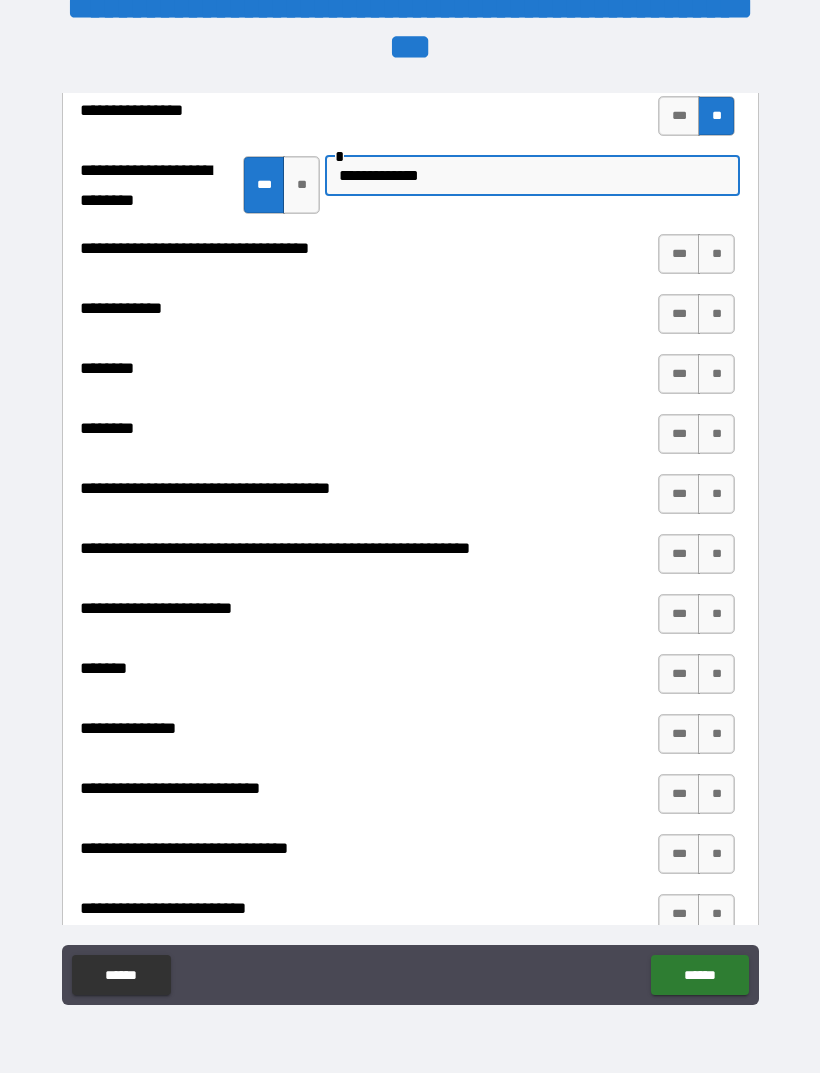 type on "**********" 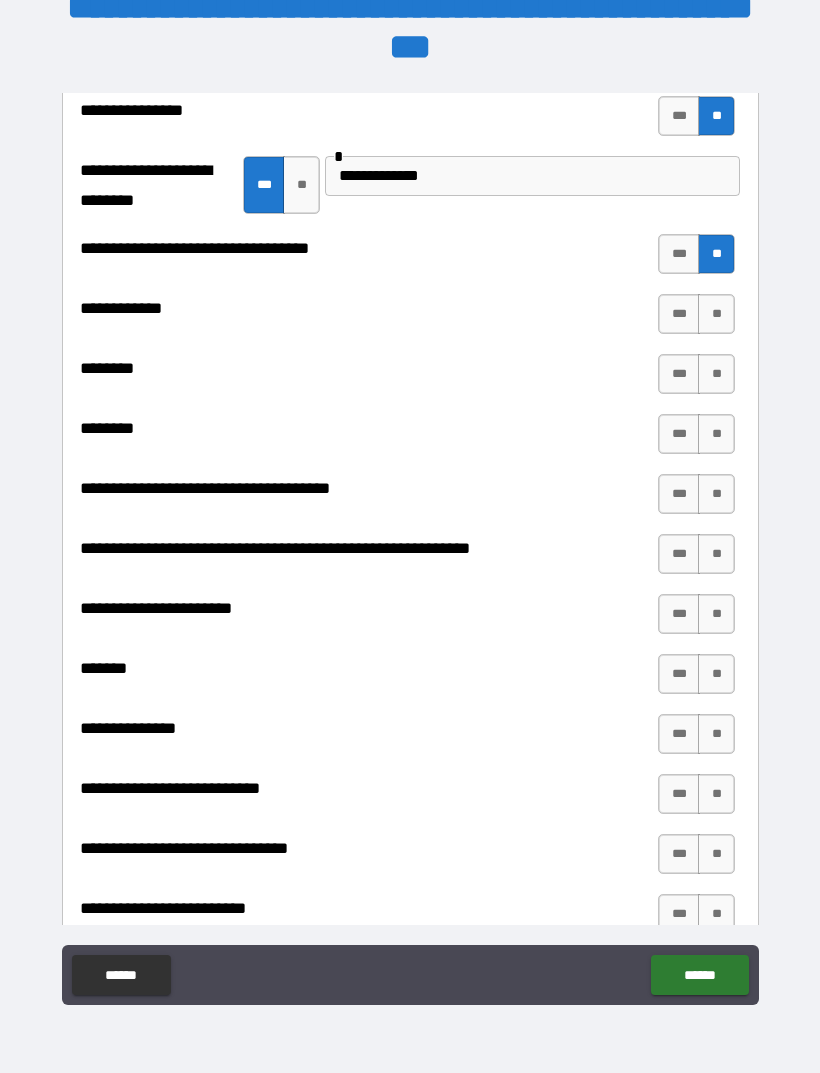 click on "**" at bounding box center (716, 314) 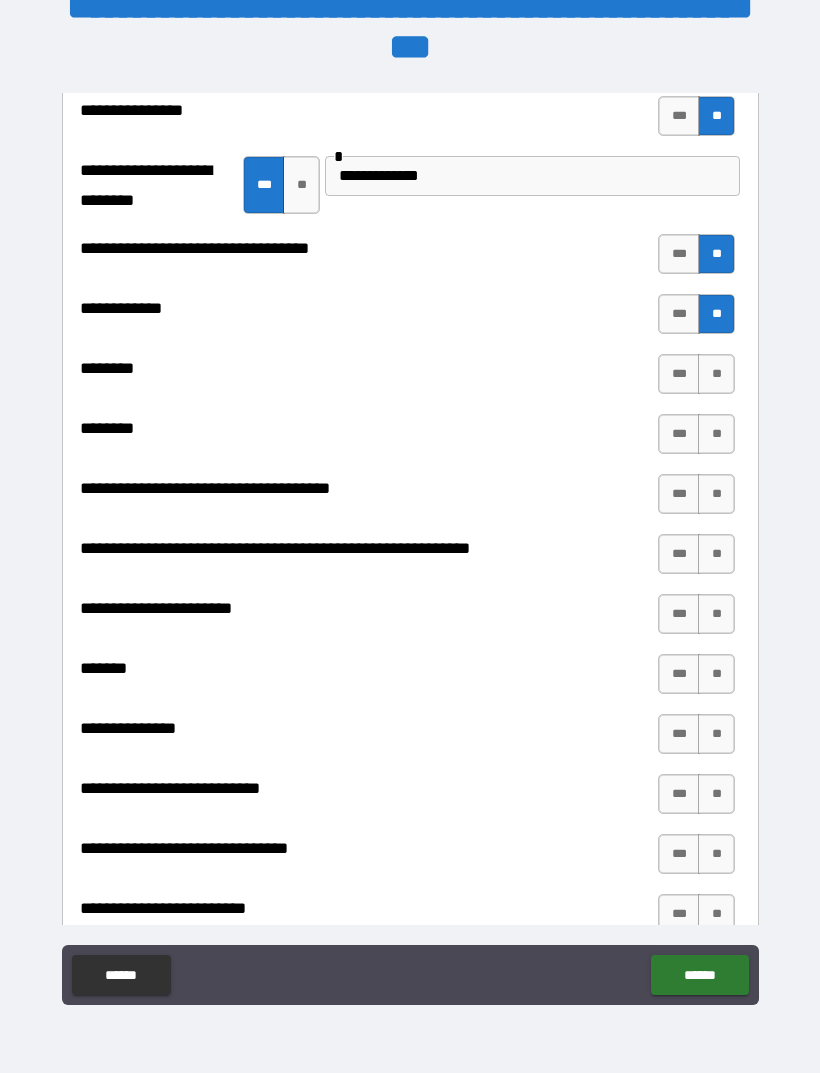 click on "**" at bounding box center (716, 374) 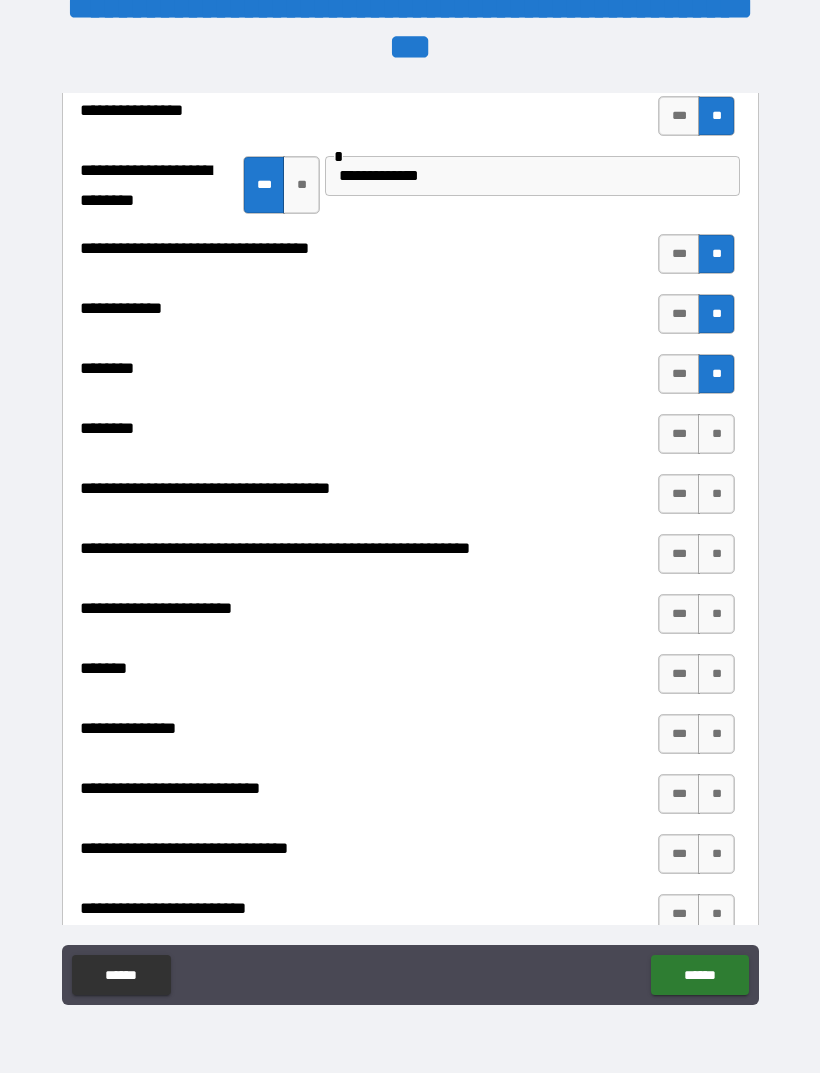 click on "***" at bounding box center [679, 434] 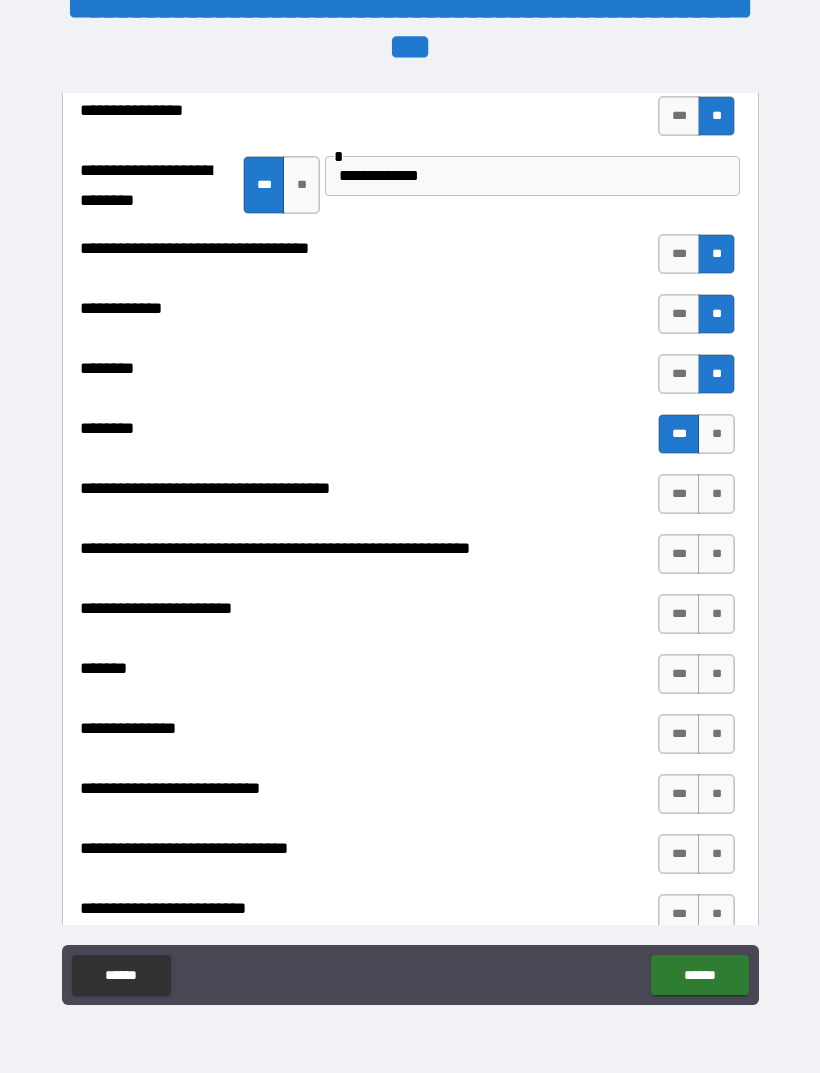 click on "**" at bounding box center [716, 494] 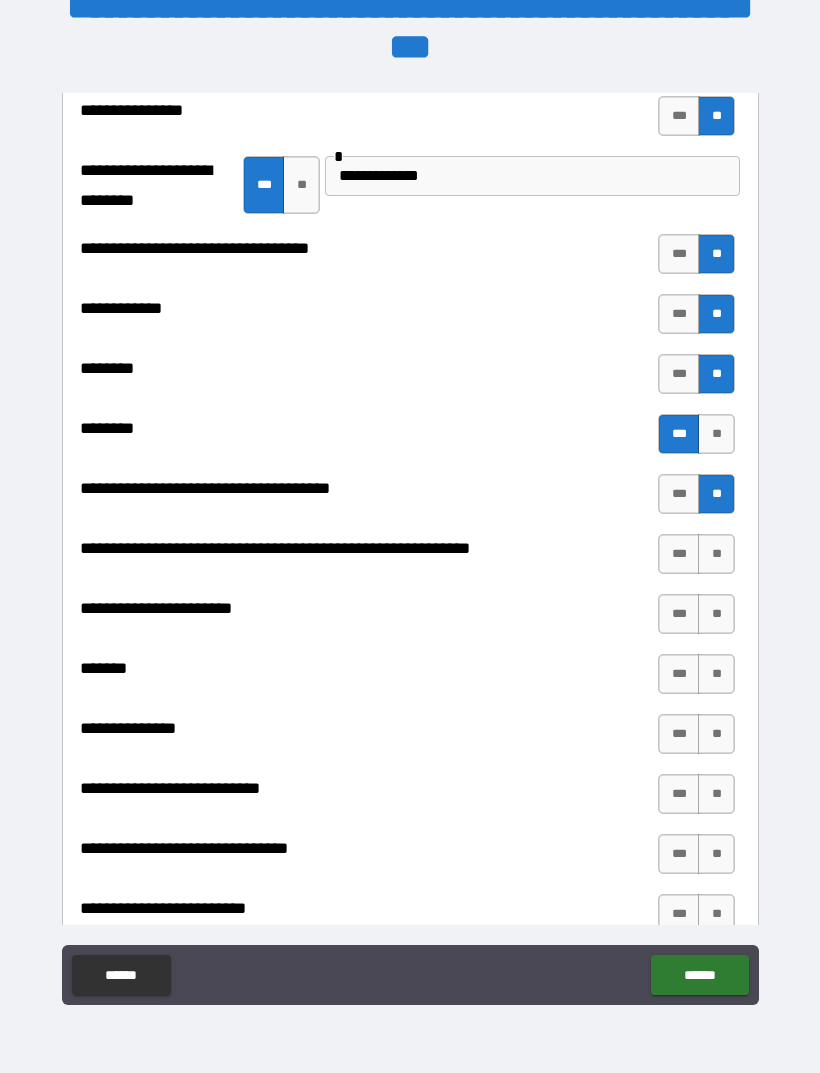 click on "**" at bounding box center (716, 554) 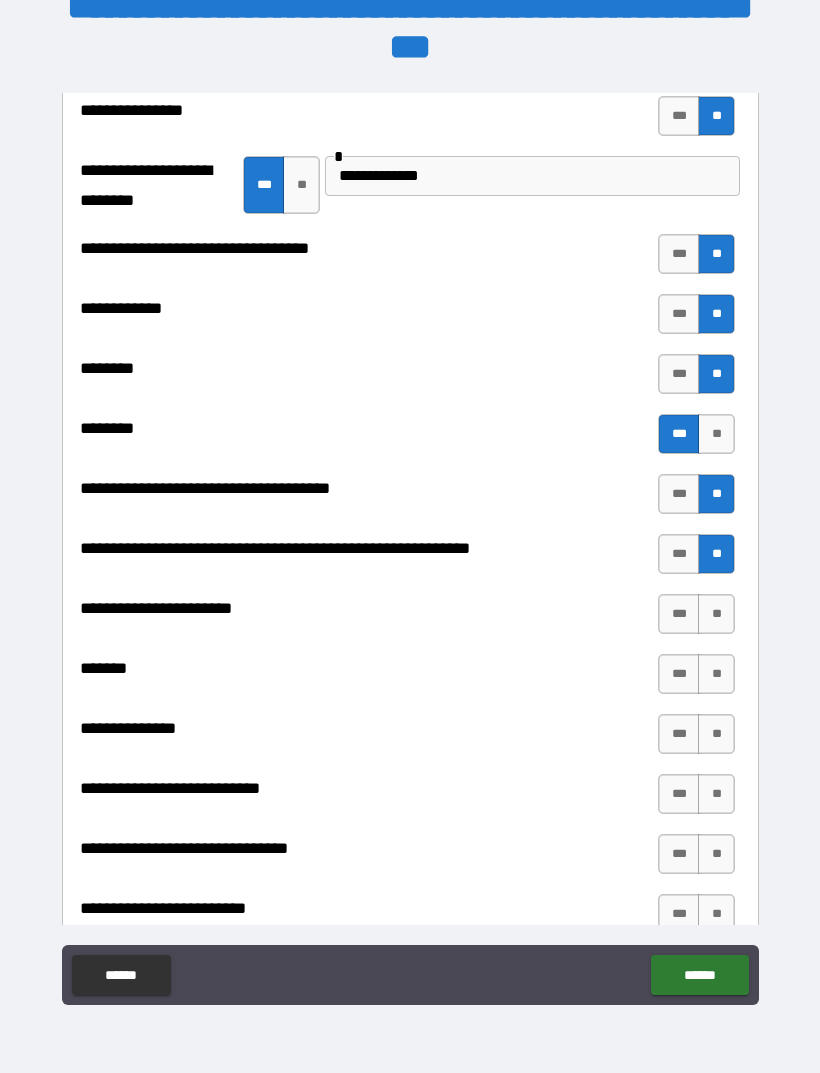 click on "**" at bounding box center (716, 614) 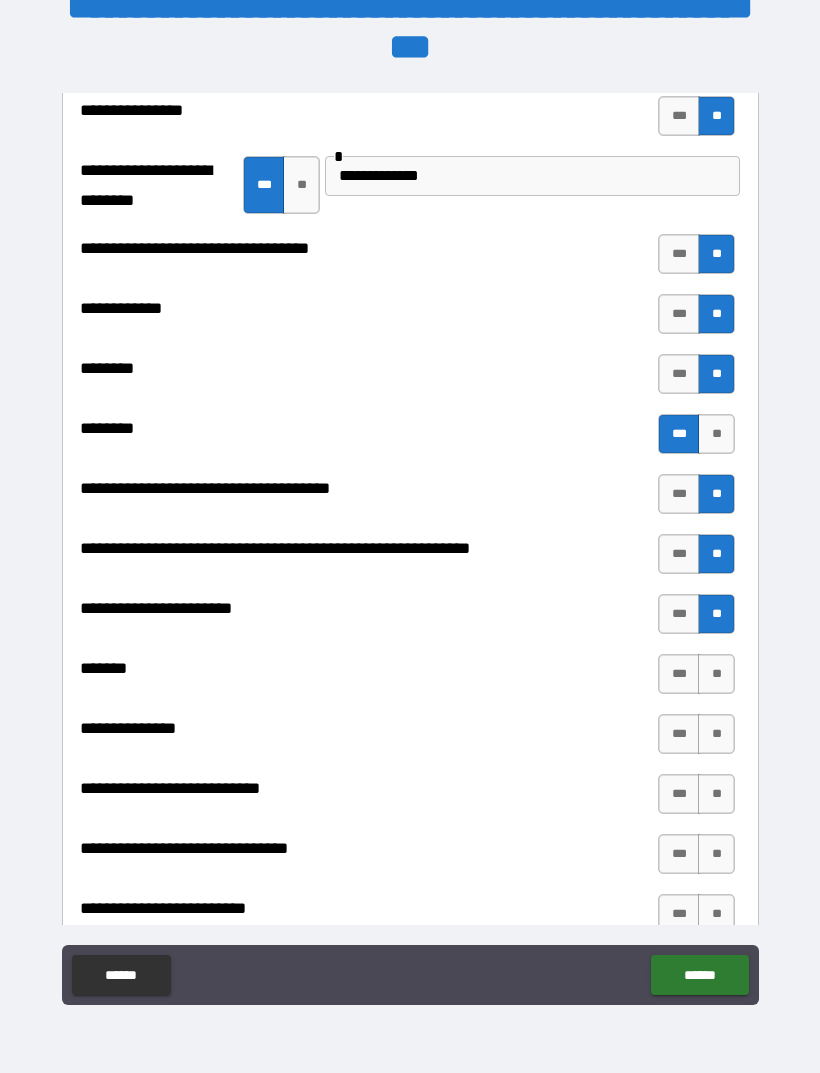 click on "**" at bounding box center [716, 674] 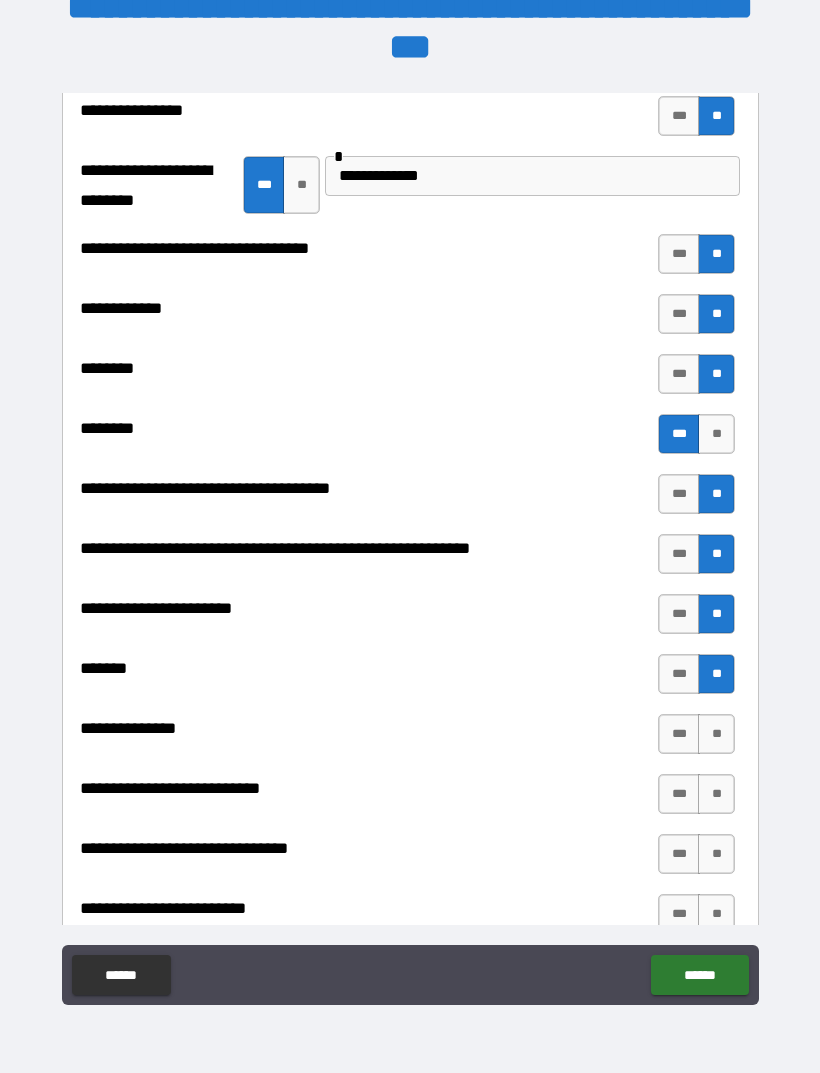 click on "**" at bounding box center [716, 734] 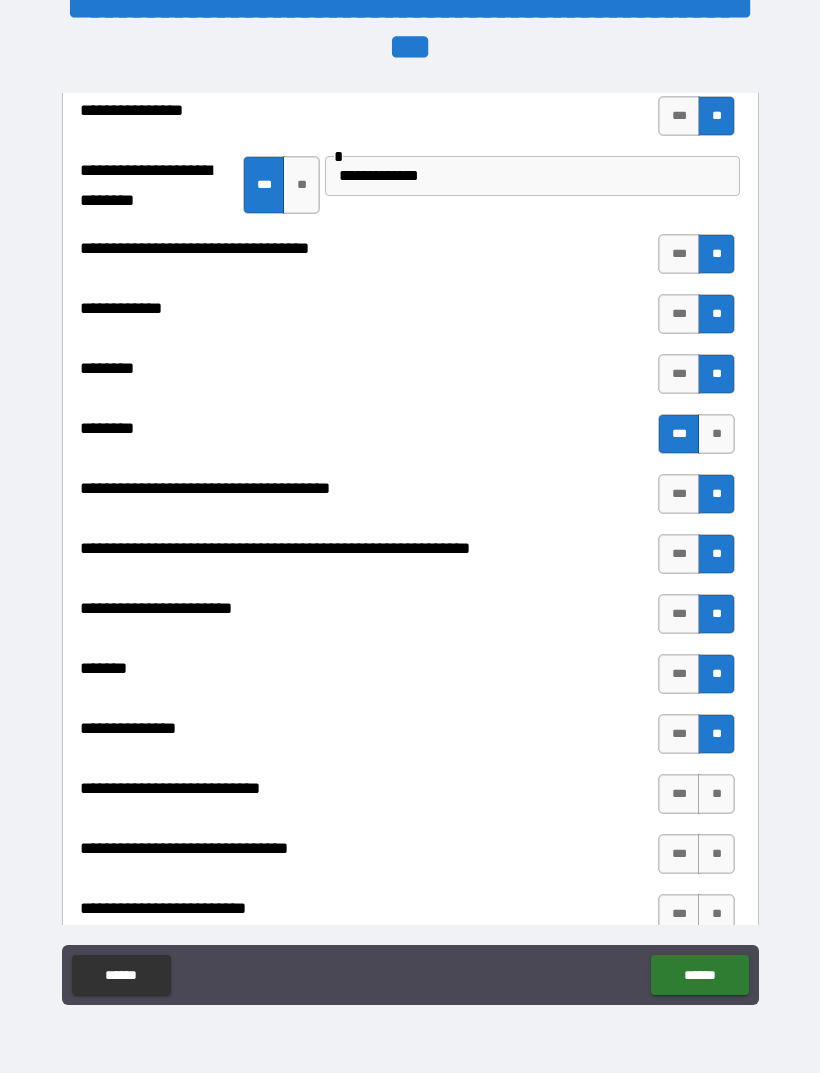 click on "**" at bounding box center [716, 794] 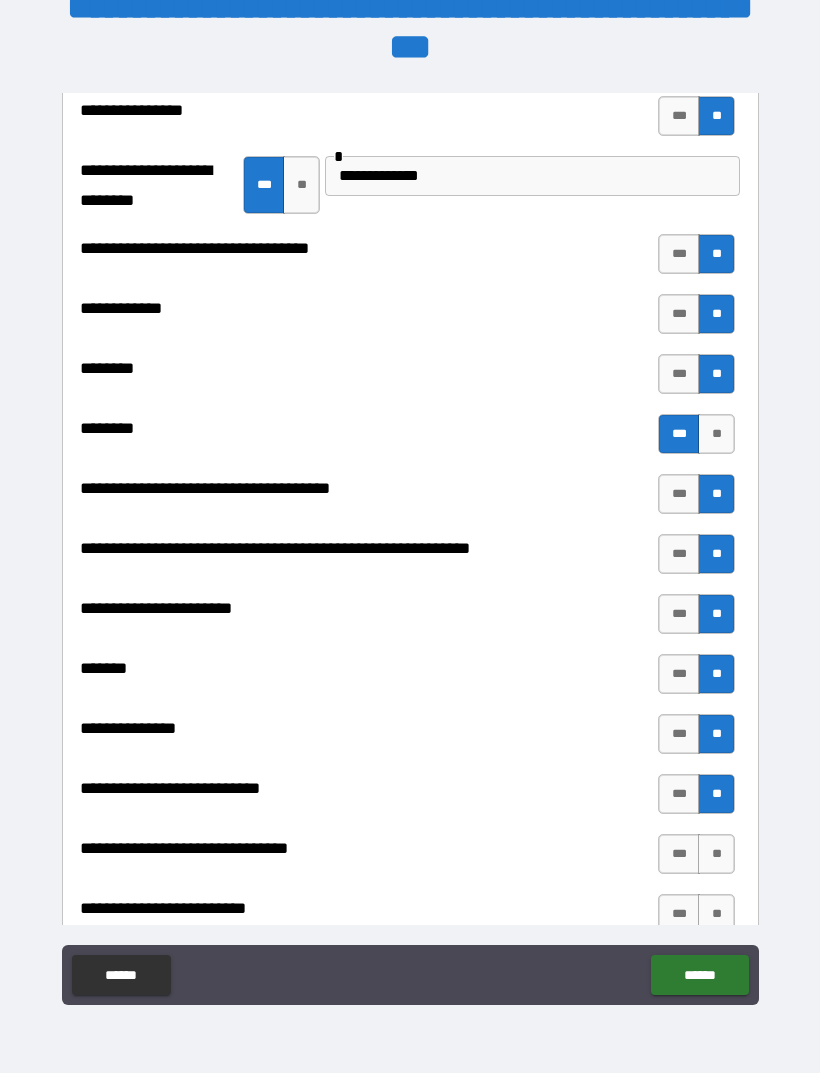 click on "**" at bounding box center (716, 854) 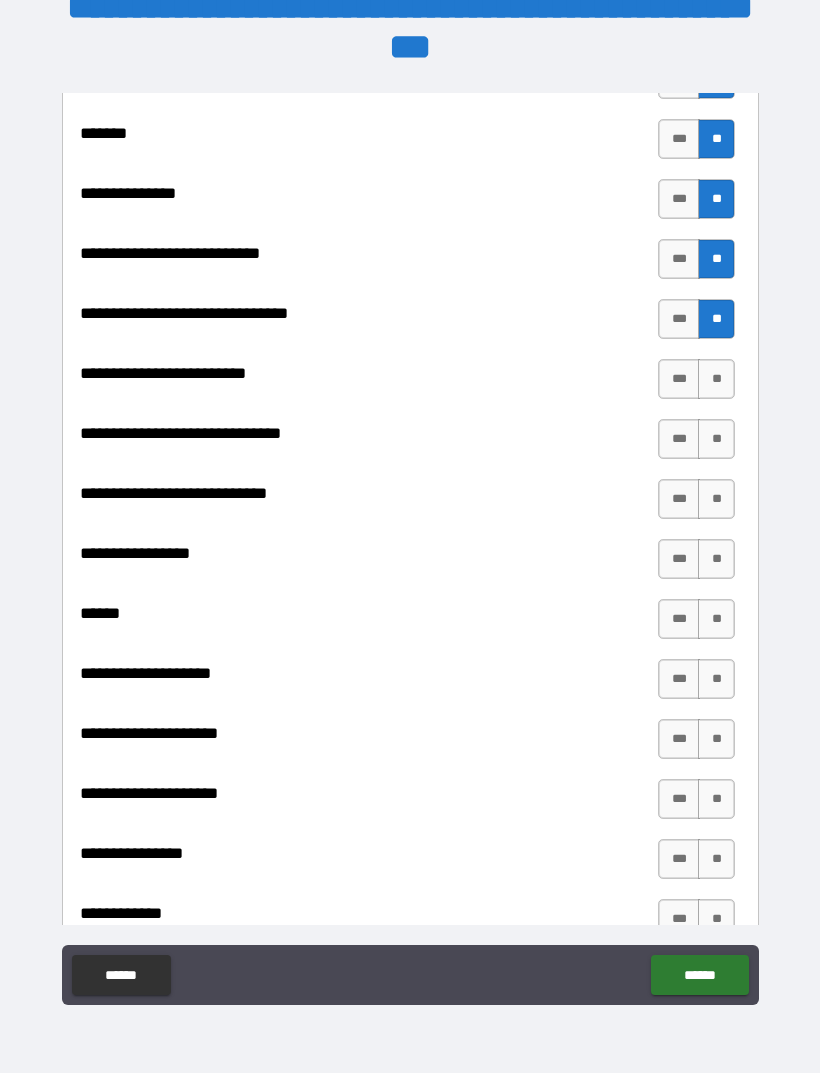 scroll, scrollTop: 9671, scrollLeft: 0, axis: vertical 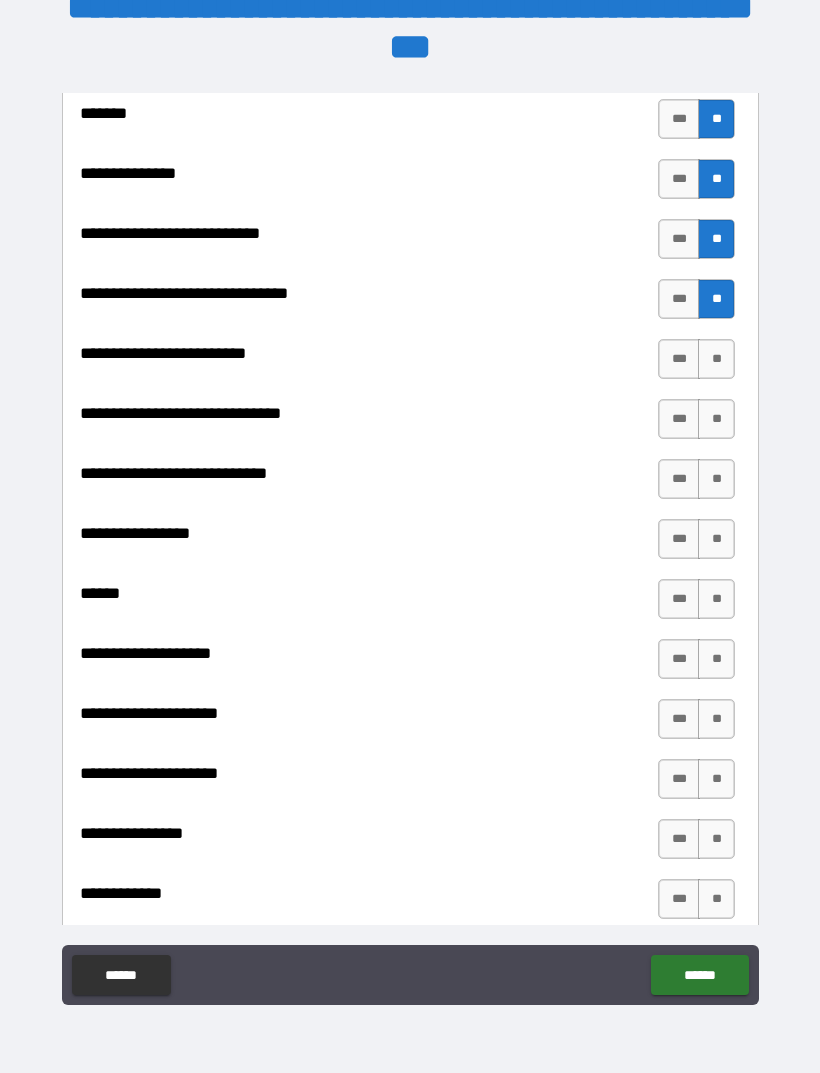 click on "**" at bounding box center (716, 359) 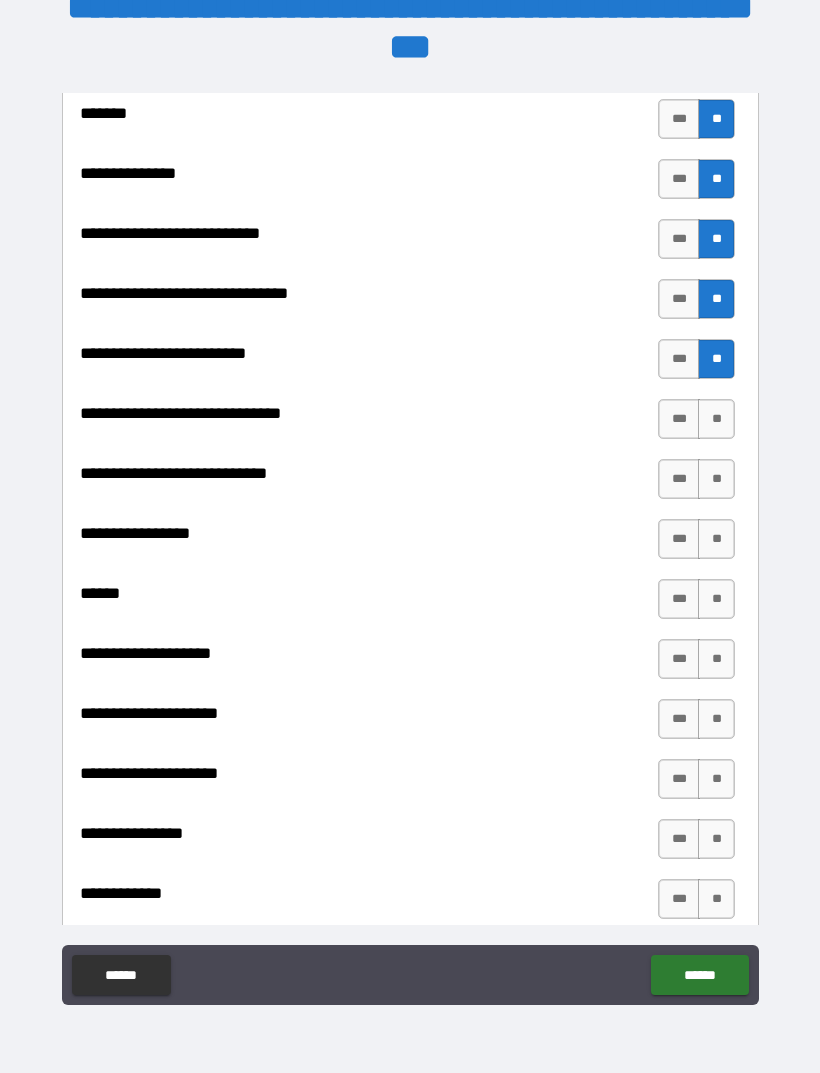 click on "**" at bounding box center (716, 419) 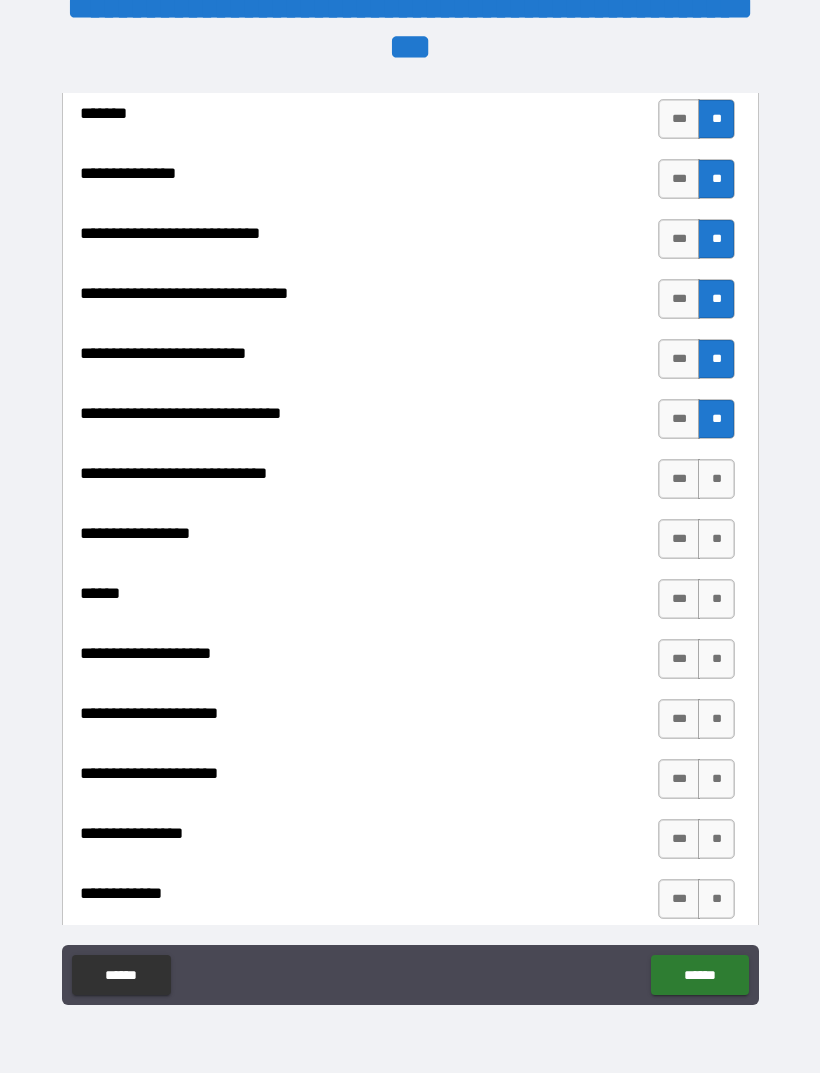 click on "**" at bounding box center (716, 479) 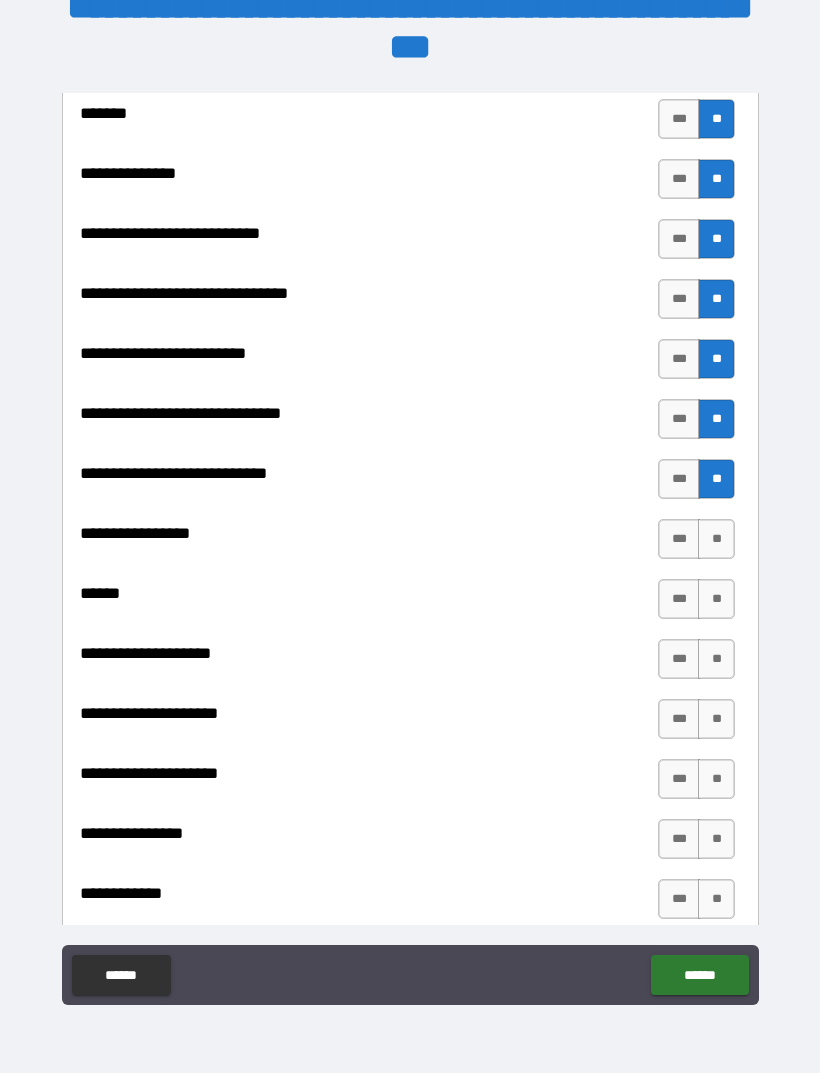 click on "**" at bounding box center (716, 539) 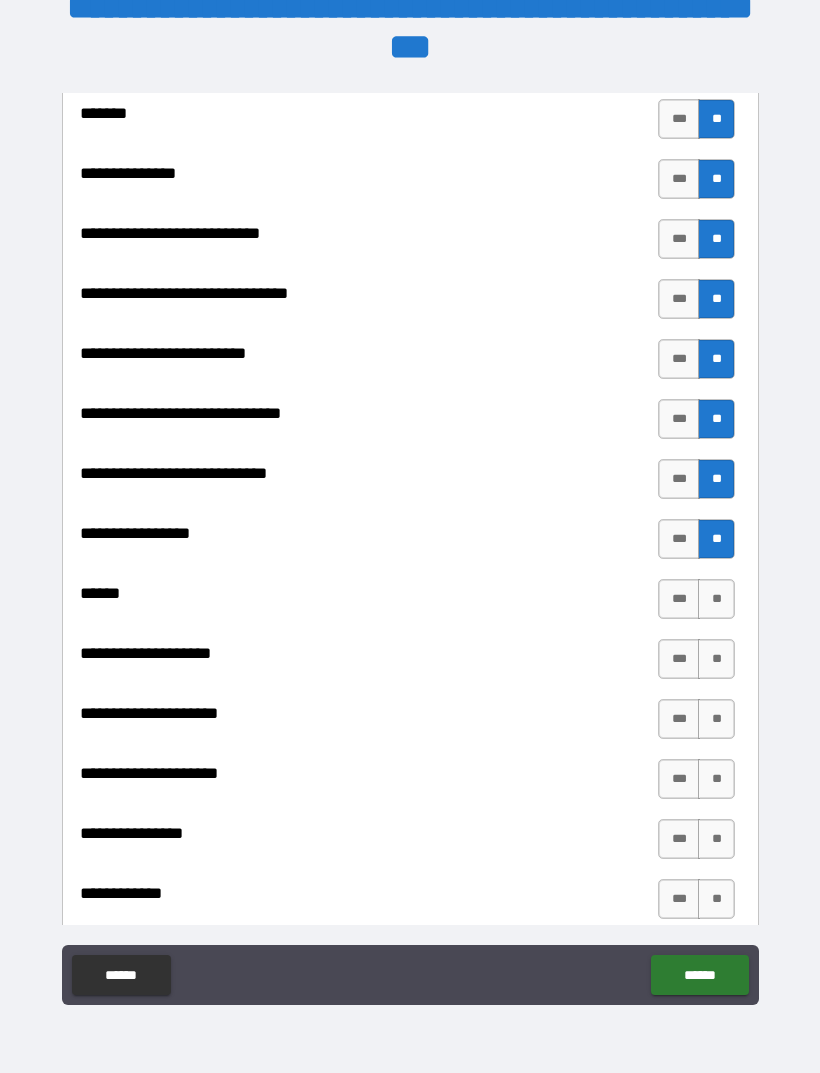 click on "**" at bounding box center (716, 599) 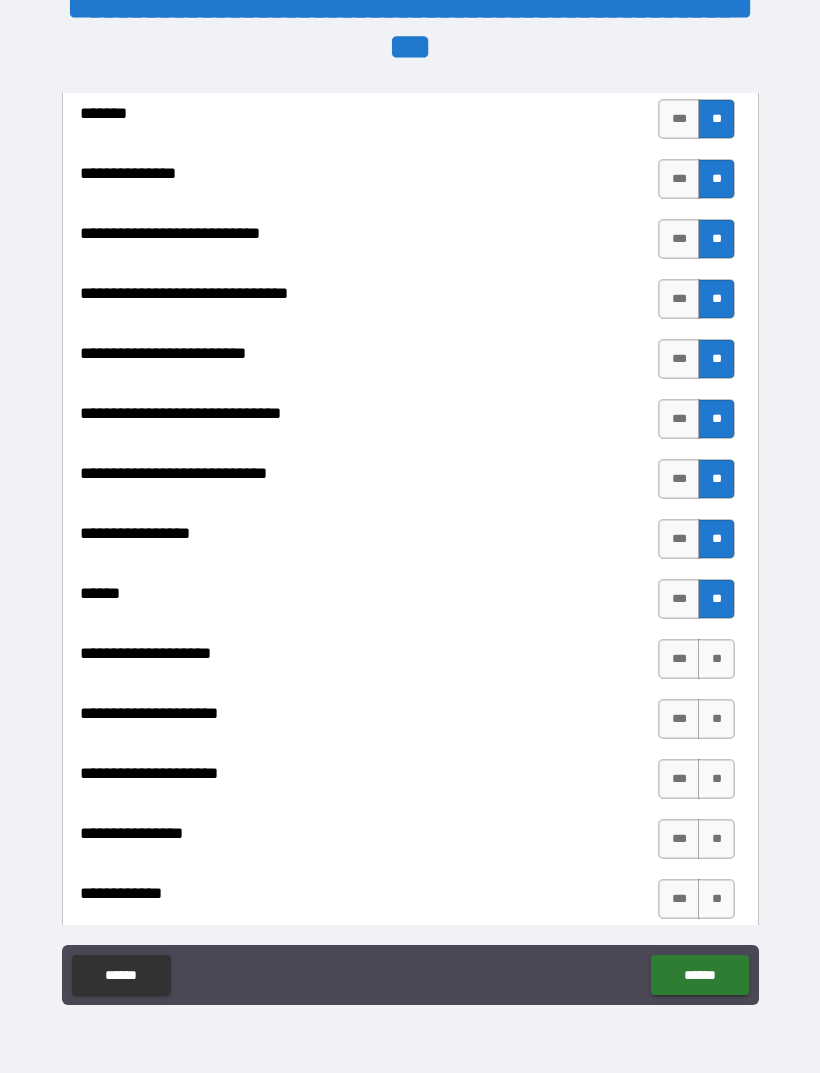 click on "**" at bounding box center (716, 659) 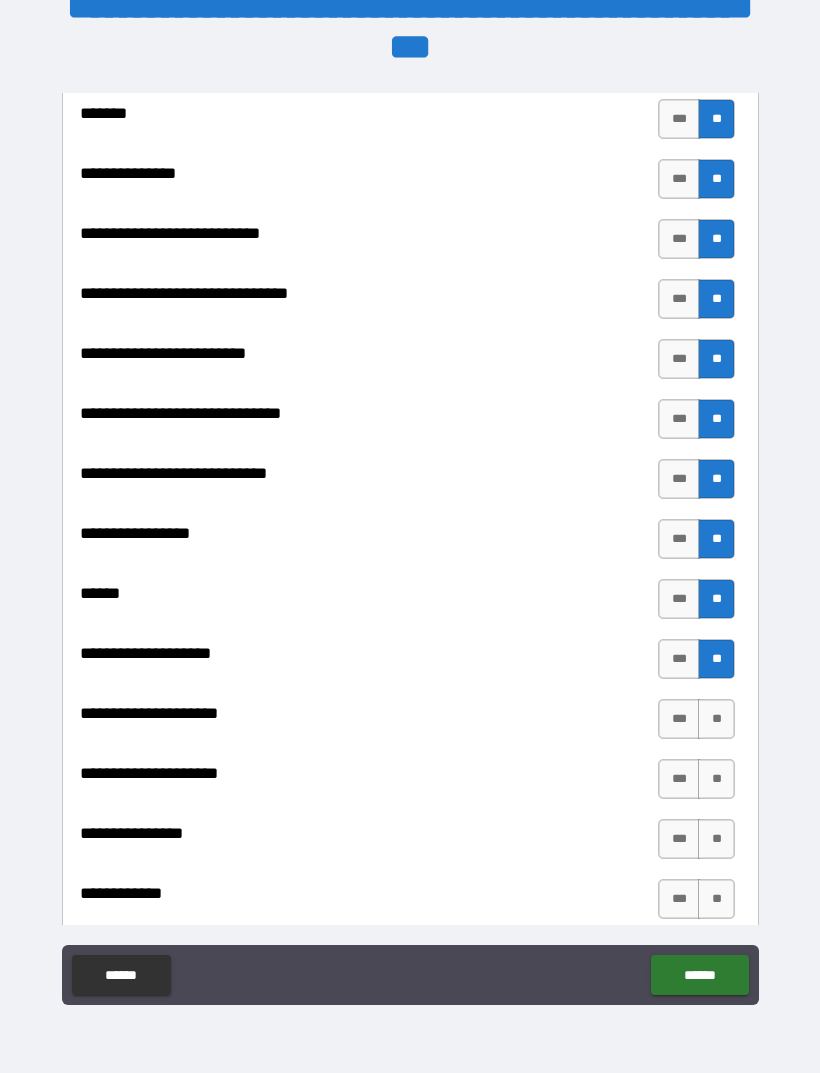 click on "**" at bounding box center [716, 719] 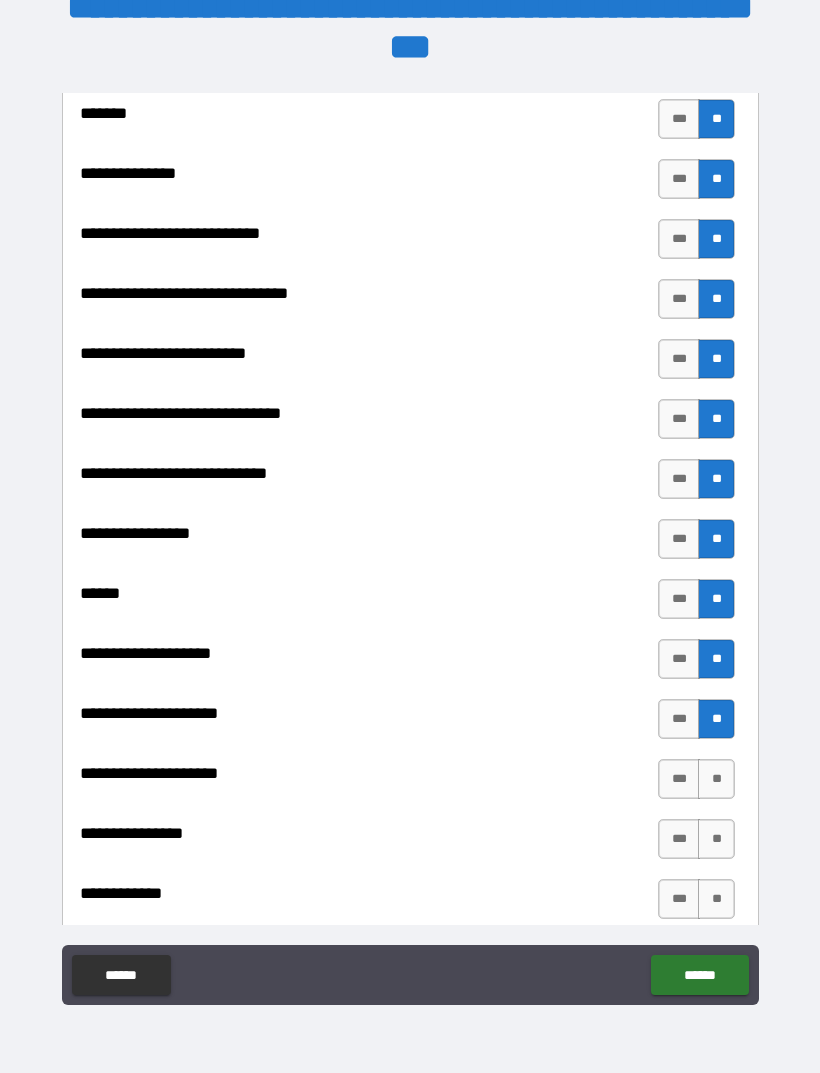 click on "**" at bounding box center [716, 779] 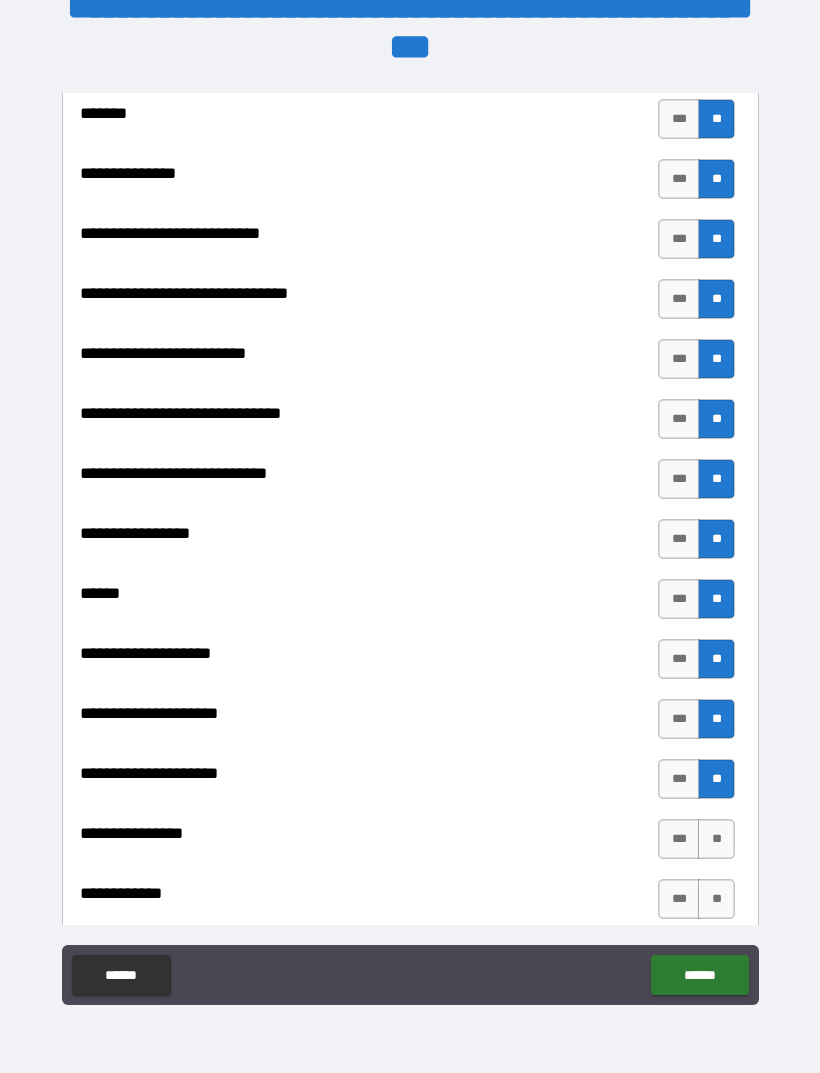 click on "**" at bounding box center [716, 839] 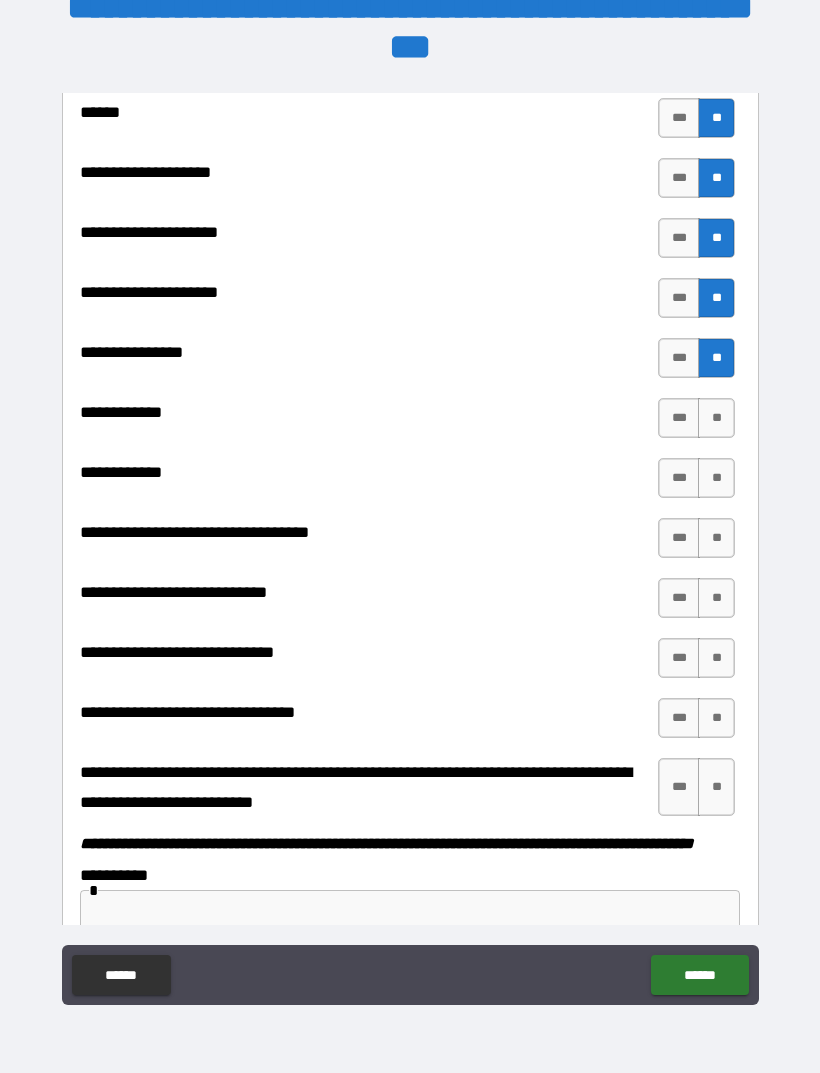 scroll, scrollTop: 10151, scrollLeft: 0, axis: vertical 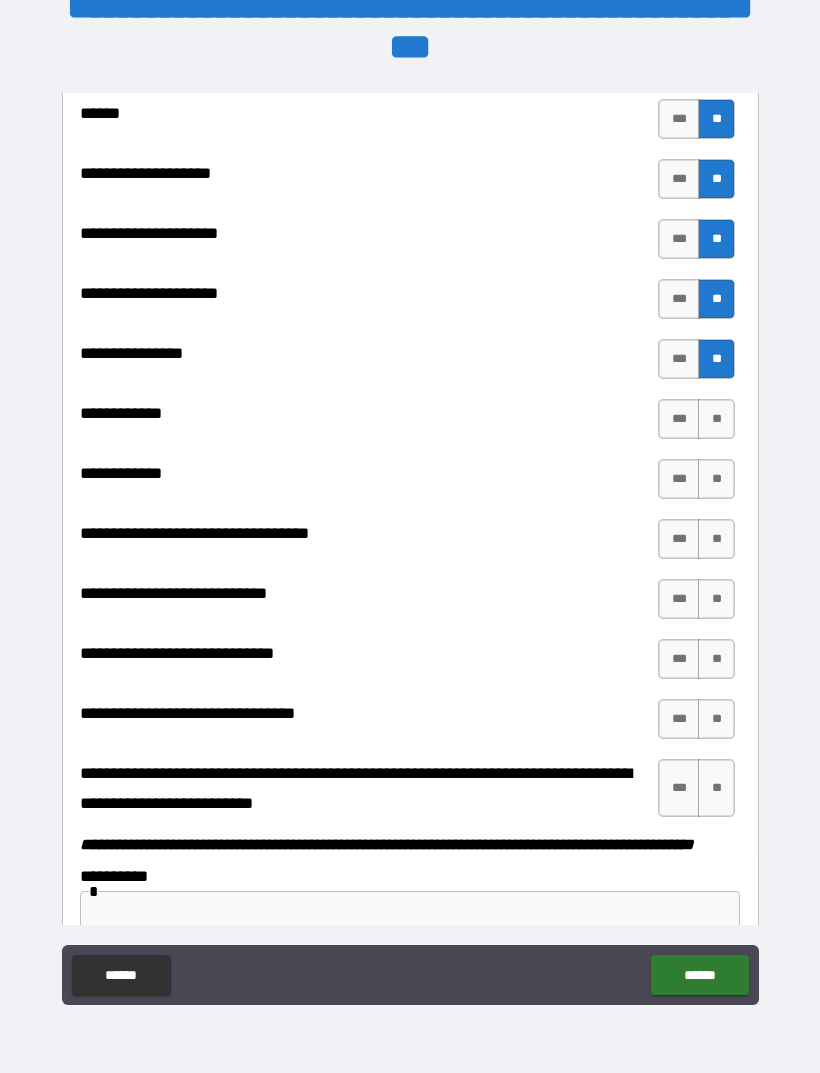 click on "**" at bounding box center (716, 419) 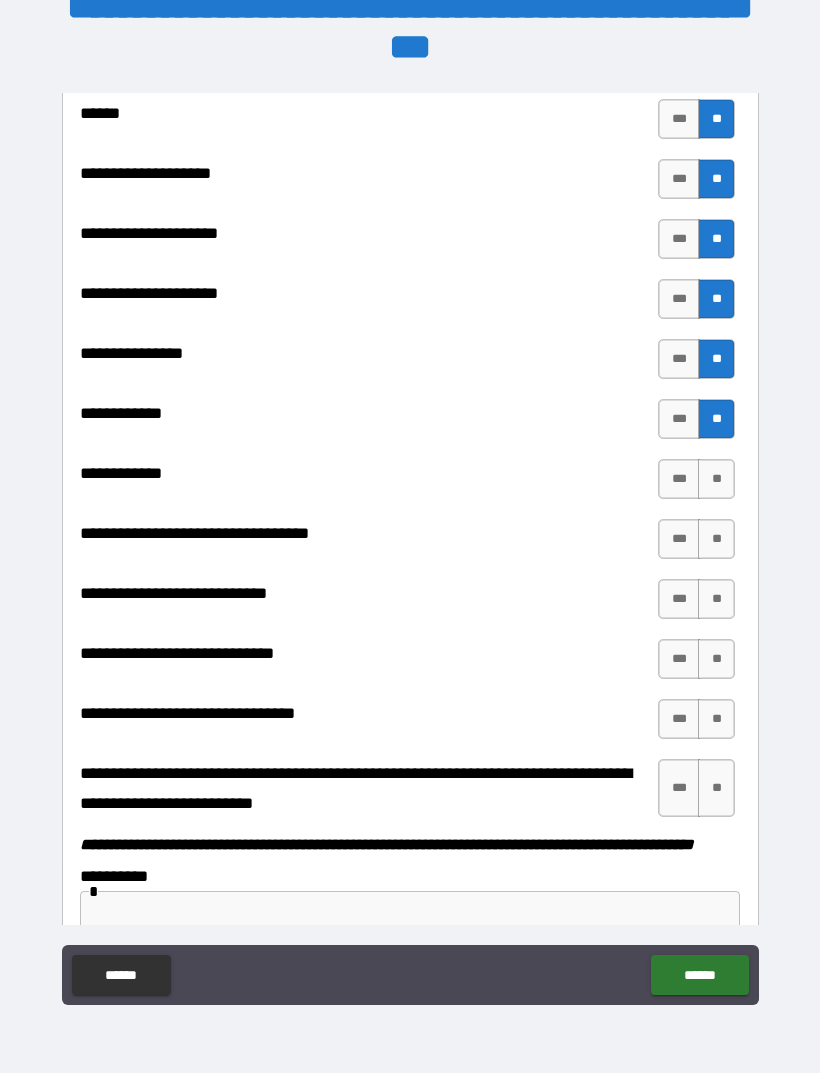 click on "**" at bounding box center (716, 479) 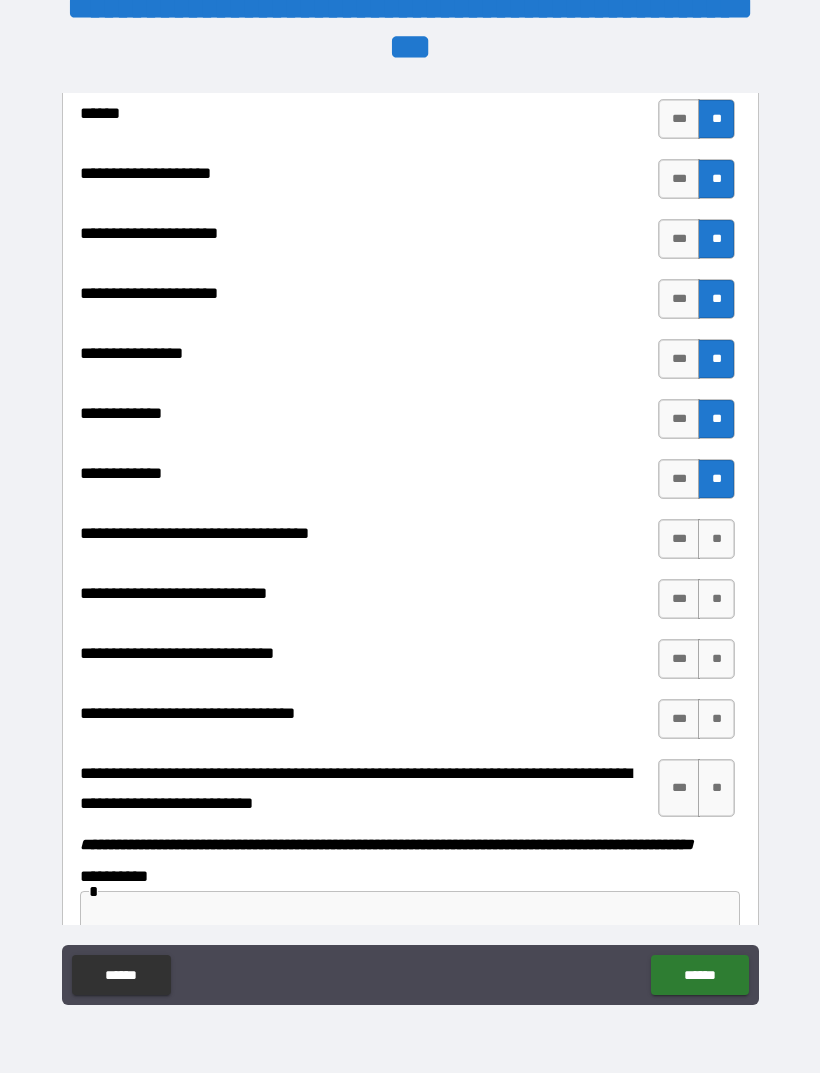 click on "**" at bounding box center (716, 539) 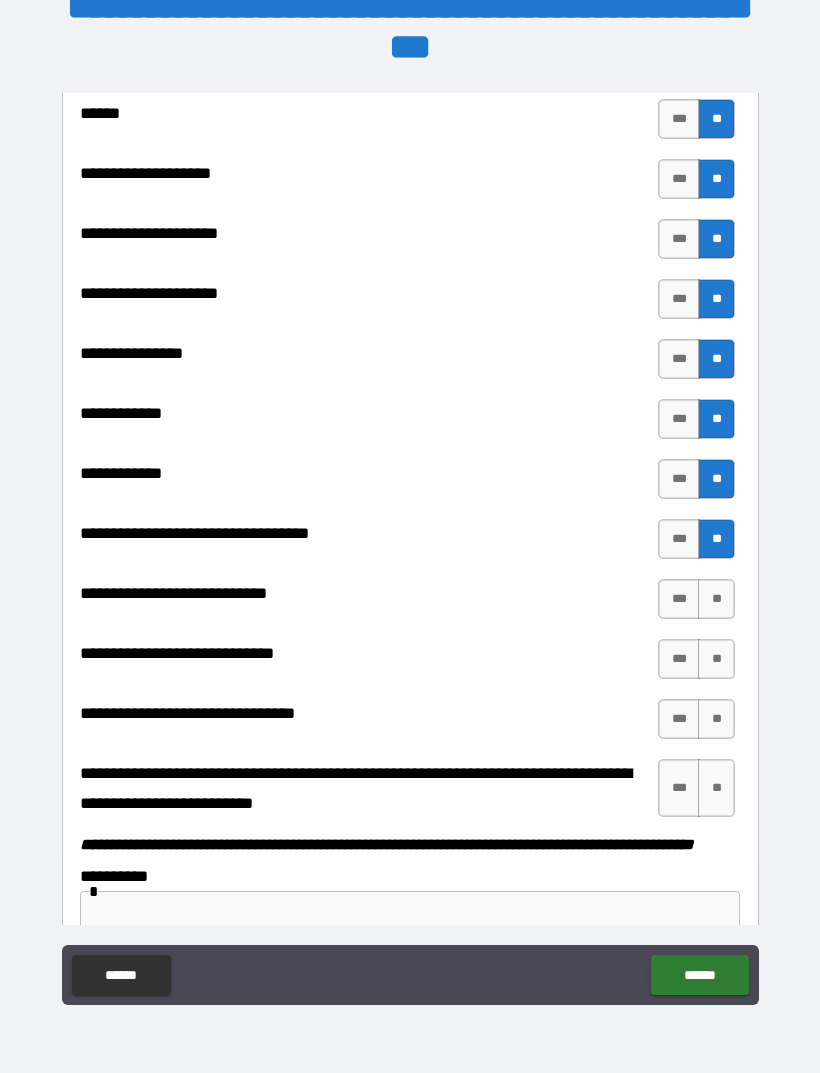 click on "**" at bounding box center (716, 599) 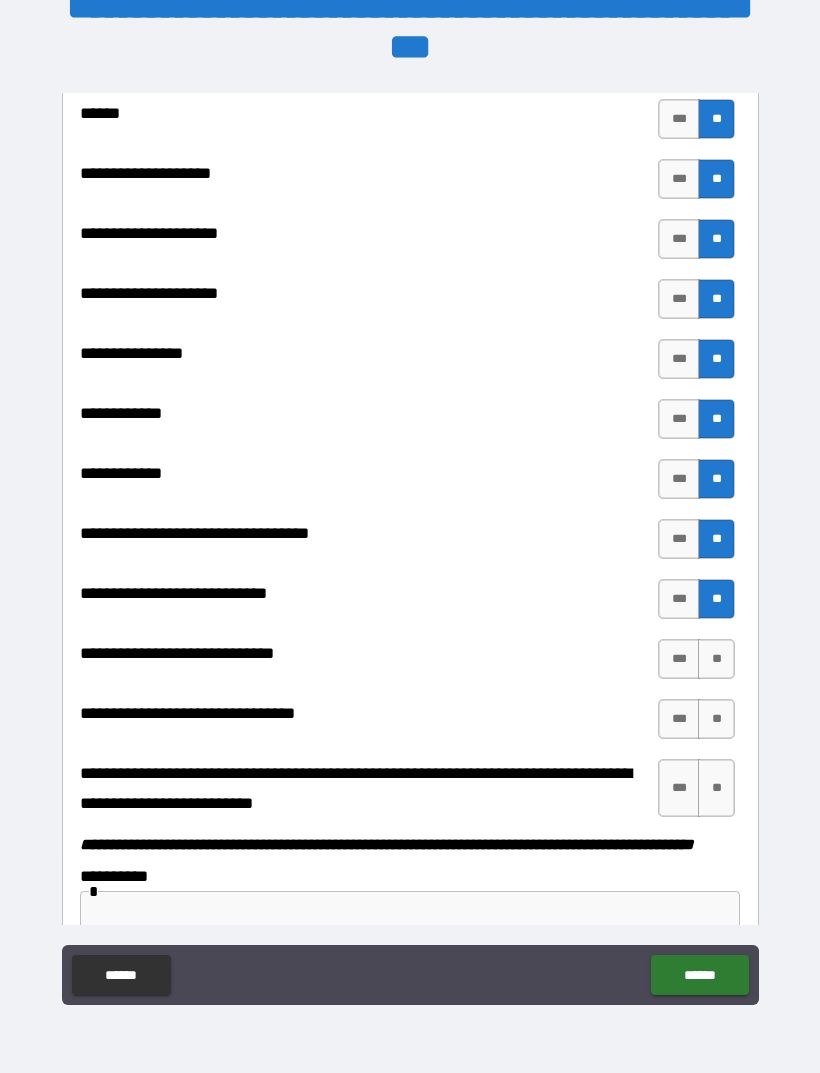 click on "**" at bounding box center (716, 659) 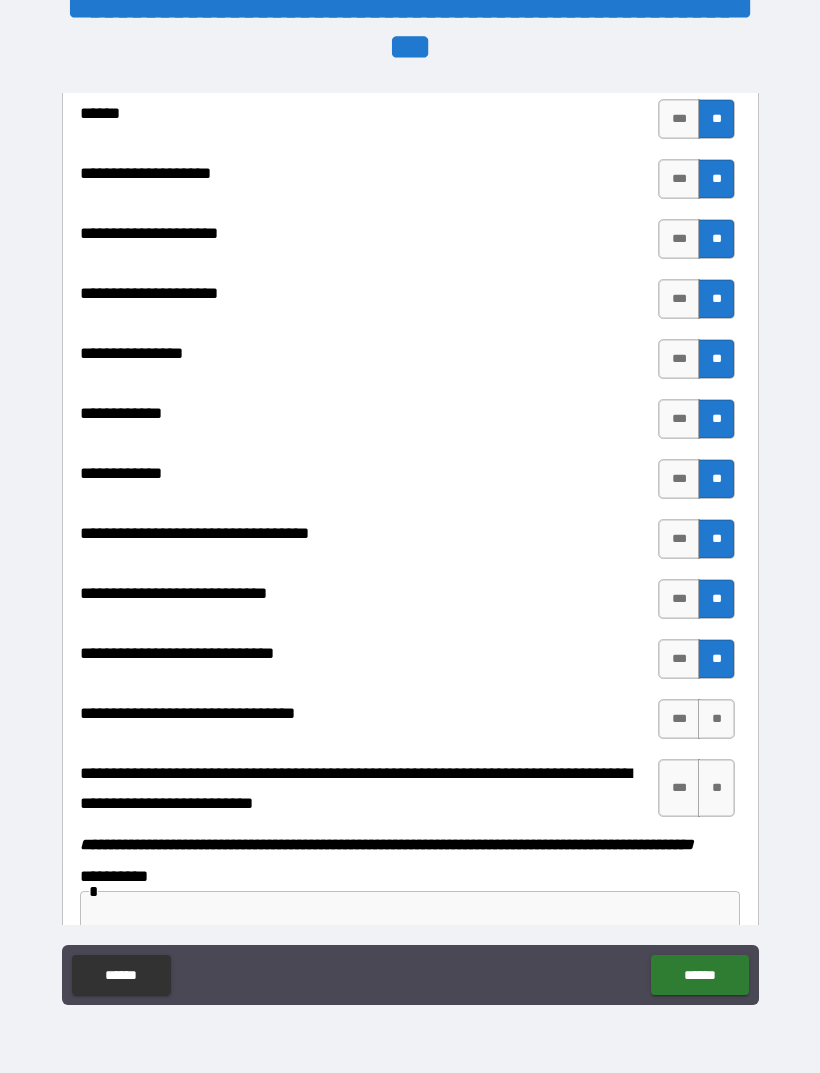 click on "**" at bounding box center [716, 719] 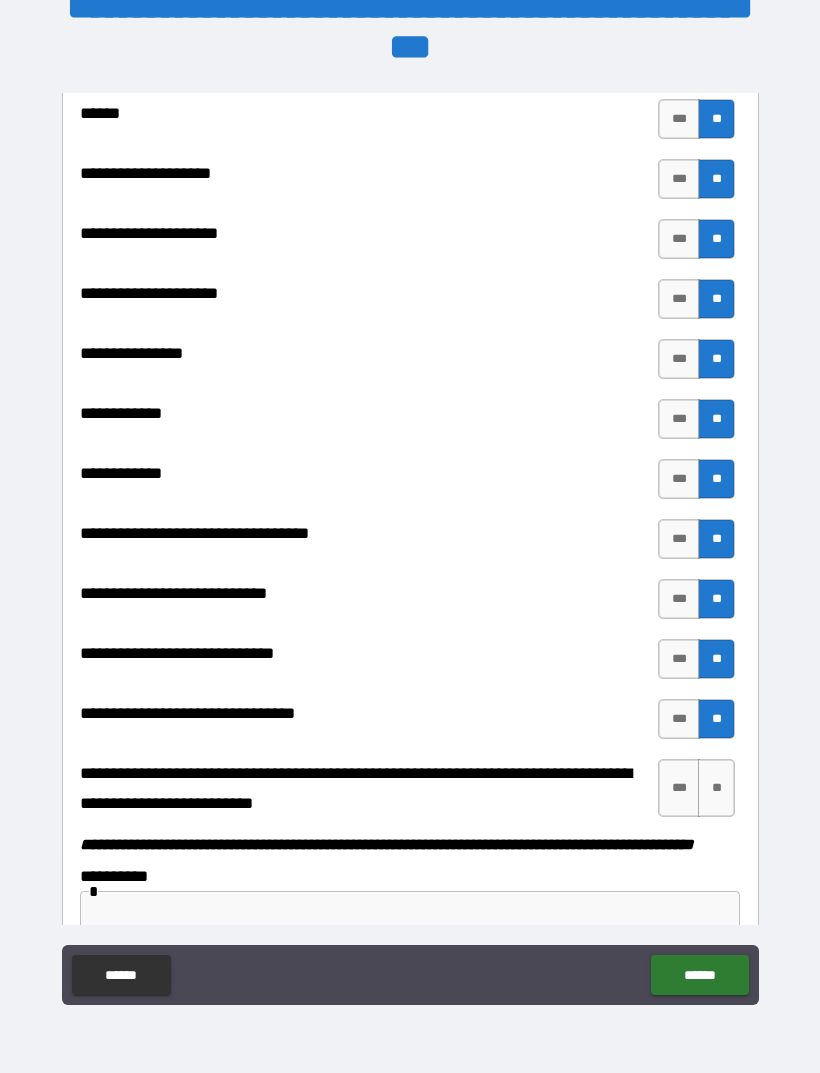 click on "**" at bounding box center [716, 788] 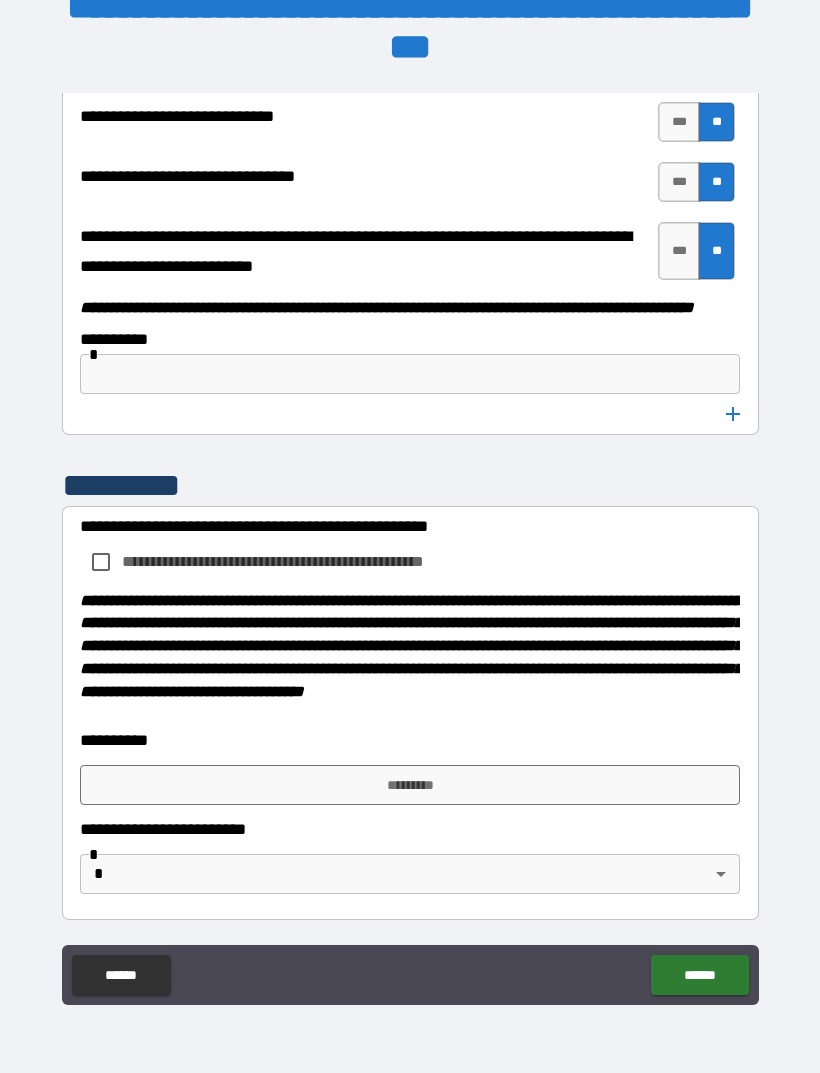 scroll, scrollTop: 10741, scrollLeft: 0, axis: vertical 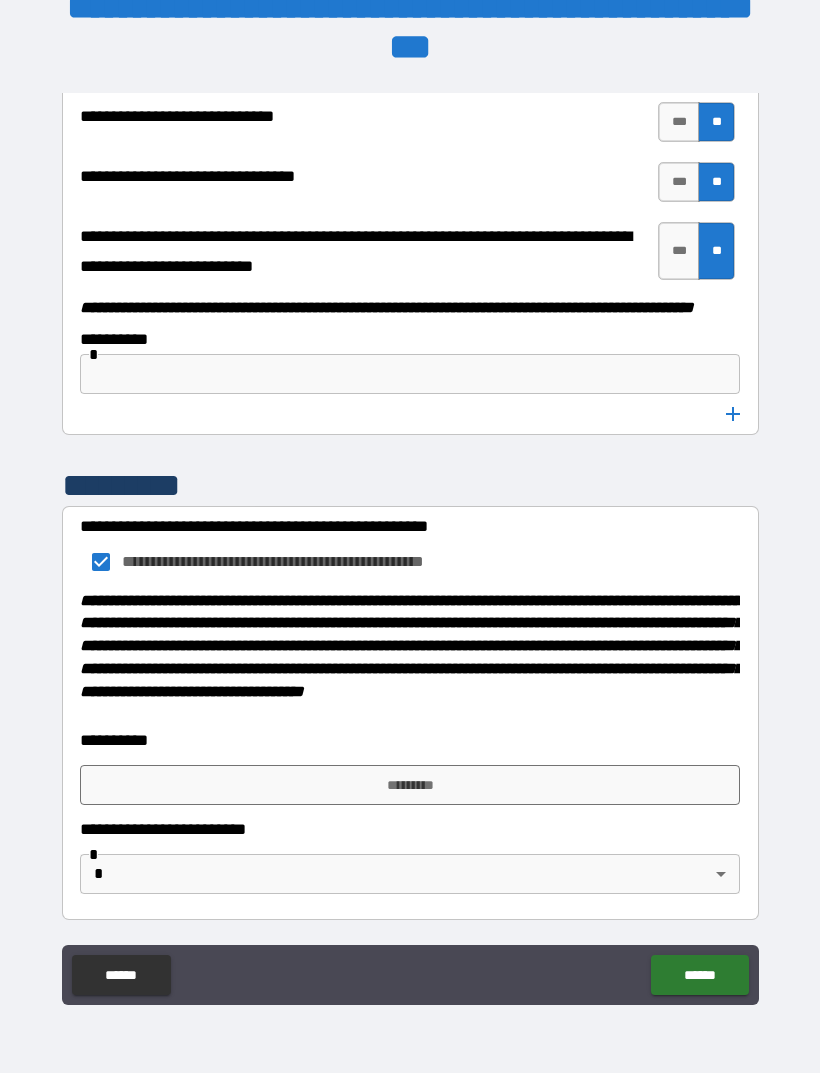 click on "**********" at bounding box center [410, 740] 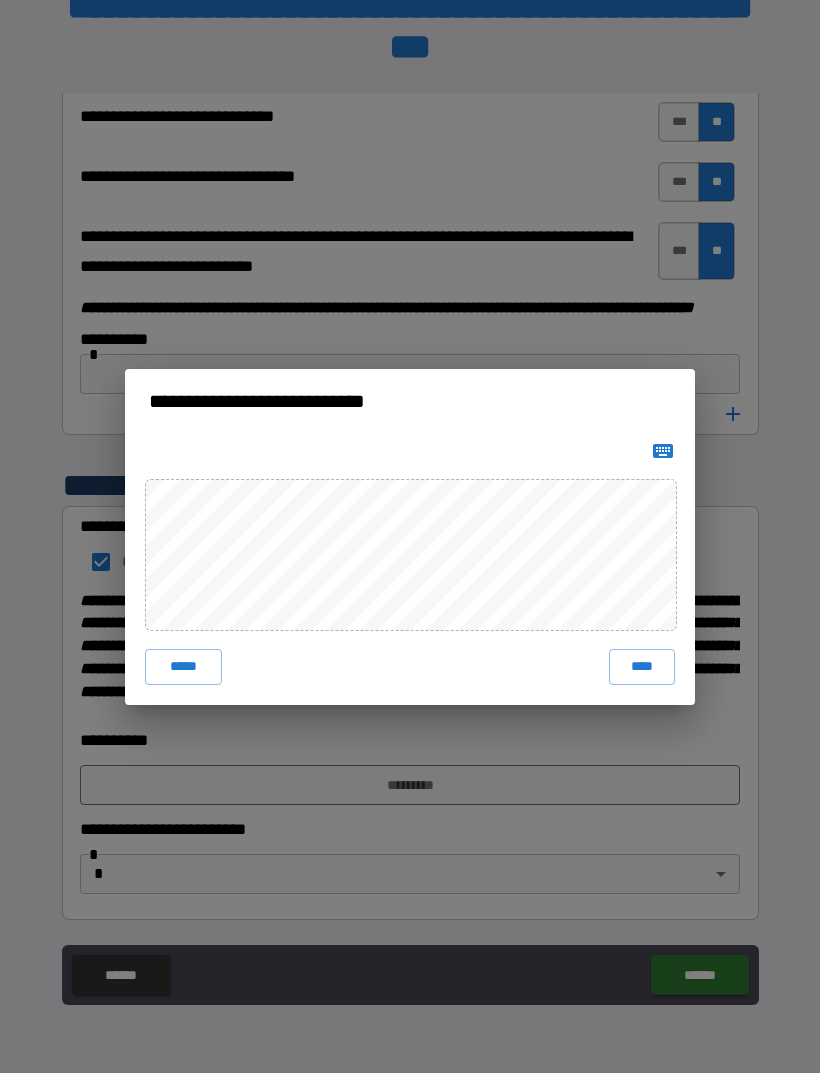 click on "****" at bounding box center [642, 667] 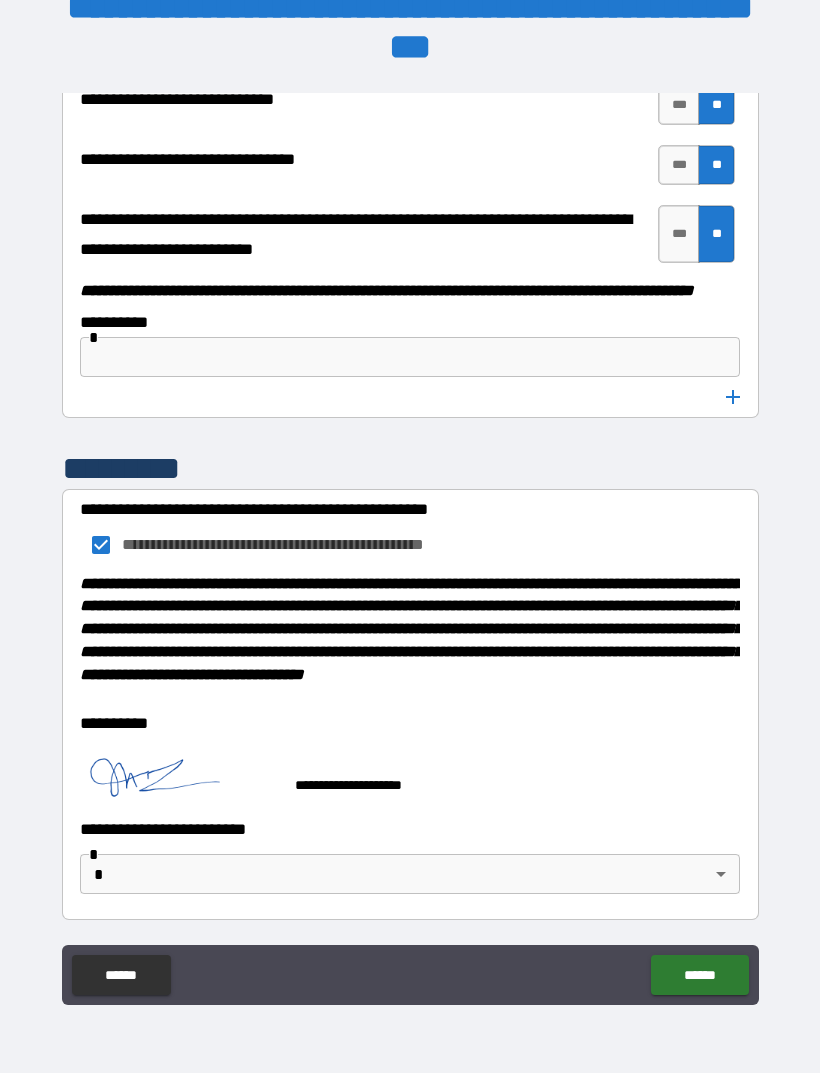 scroll, scrollTop: 10758, scrollLeft: 0, axis: vertical 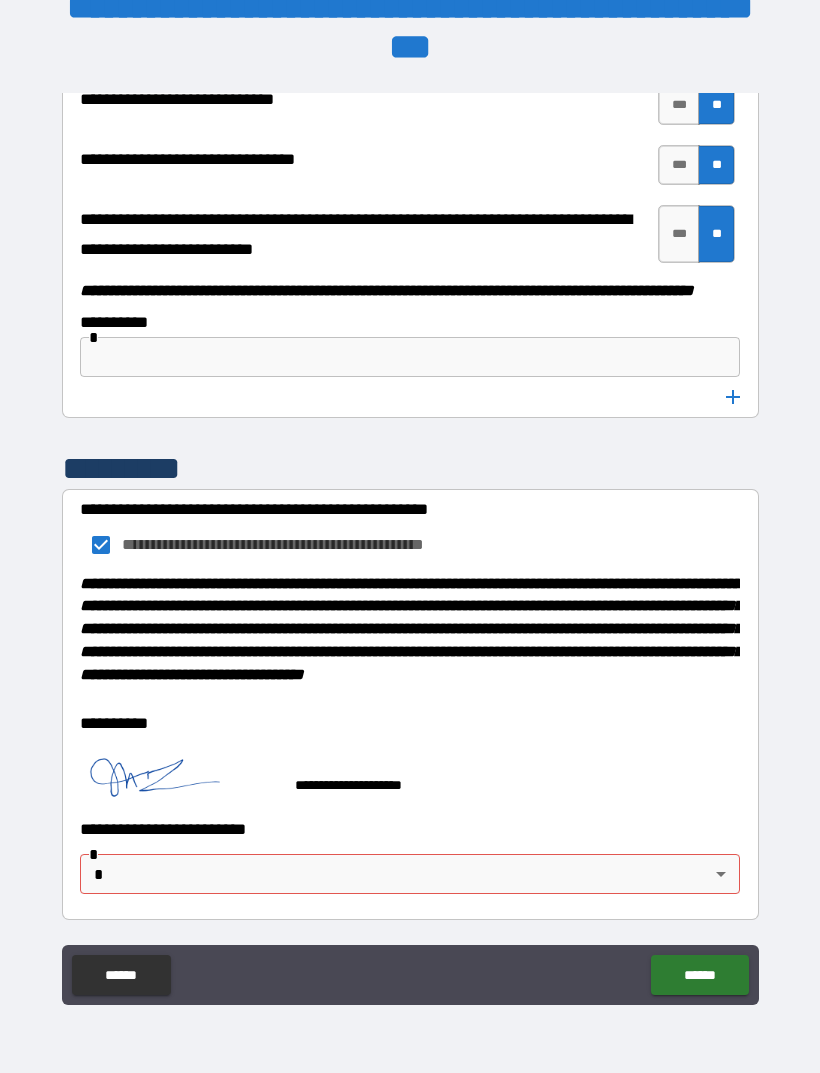 click on "**********" at bounding box center (410, 528) 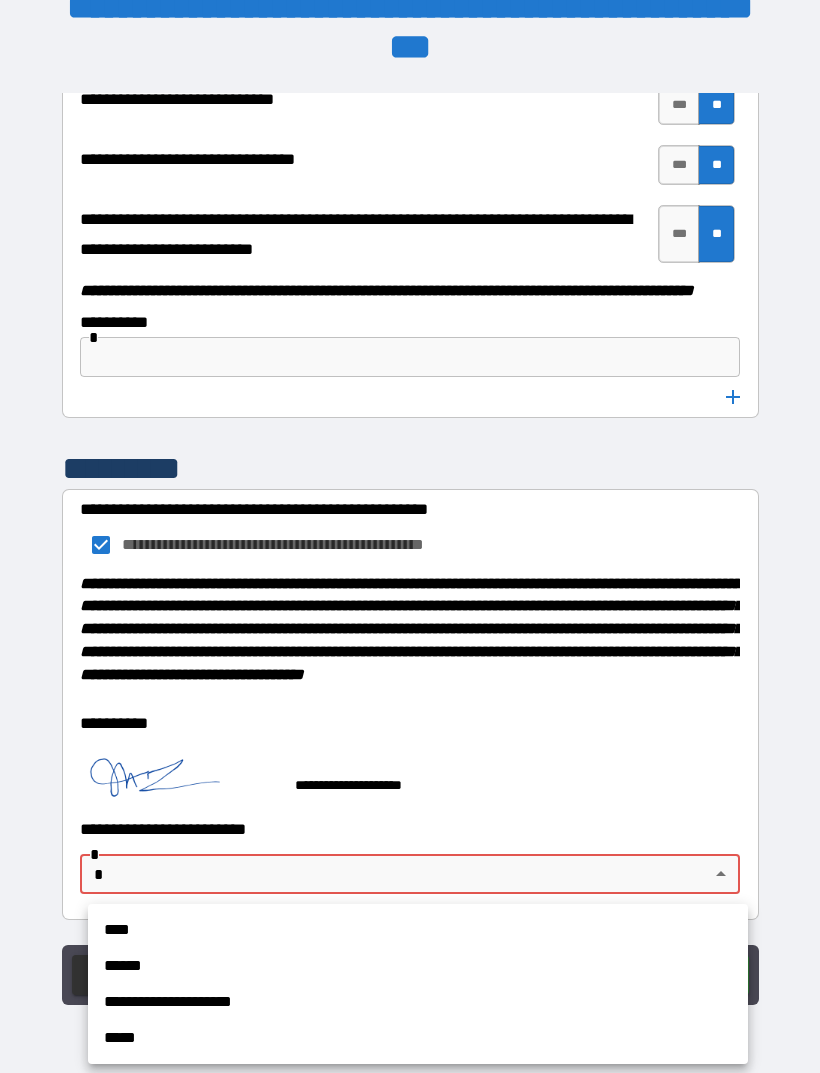 click on "****" at bounding box center (418, 930) 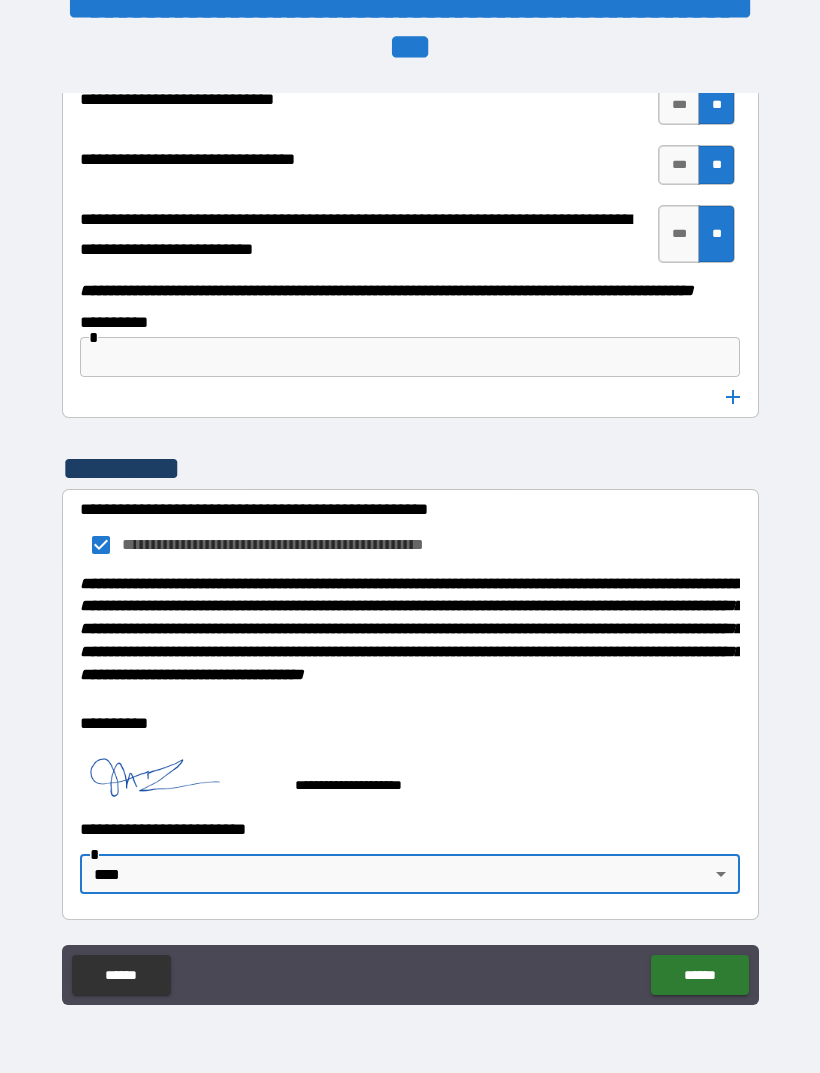 click on "******" at bounding box center (699, 975) 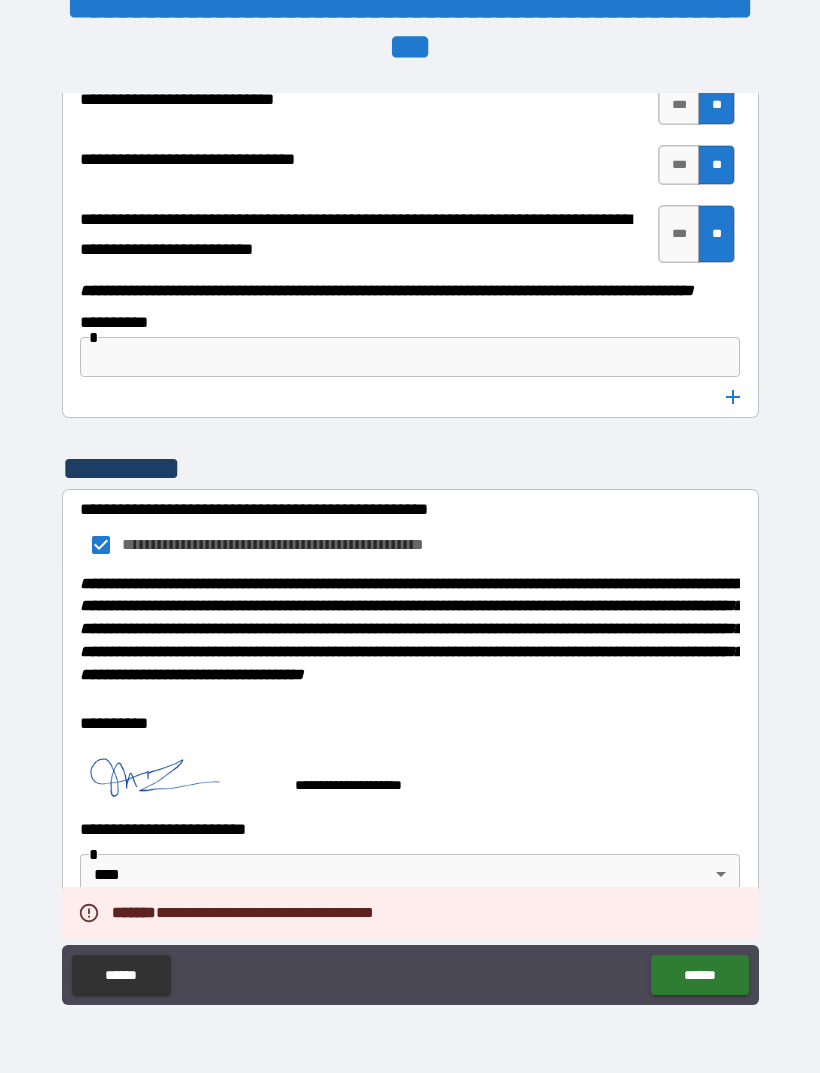 scroll, scrollTop: 10758, scrollLeft: 0, axis: vertical 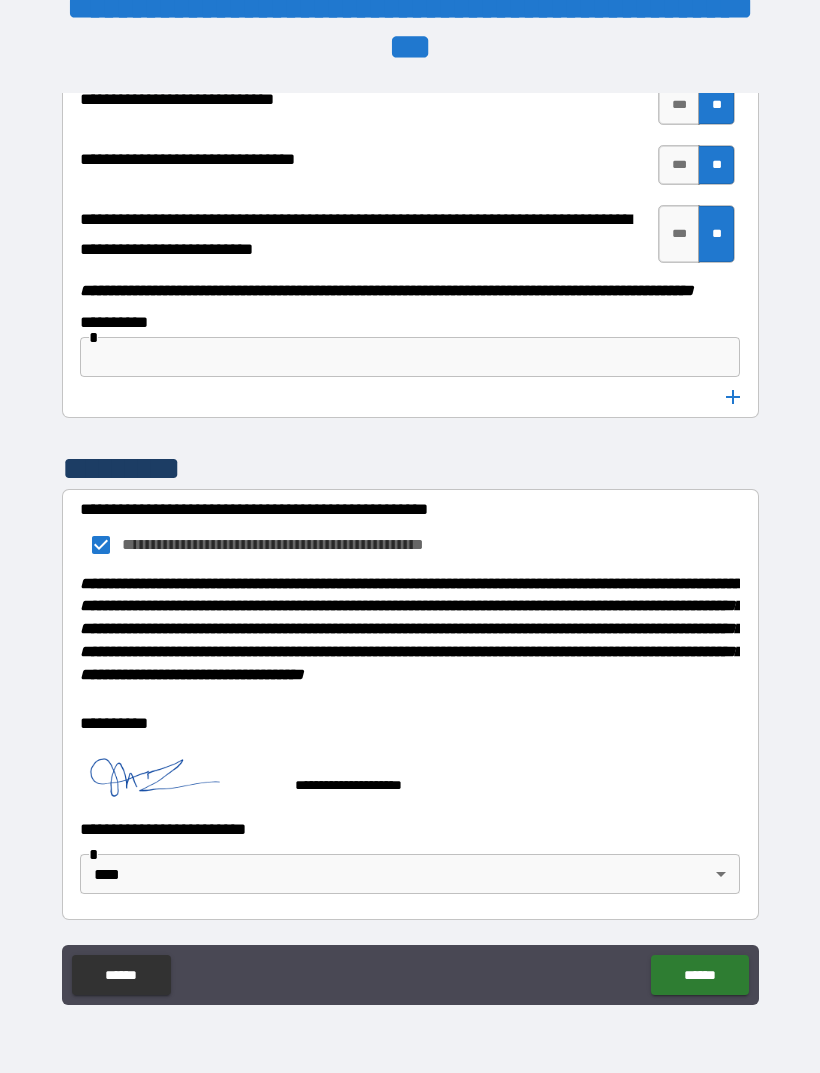 click on "******" at bounding box center [699, 975] 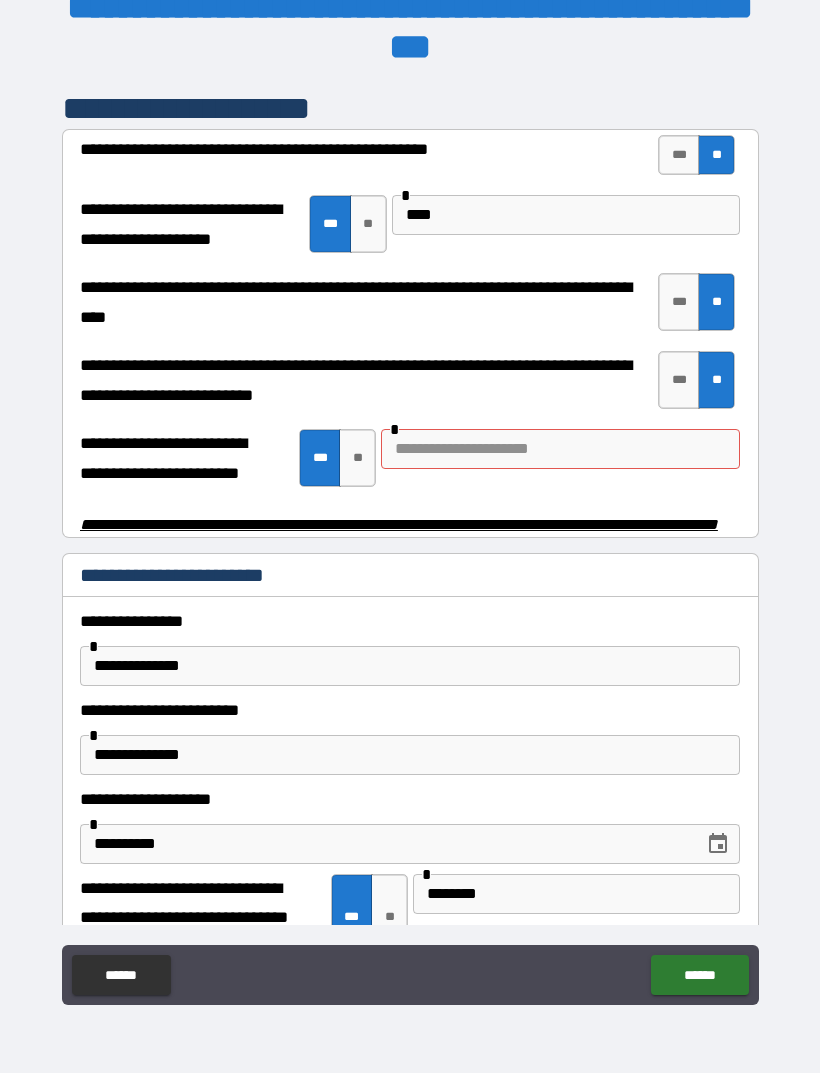 scroll, scrollTop: 3844, scrollLeft: 0, axis: vertical 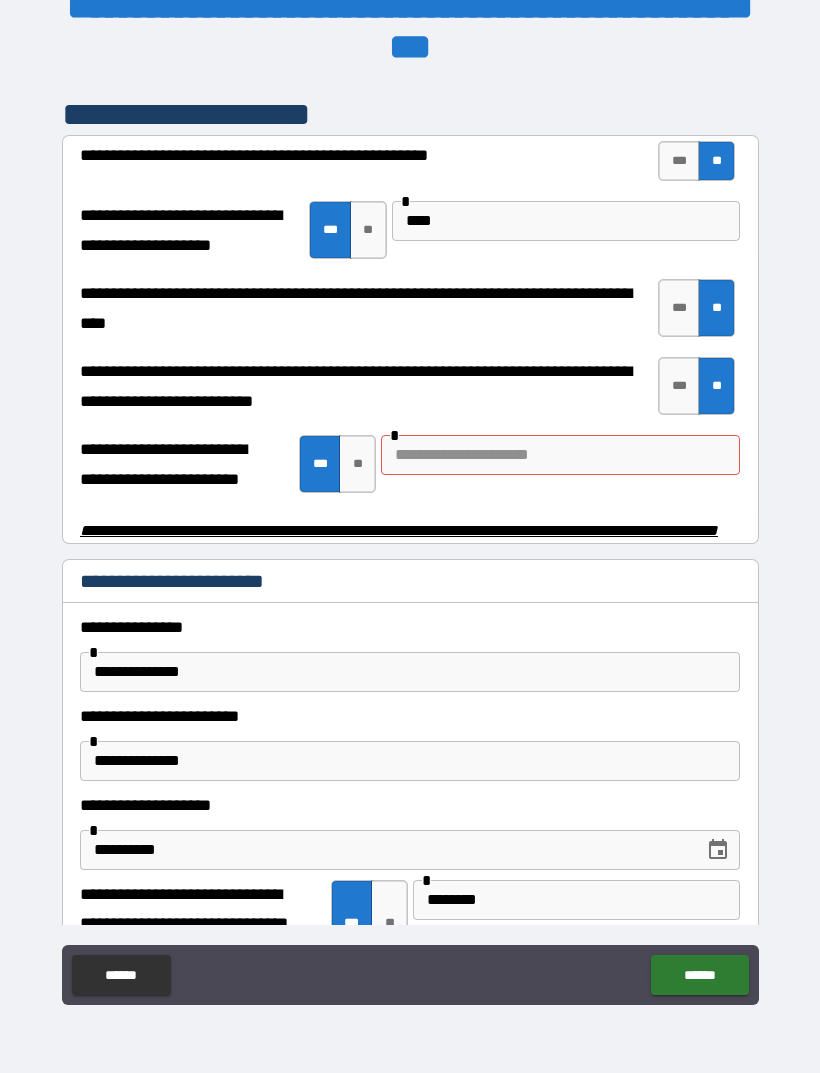 click on "**" at bounding box center [357, 464] 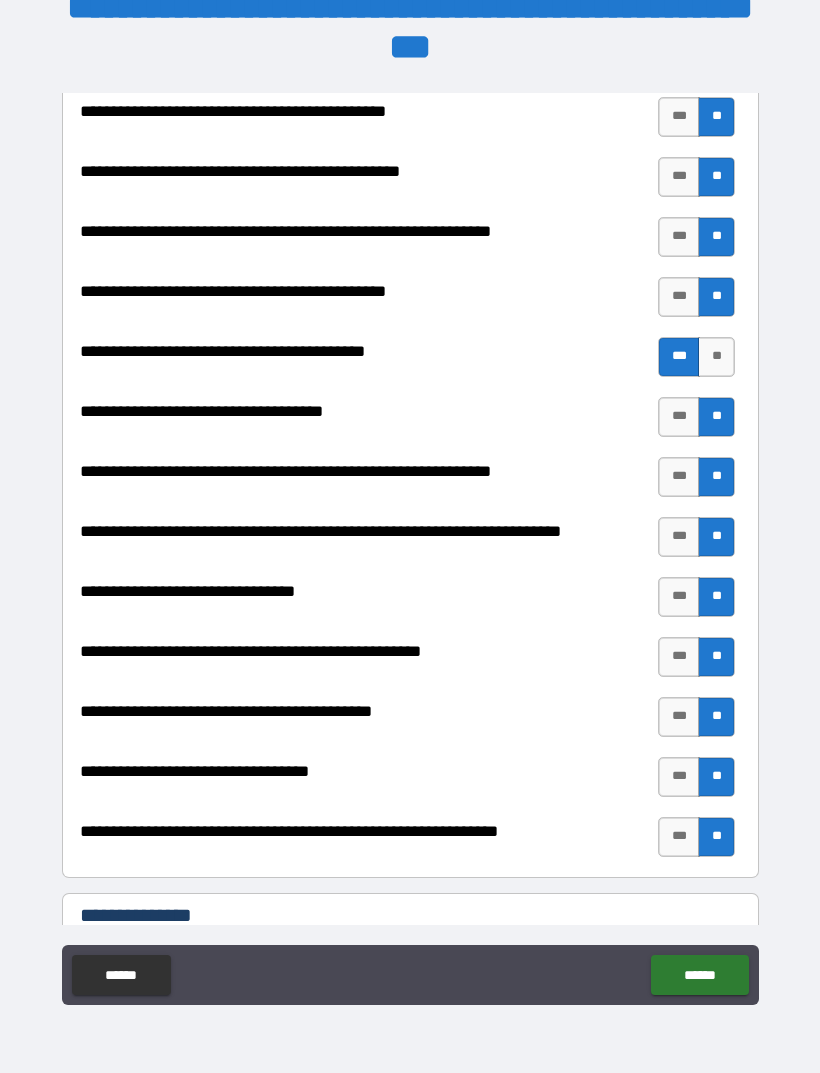 click on "******" at bounding box center (699, 975) 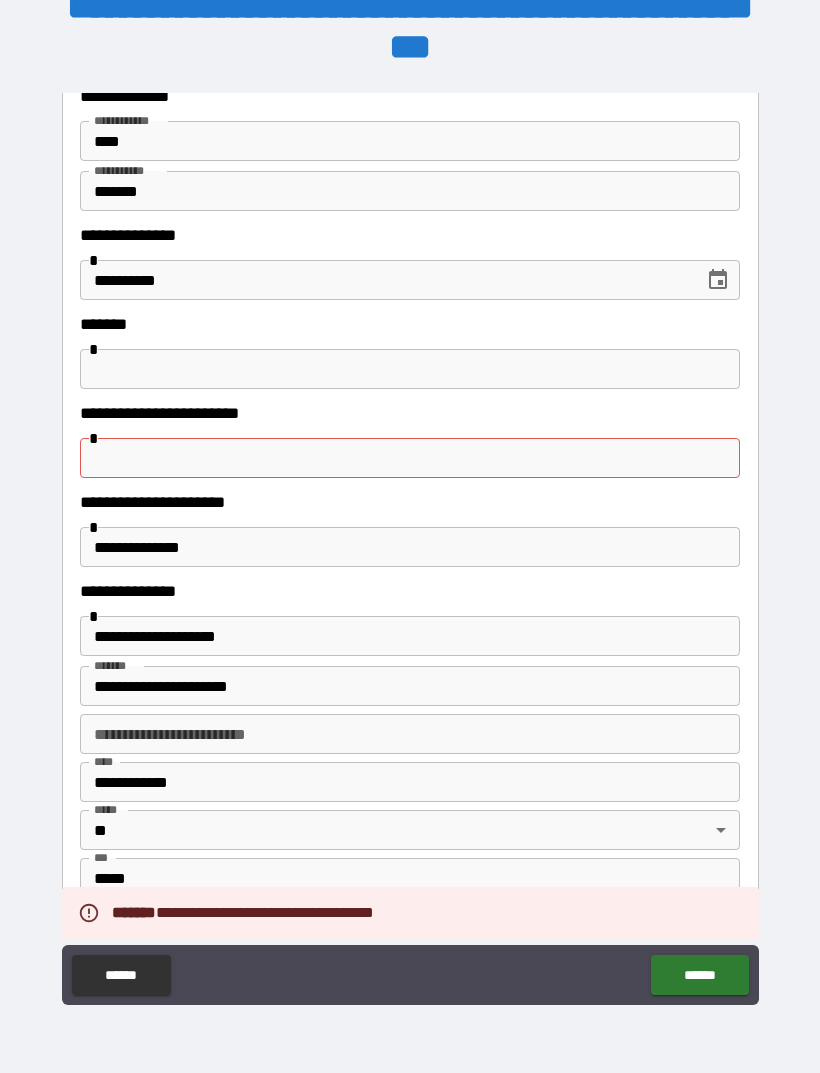 scroll, scrollTop: 159, scrollLeft: 0, axis: vertical 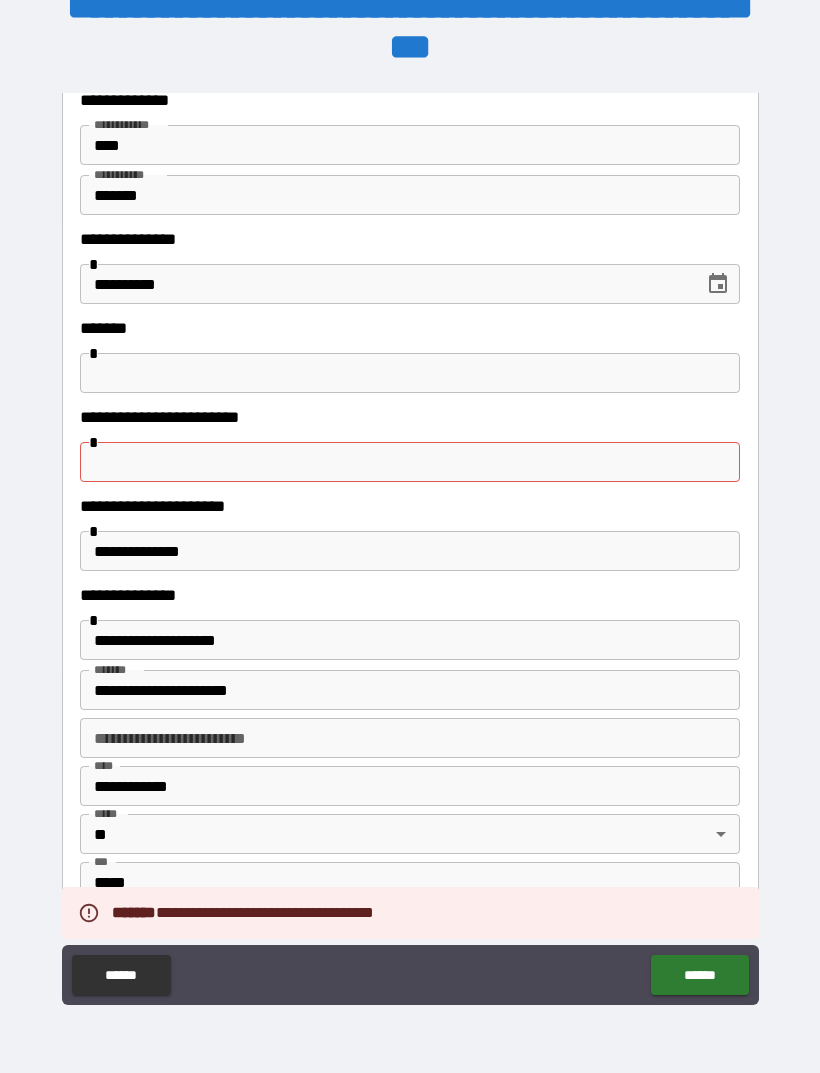 click at bounding box center [410, 462] 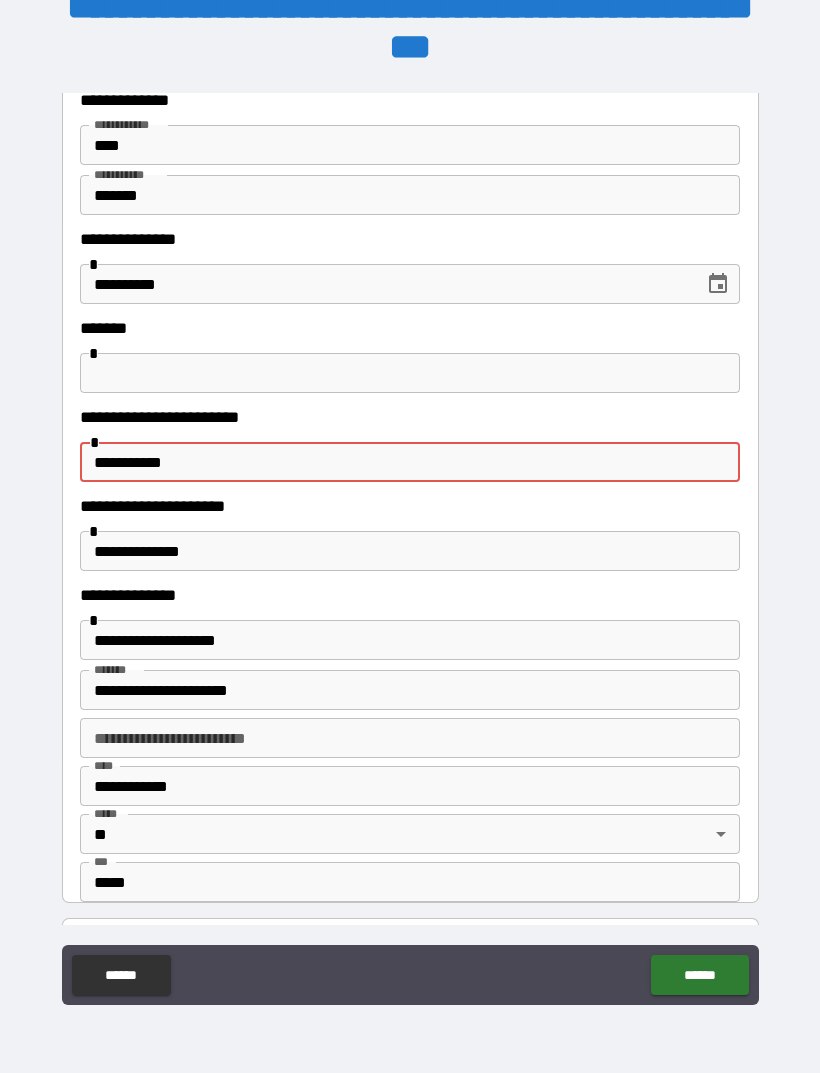 type on "**********" 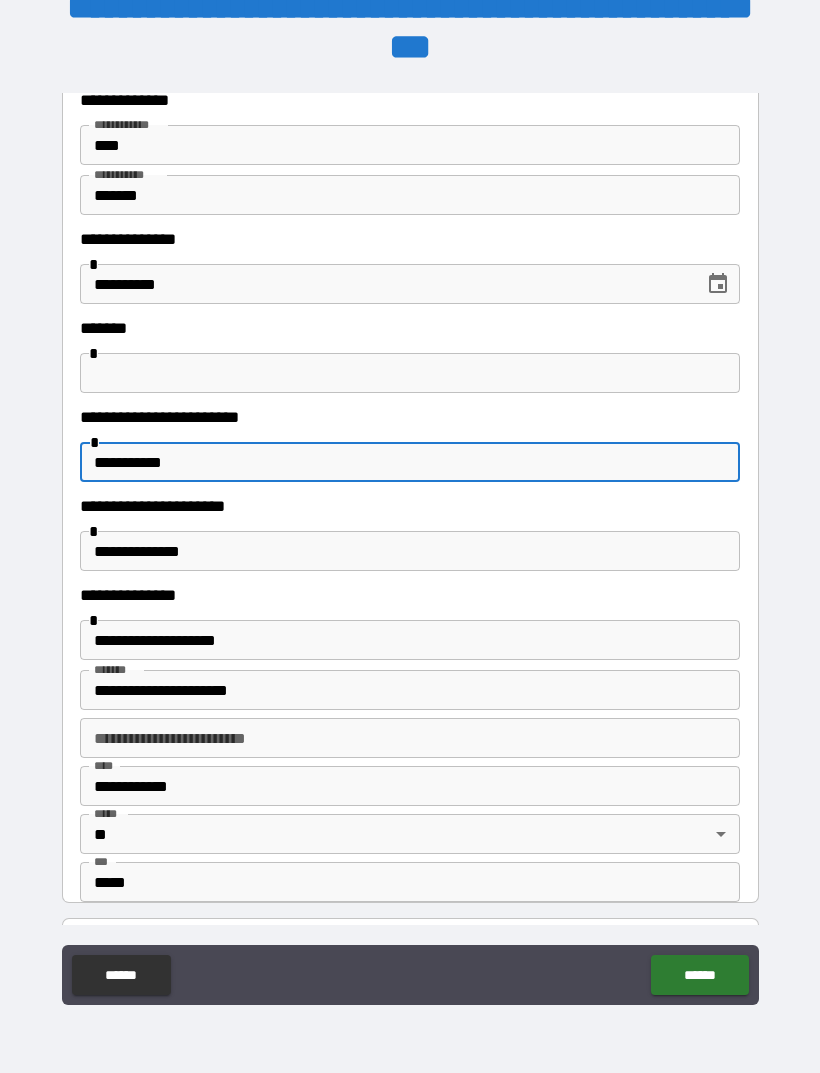 click on "**********" at bounding box center (410, 531) 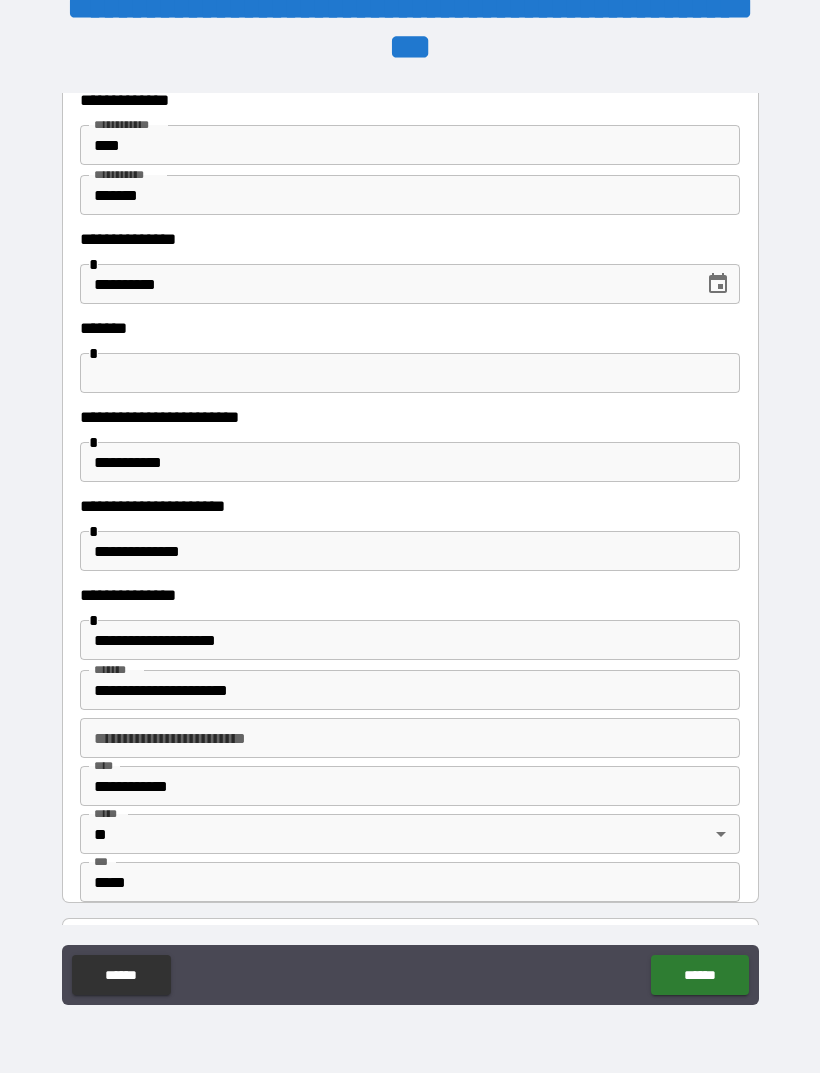 click on "**********" at bounding box center (410, 531) 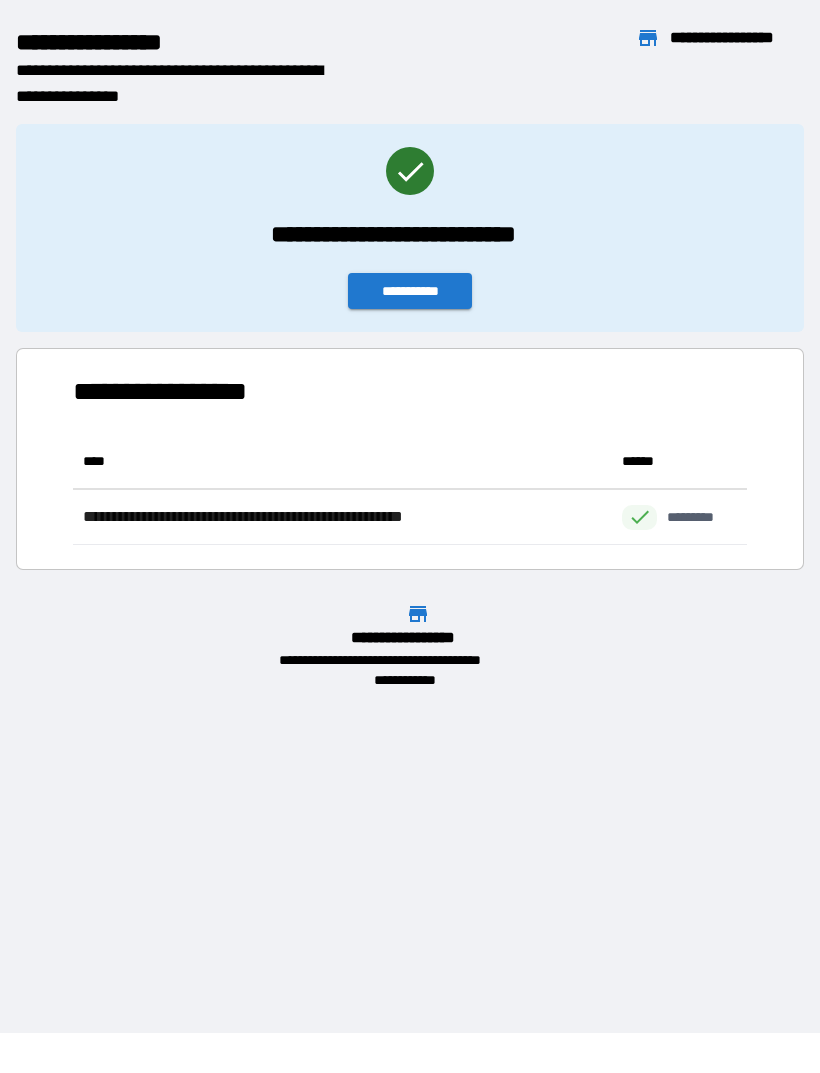 scroll, scrollTop: 1, scrollLeft: 1, axis: both 